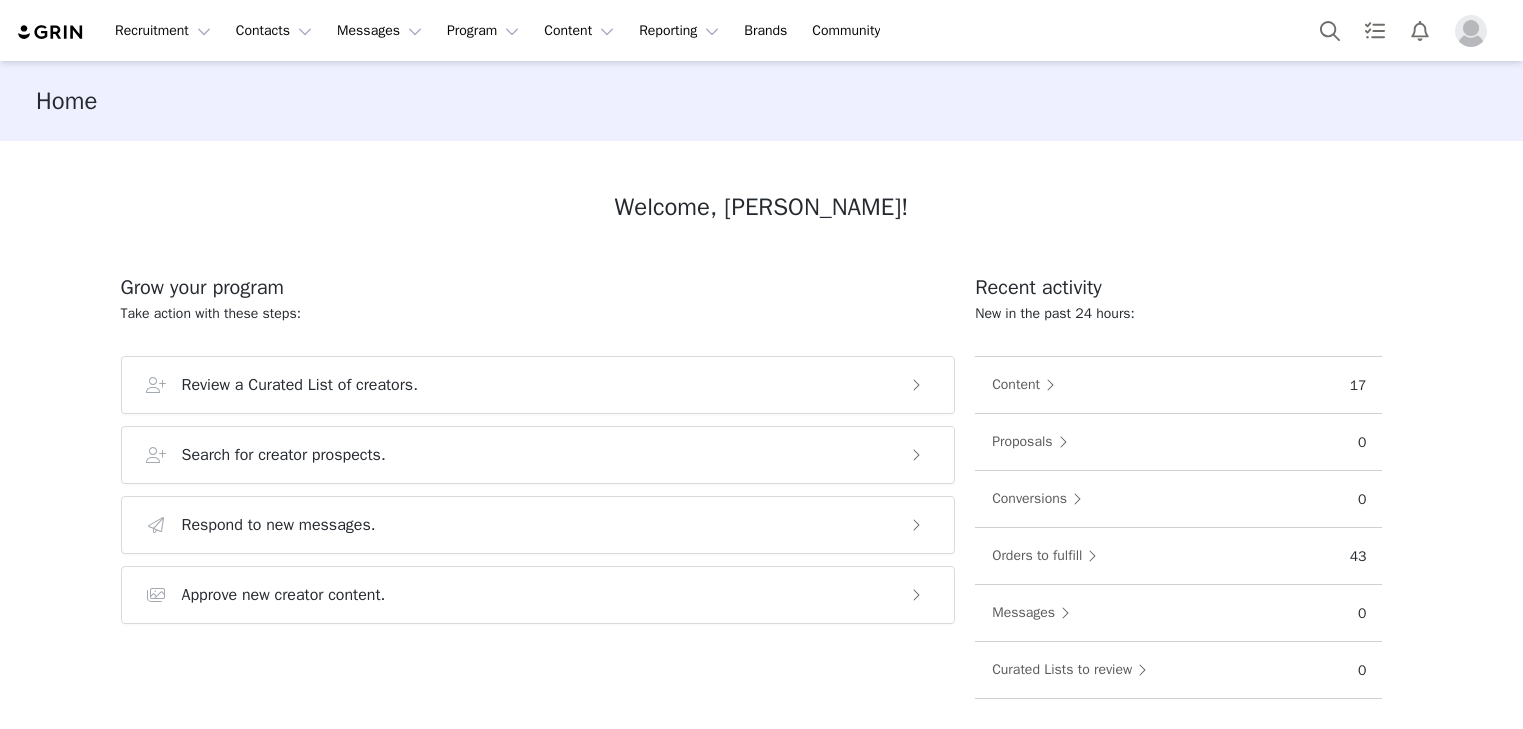 scroll, scrollTop: 0, scrollLeft: 0, axis: both 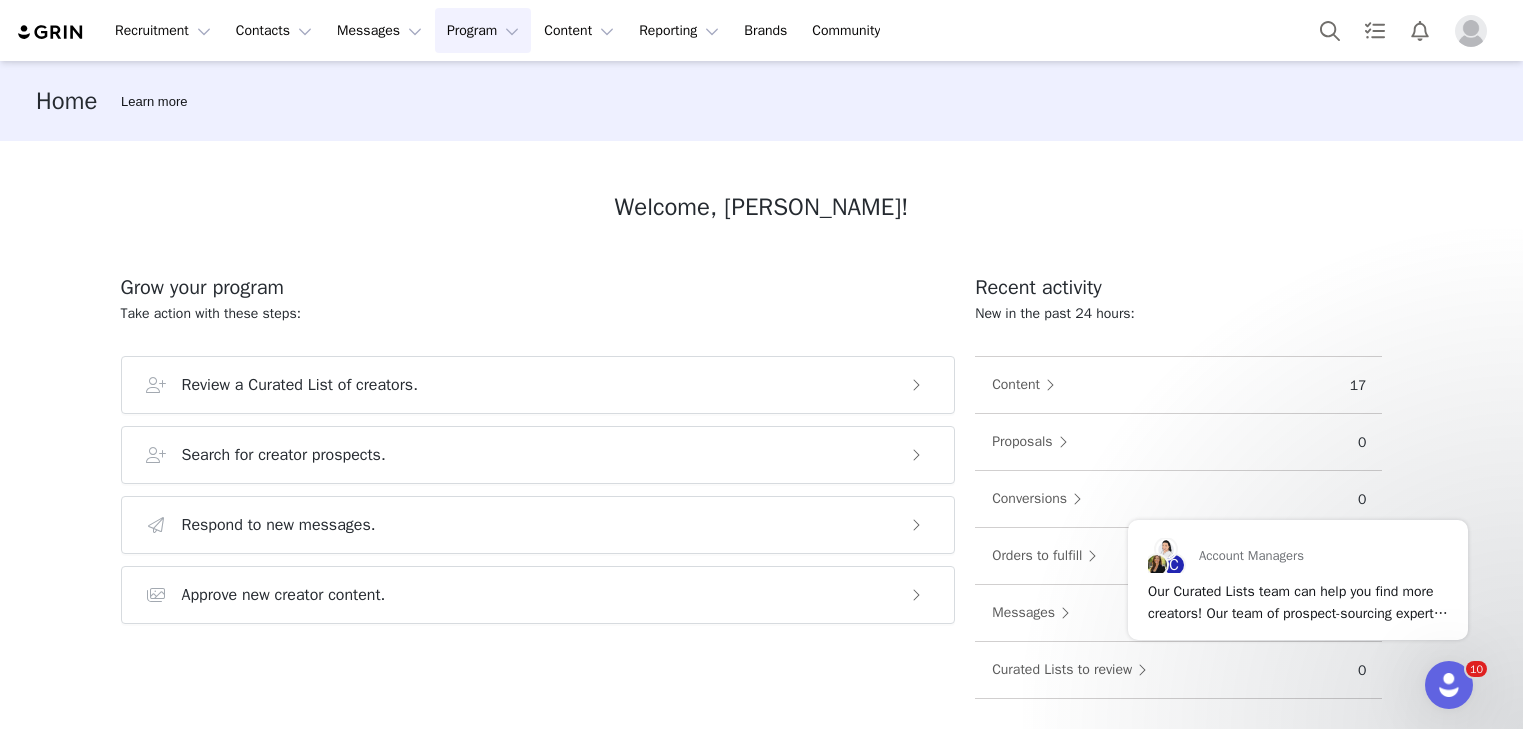 click on "Program Program" at bounding box center (483, 30) 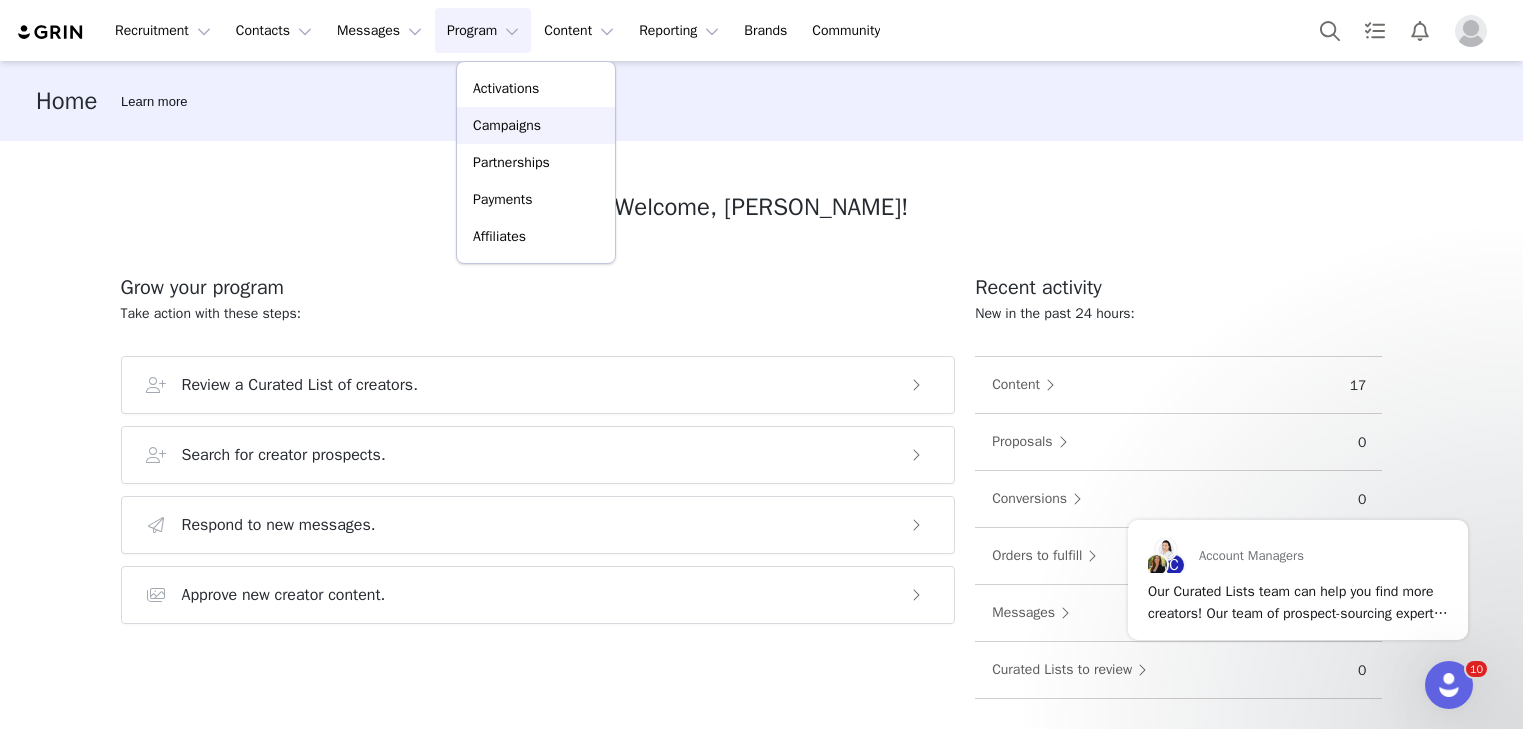 click on "Campaigns" at bounding box center (507, 125) 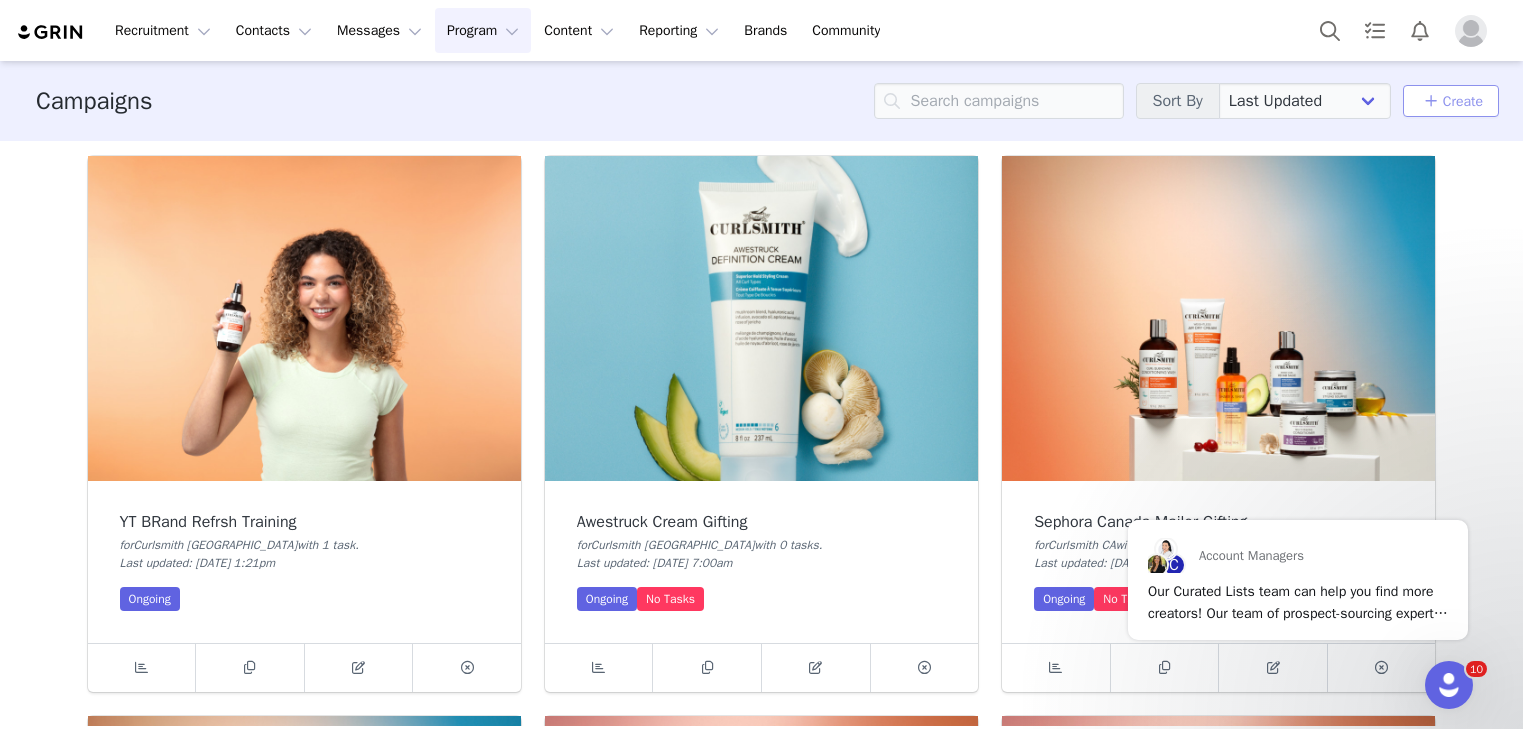 click on "Create" at bounding box center (1451, 101) 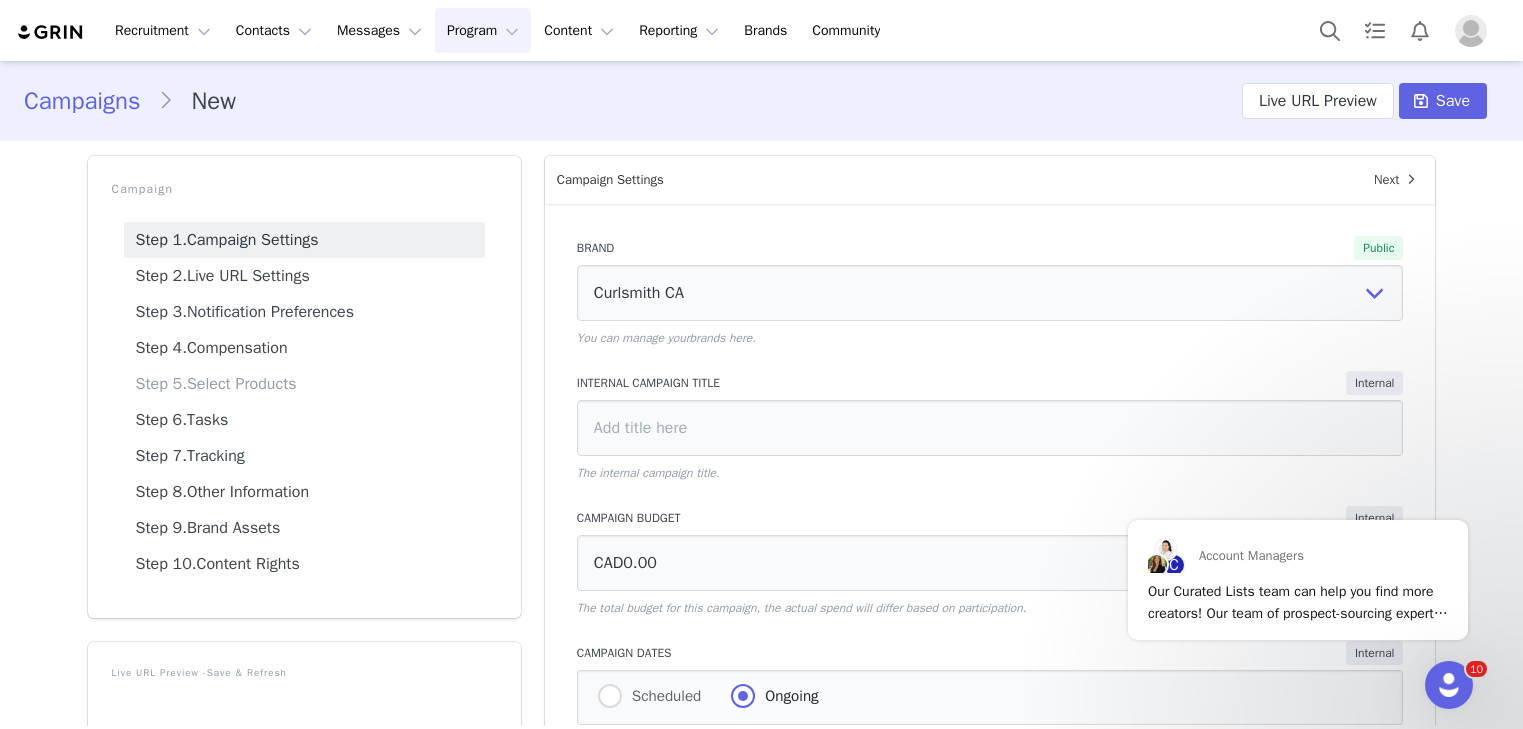 scroll, scrollTop: 0, scrollLeft: 0, axis: both 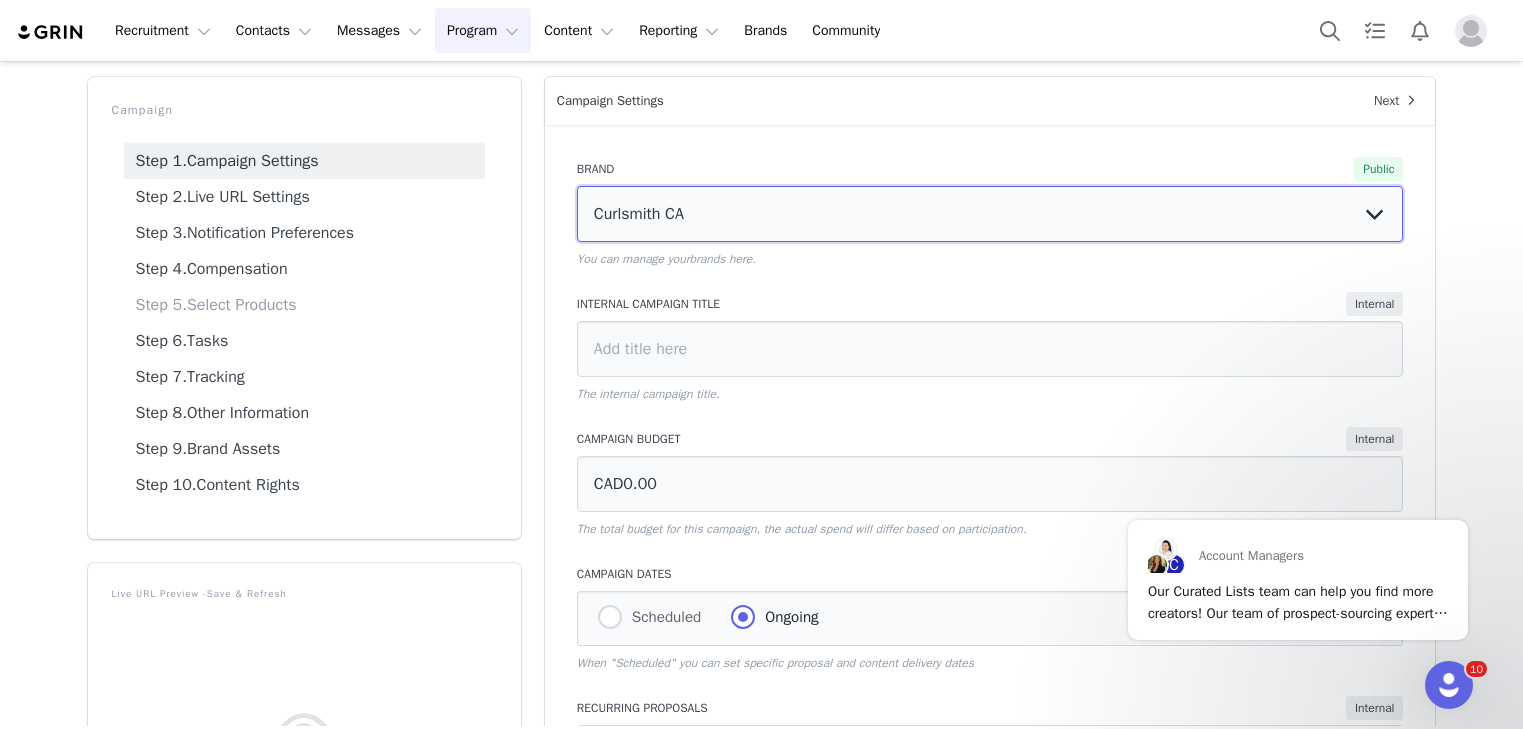 click on "Curlsmith [GEOGRAPHIC_DATA]   Curlsmith [GEOGRAPHIC_DATA]   [GEOGRAPHIC_DATA] [GEOGRAPHIC_DATA]" at bounding box center (990, 214) 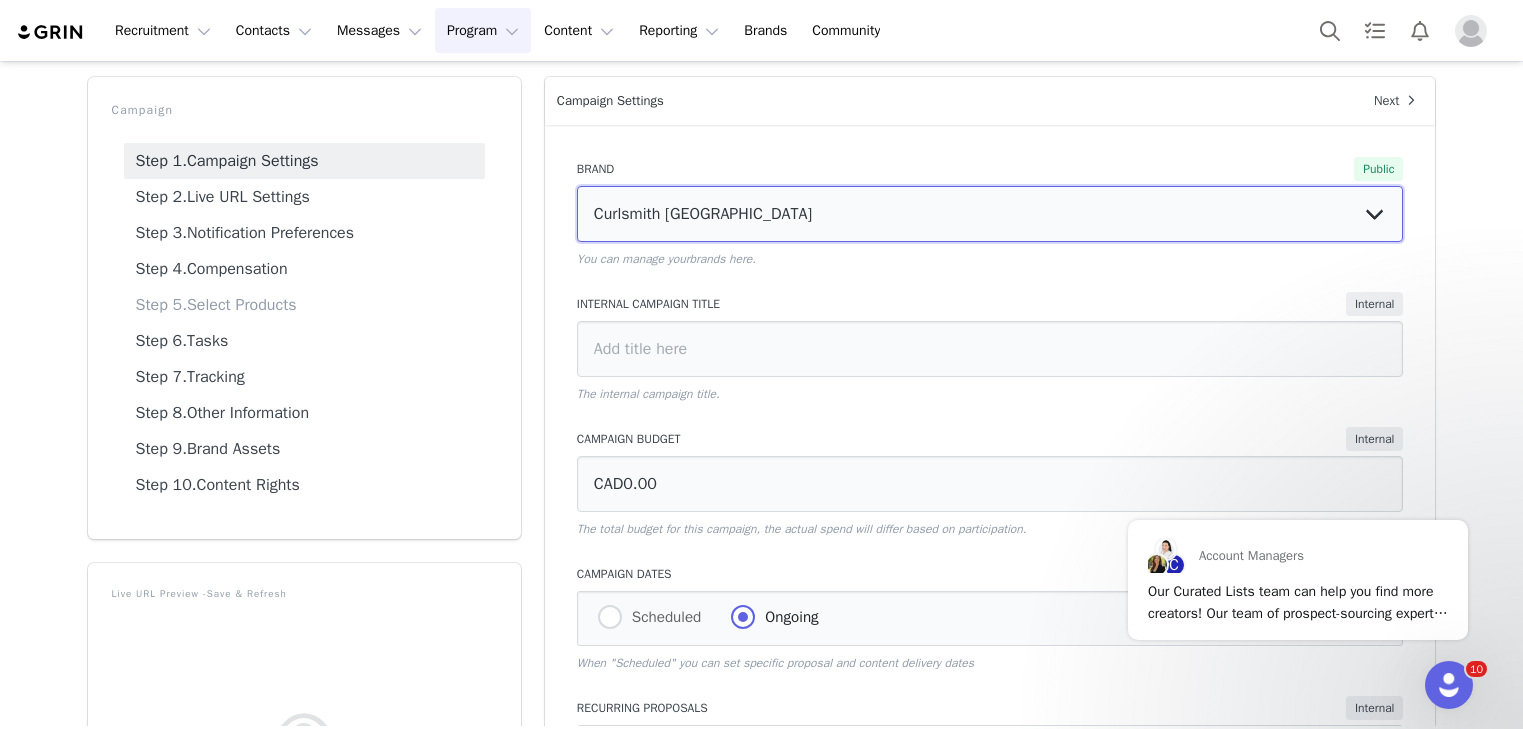 type on "$0.00" 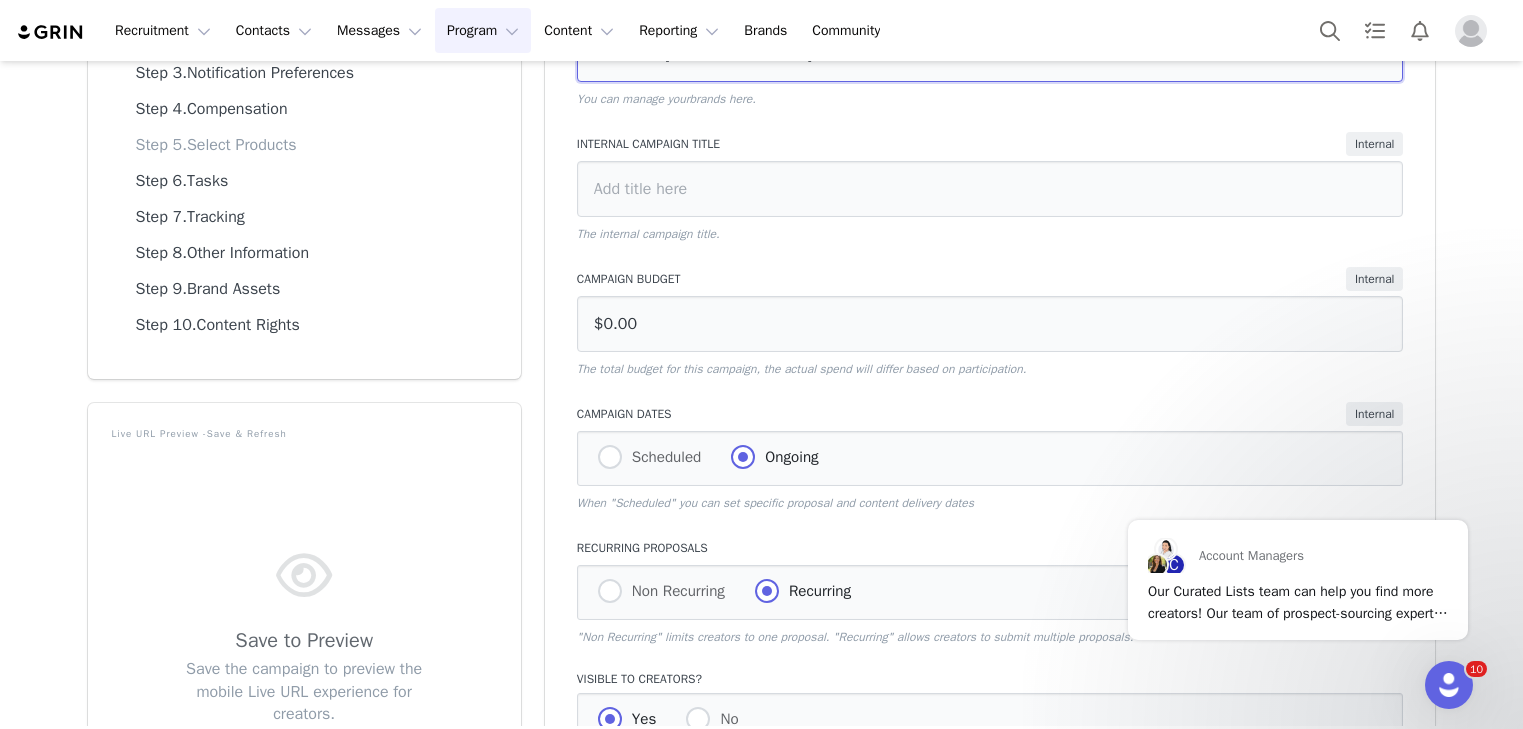 scroll, scrollTop: 247, scrollLeft: 0, axis: vertical 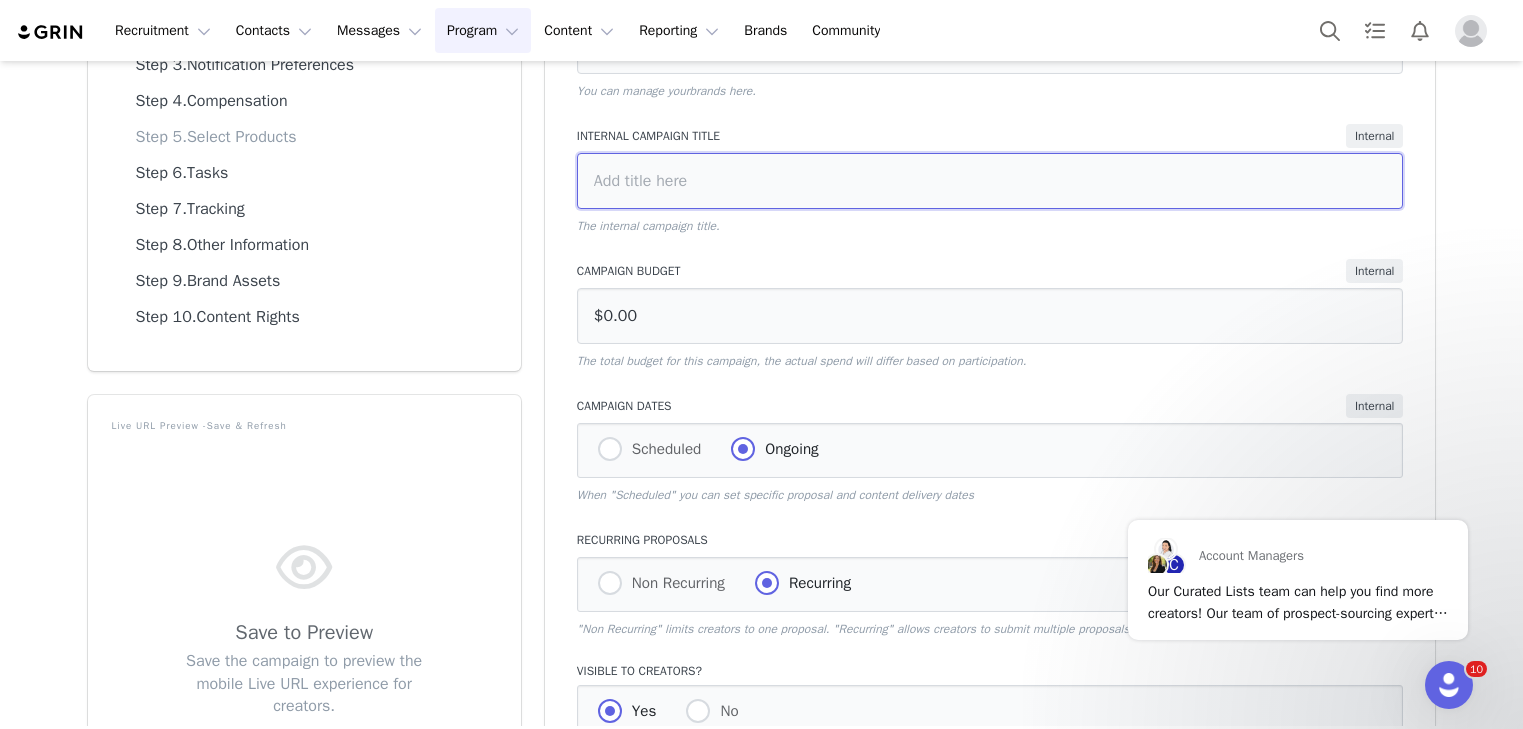 click at bounding box center [990, 181] 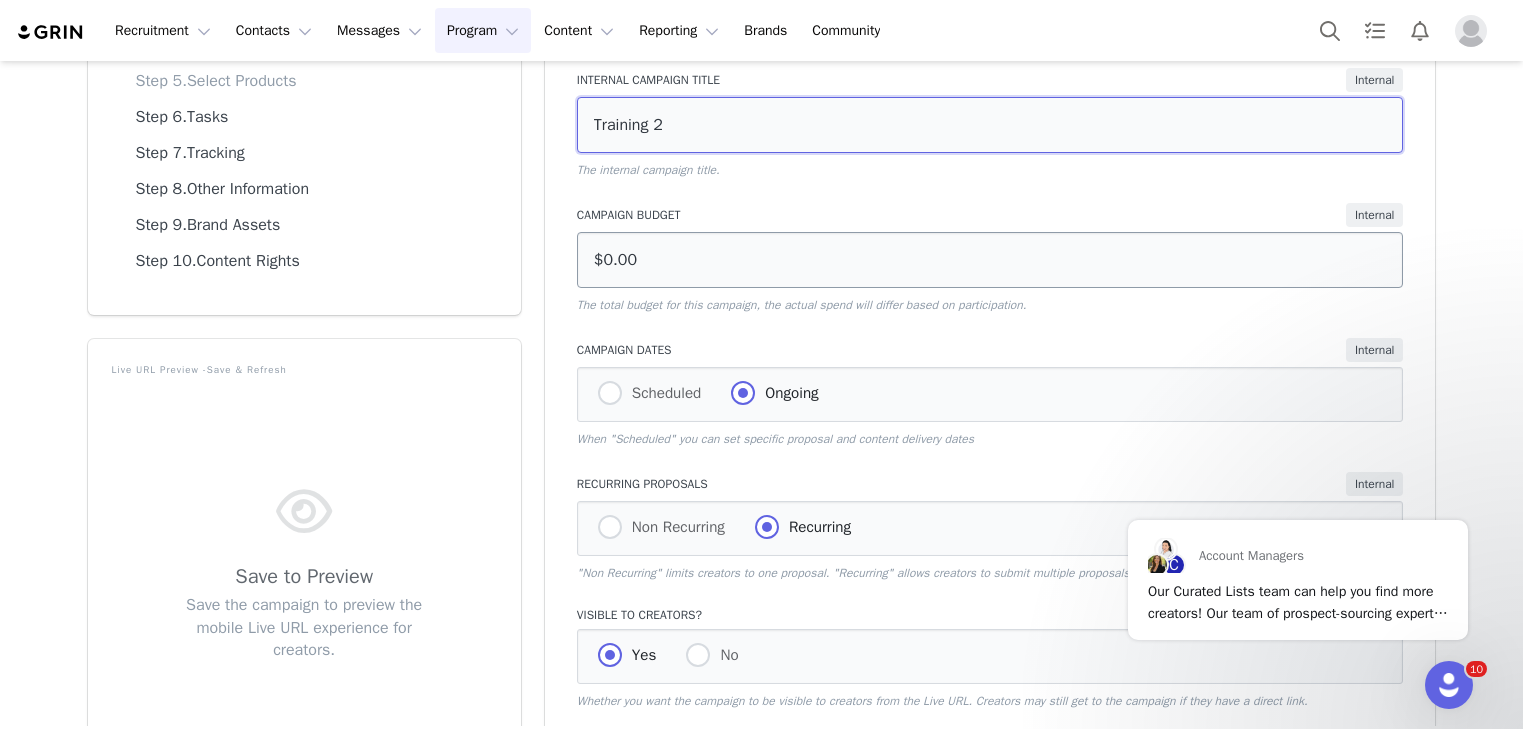 scroll, scrollTop: 397, scrollLeft: 0, axis: vertical 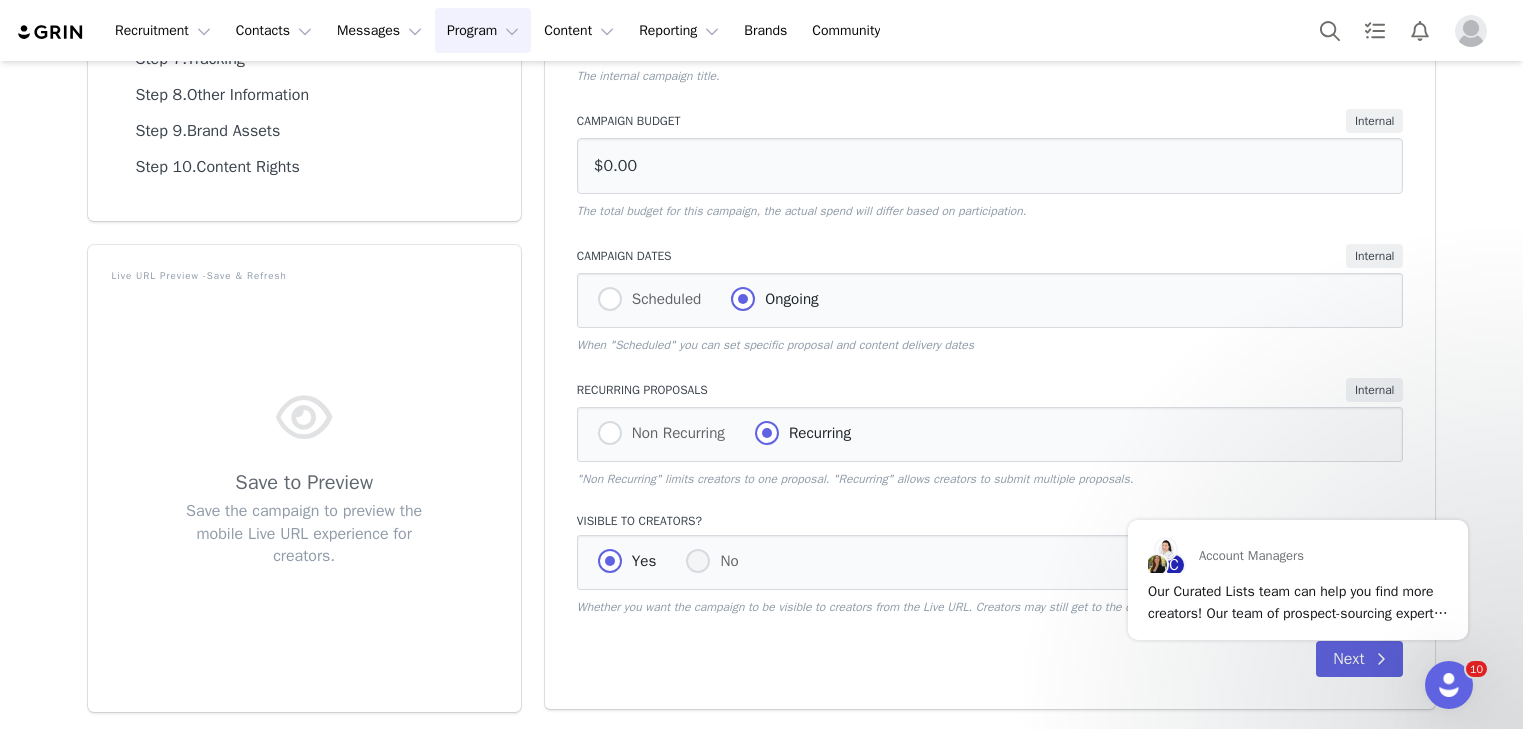 type on "Training 2" 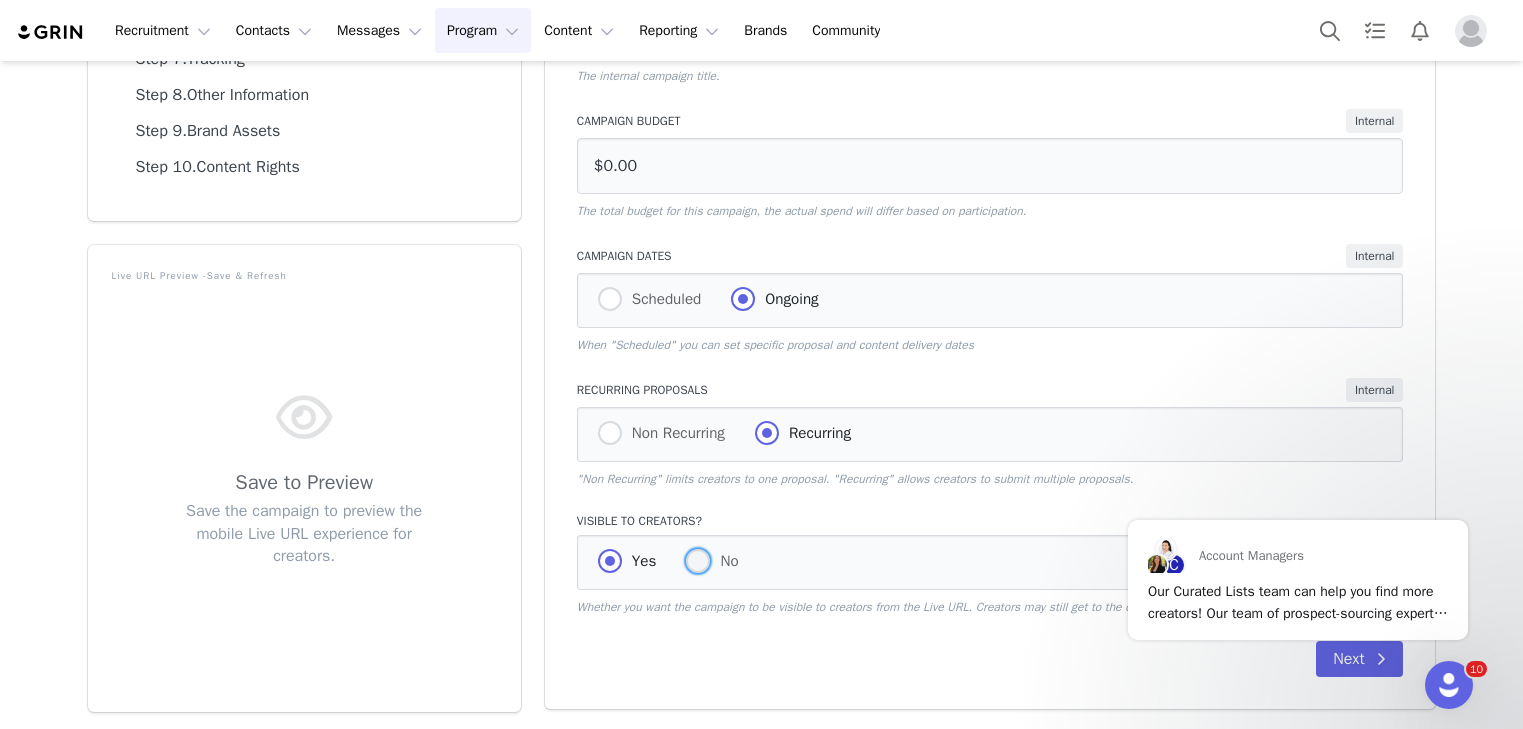 click at bounding box center (698, 561) 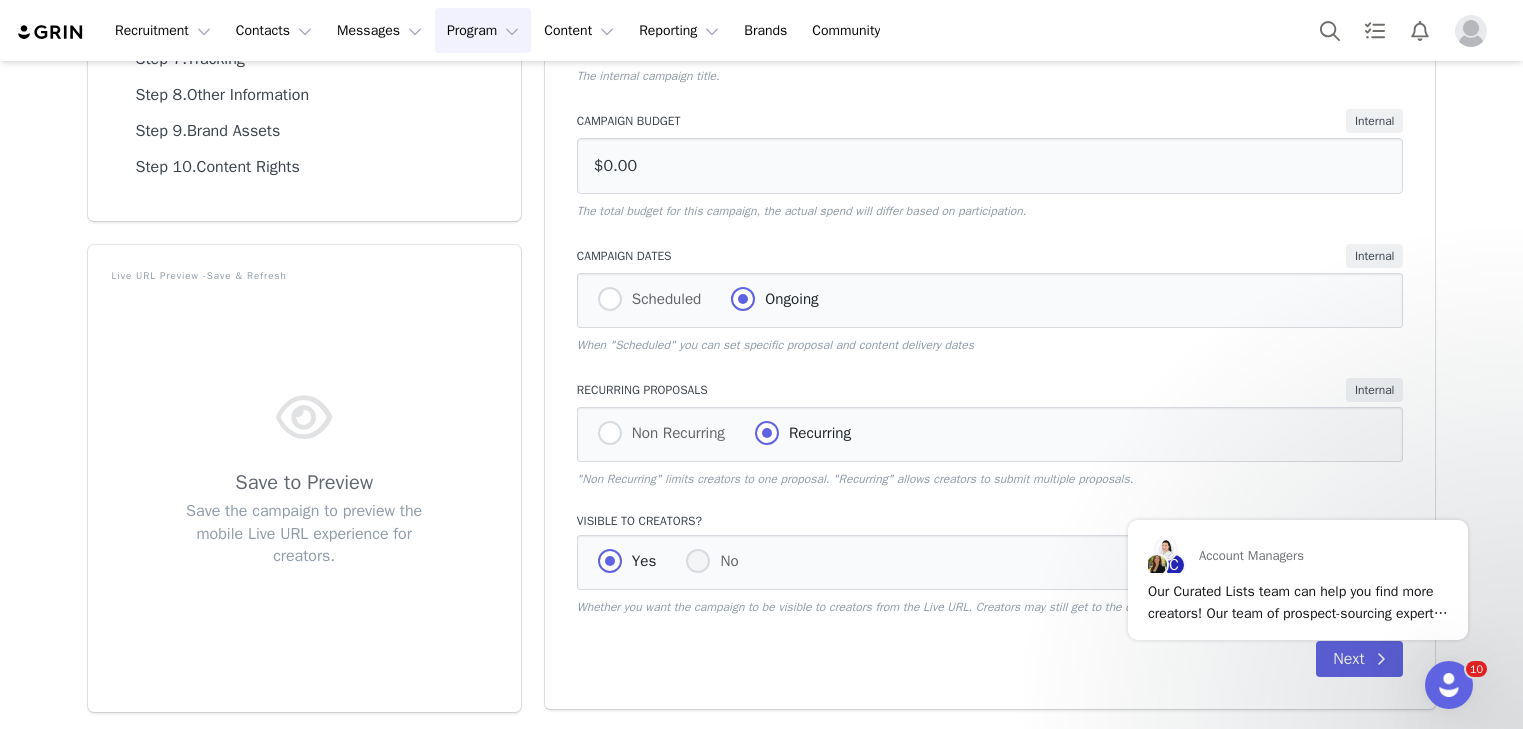 click on "No" at bounding box center (698, 562) 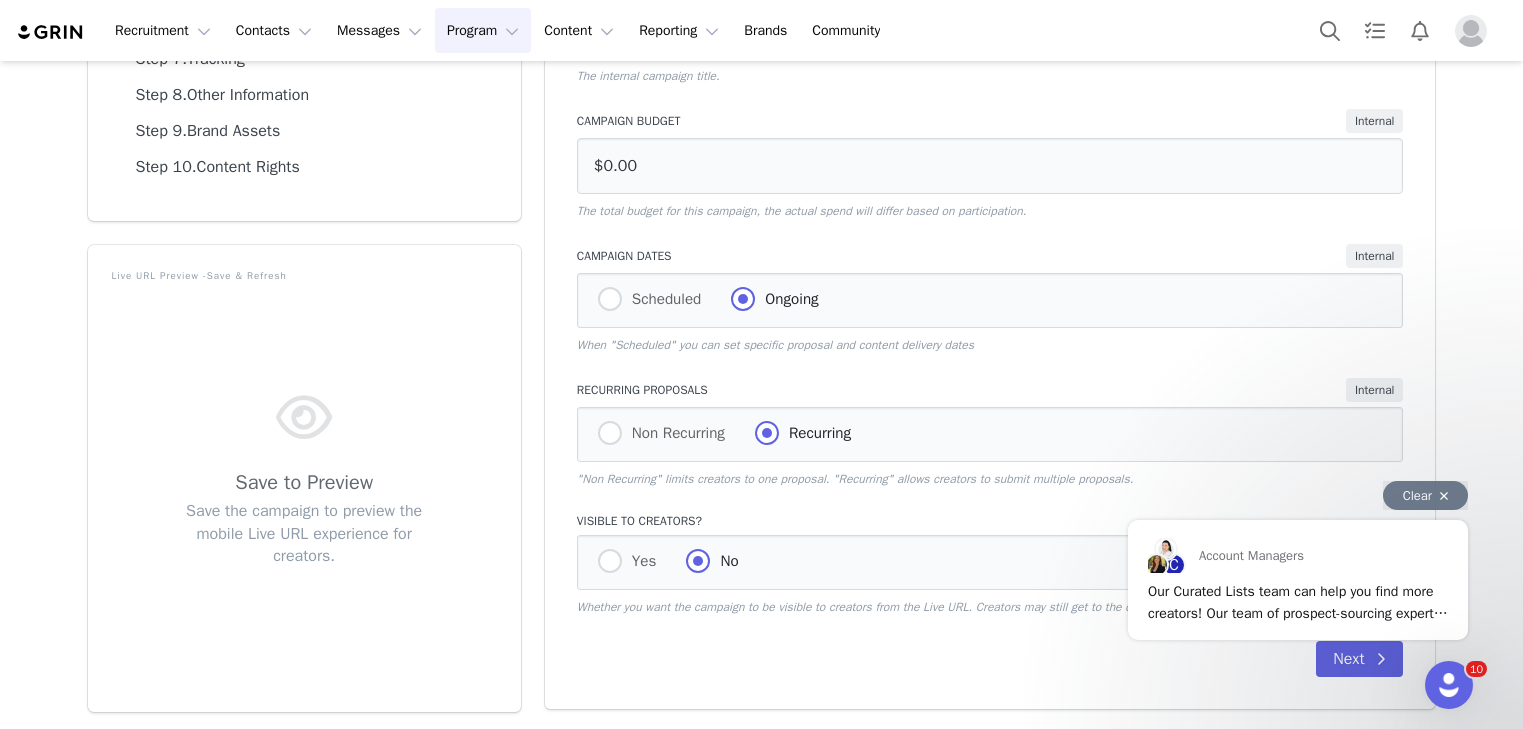 click on "Clear" at bounding box center [1425, 495] 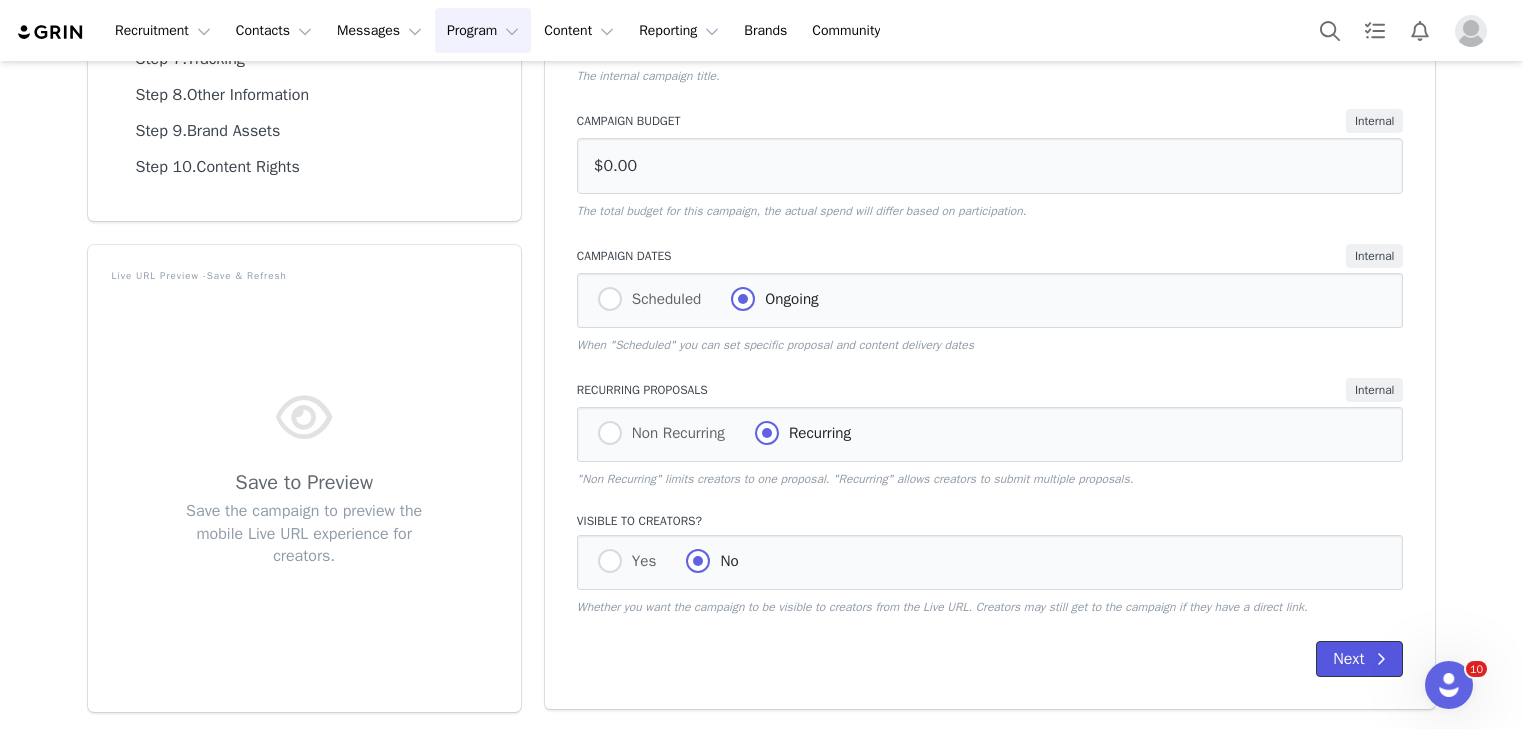 click on "Next" at bounding box center (1359, 659) 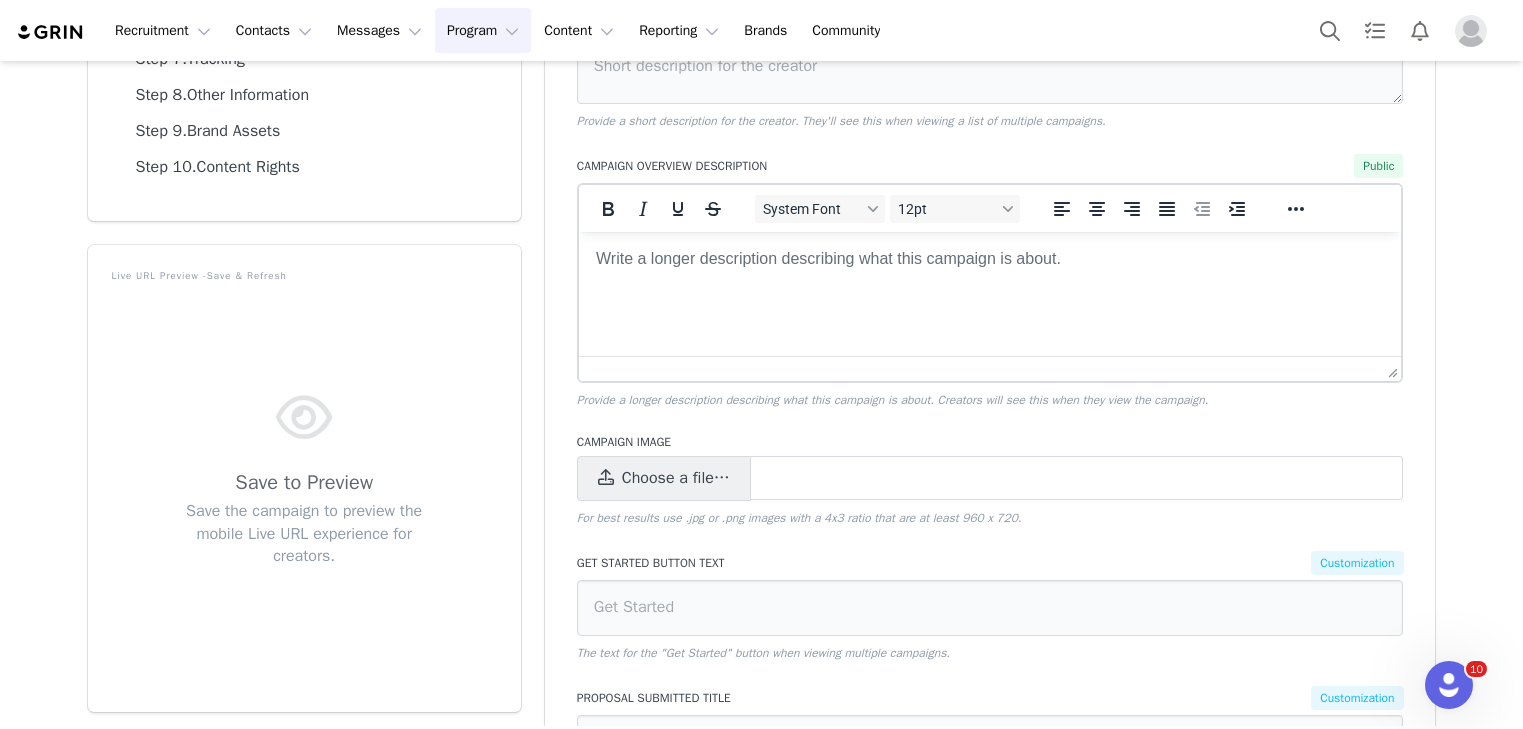 scroll, scrollTop: 0, scrollLeft: 0, axis: both 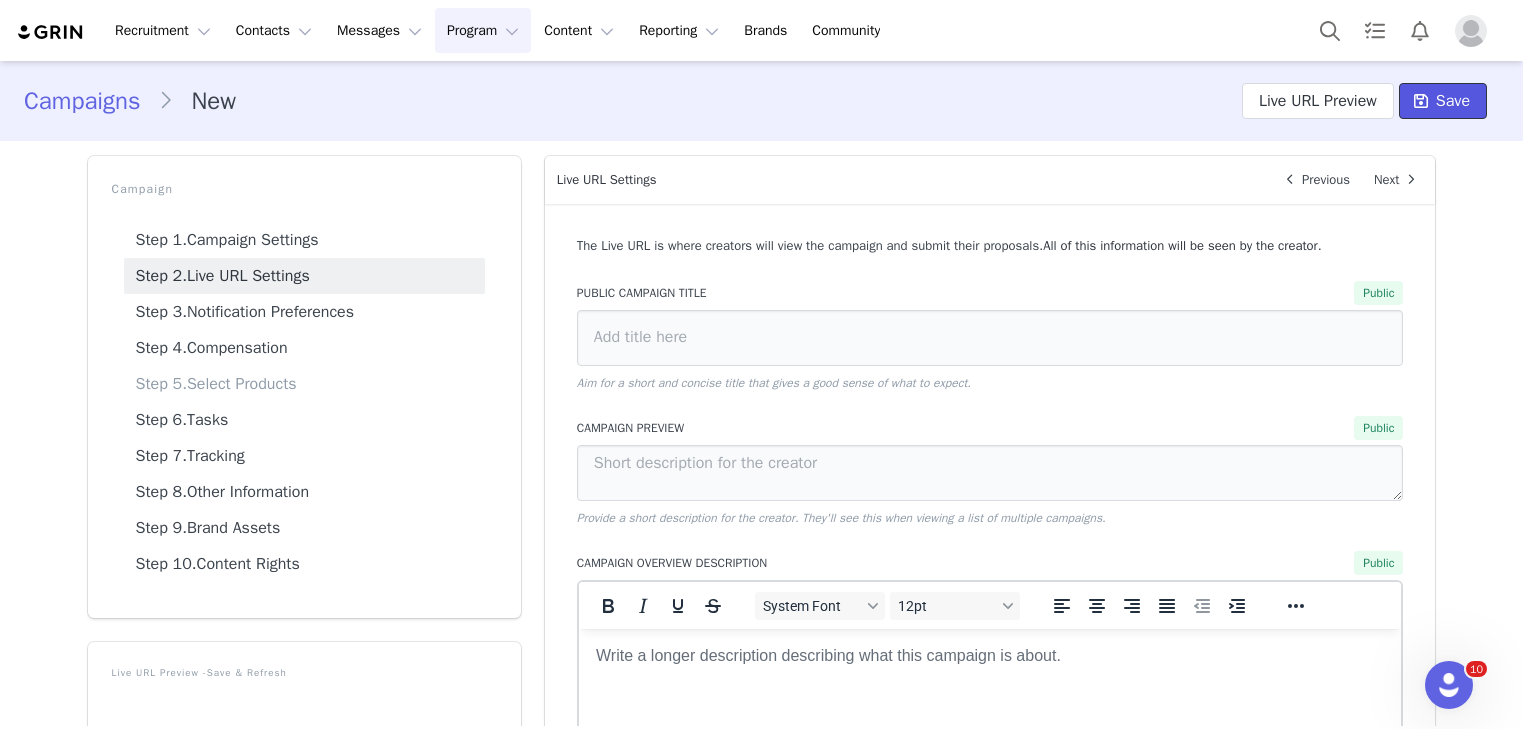 click on "Save" at bounding box center [1453, 101] 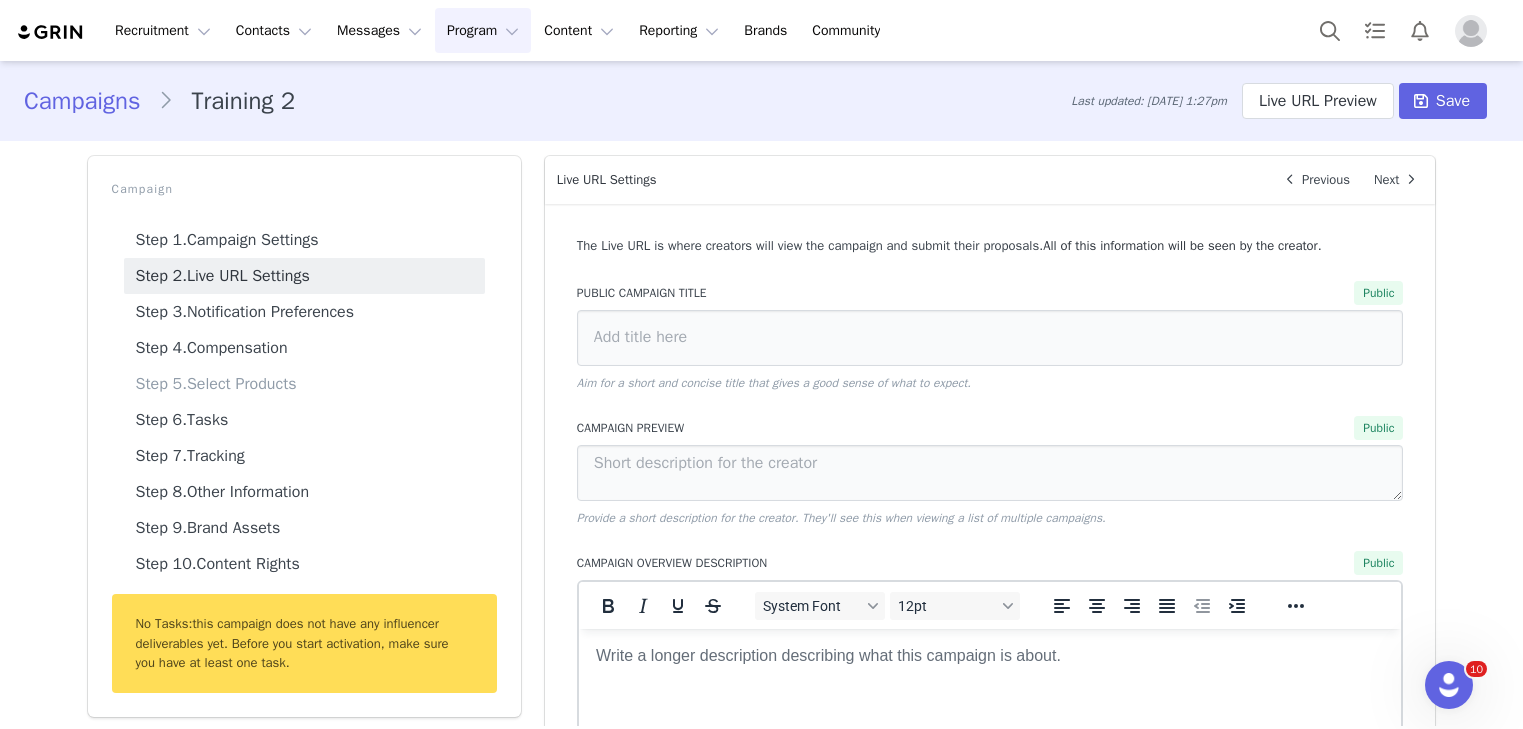 click on "Step 1.  Campaign Settings  Step 2.  Live URL Settings  Step 3.  Notification Preferences  Step 4.  Compensation  Step 5.  Select Products  Step 6.  Tasks  Step 7.  Tracking  Step 8.  Other Information  Step 9.  Brand Assets  Step 10.  Content Rights" at bounding box center (304, 402) 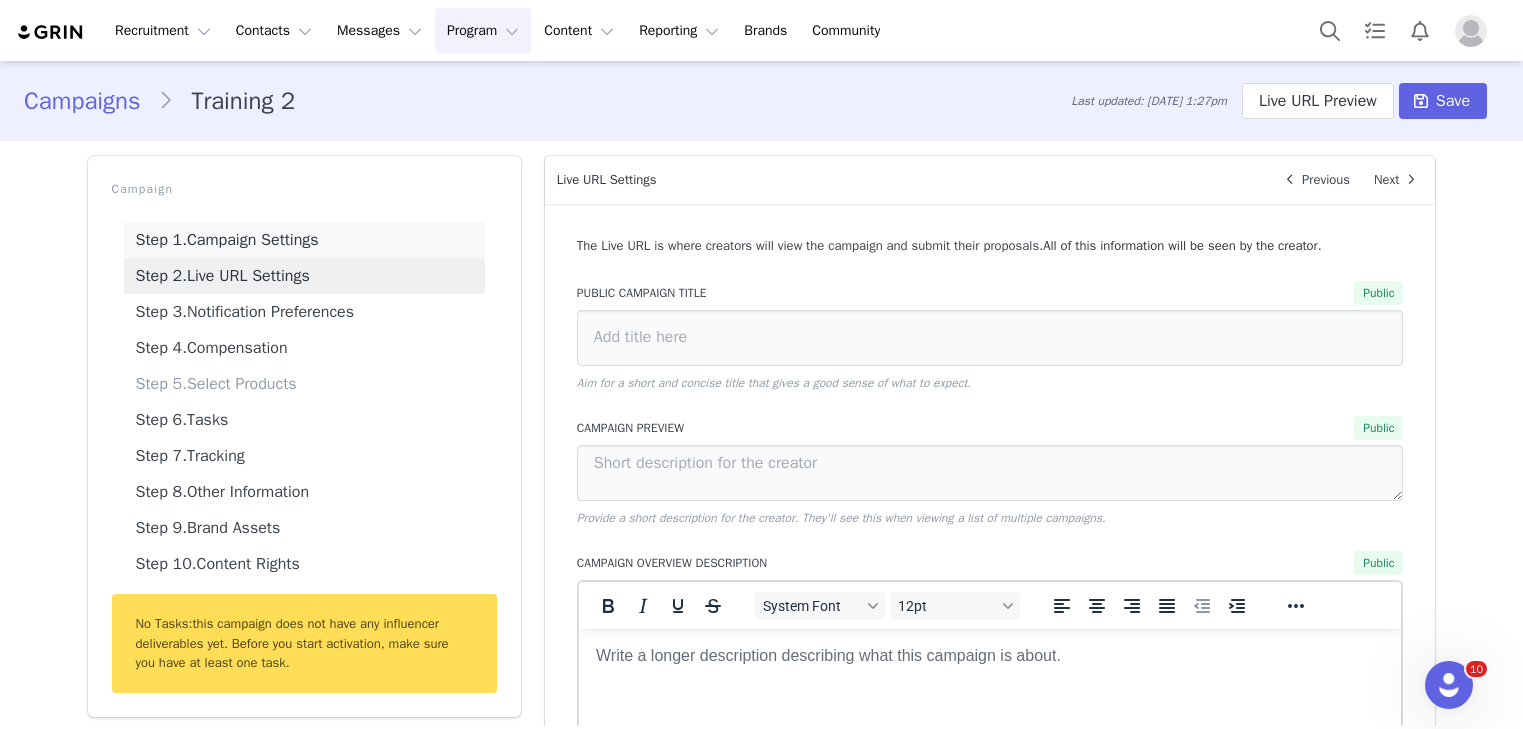 click on "Step 1.  Campaign Settings" at bounding box center [304, 240] 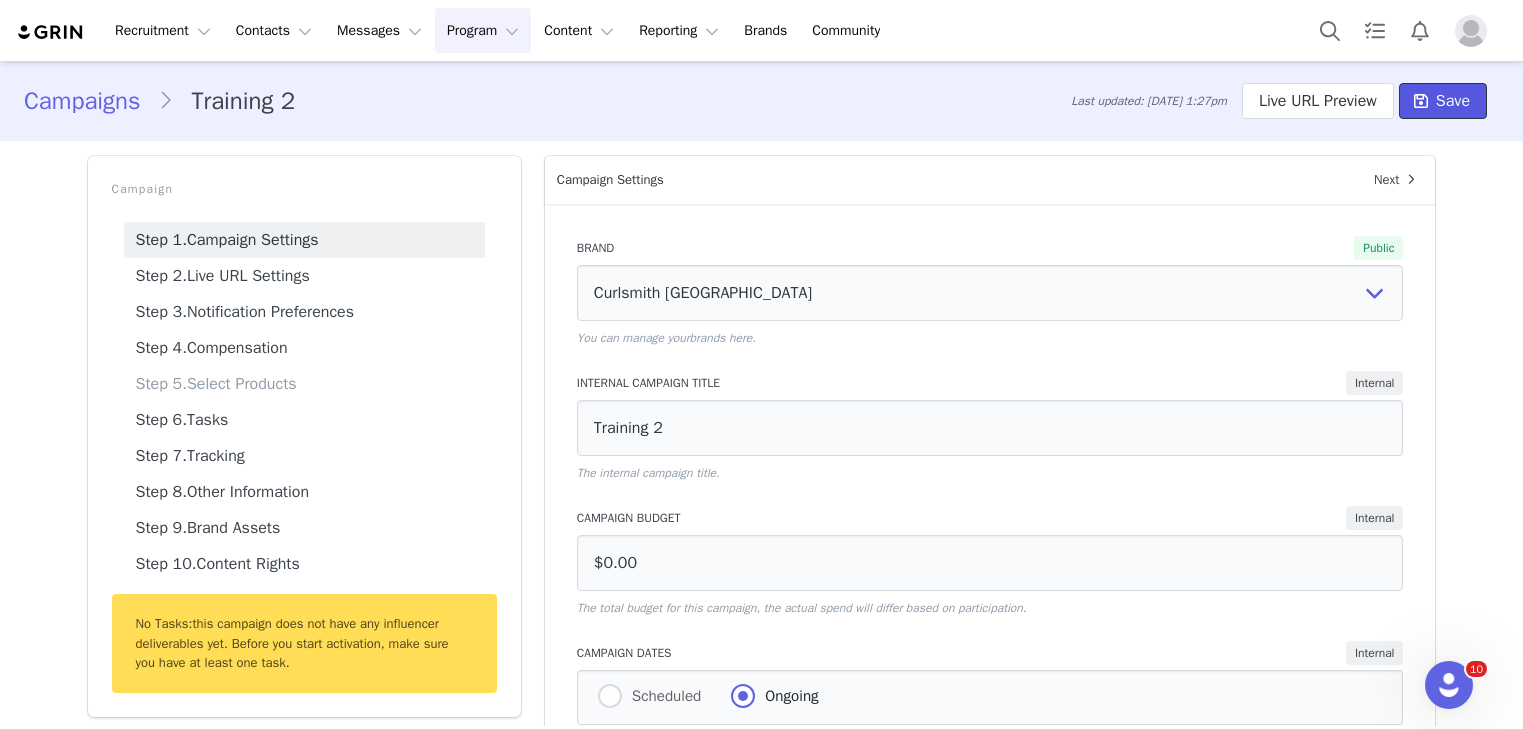 click on "Save" at bounding box center (1453, 101) 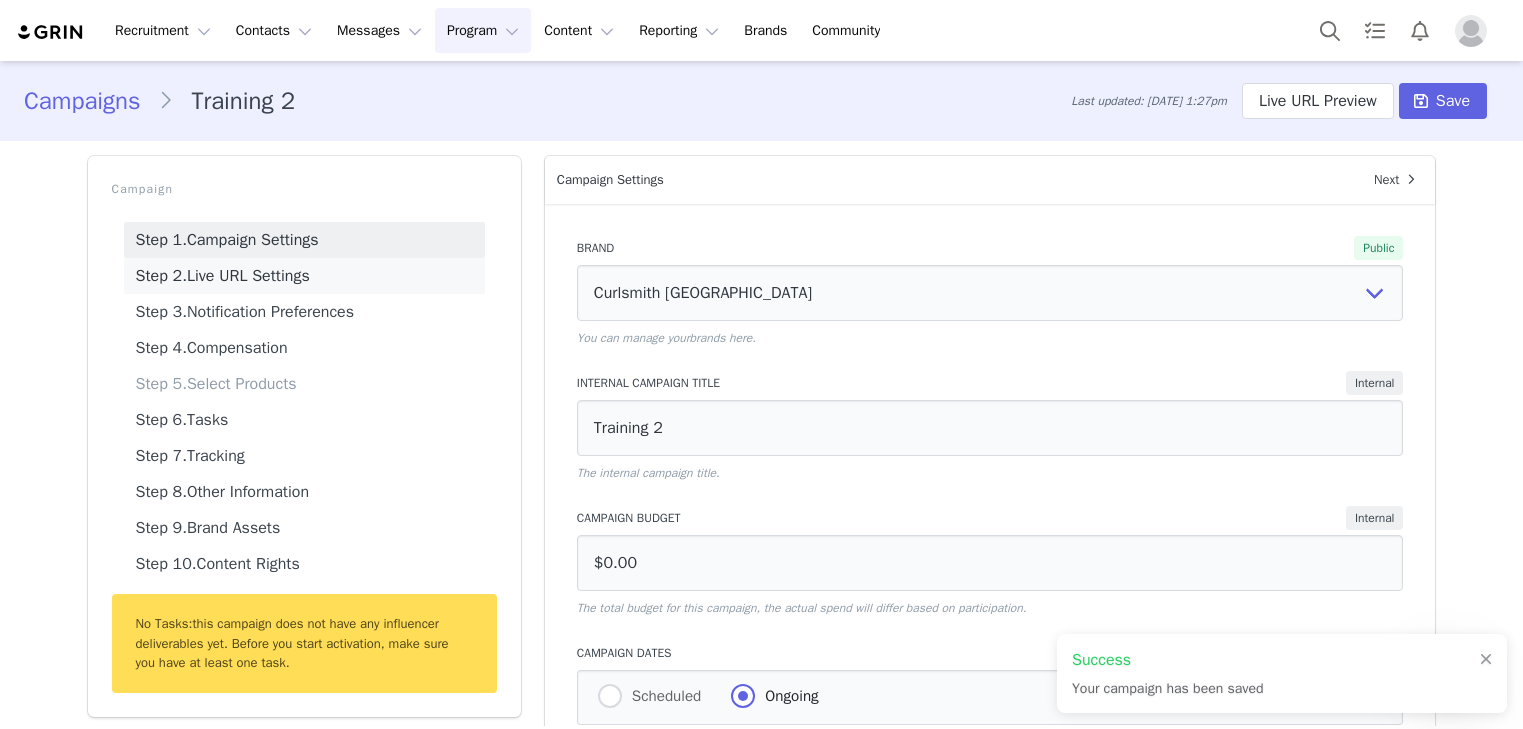 click on "Step 2.  Live URL Settings" at bounding box center (304, 276) 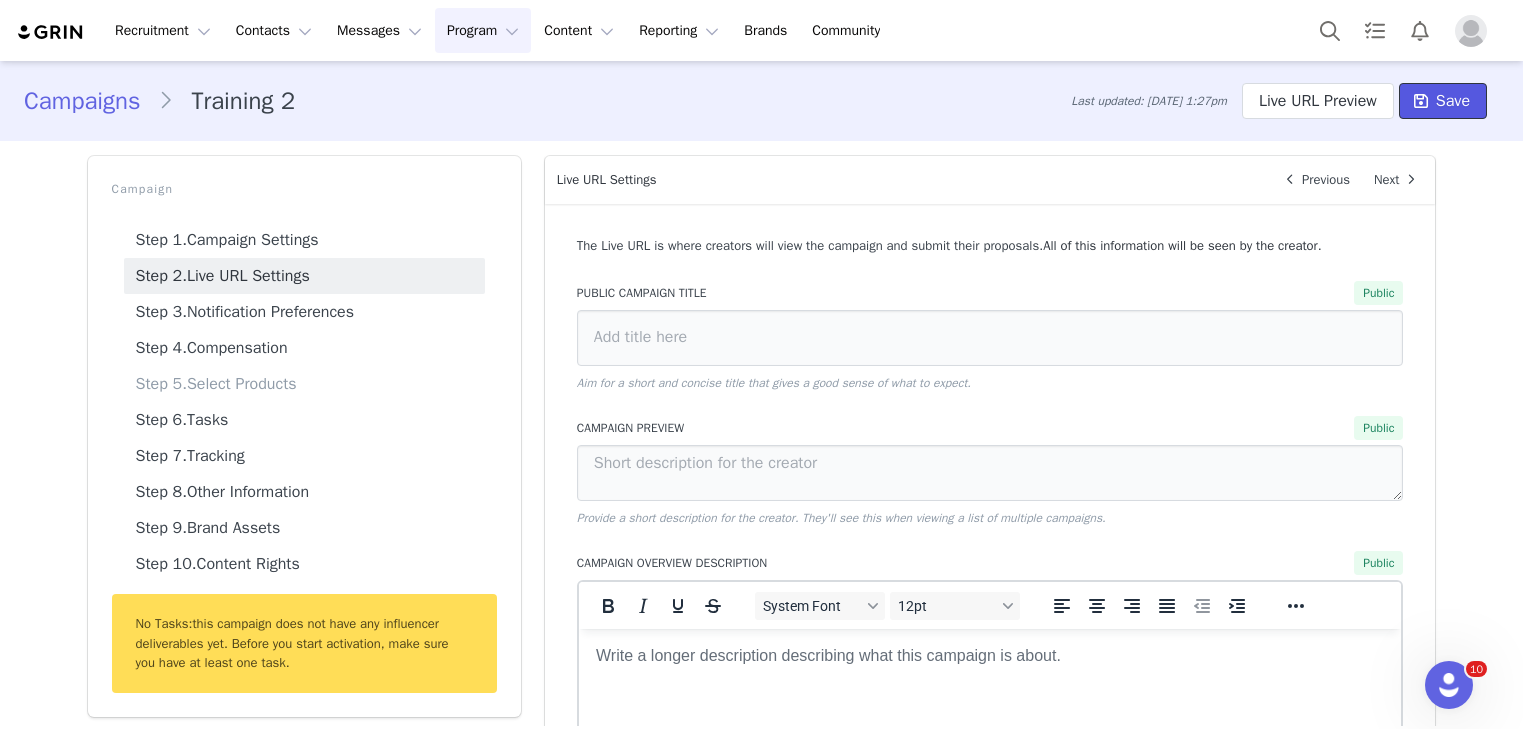 click on "Save" at bounding box center [1443, 101] 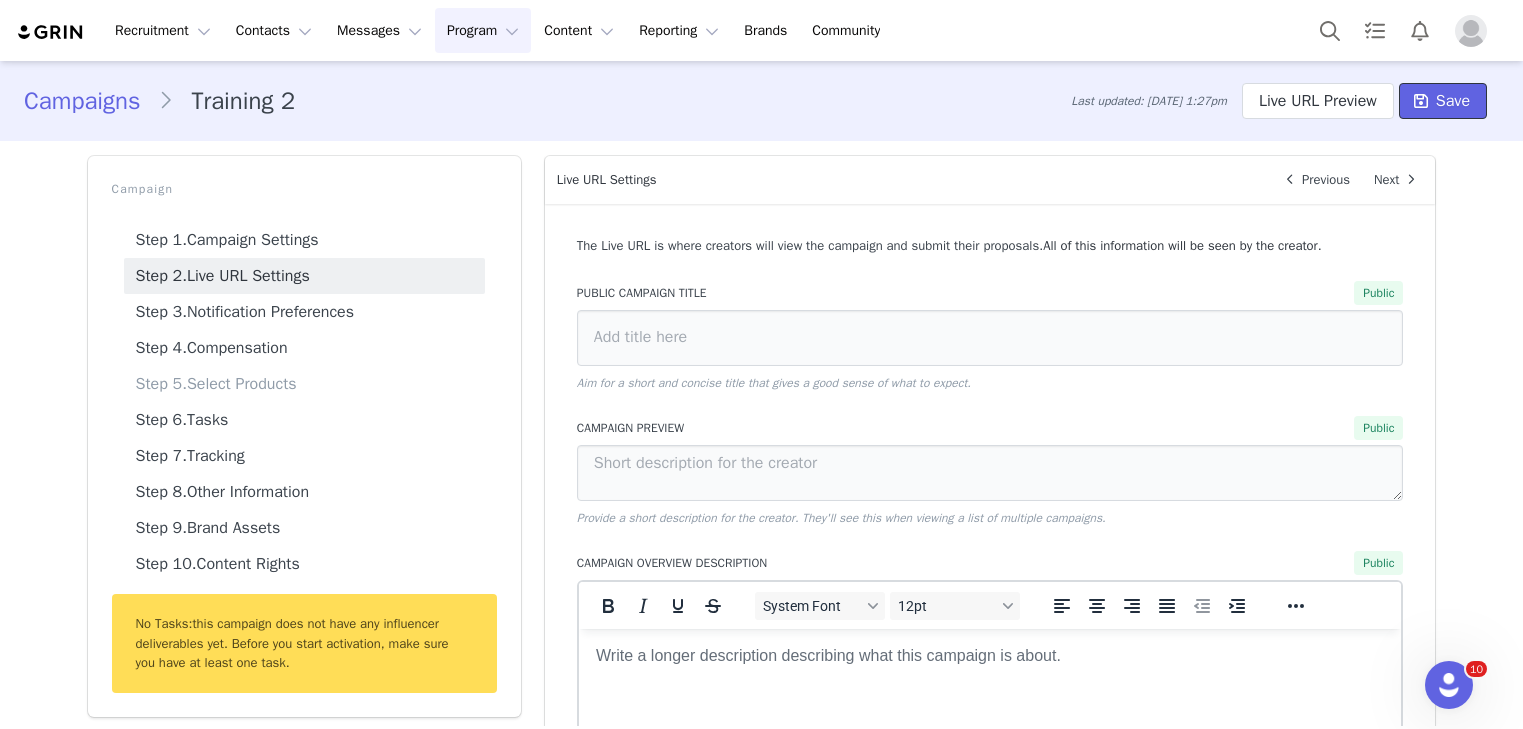 scroll, scrollTop: 55, scrollLeft: 0, axis: vertical 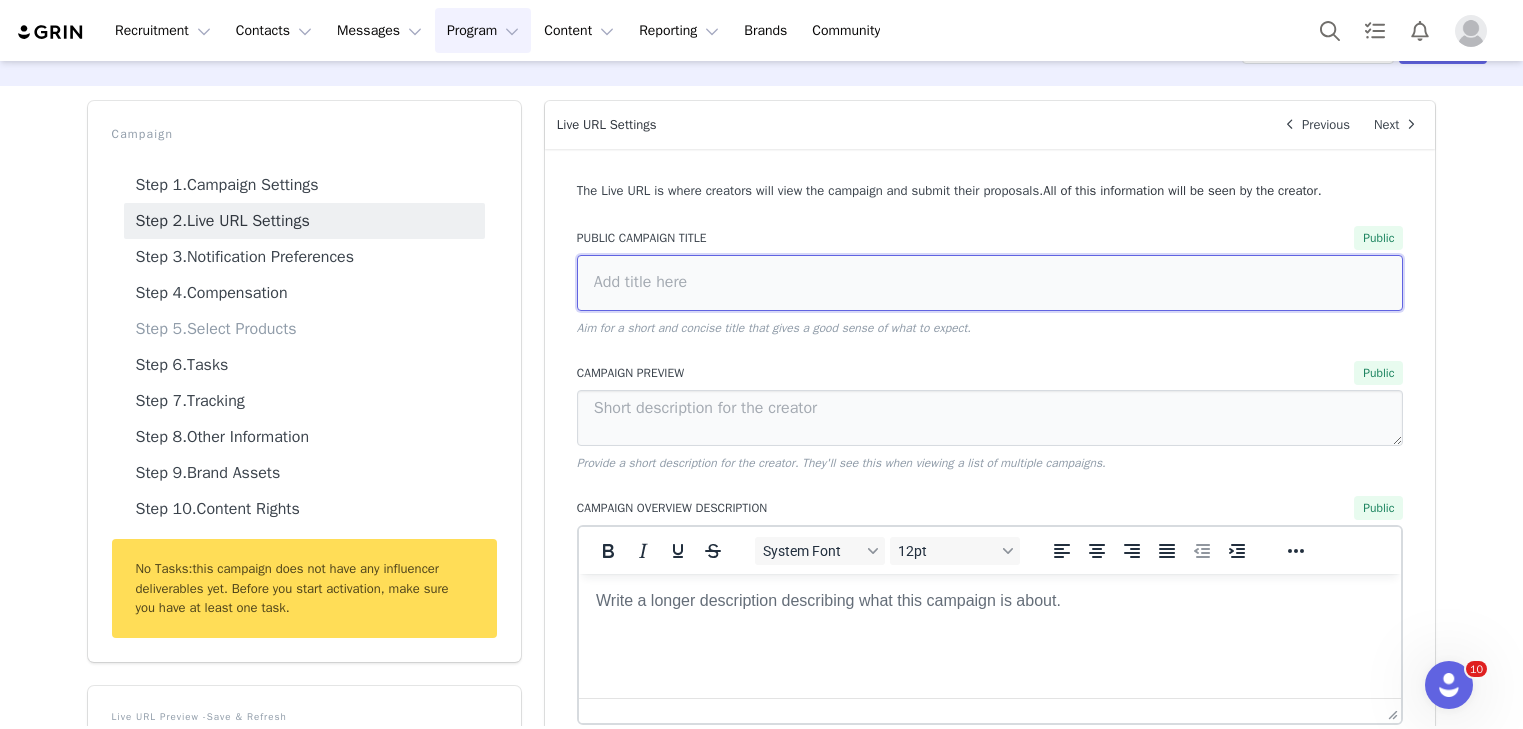 click at bounding box center [990, 283] 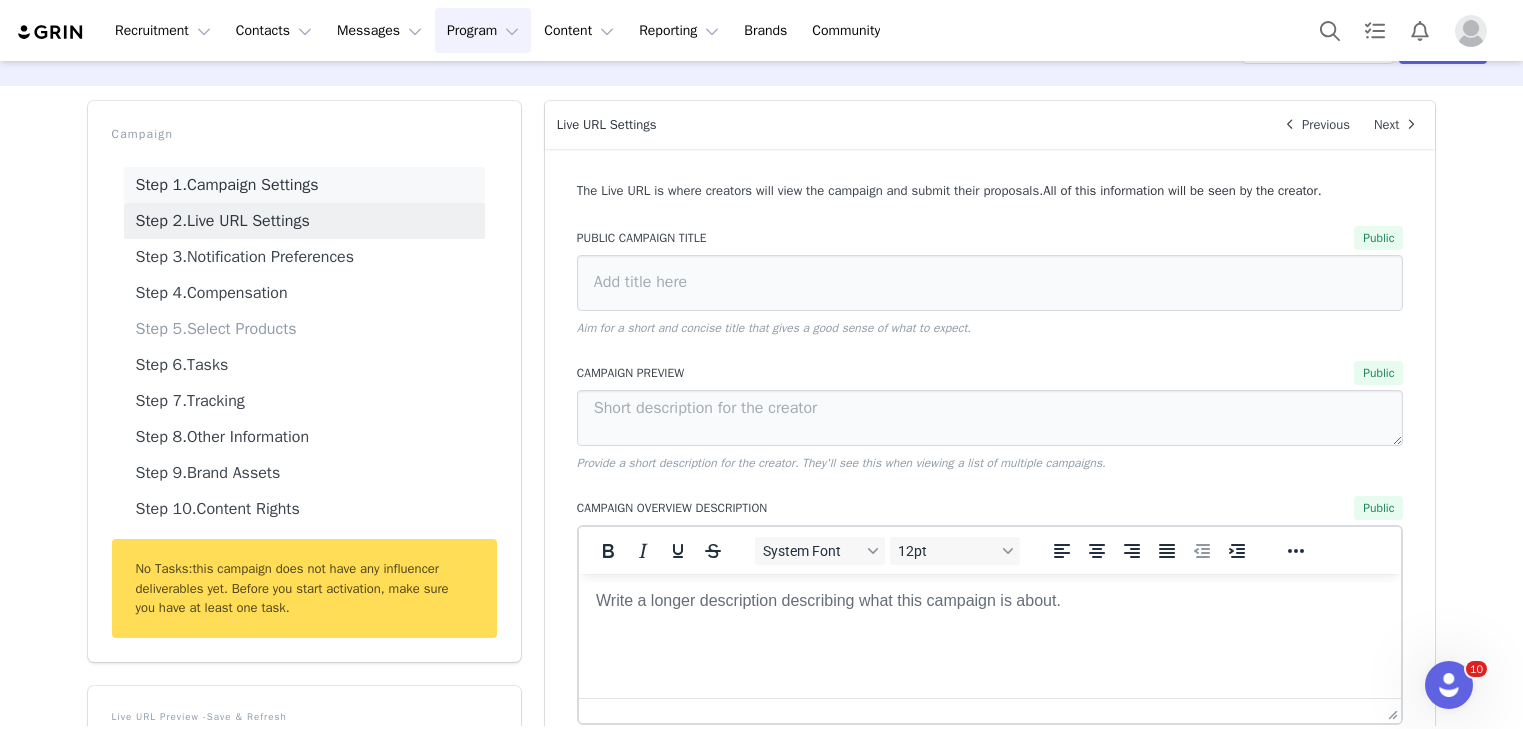 click on "Step 1.  Campaign Settings" at bounding box center (304, 185) 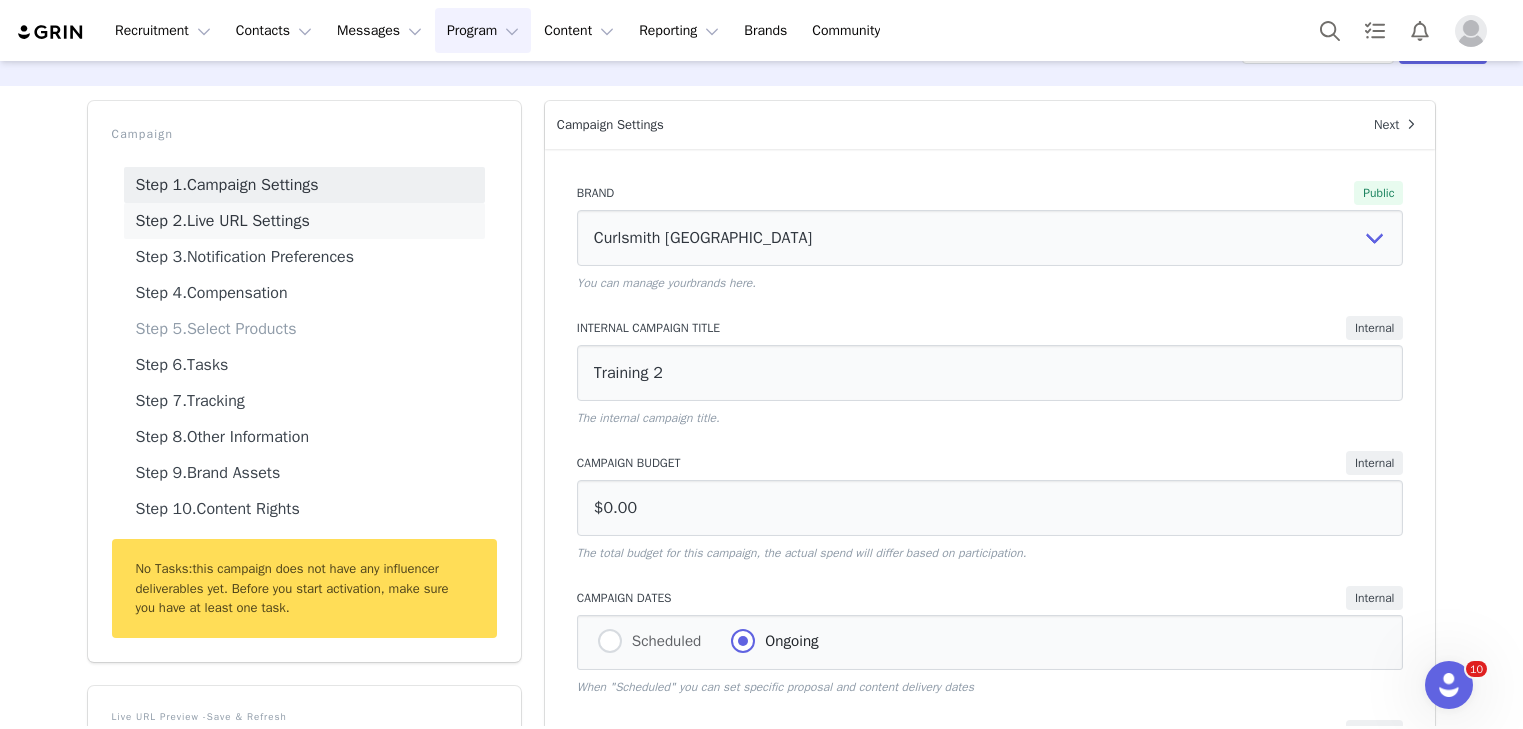 click on "Step 2.  Live URL Settings" at bounding box center (304, 221) 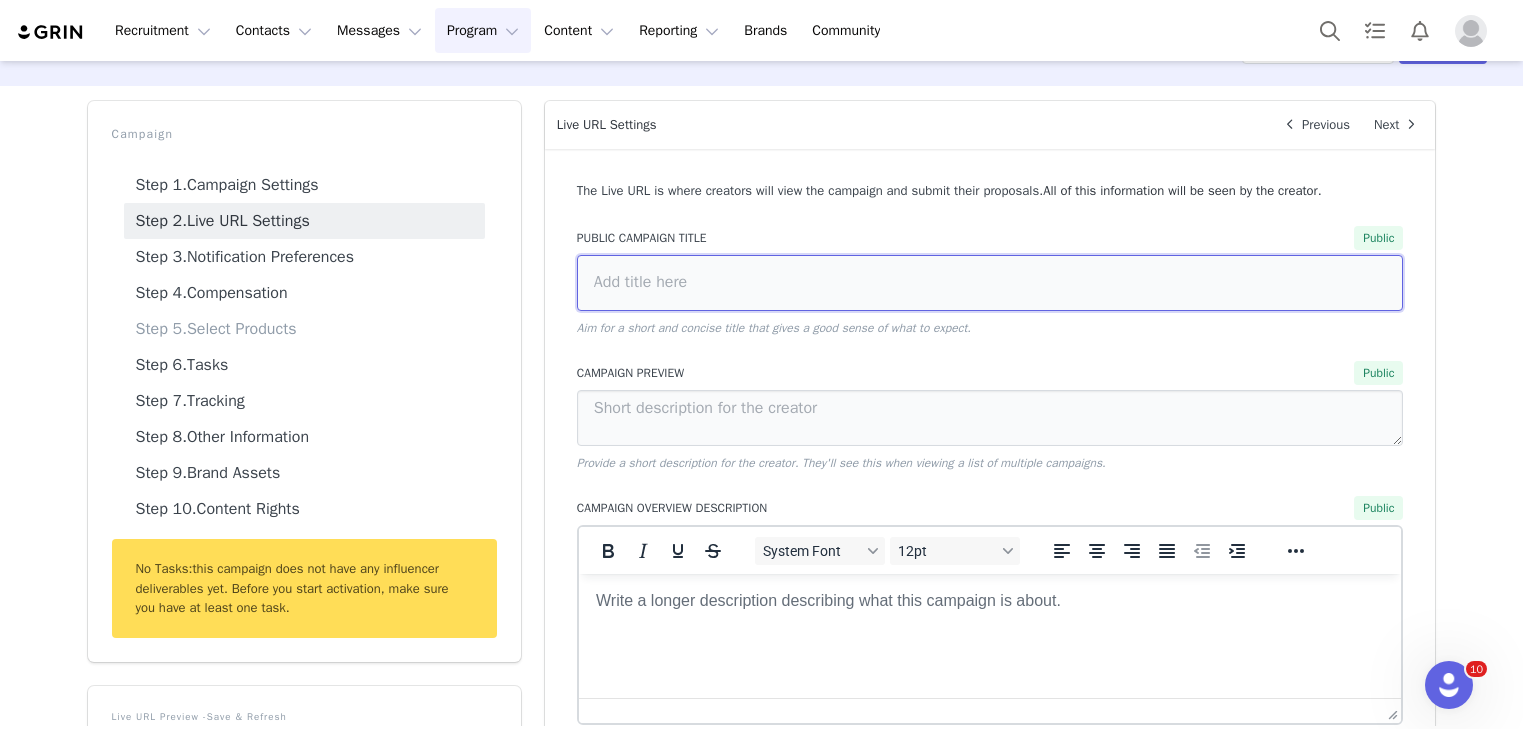 click at bounding box center [990, 283] 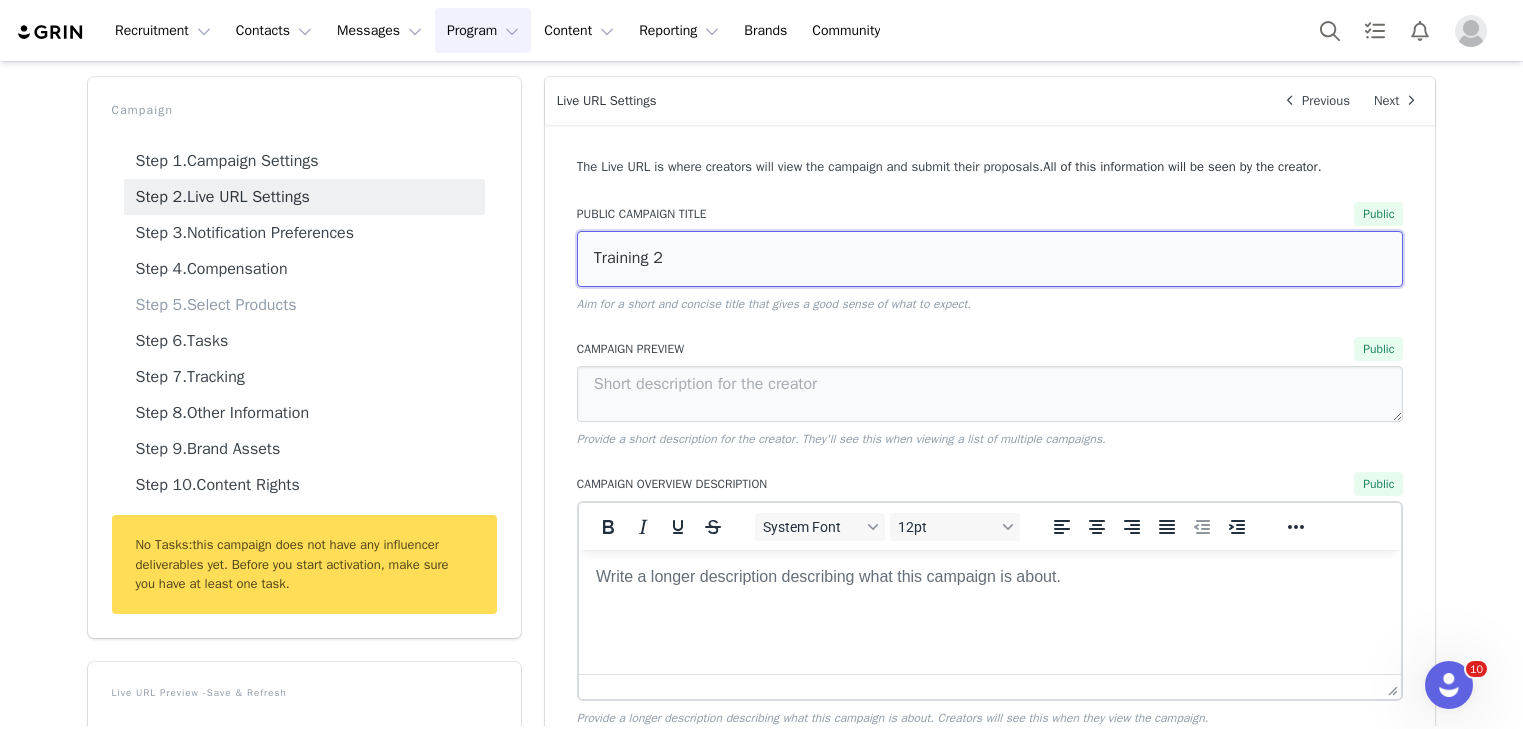 scroll, scrollTop: 89, scrollLeft: 0, axis: vertical 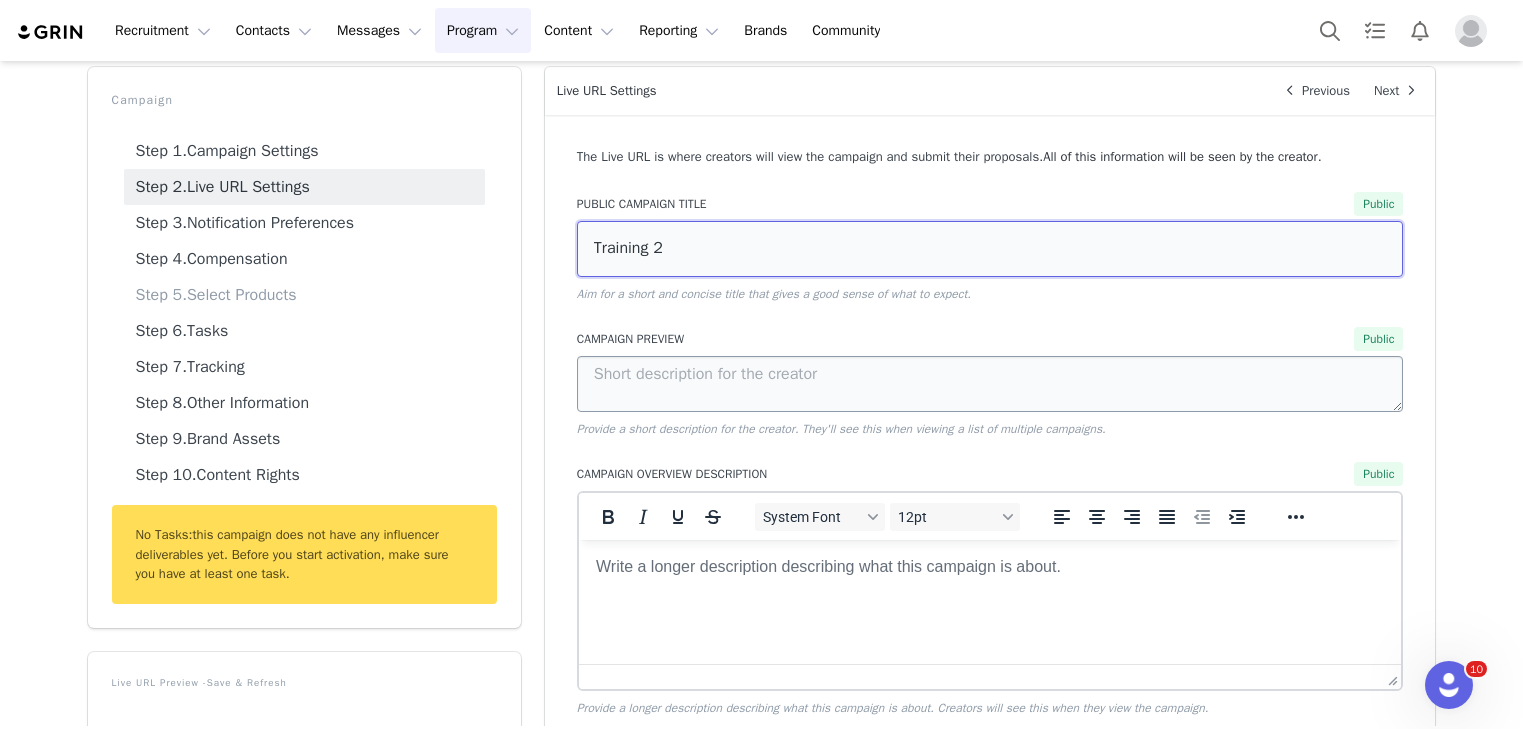 type on "Training 2" 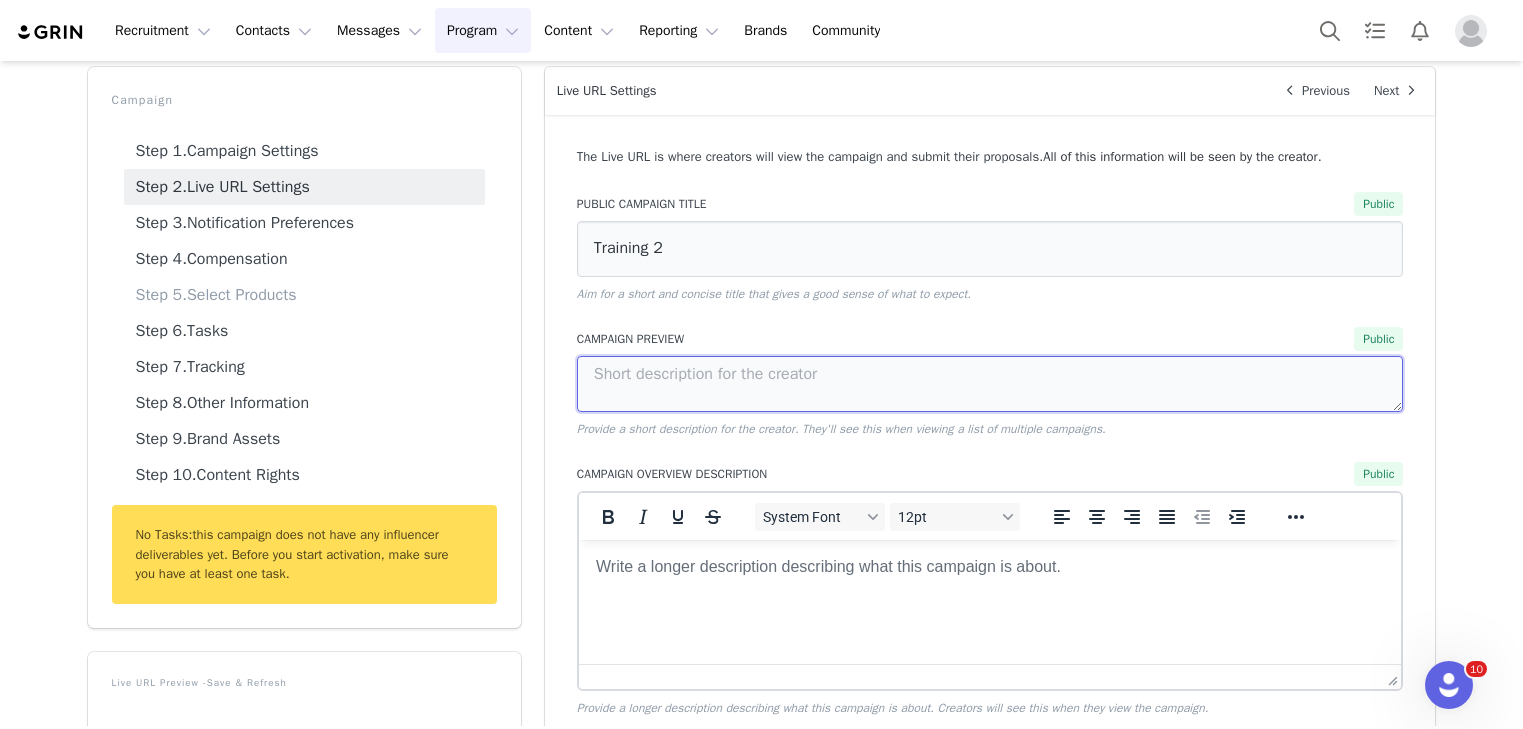 click at bounding box center [990, 384] 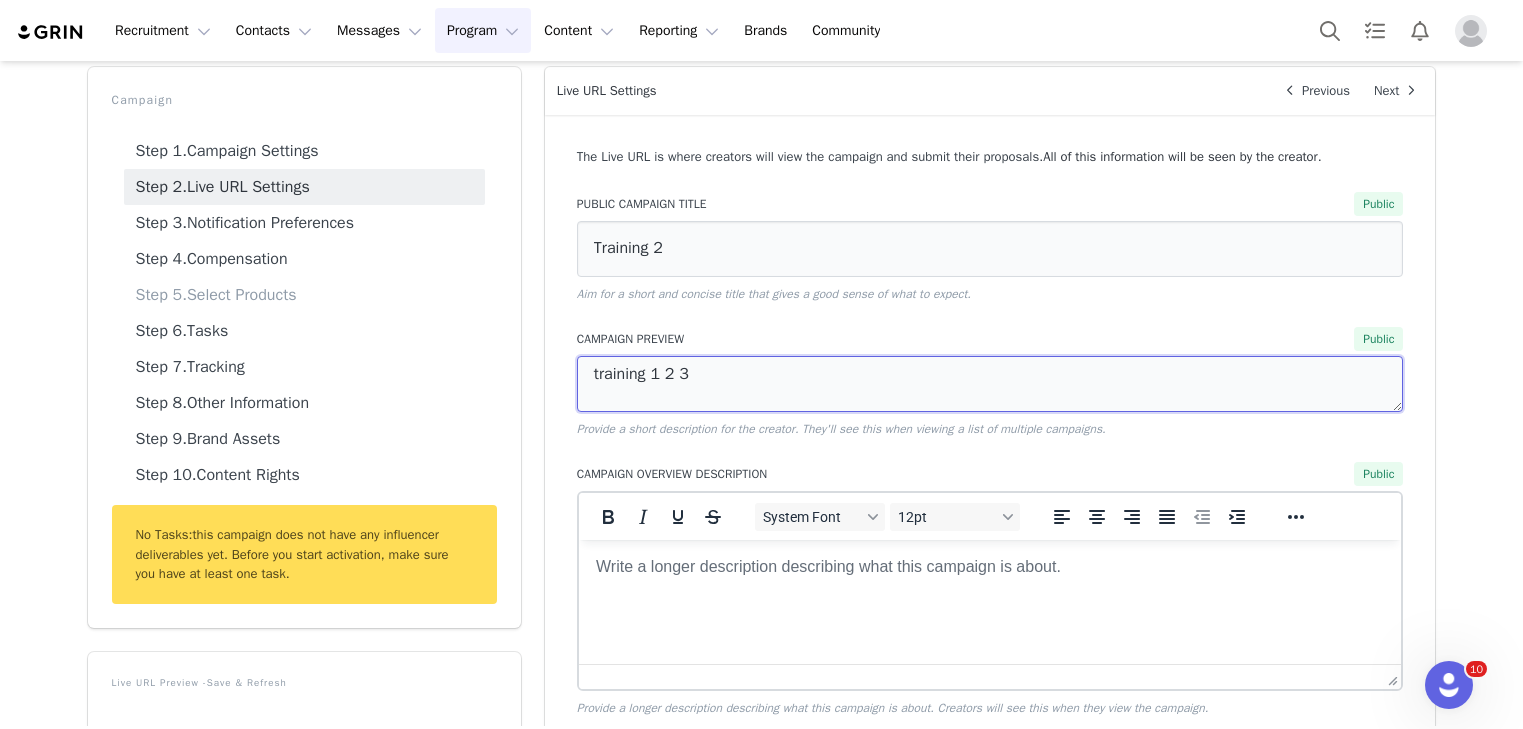 type on "training 1 2 3" 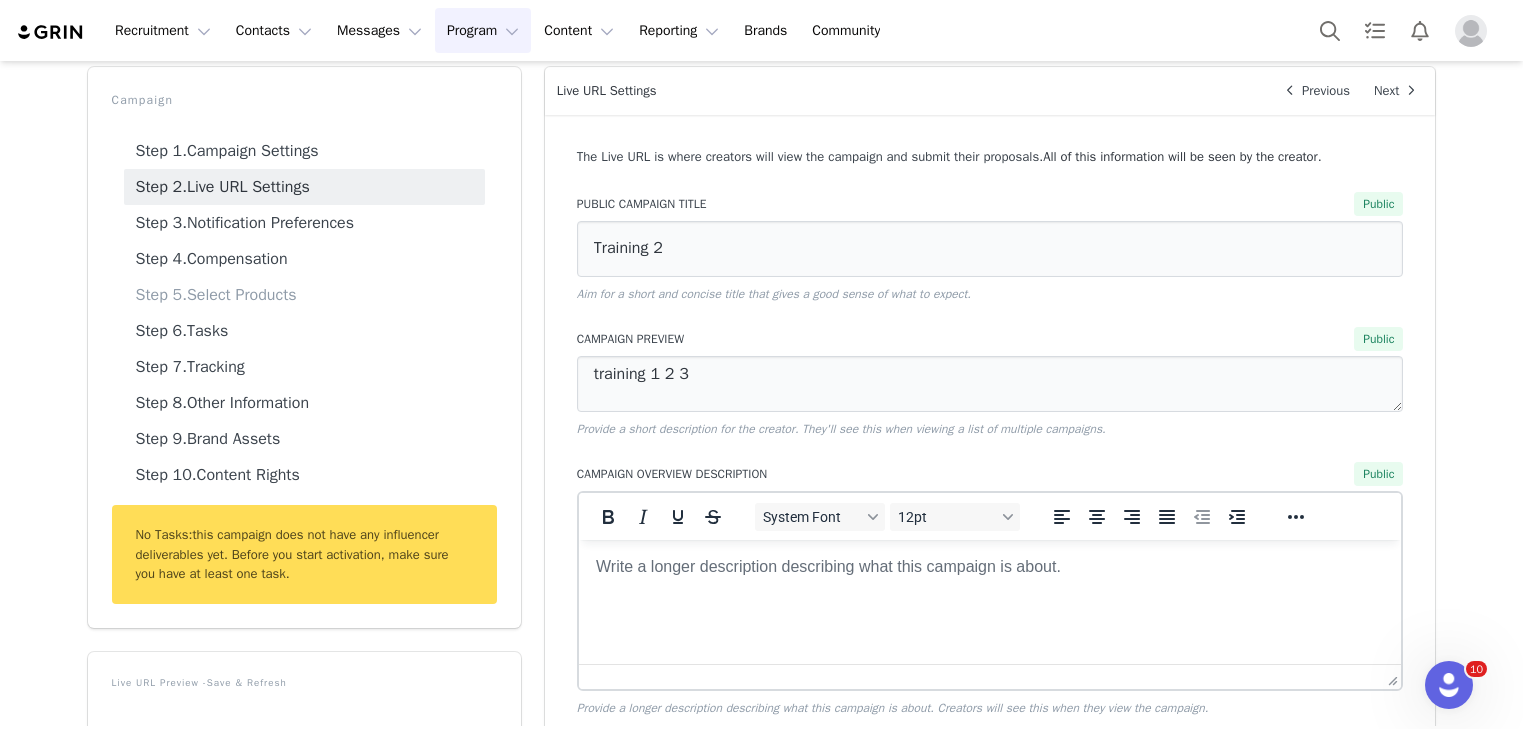 click at bounding box center [989, 566] 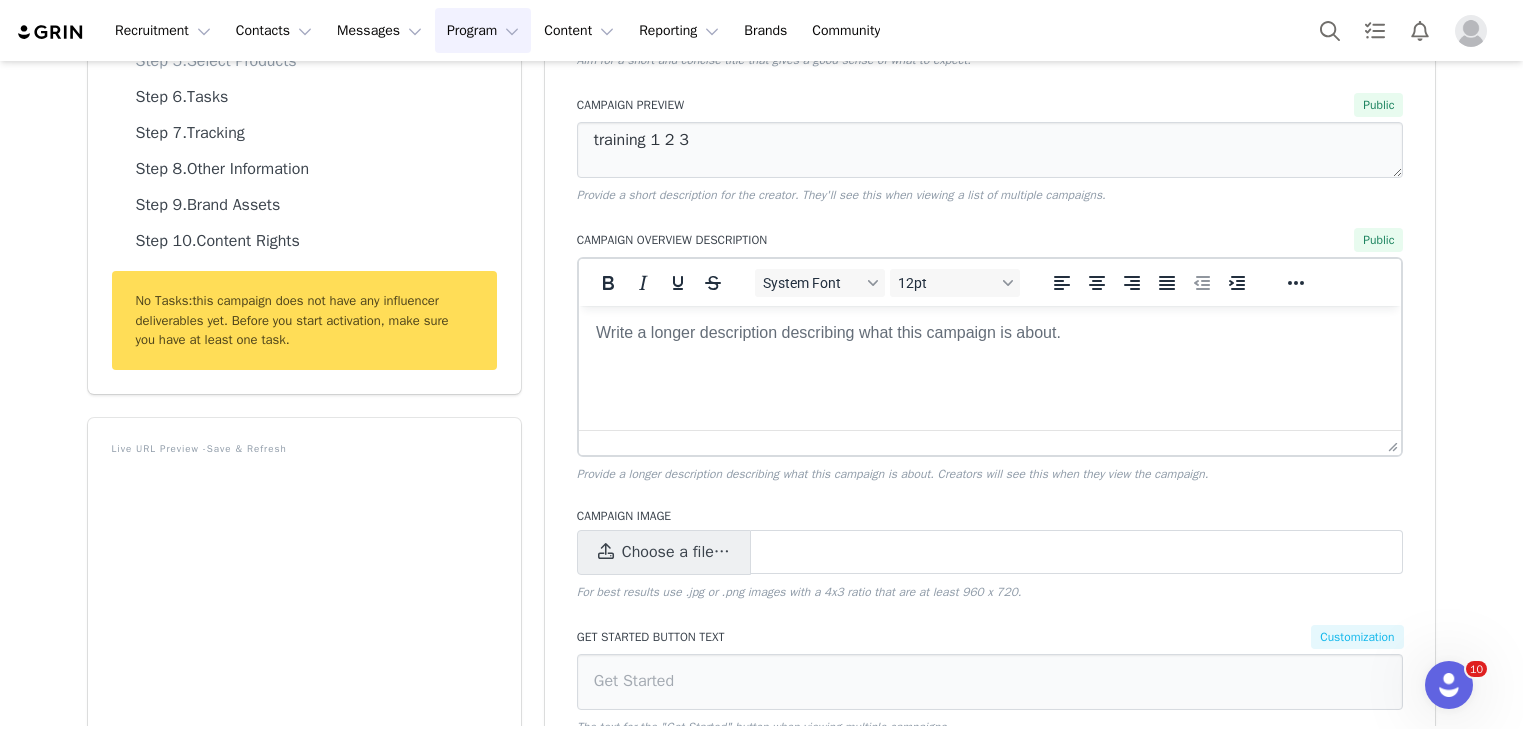 scroll, scrollTop: 330, scrollLeft: 0, axis: vertical 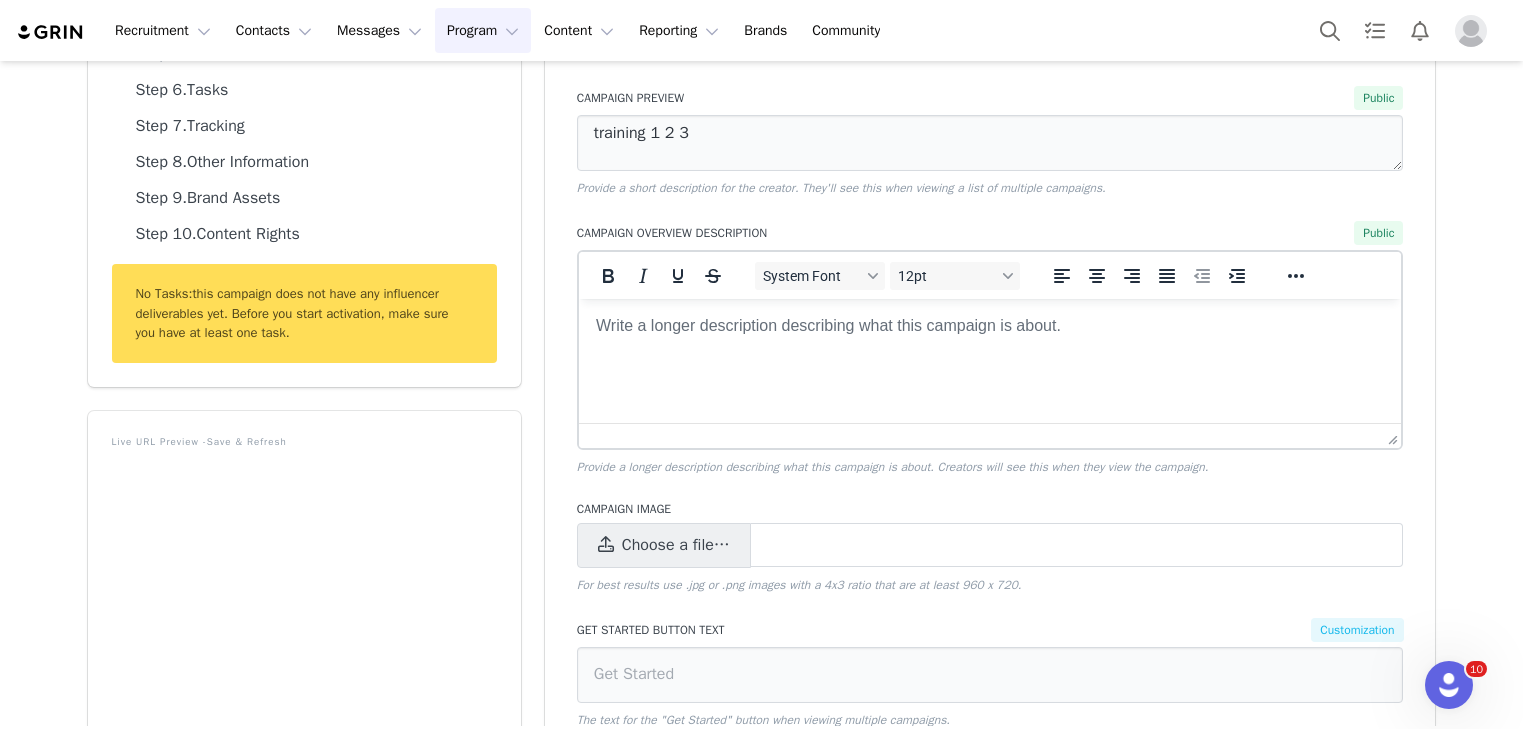 type 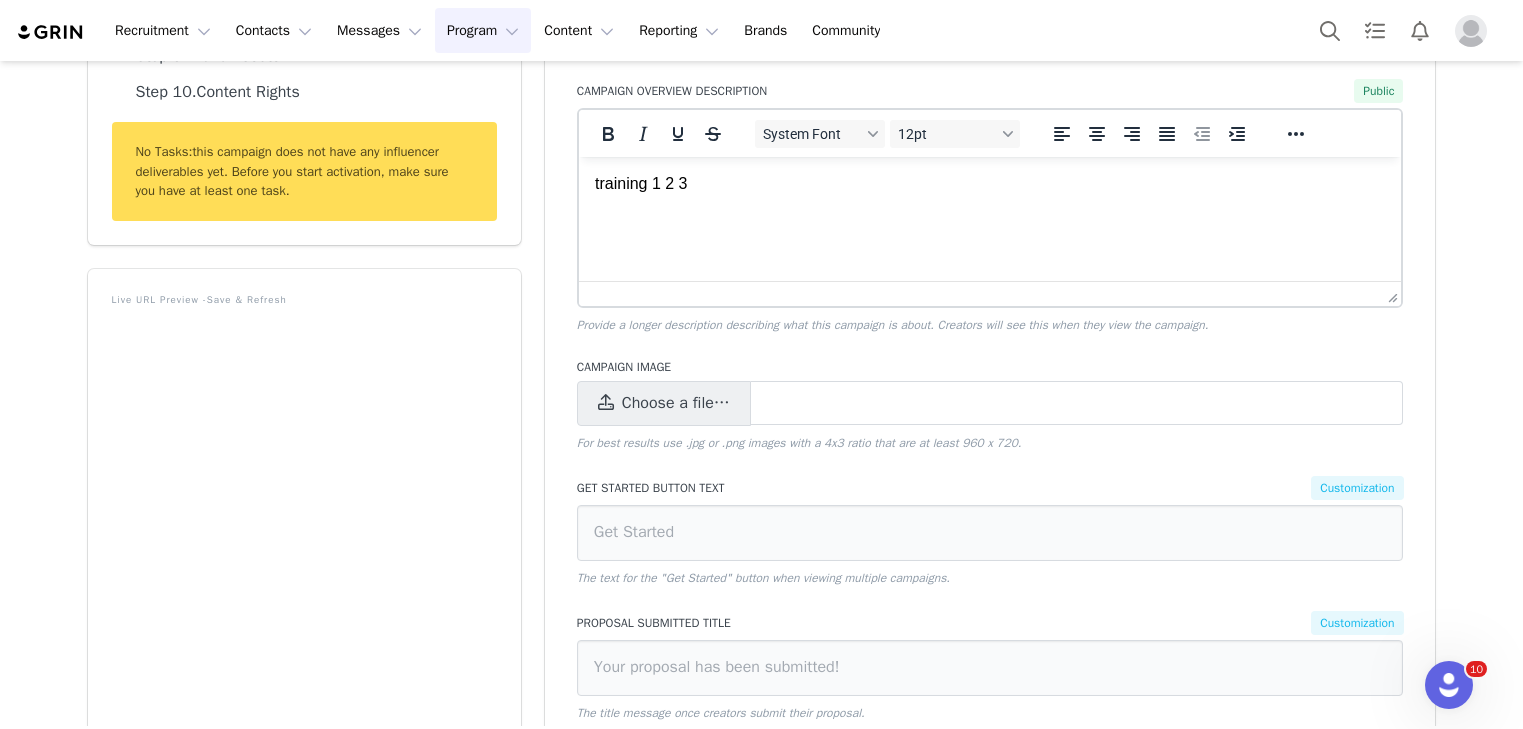 scroll, scrollTop: 484, scrollLeft: 0, axis: vertical 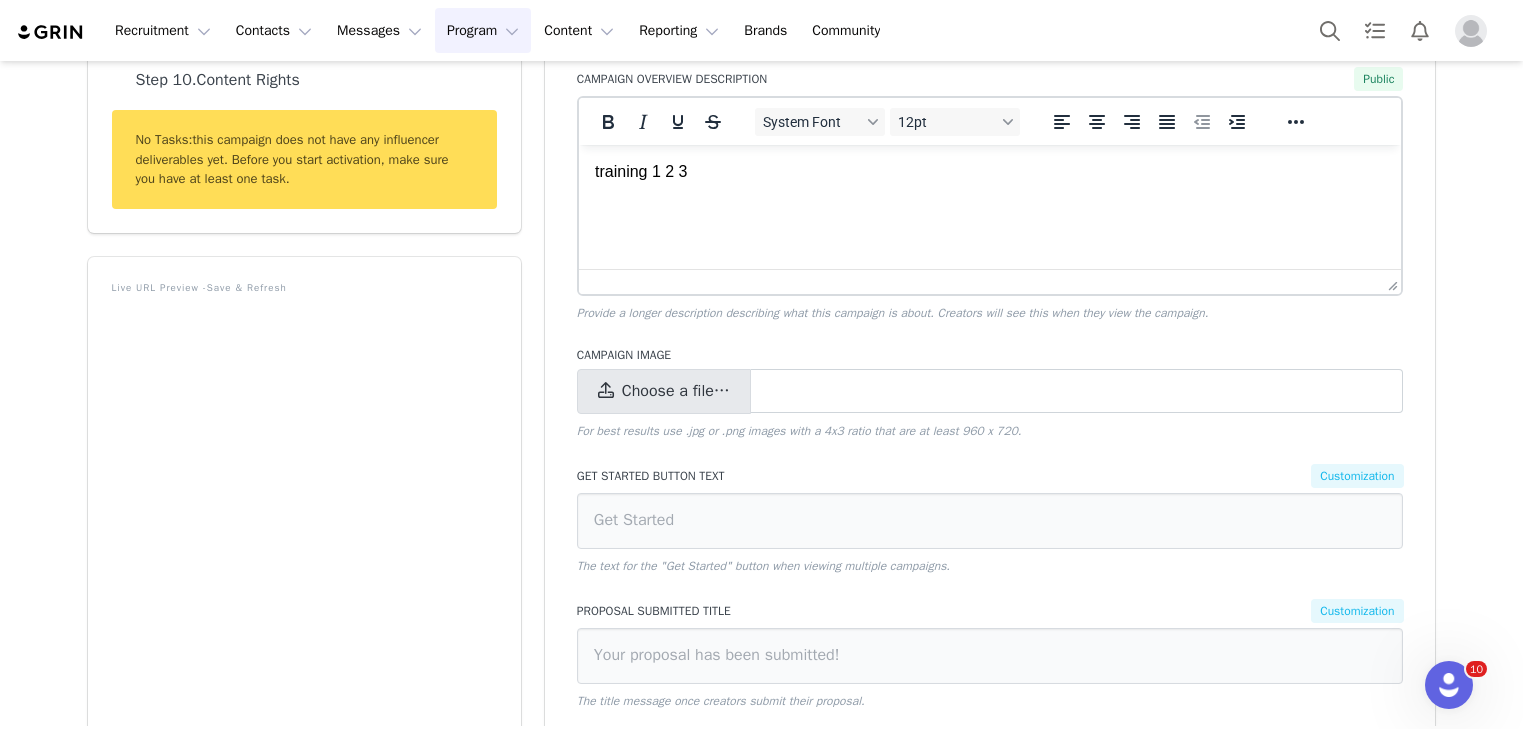 click on "Choose a file…" at bounding box center (676, 391) 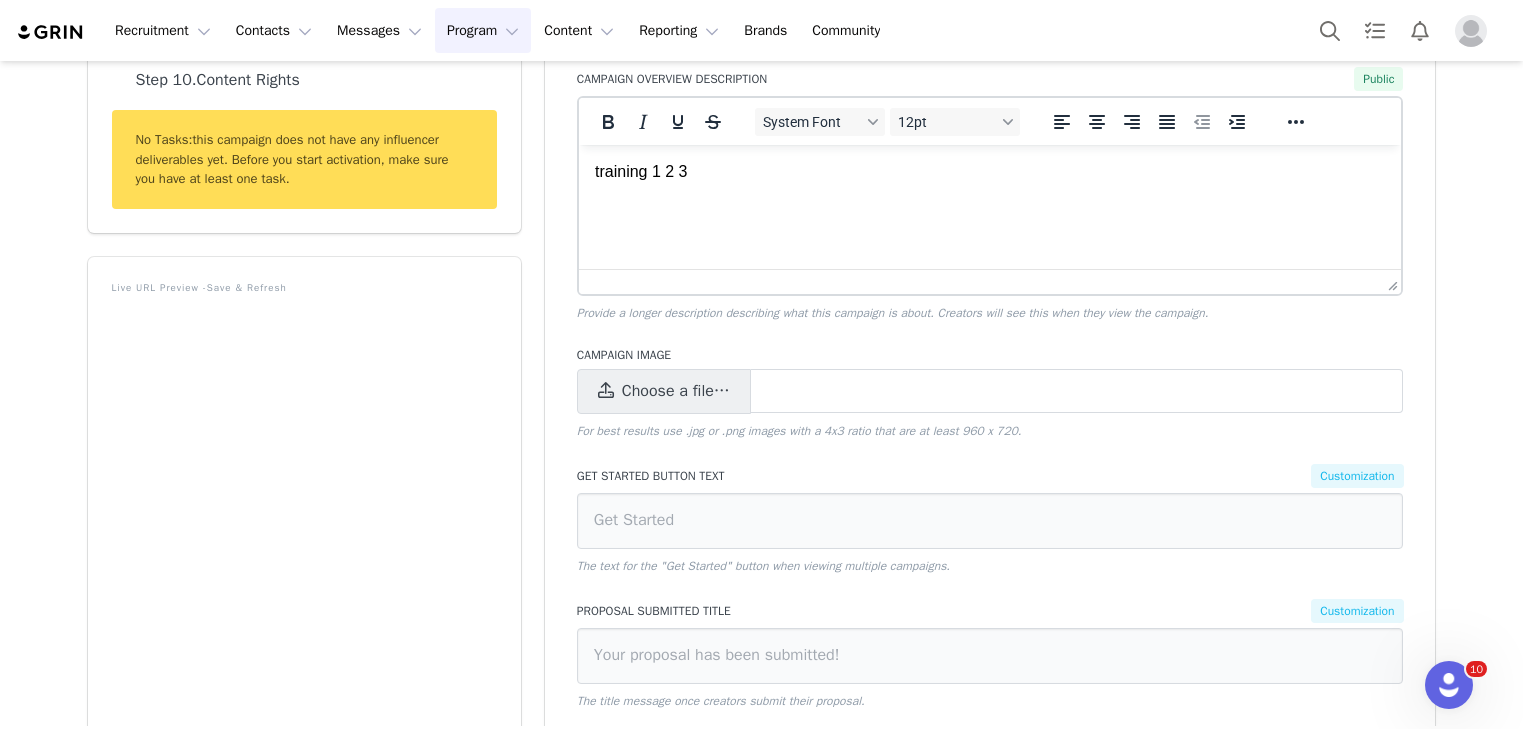 click on "training 1 2 3" at bounding box center (989, 171) 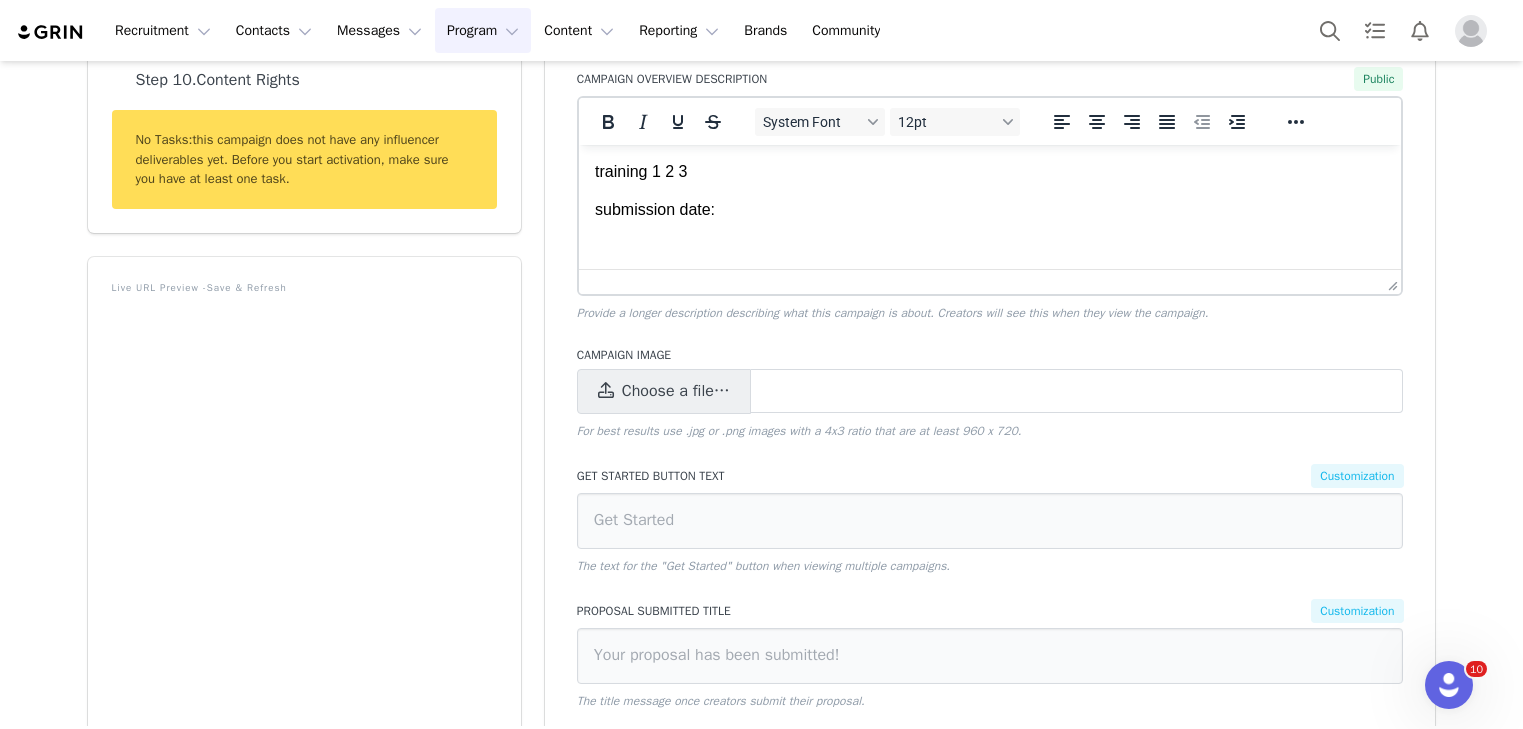 click on "training 1 2 3" at bounding box center (989, 171) 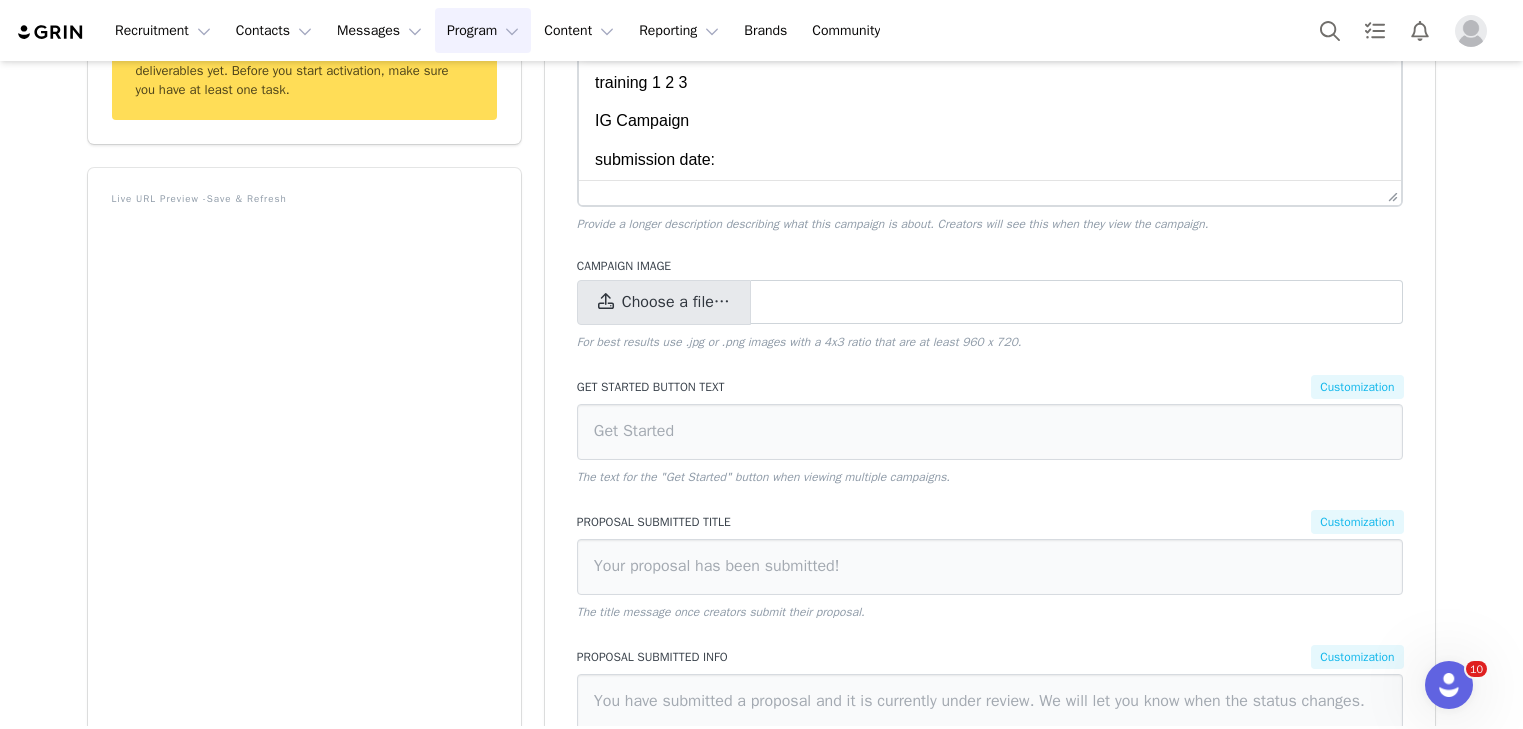scroll, scrollTop: 603, scrollLeft: 0, axis: vertical 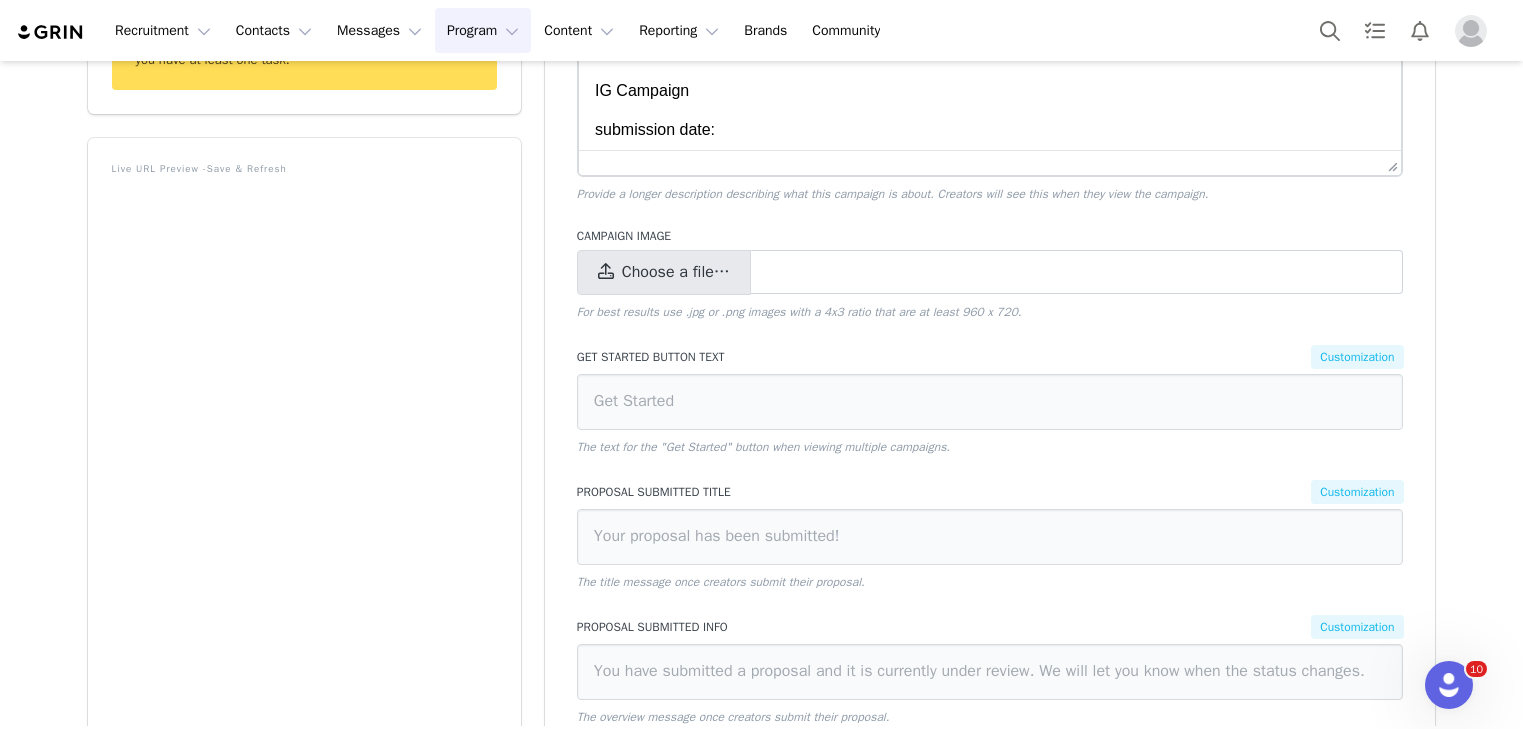 click on "Choose a file…" at bounding box center (664, 272) 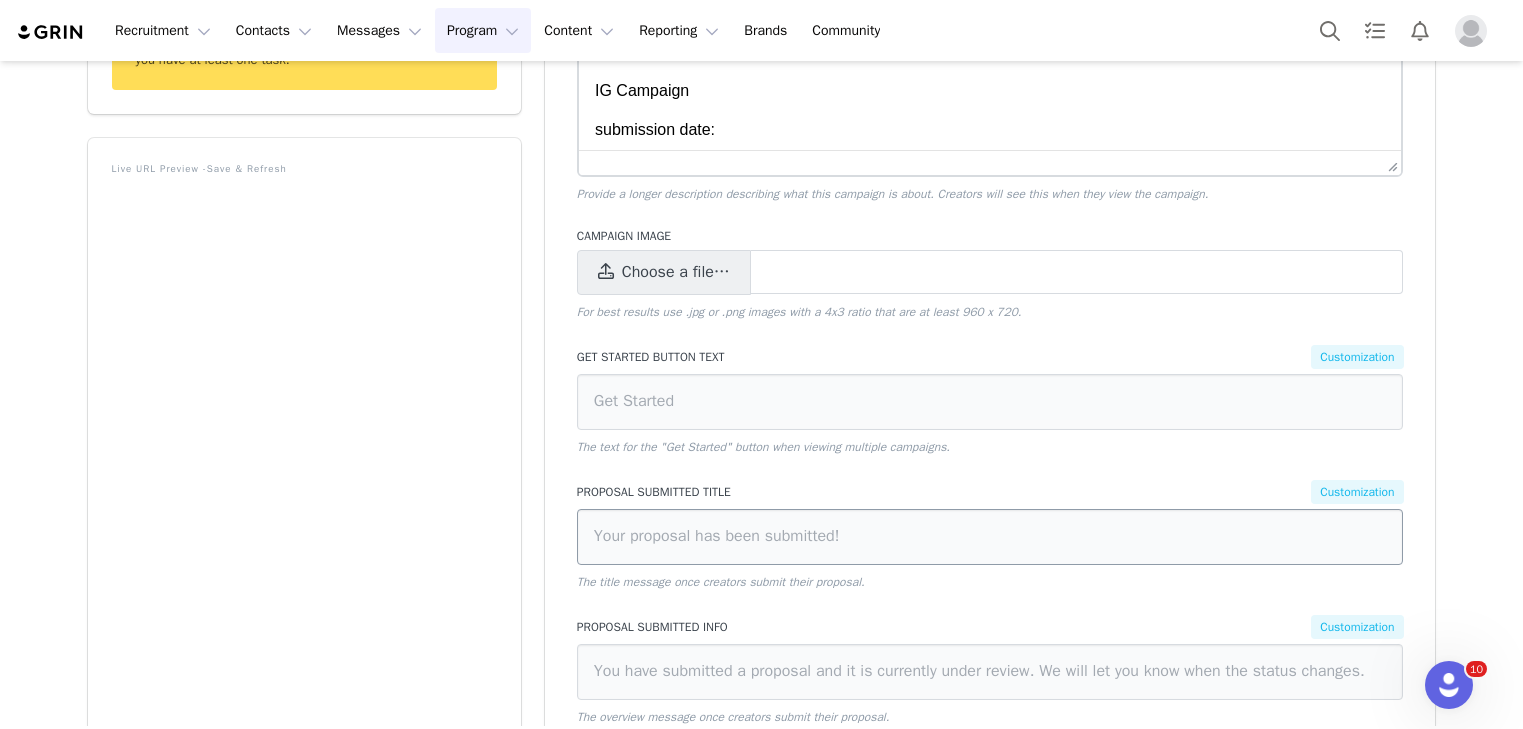 type on "C:\fakepath\TEASE 1.png" 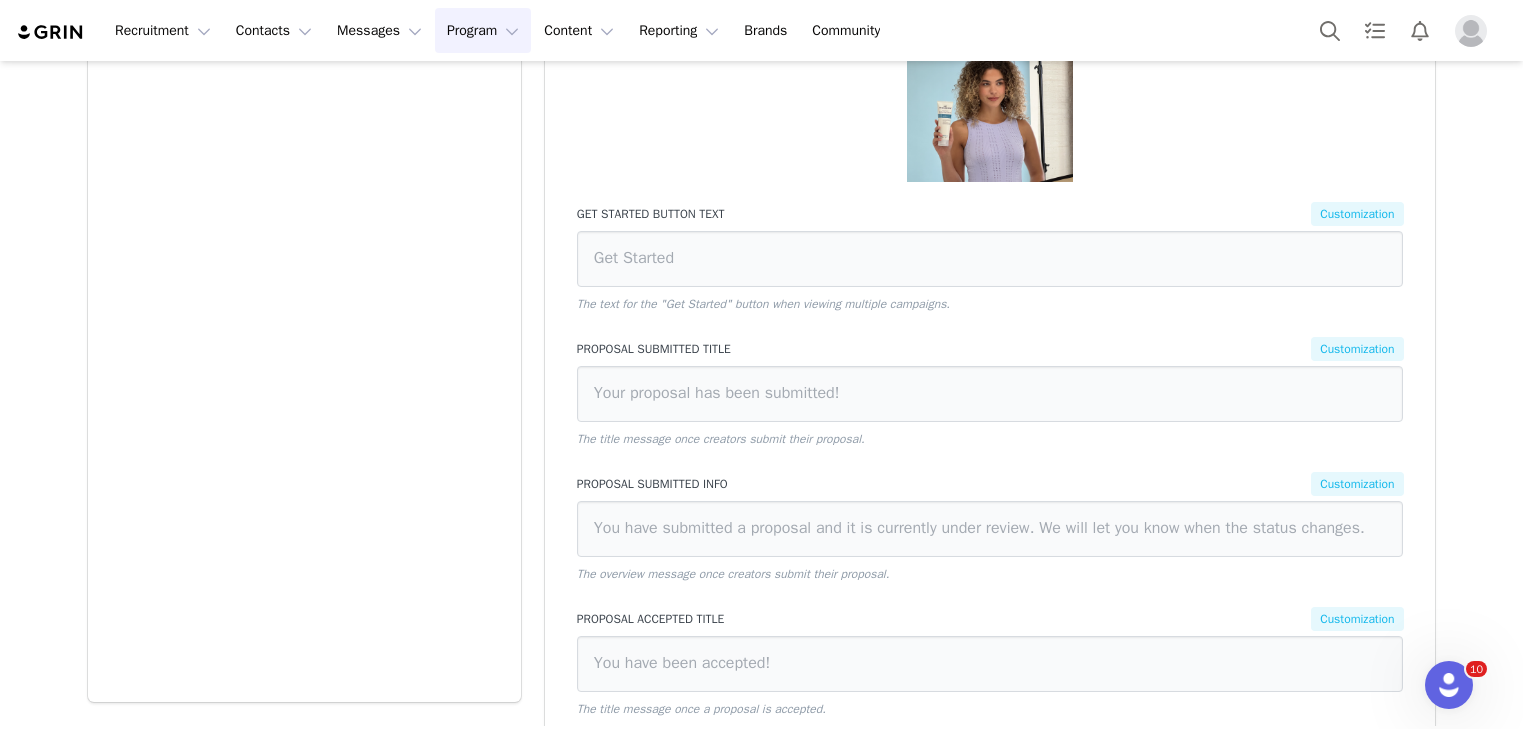 scroll, scrollTop: 916, scrollLeft: 0, axis: vertical 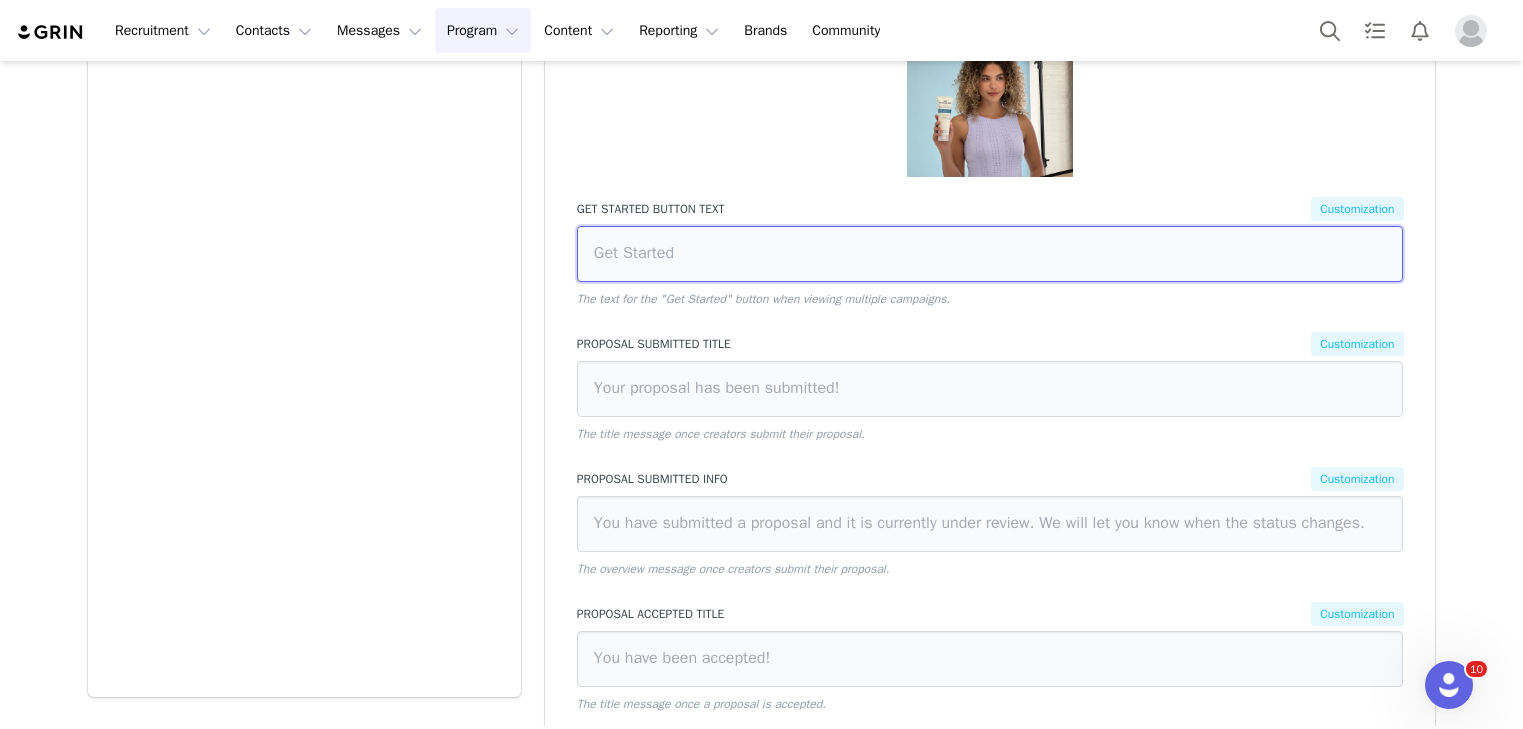 click at bounding box center [990, 254] 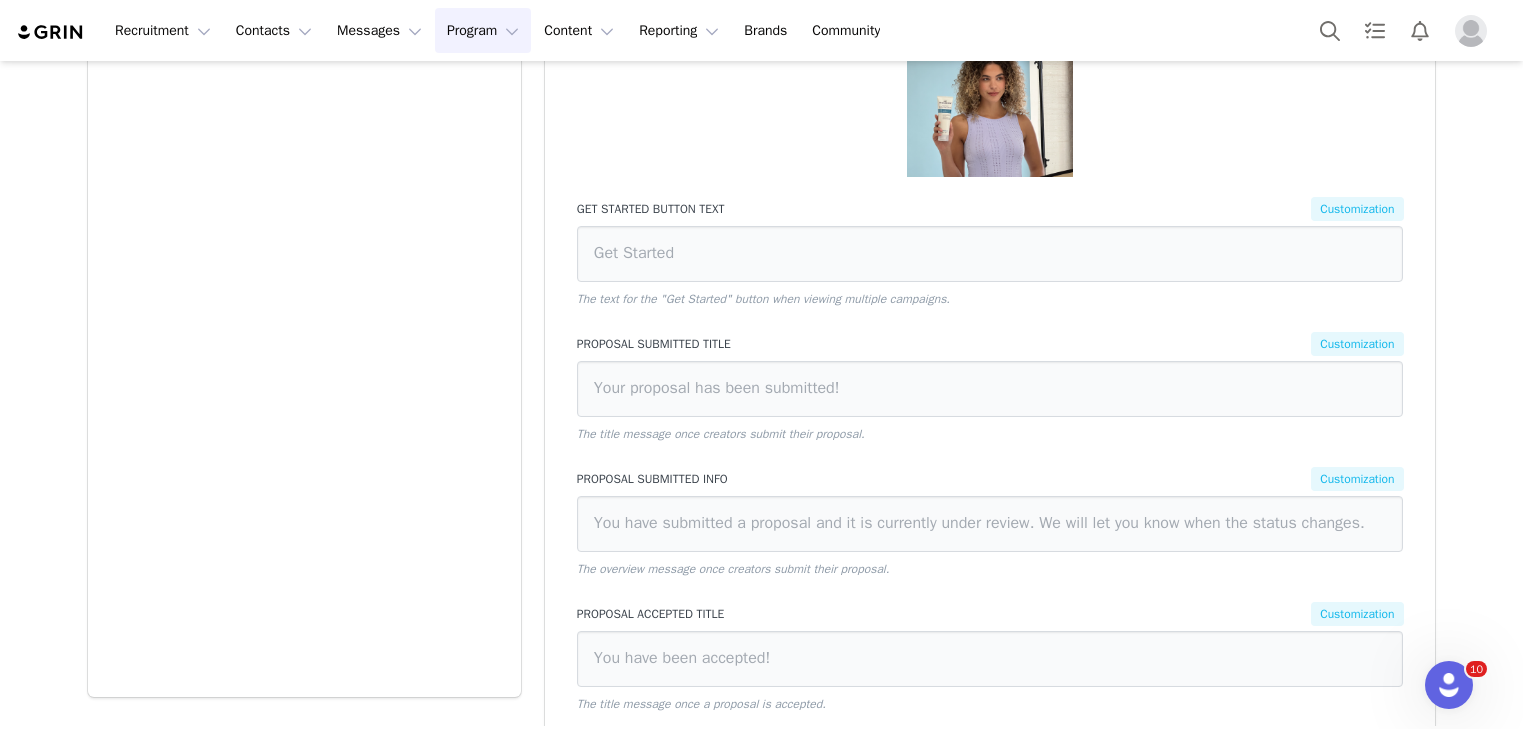 click at bounding box center [990, 114] 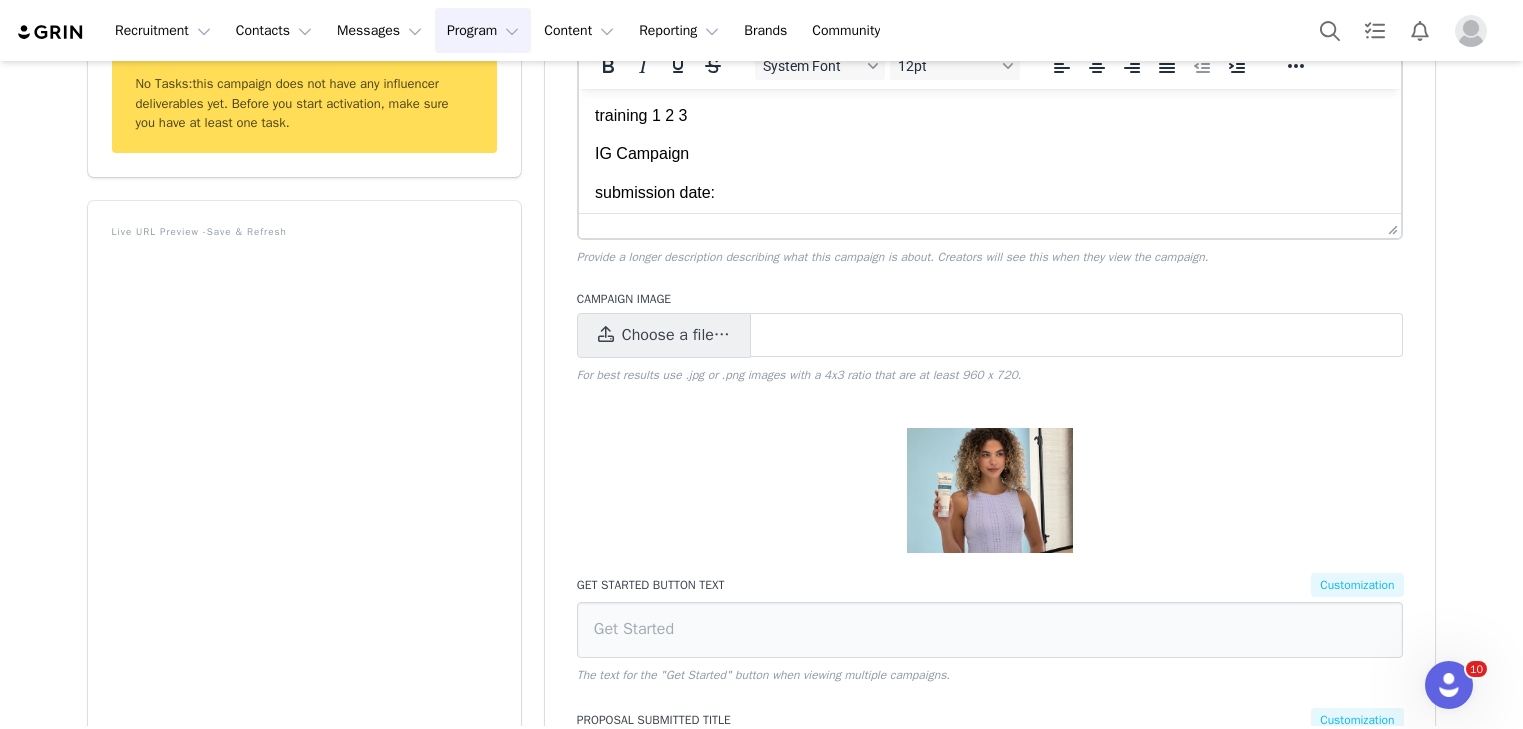 scroll, scrollTop: 0, scrollLeft: 0, axis: both 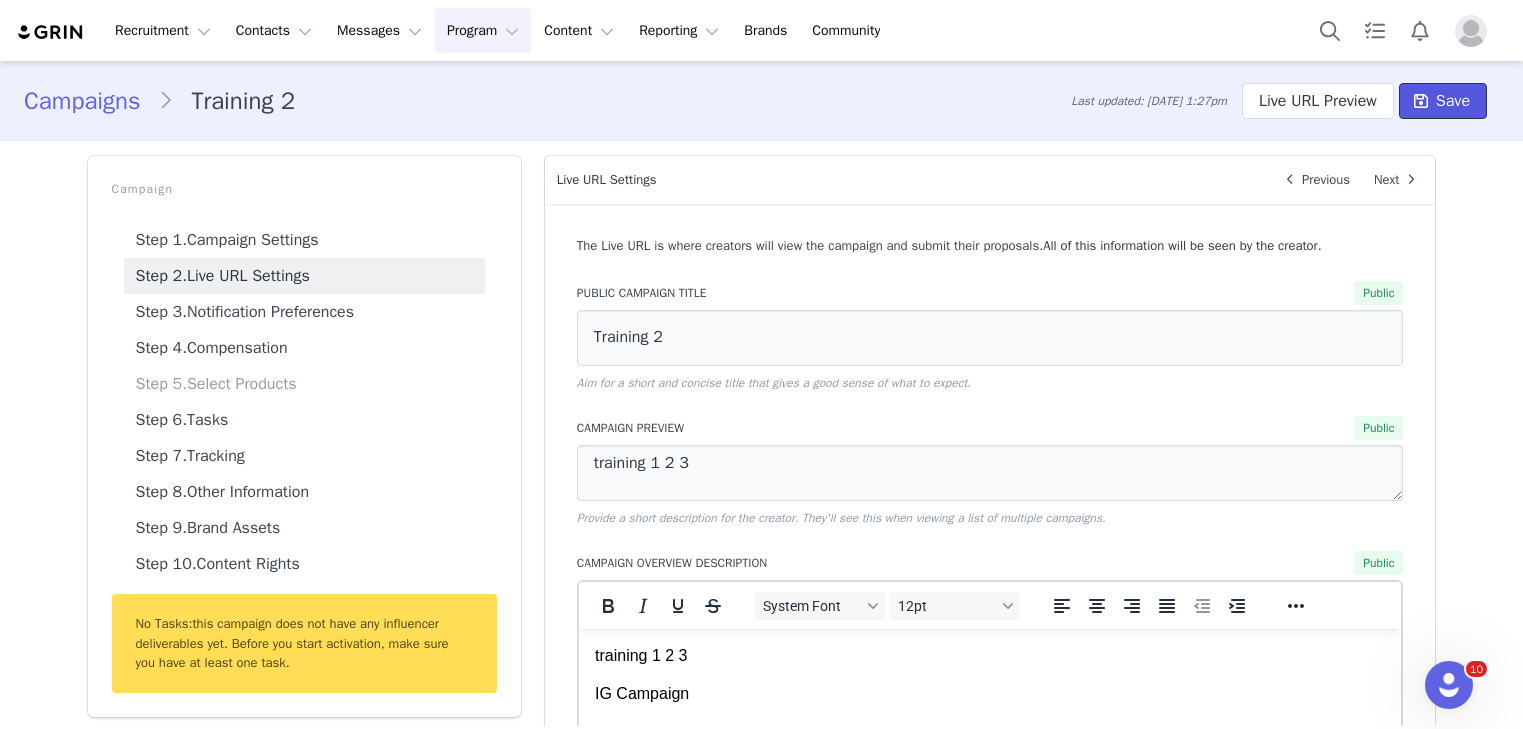 click on "Save" at bounding box center [1453, 101] 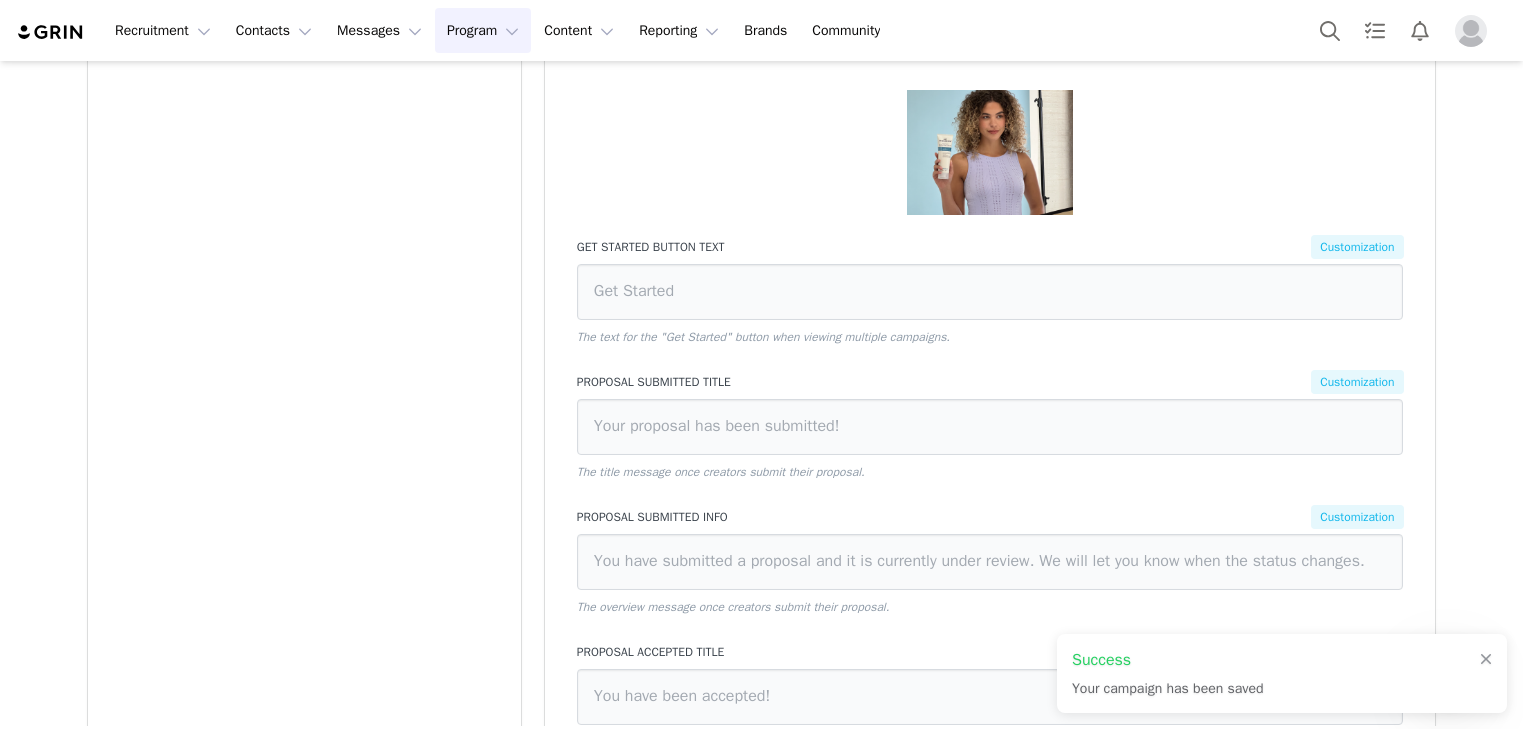 scroll, scrollTop: 1145, scrollLeft: 0, axis: vertical 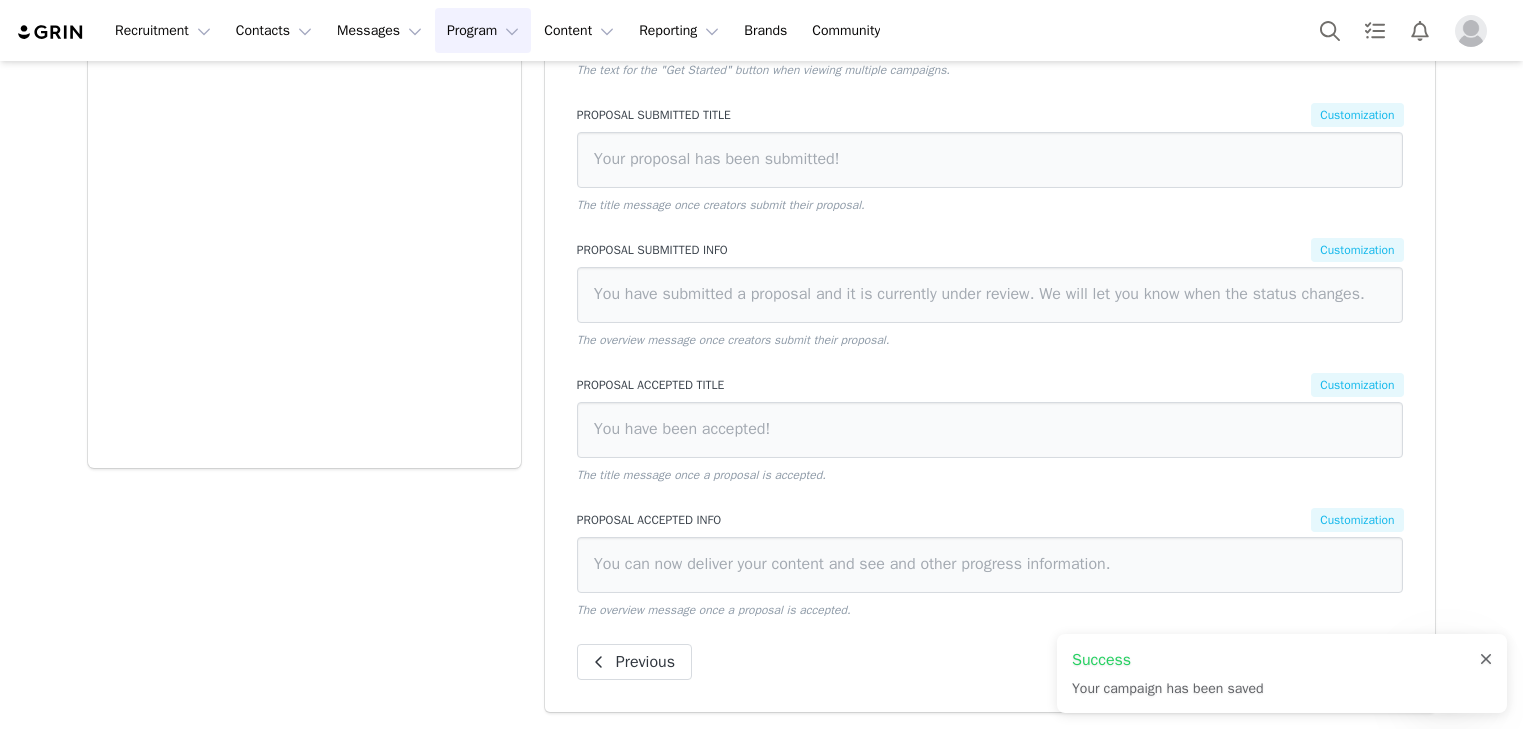 click at bounding box center (1486, 660) 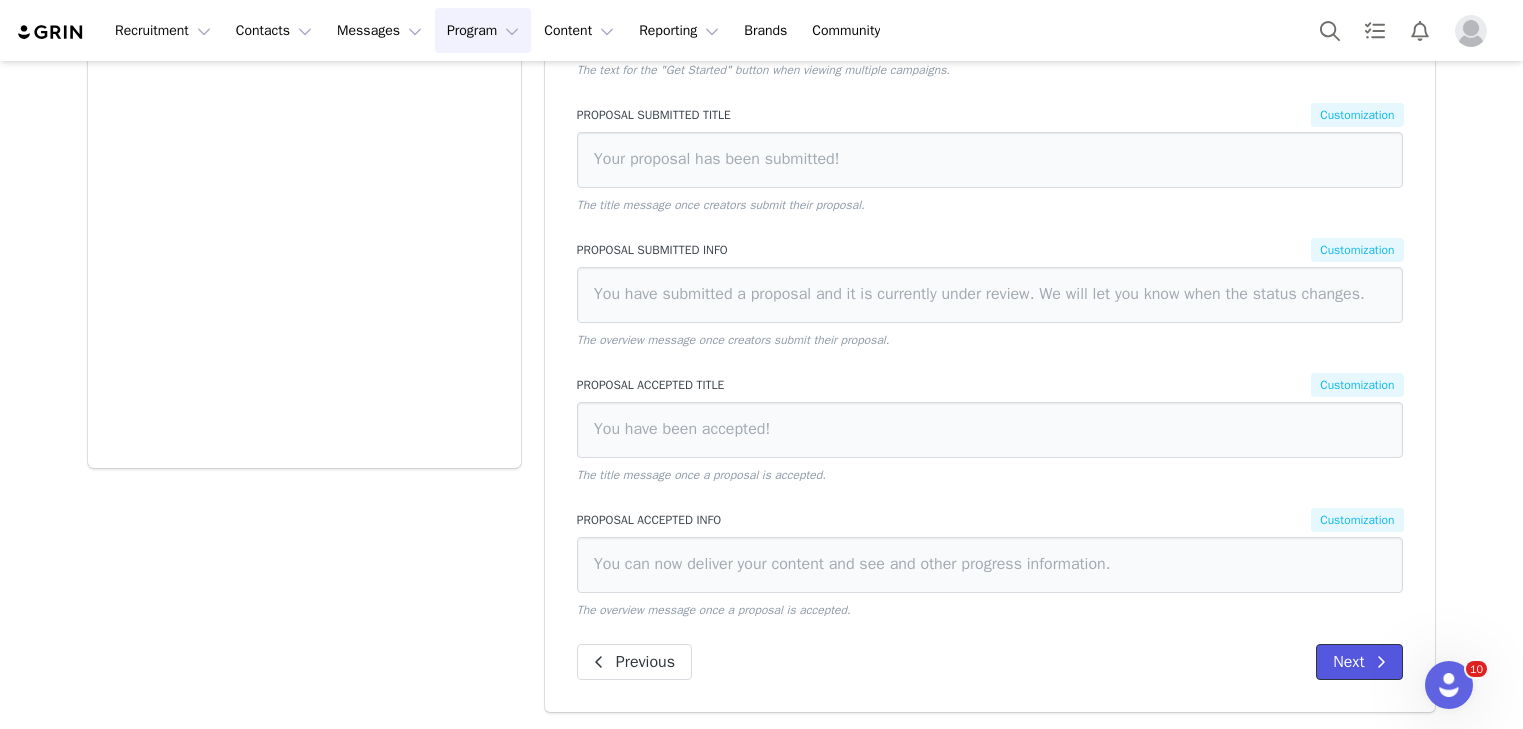 click on "Next" at bounding box center (1359, 662) 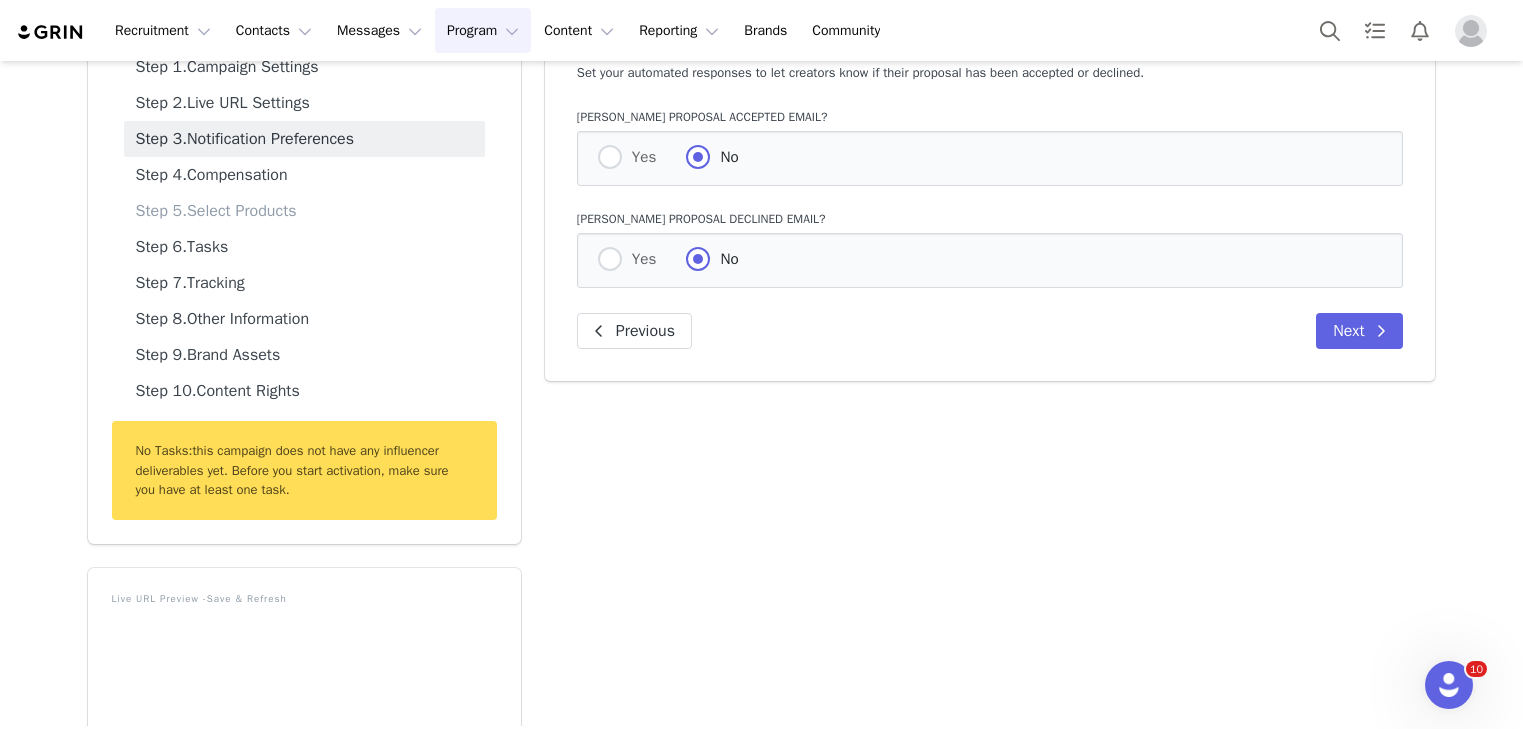 scroll, scrollTop: 0, scrollLeft: 0, axis: both 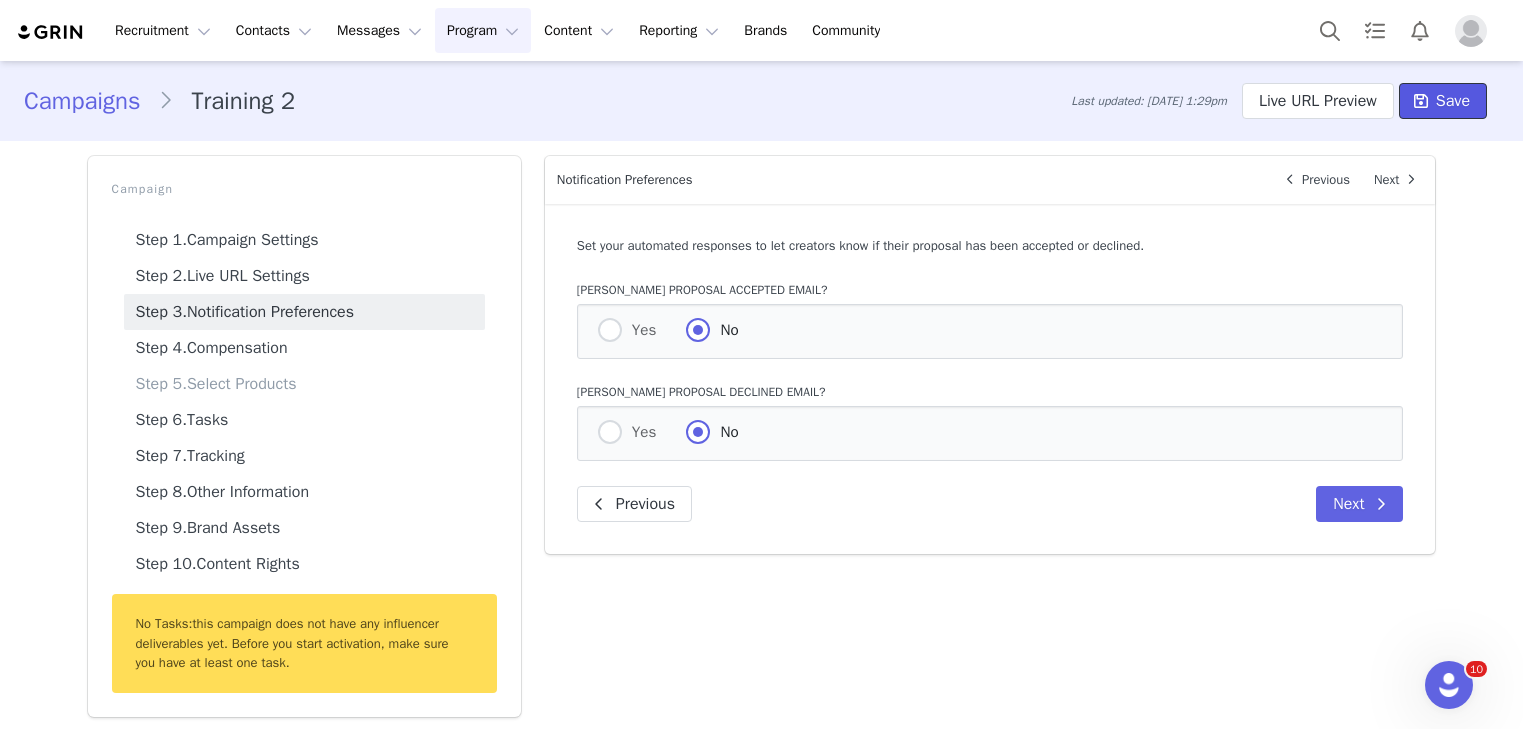 click on "Save" at bounding box center [1453, 101] 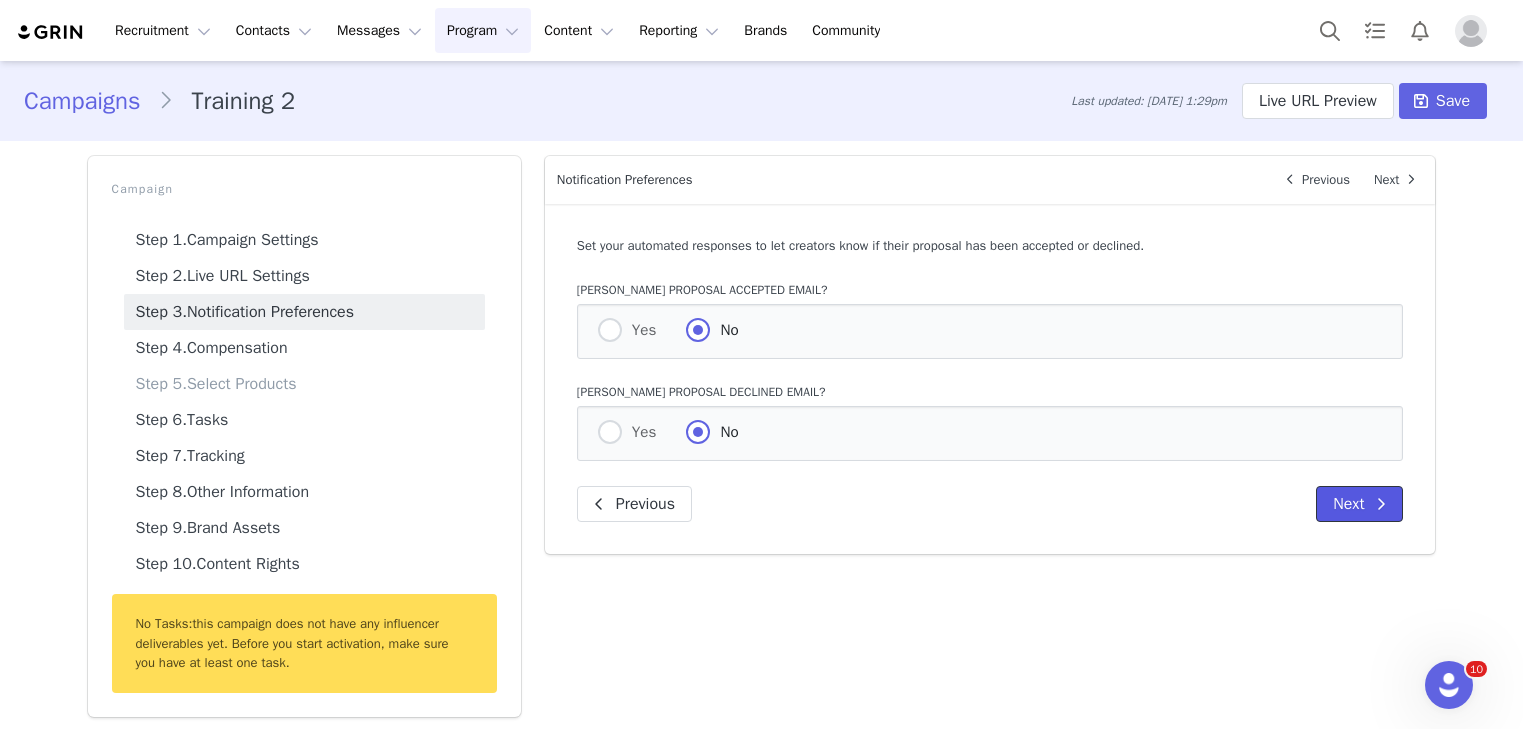 click at bounding box center [1381, 504] 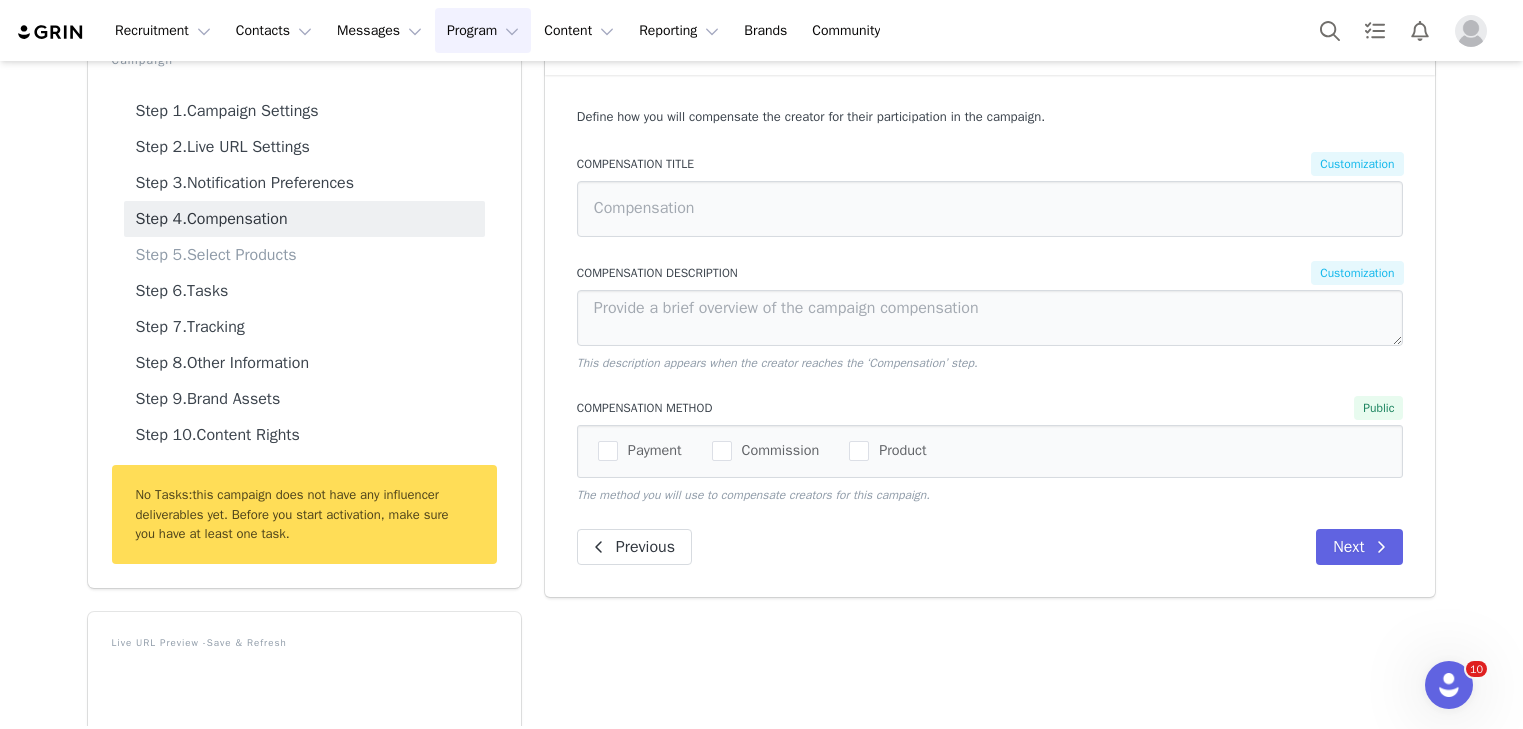 scroll, scrollTop: 132, scrollLeft: 0, axis: vertical 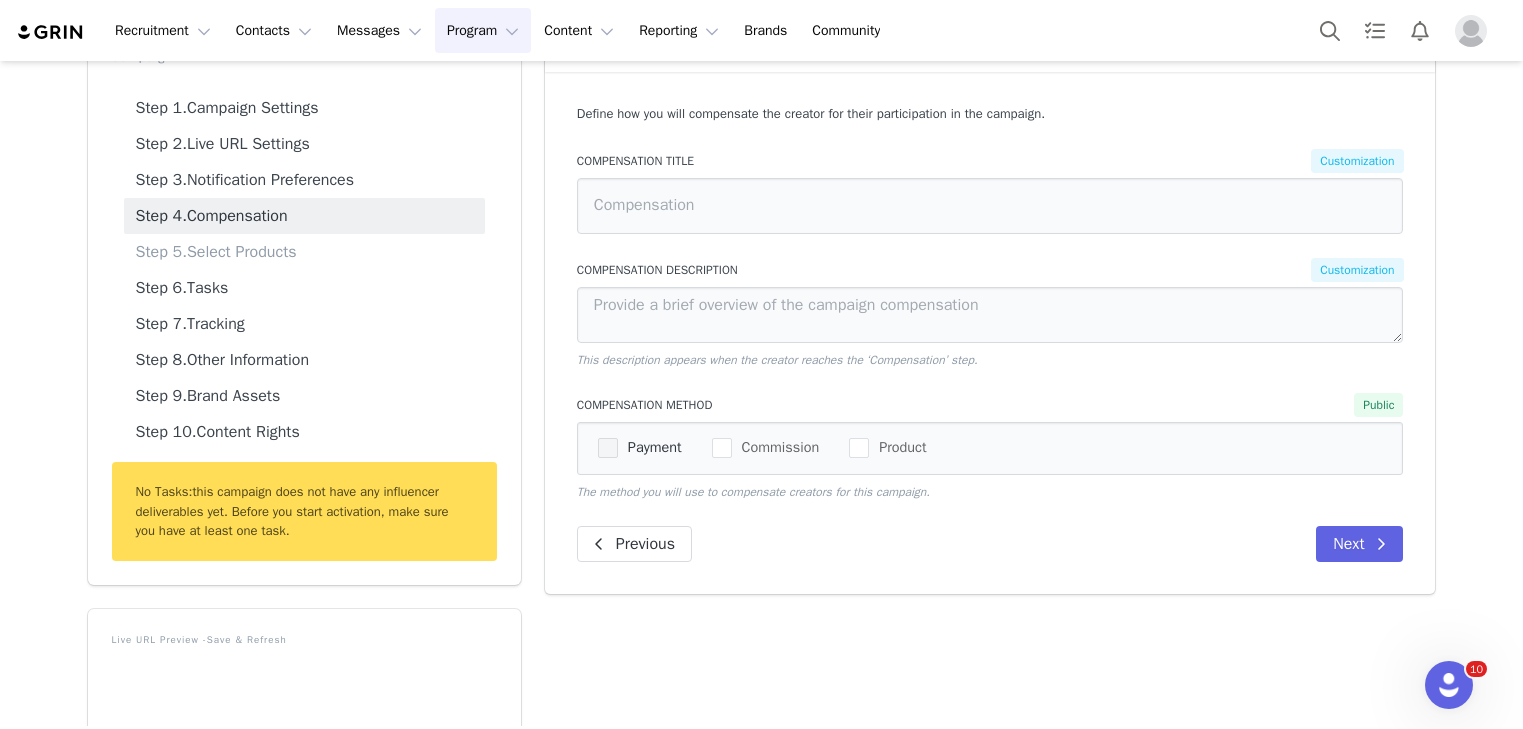 click at bounding box center [608, 448] 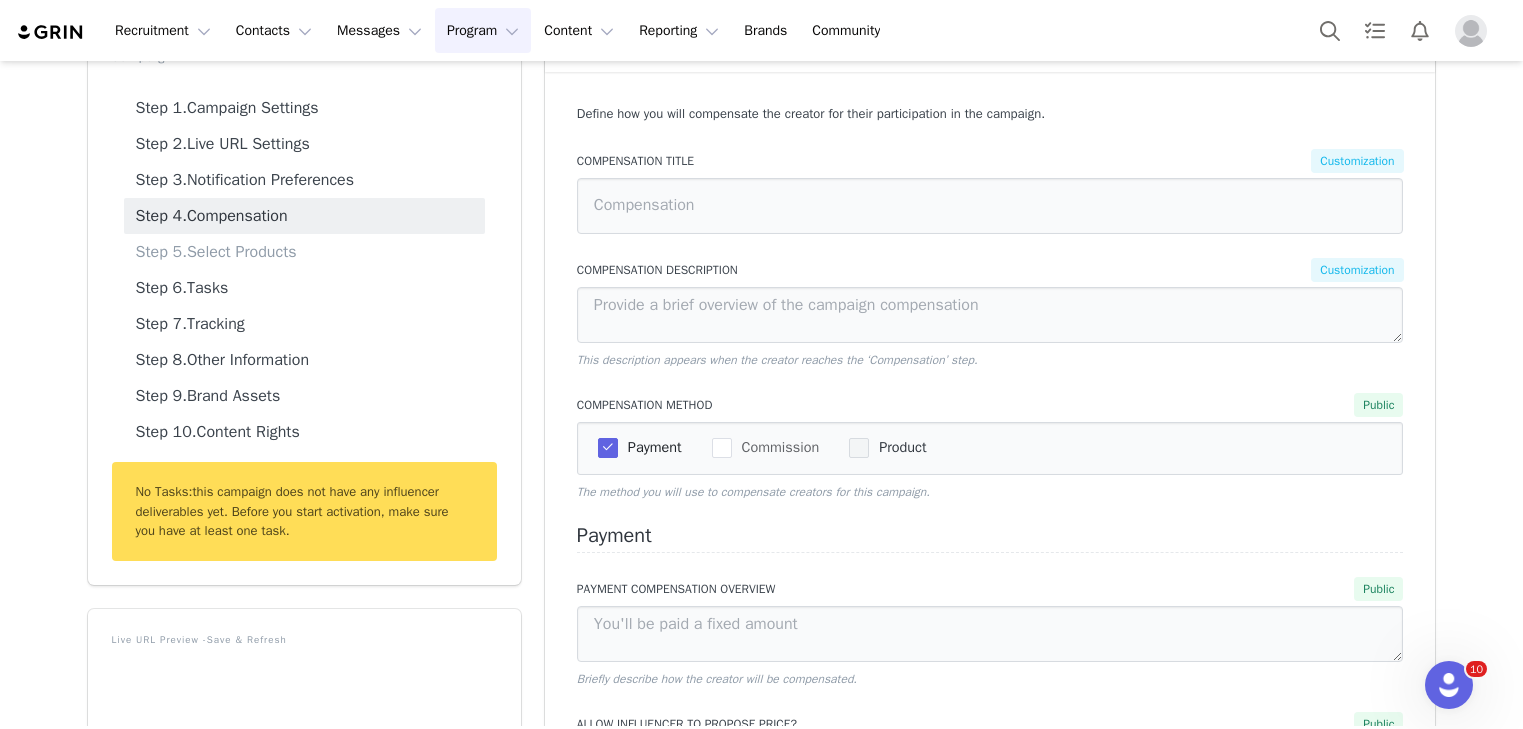 click at bounding box center (859, 448) 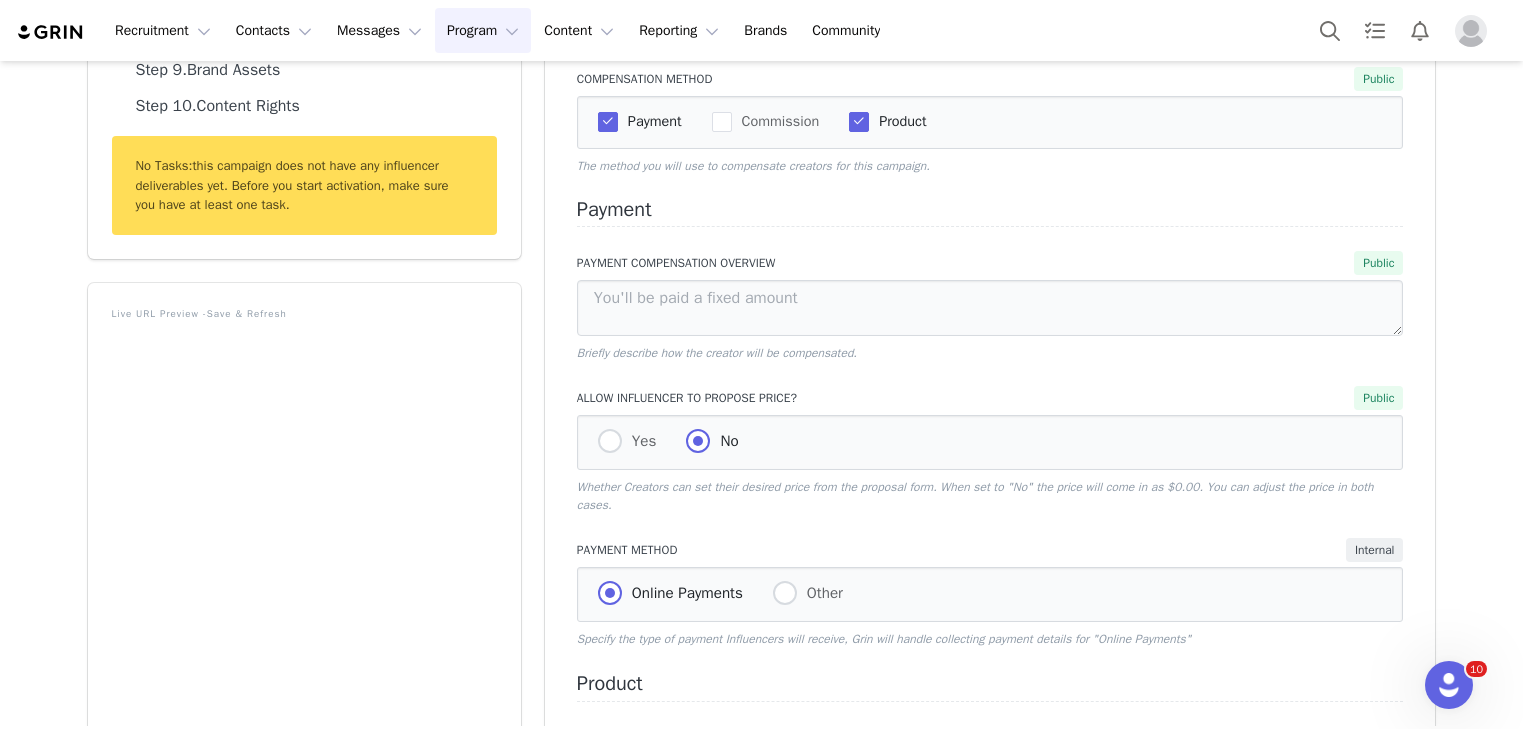 scroll, scrollTop: 475, scrollLeft: 0, axis: vertical 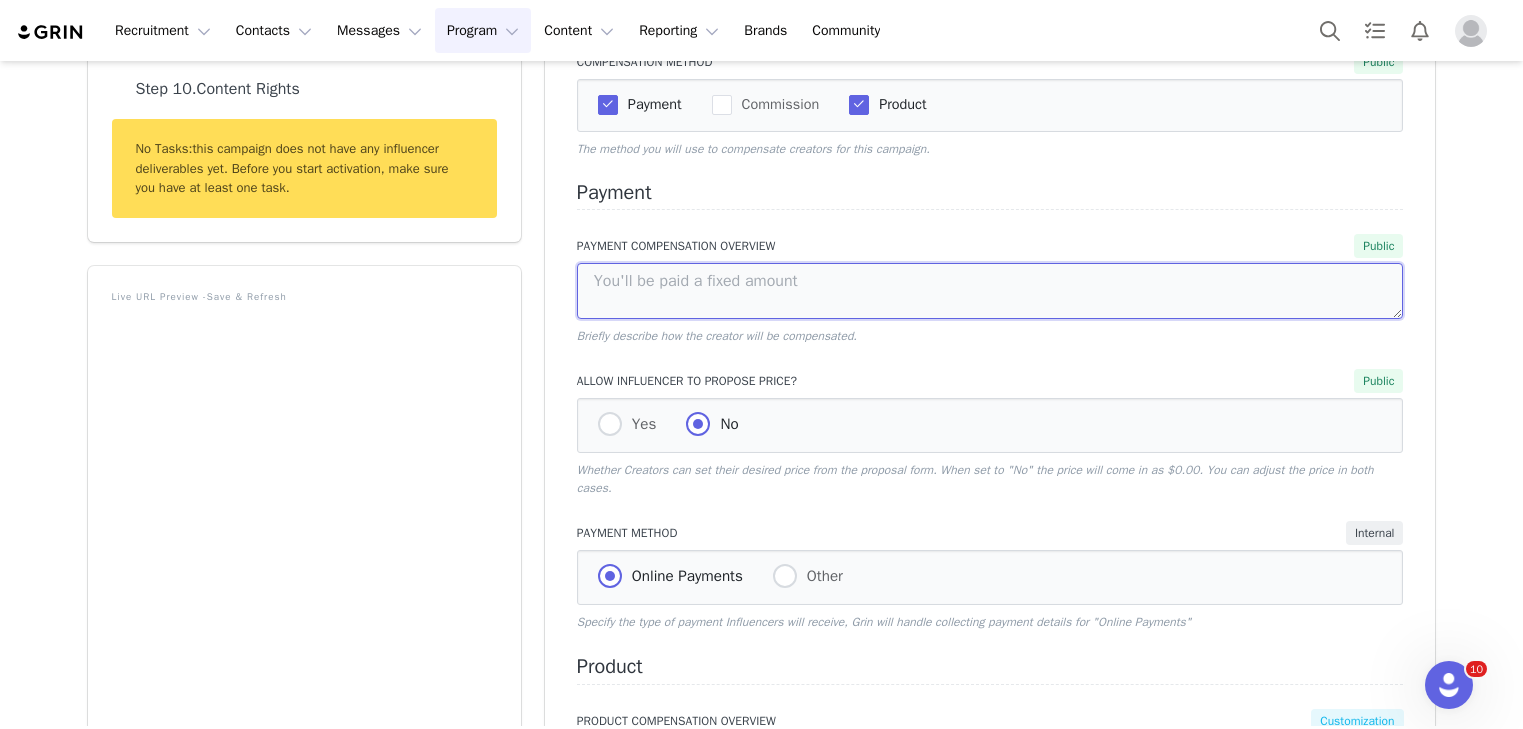 click at bounding box center (990, 291) 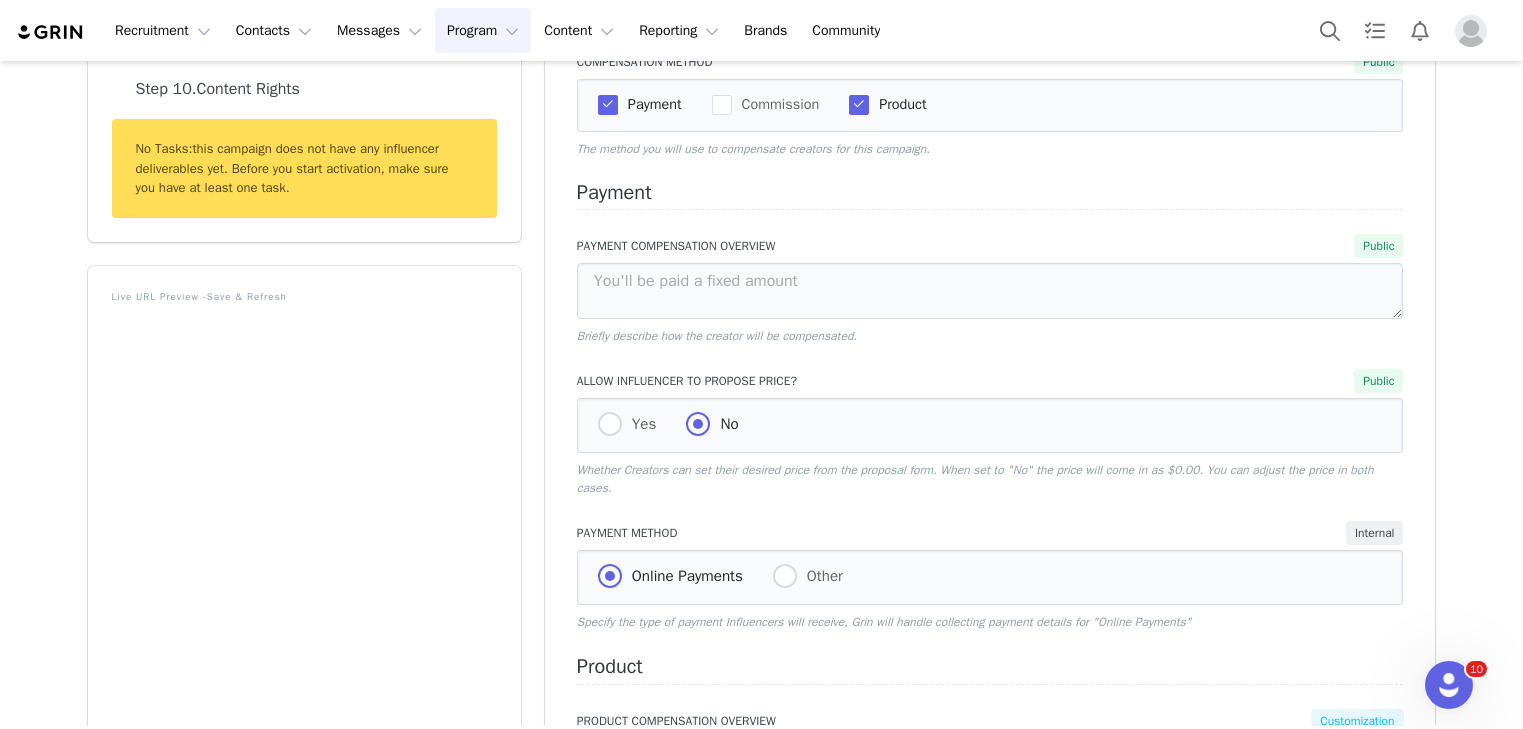 click on "Payment  Payment Compensation Overview   Public  Briefly describe how the creator will be compensated.  Allow Influencer to Propose Price?   Public  Yes No  Whether Creators can set their desired price from the proposal form. When set to "No" the price will come in as $0.00. You can adjust the price in both cases.   Payment Method   Internal  Online Payments Other  Specify the type of payment Influencers will receive, Grin will handle collecting payment details for "Online Payments"" at bounding box center [990, 407] 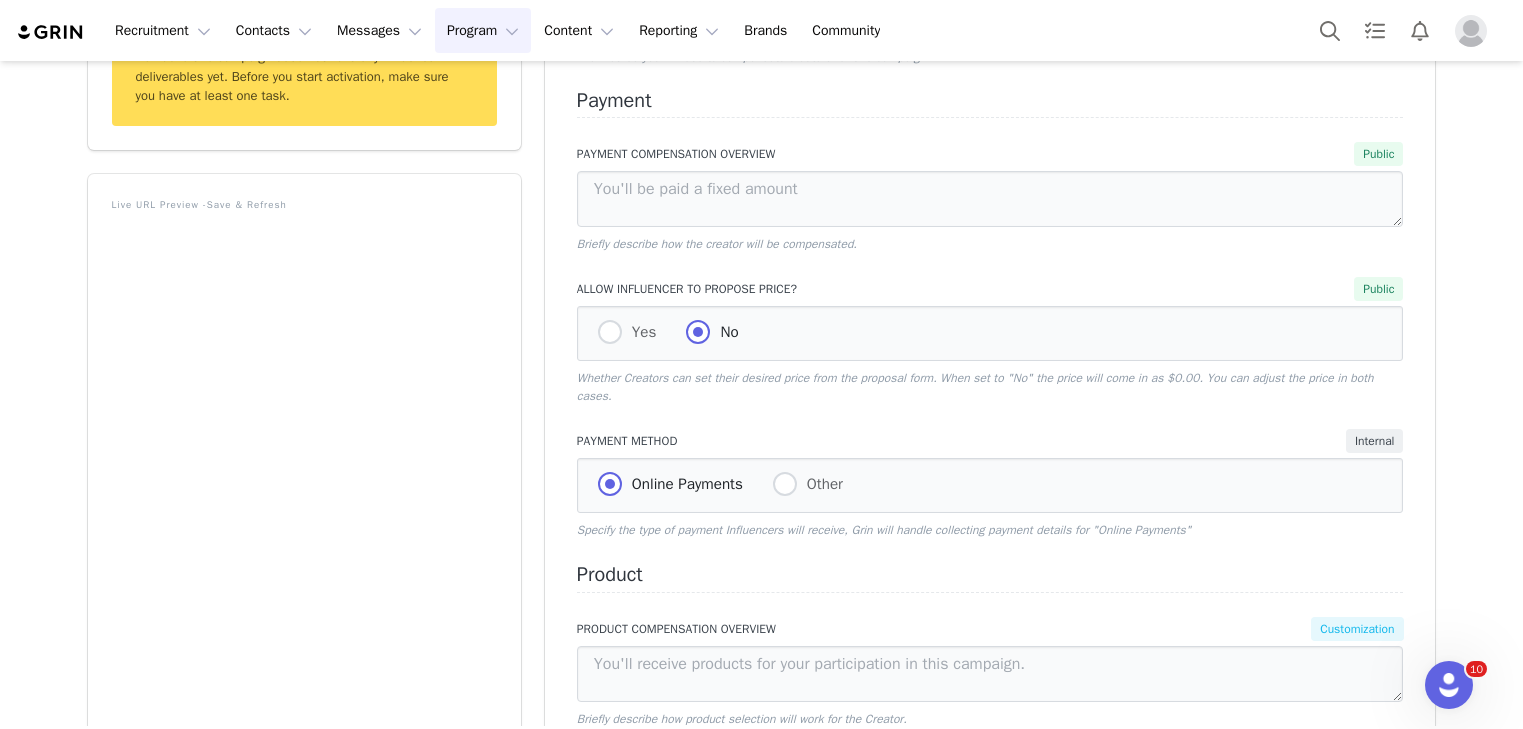 scroll, scrollTop: 573, scrollLeft: 0, axis: vertical 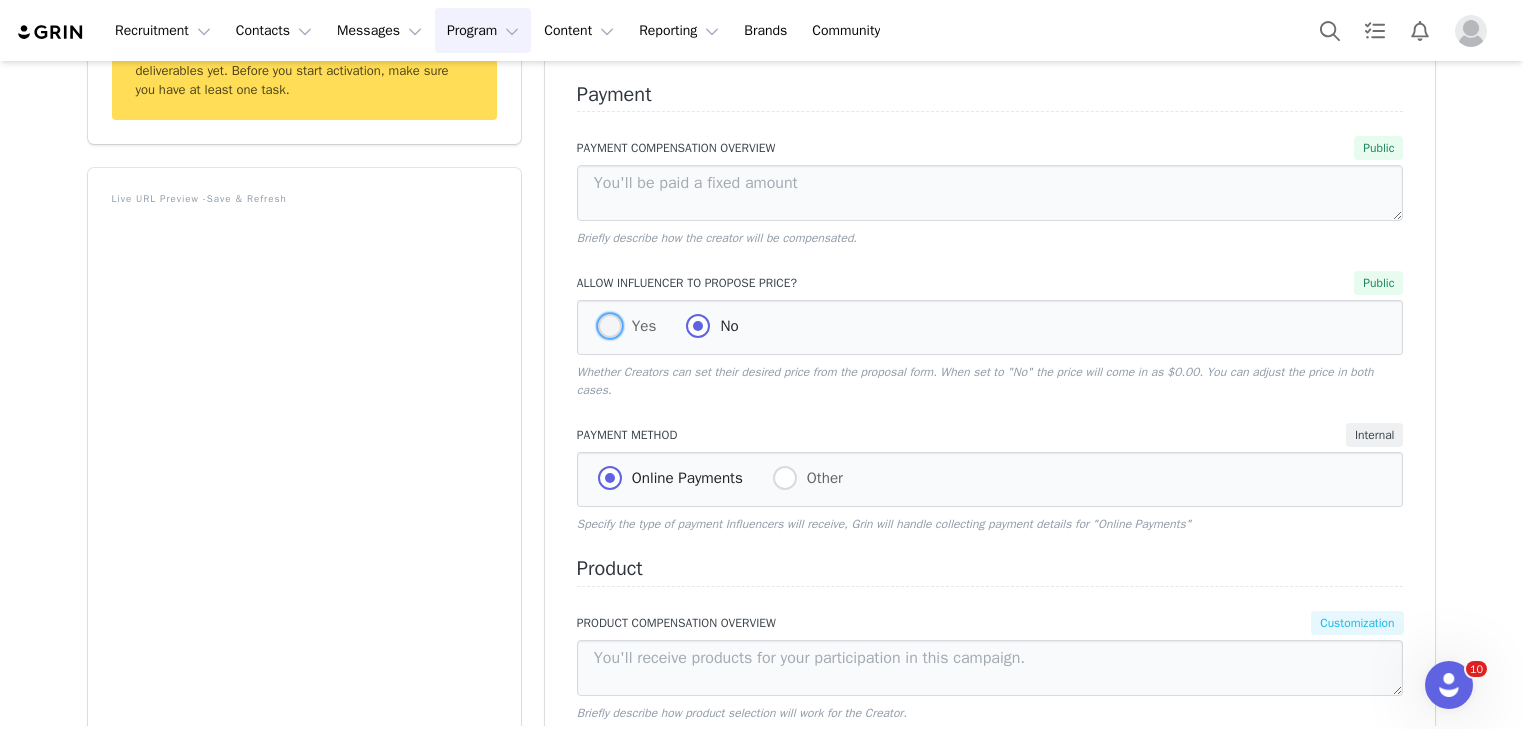 click at bounding box center (610, 326) 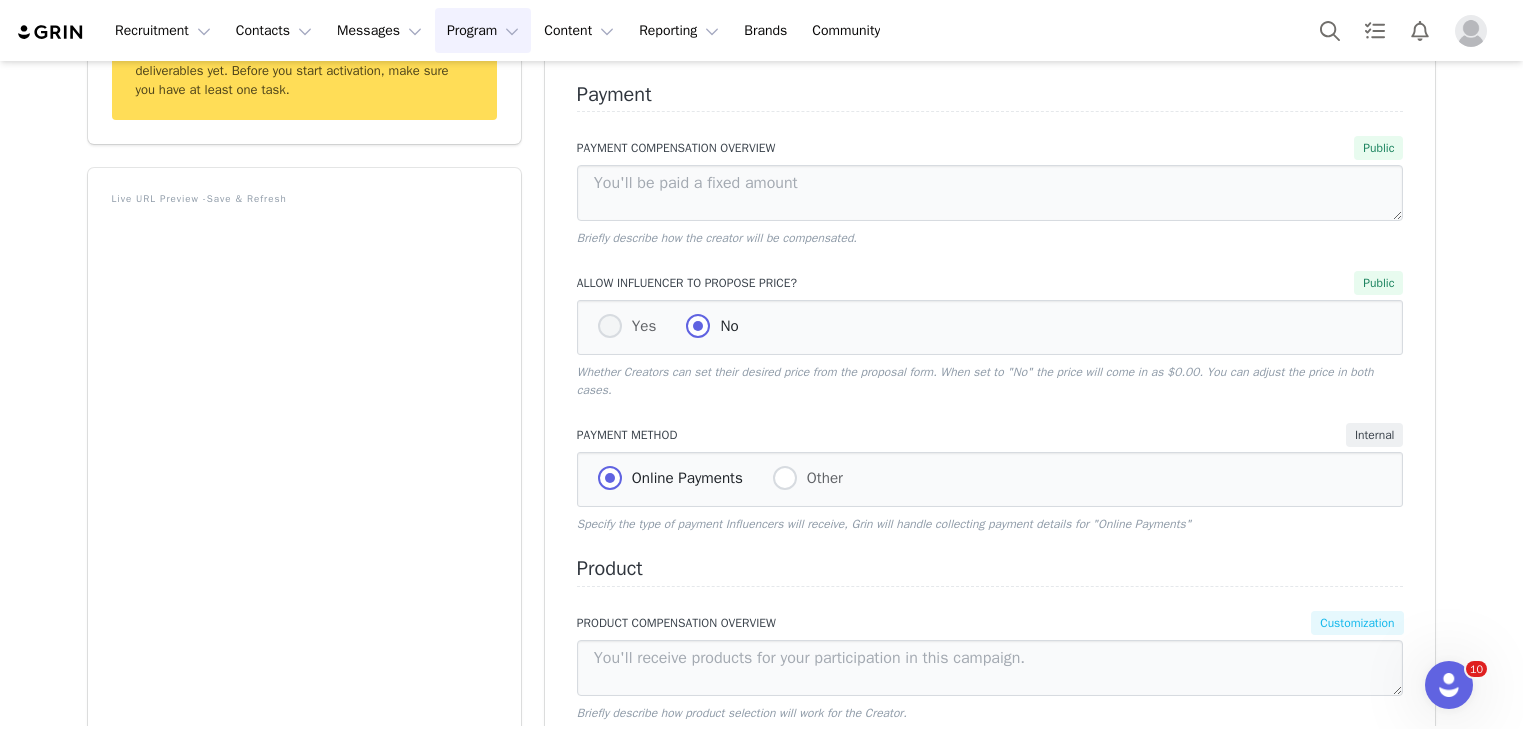 click on "Yes" at bounding box center [610, 327] 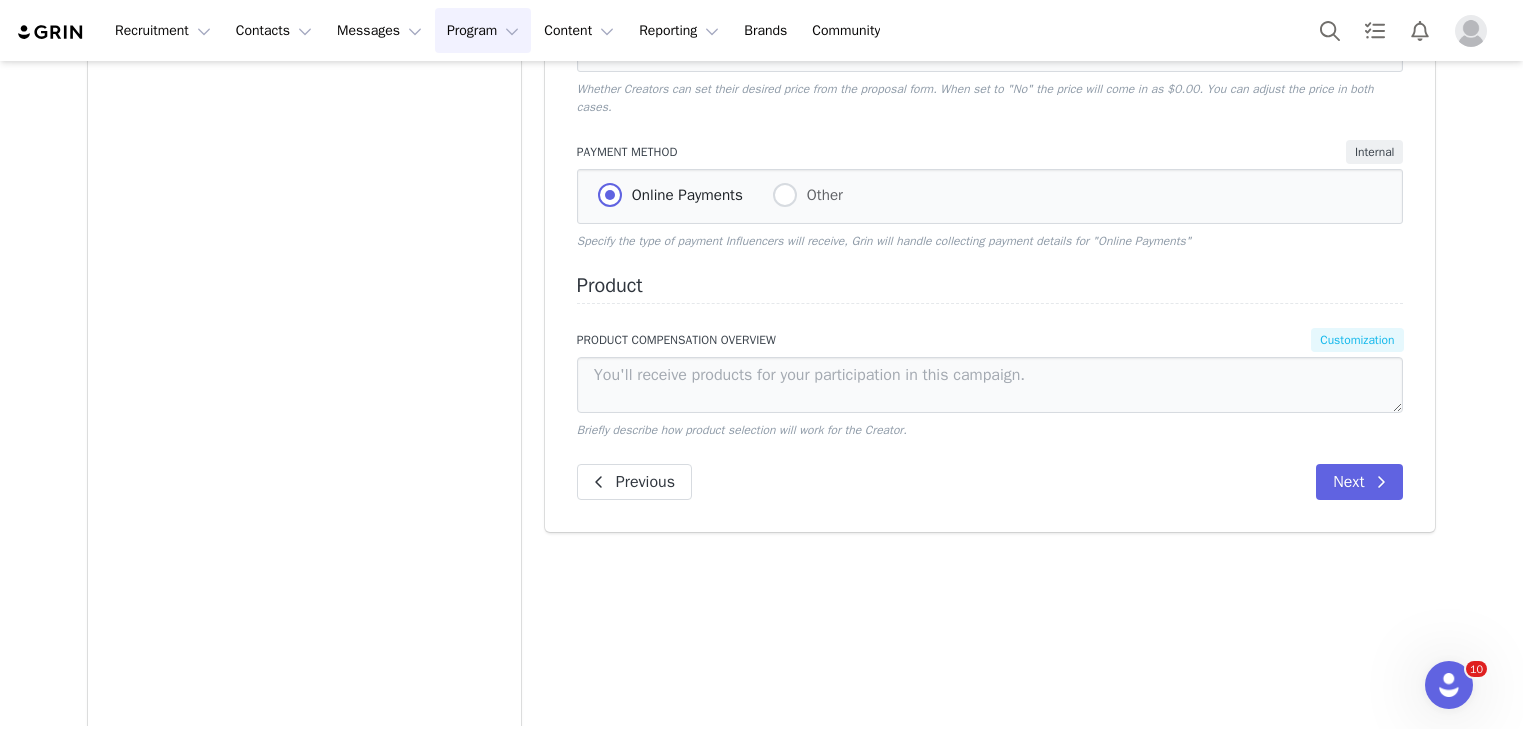 scroll, scrollTop: 880, scrollLeft: 0, axis: vertical 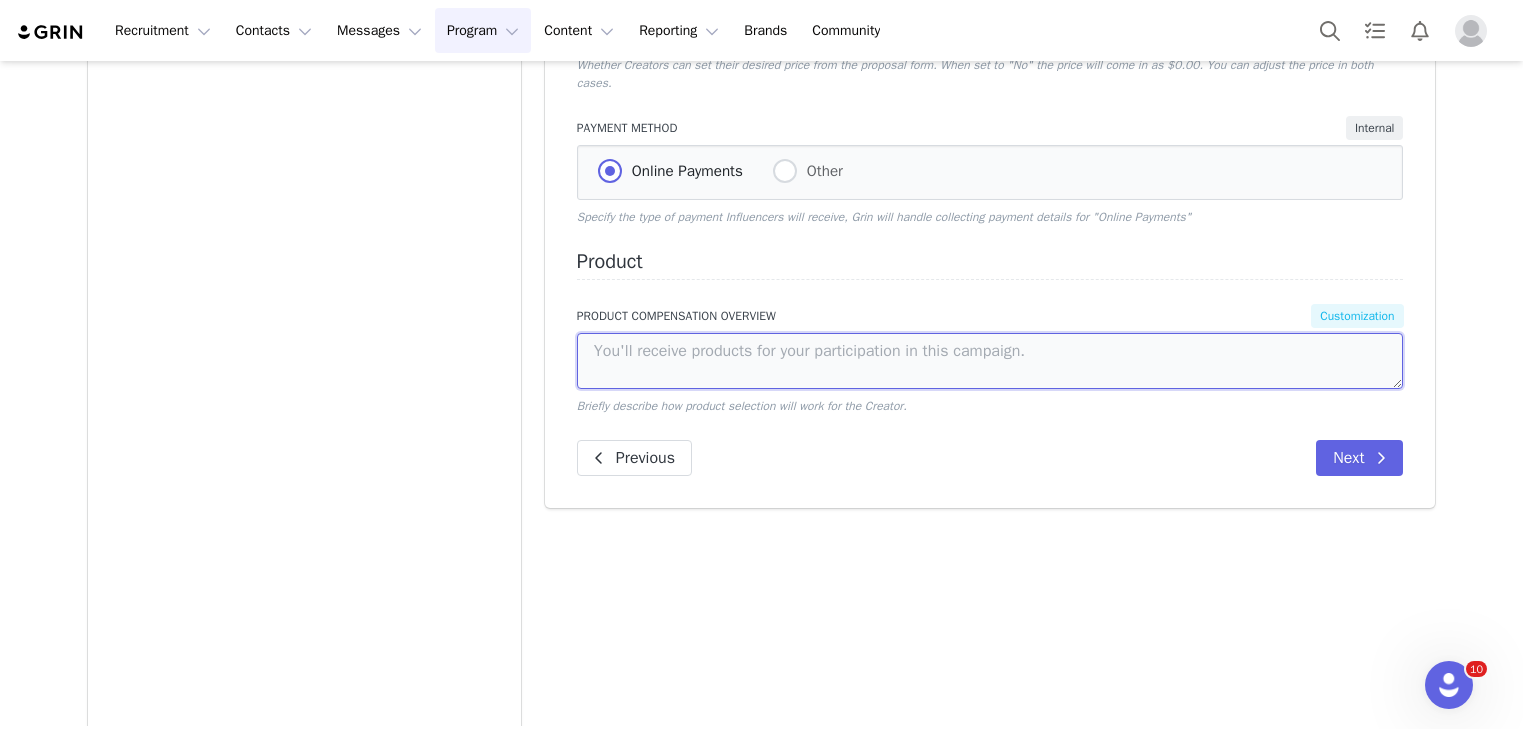 click at bounding box center (990, 361) 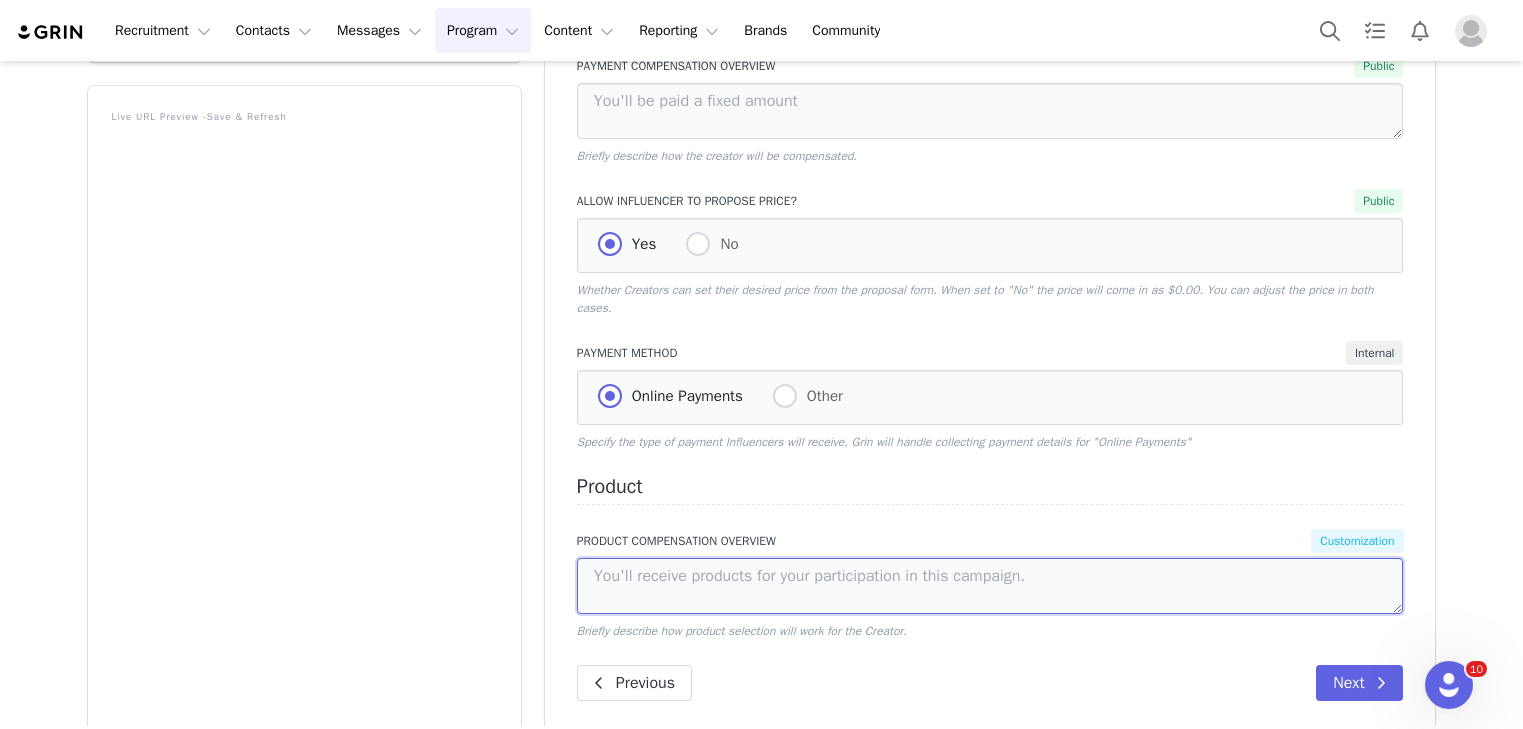 scroll, scrollTop: 667, scrollLeft: 0, axis: vertical 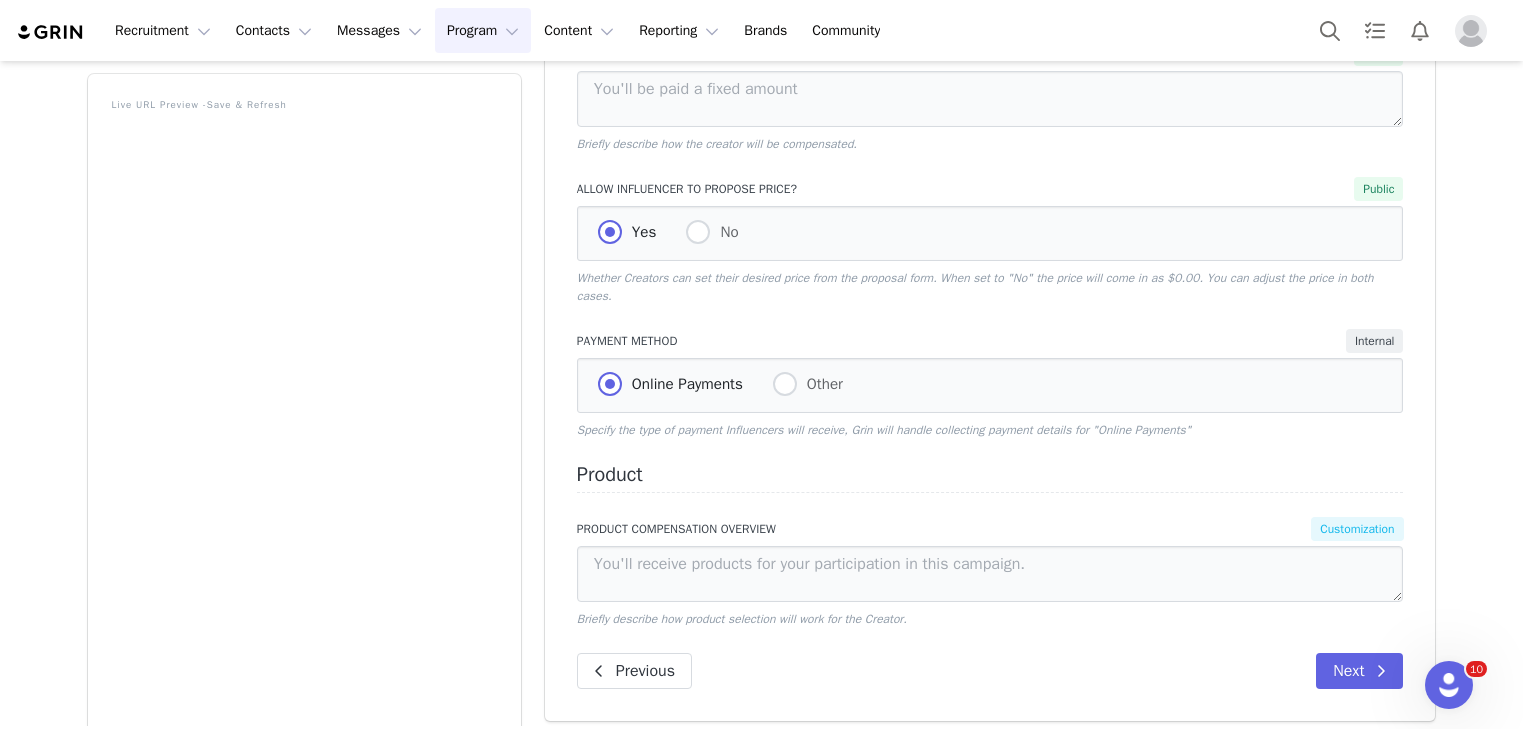 click on "Product  Product Compensation Overview   Customization   Briefly describe how product selection will work for the Creator." at bounding box center [990, 546] 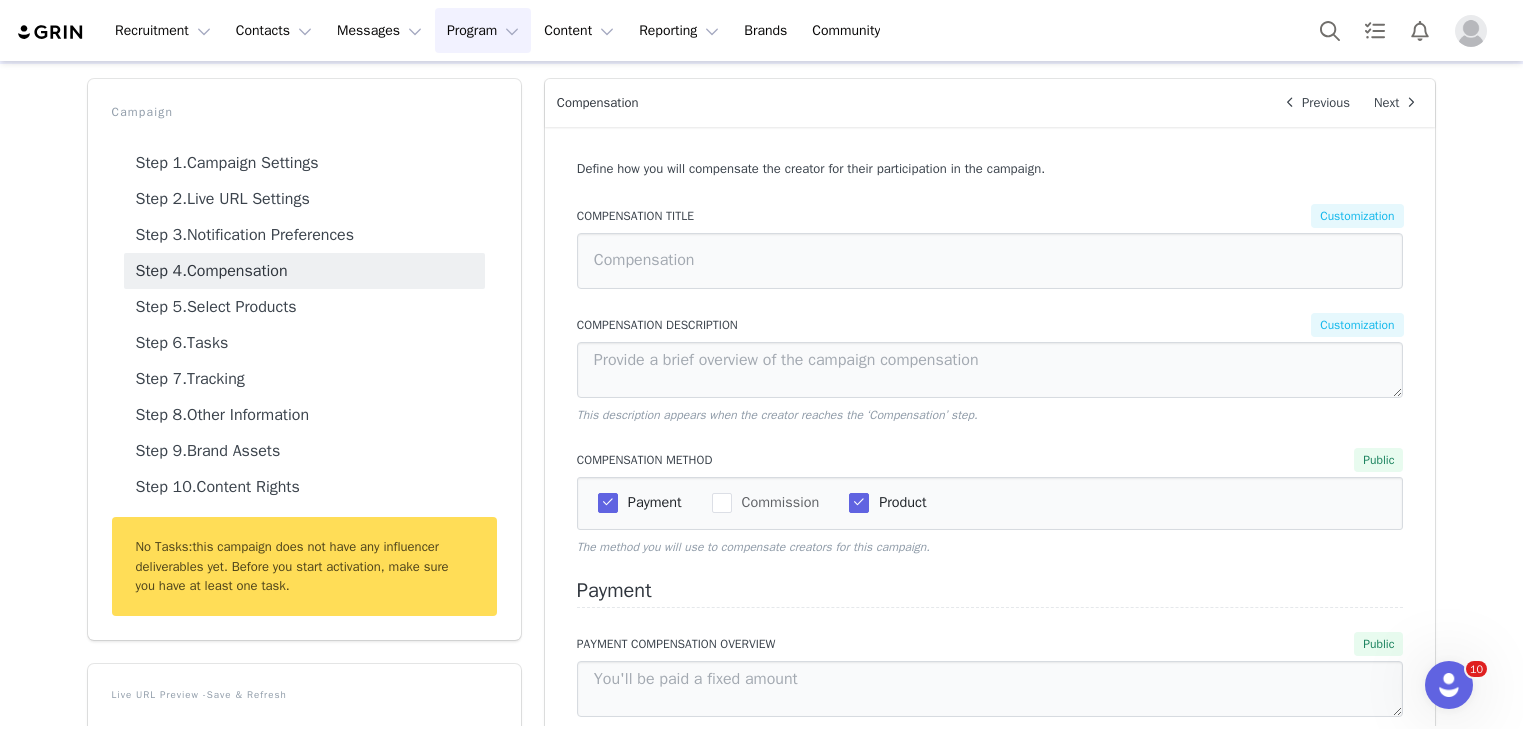 scroll, scrollTop: 0, scrollLeft: 0, axis: both 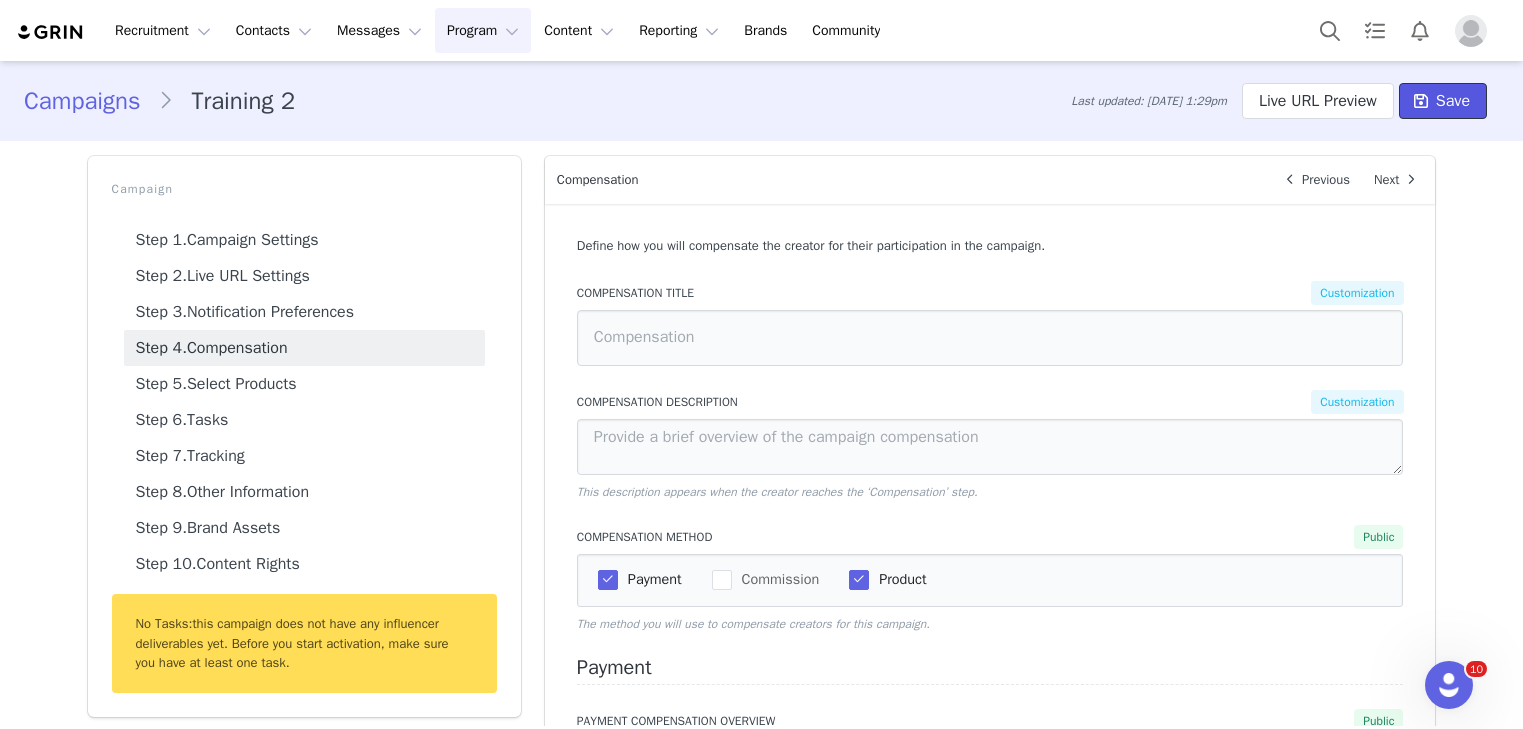 click on "Save" at bounding box center [1453, 101] 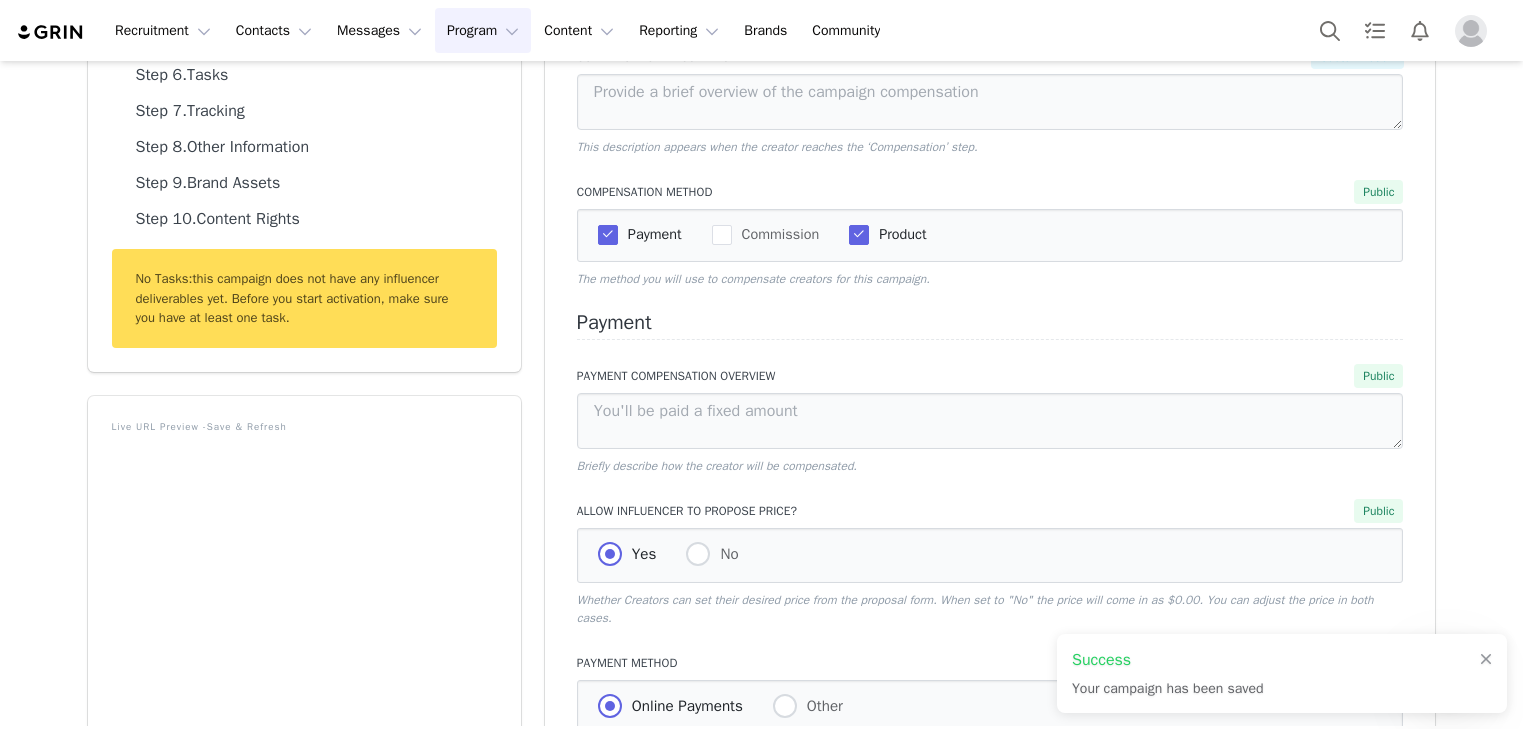 scroll, scrollTop: 902, scrollLeft: 0, axis: vertical 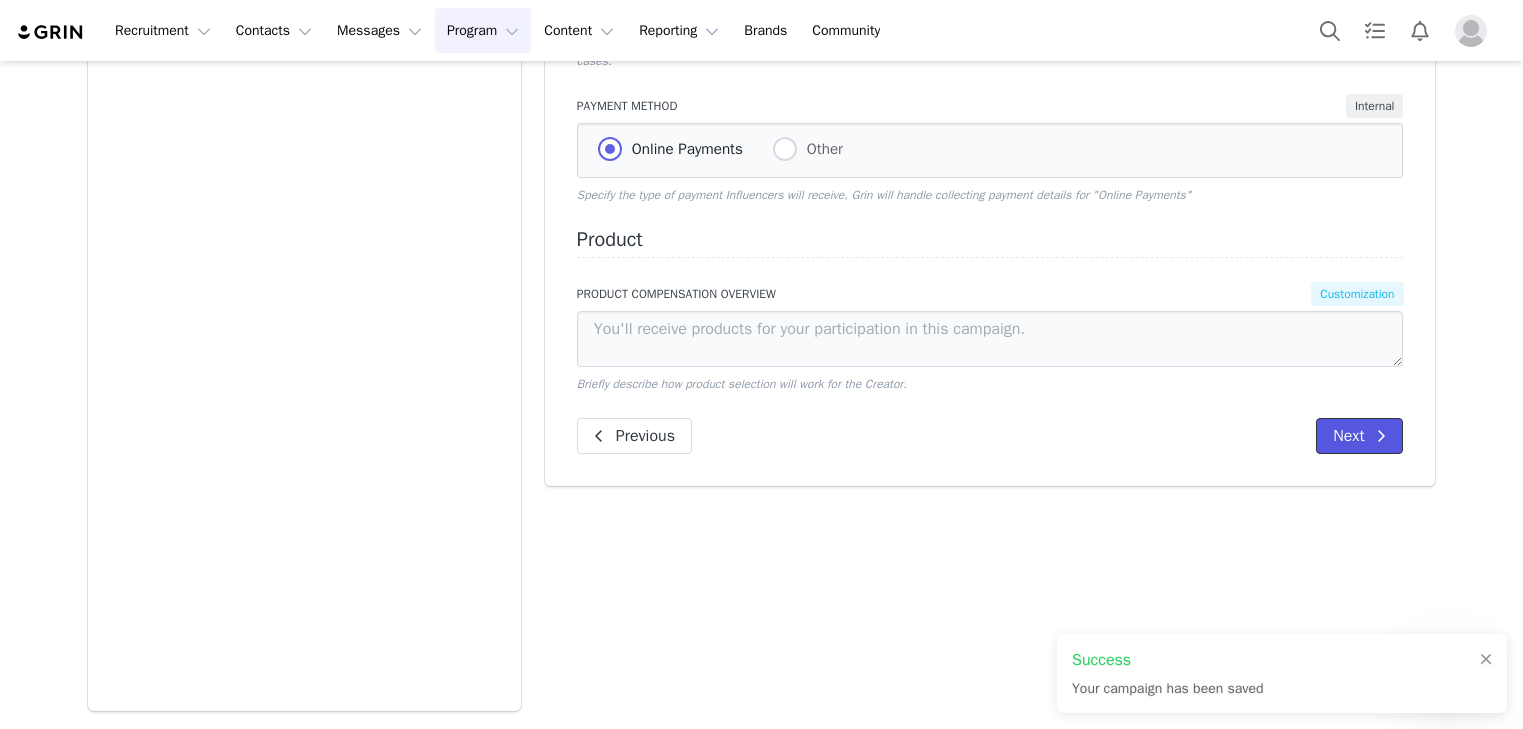 click on "Next" at bounding box center [1359, 436] 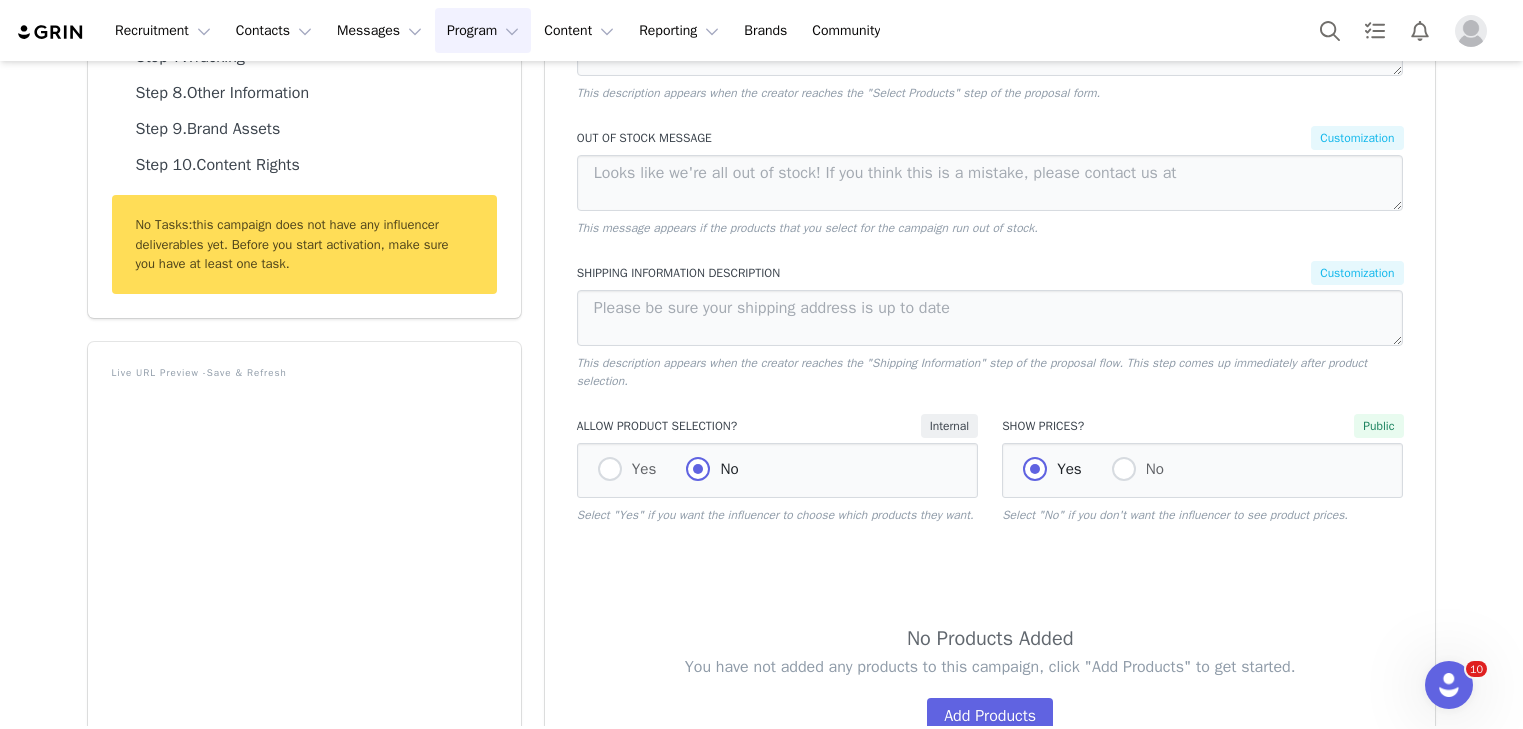 scroll, scrollTop: 431, scrollLeft: 0, axis: vertical 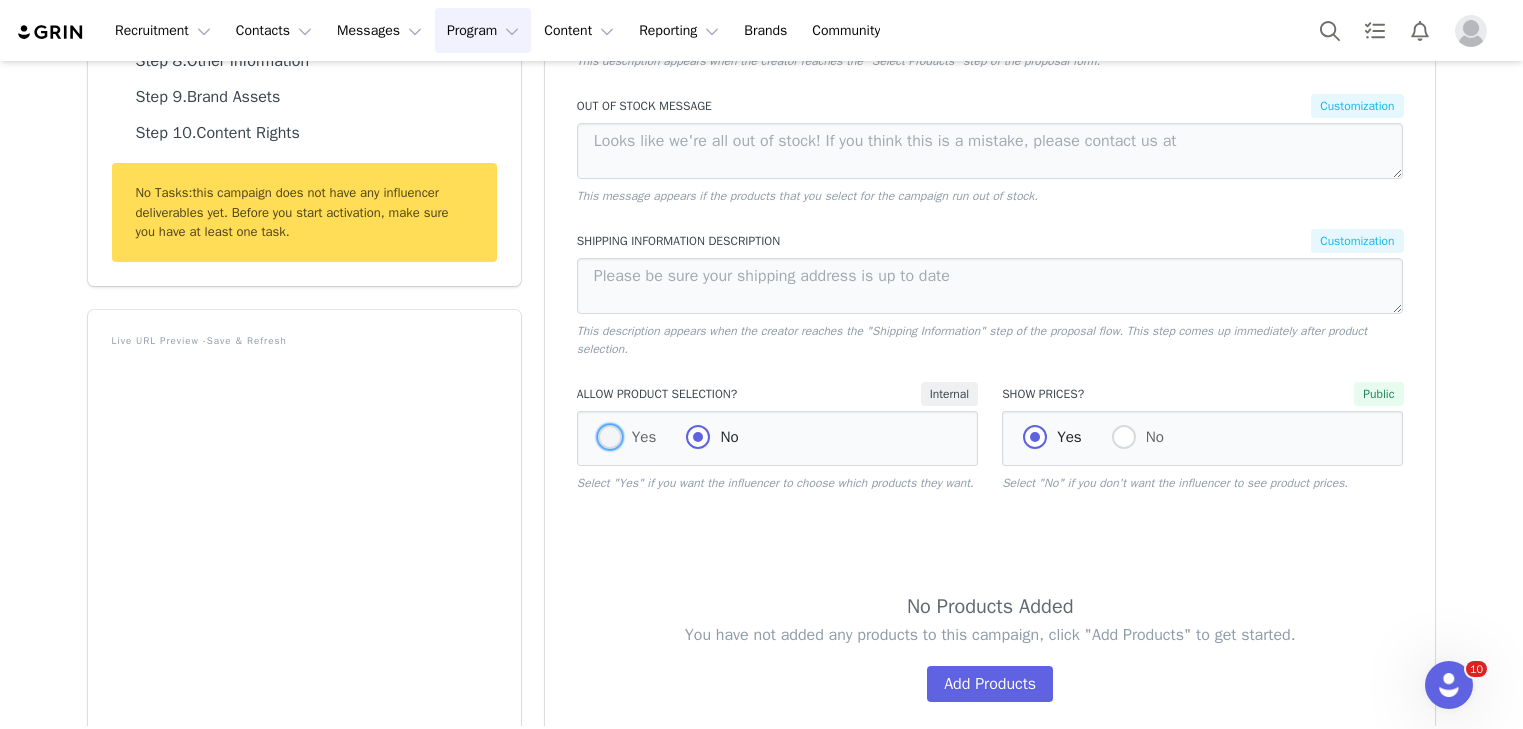 click at bounding box center (610, 437) 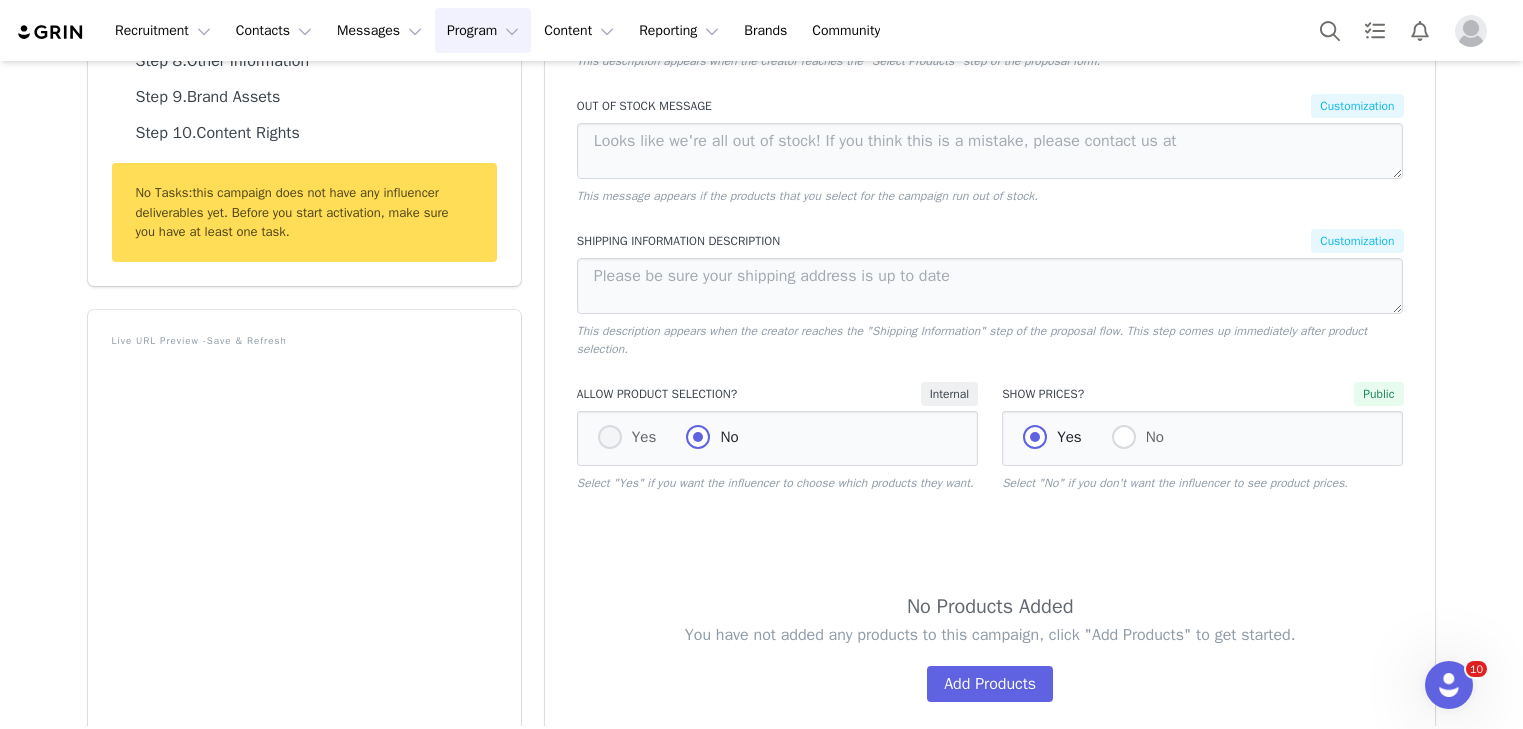 click on "Yes" at bounding box center [610, 438] 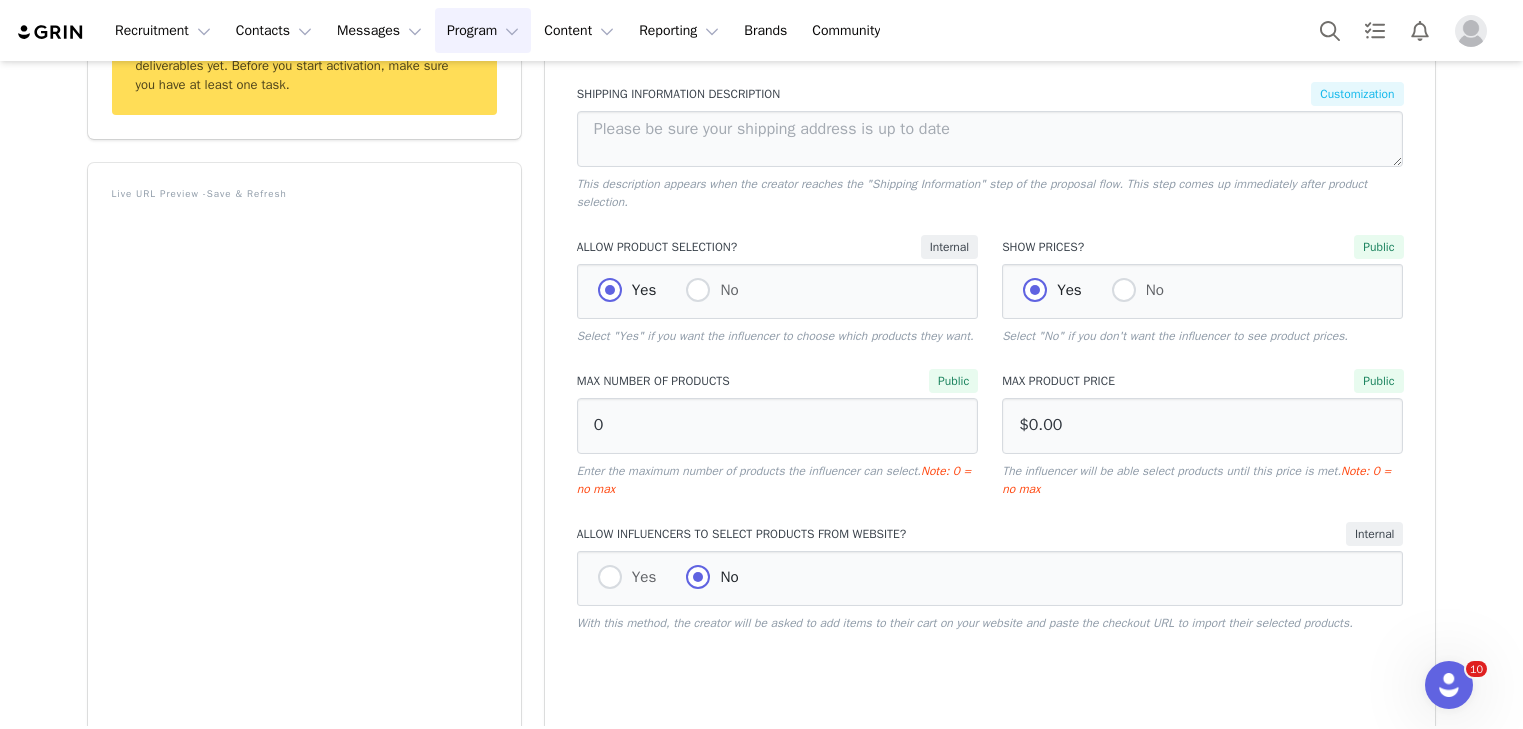 scroll, scrollTop: 593, scrollLeft: 0, axis: vertical 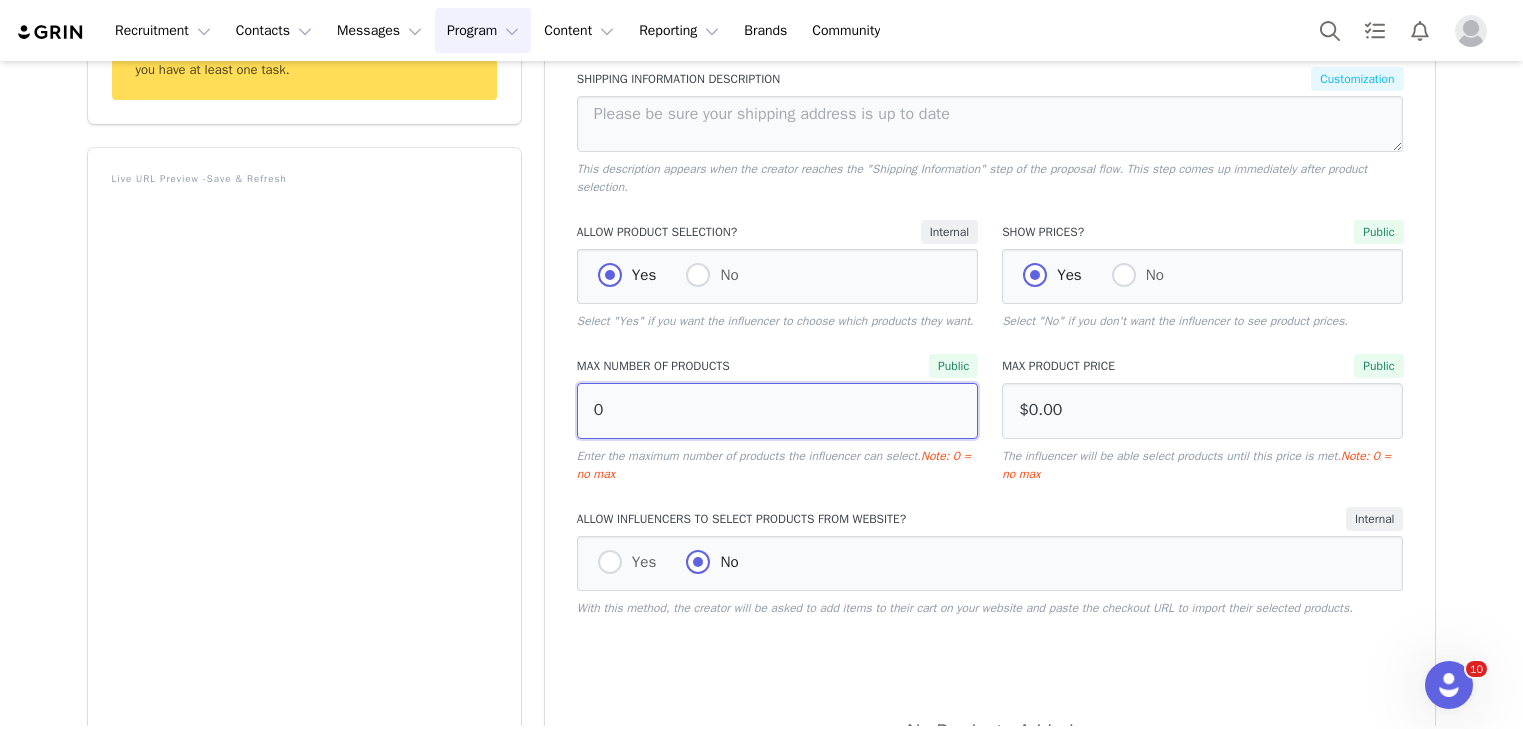 click on "0" at bounding box center (777, 411) 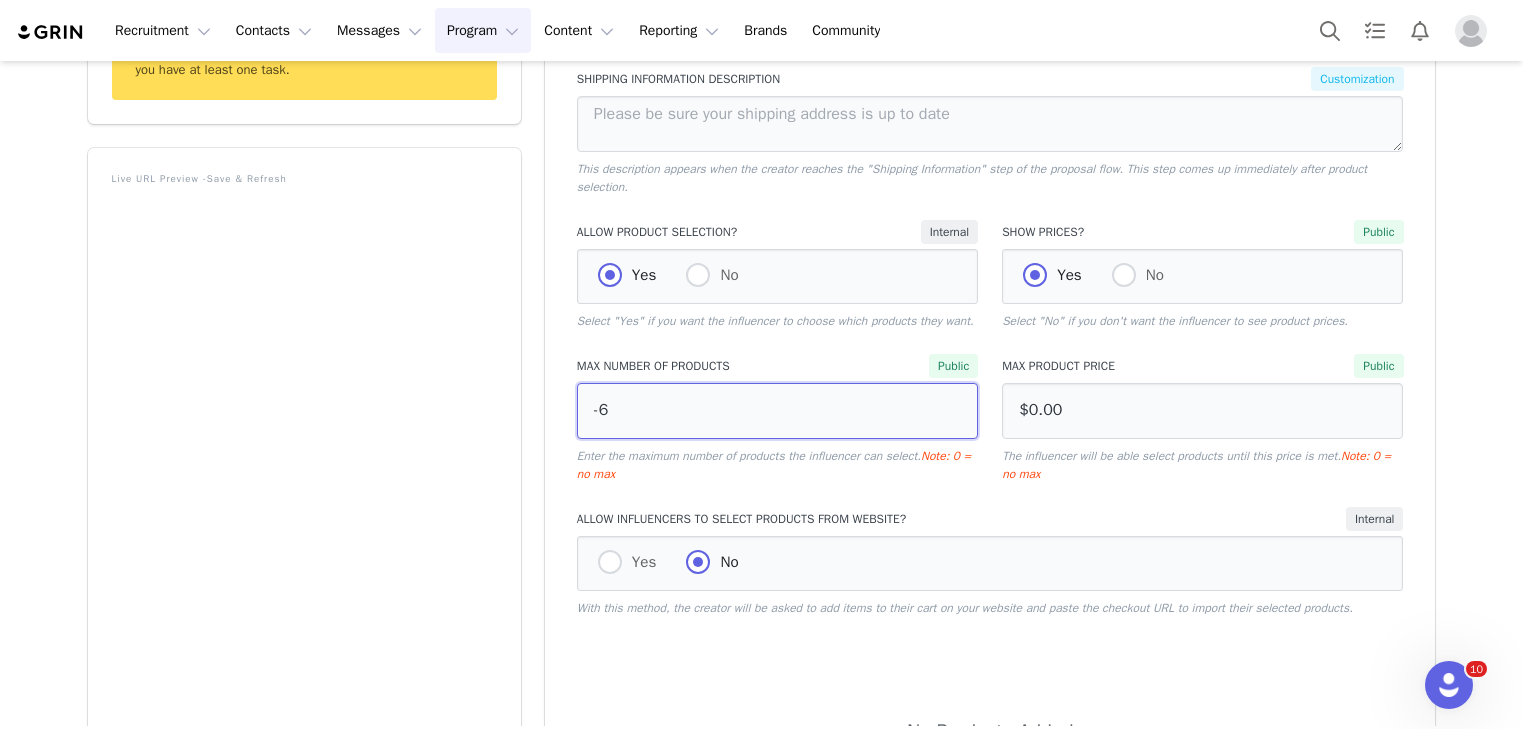 scroll, scrollTop: 612, scrollLeft: 0, axis: vertical 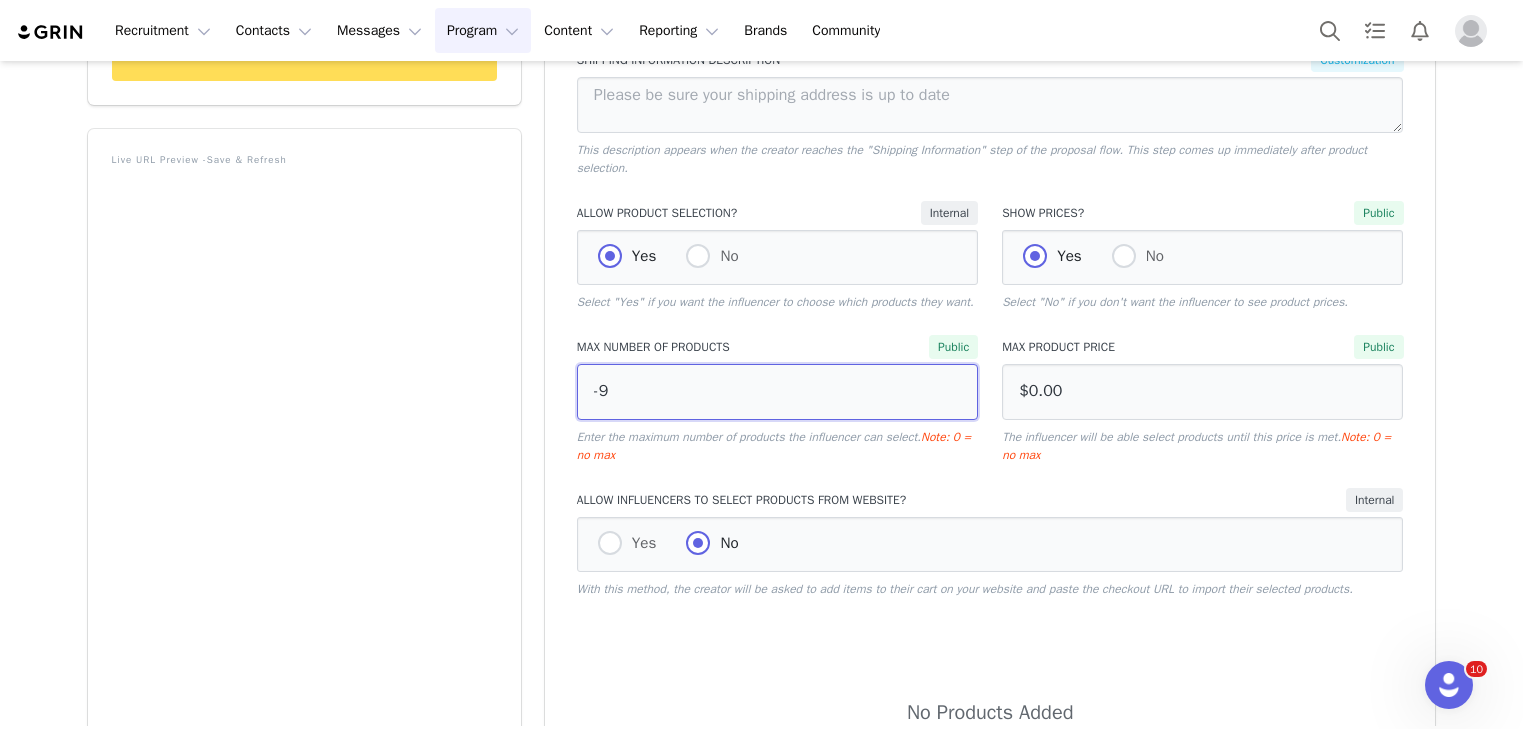 type on "-8" 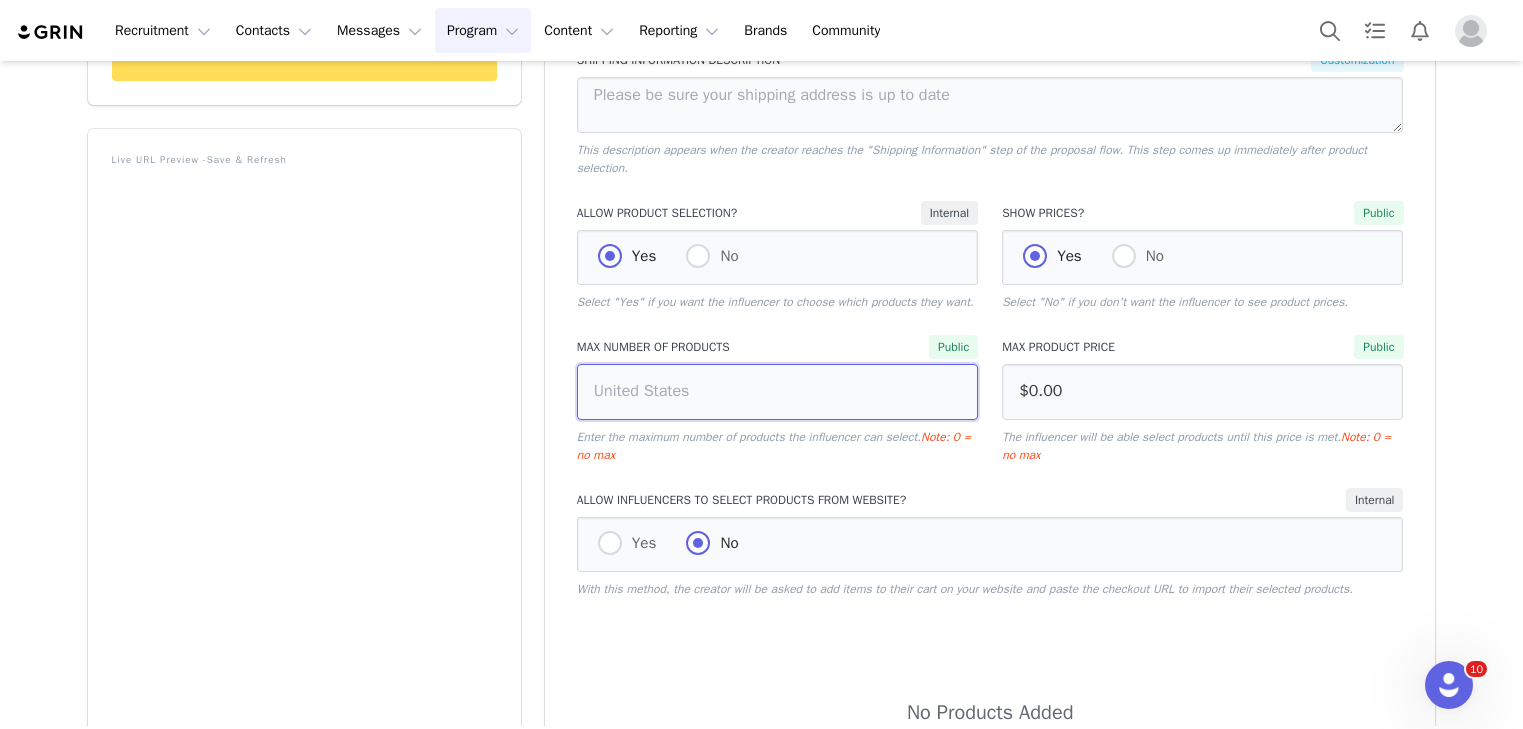 type on "-1" 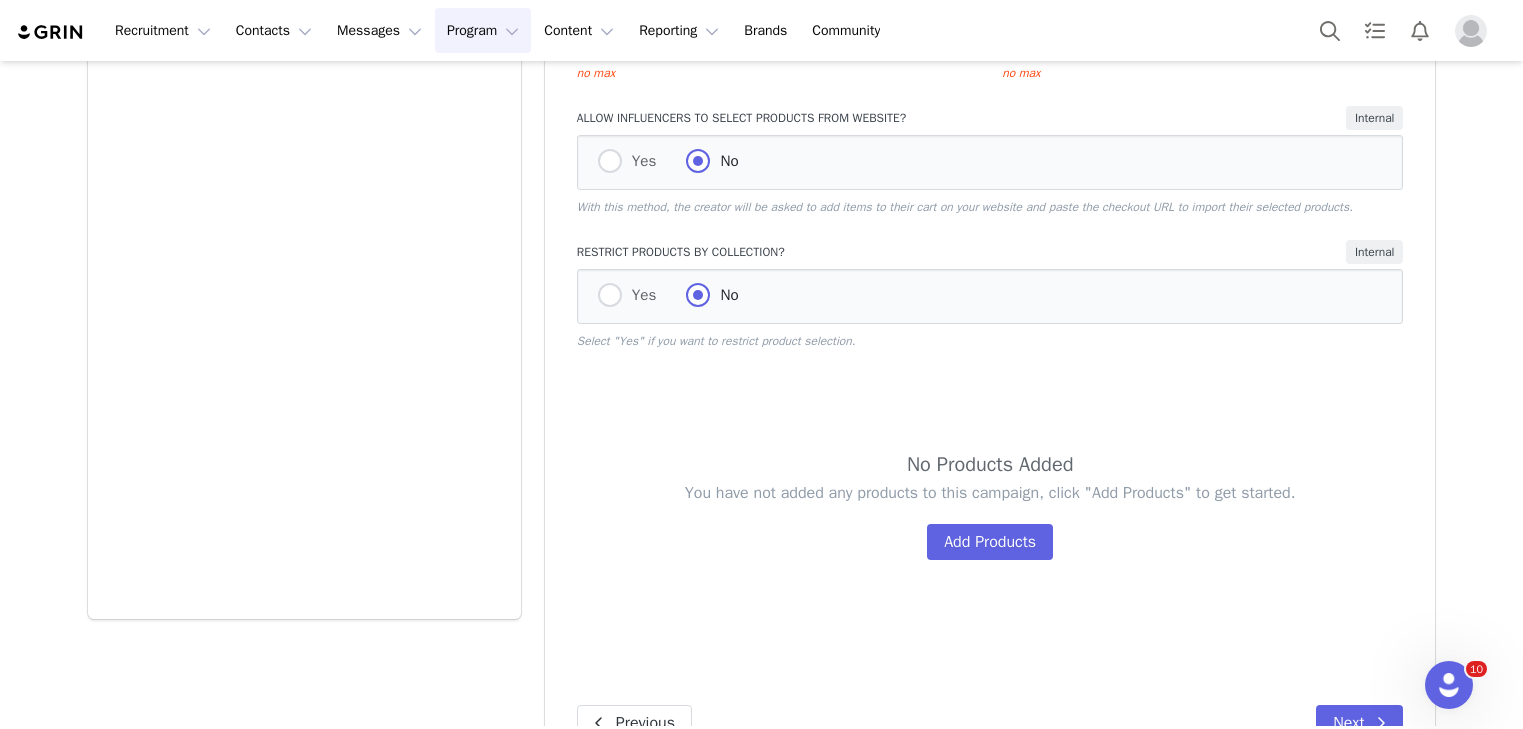scroll, scrollTop: 997, scrollLeft: 0, axis: vertical 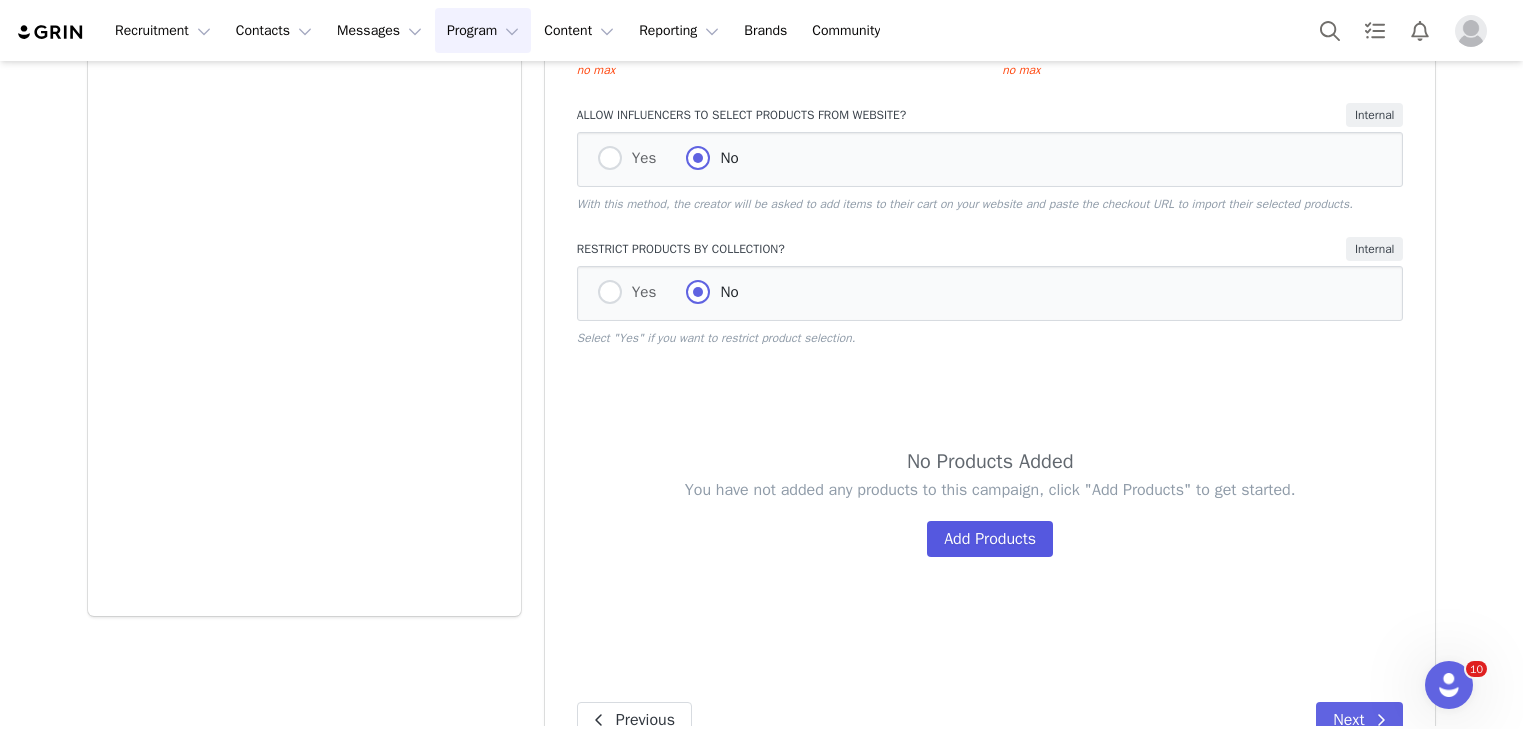 type on "3" 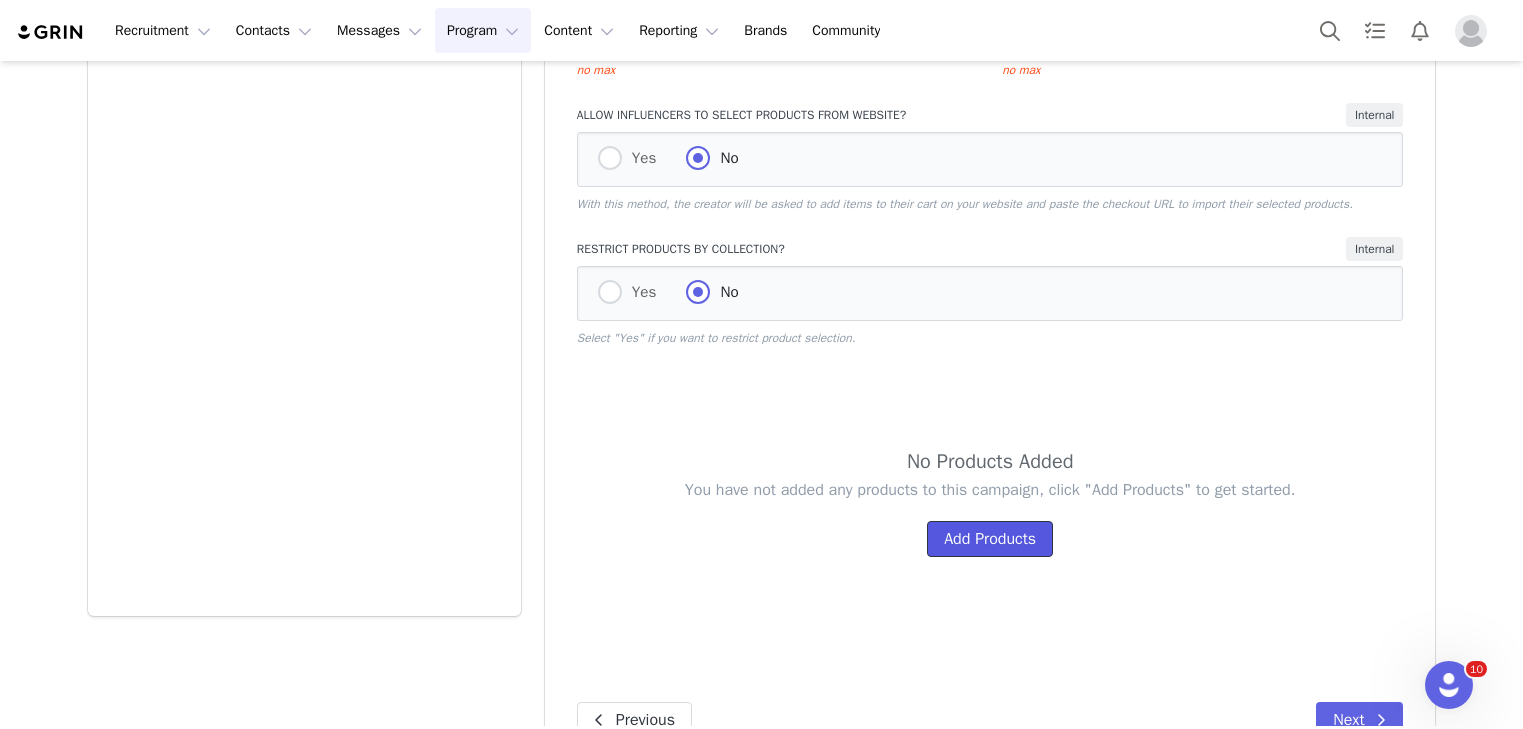 click on "Add Products" at bounding box center [990, 539] 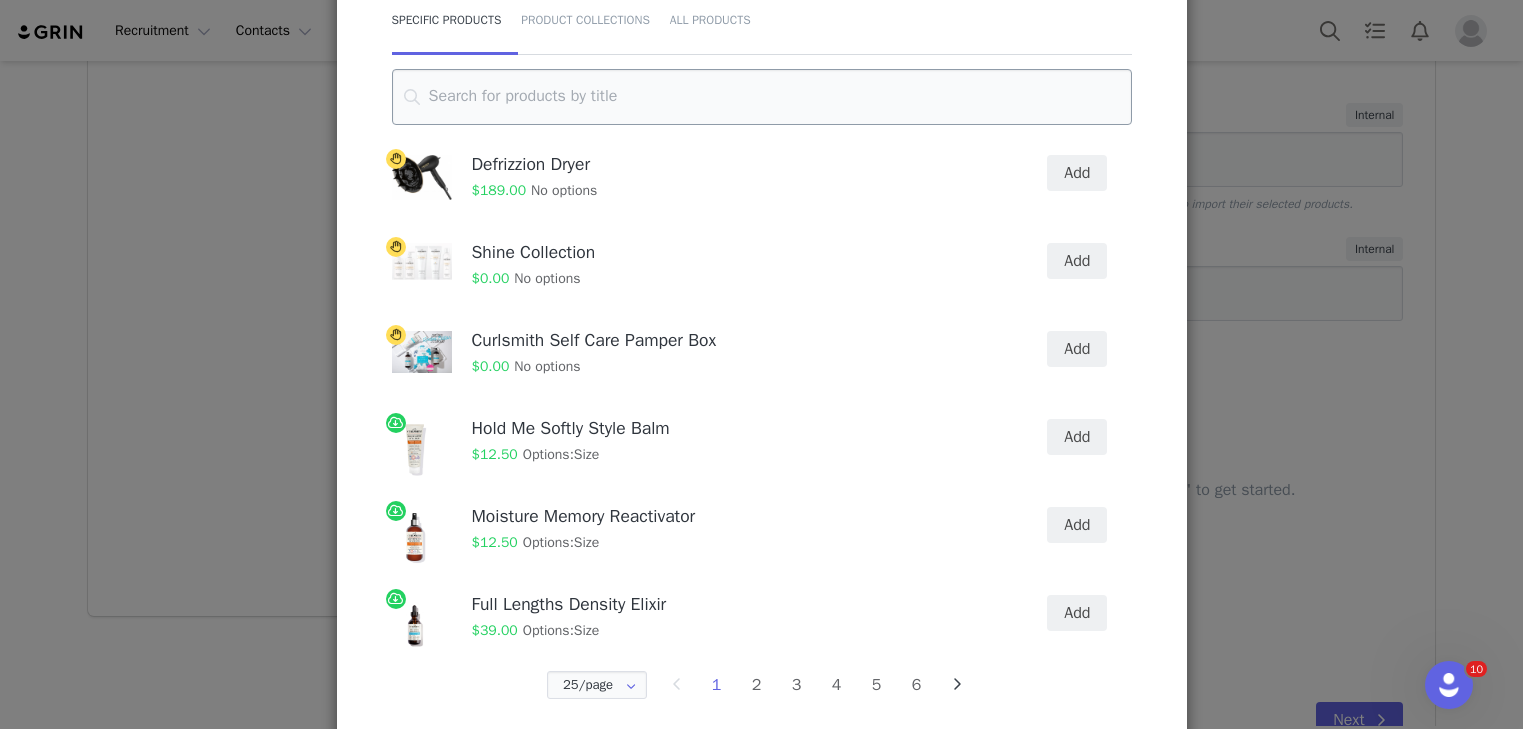 scroll, scrollTop: 180, scrollLeft: 0, axis: vertical 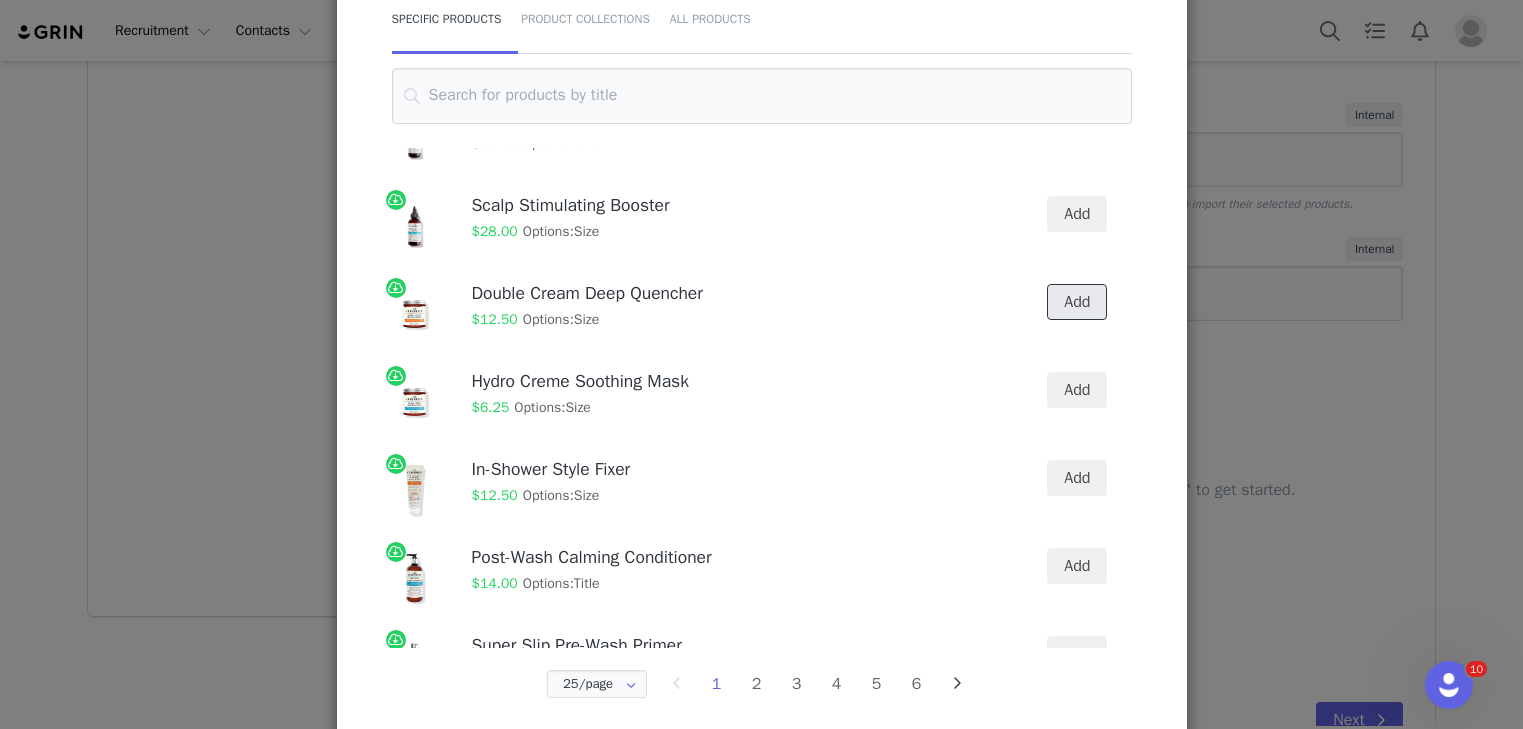 click on "Add" at bounding box center (1077, 302) 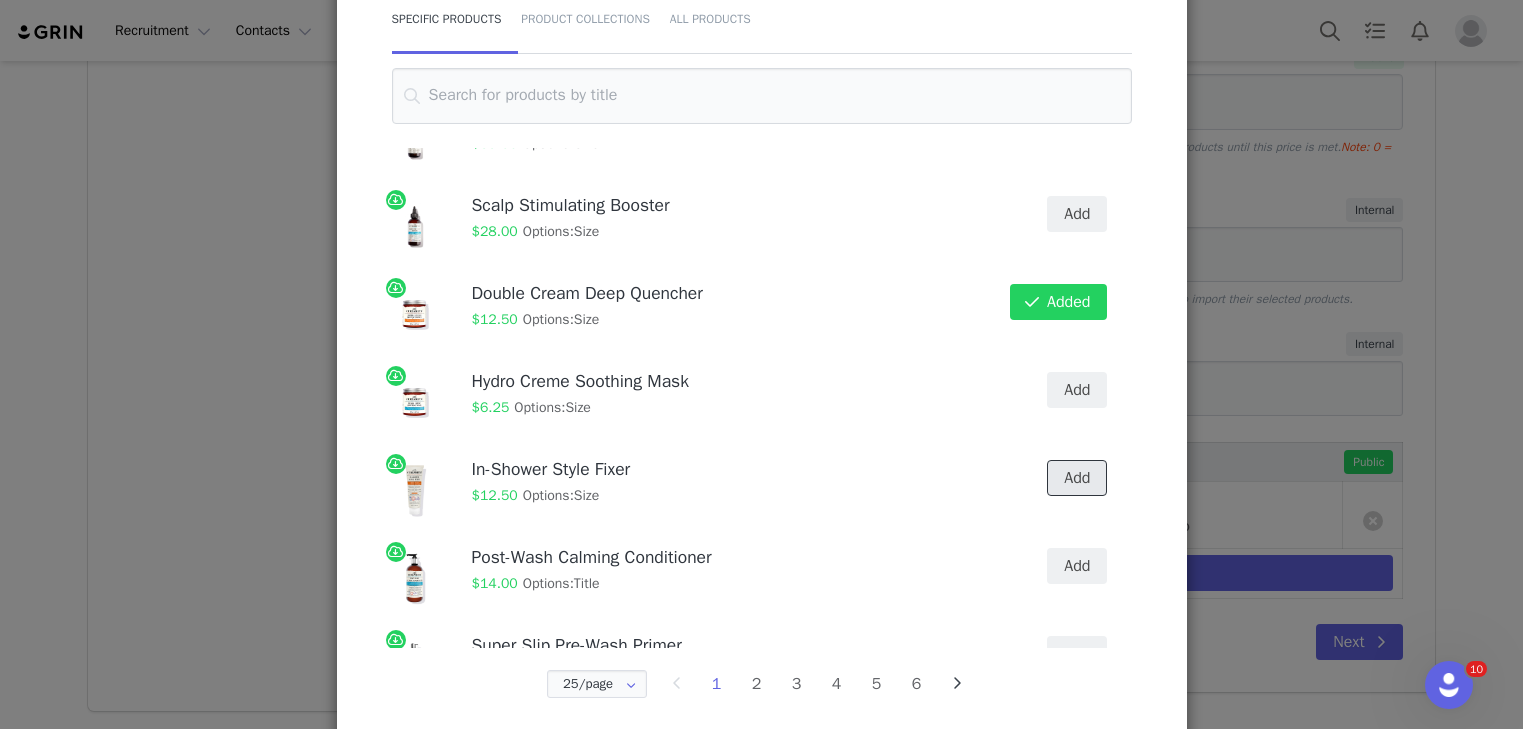 click on "Add" at bounding box center [1077, 478] 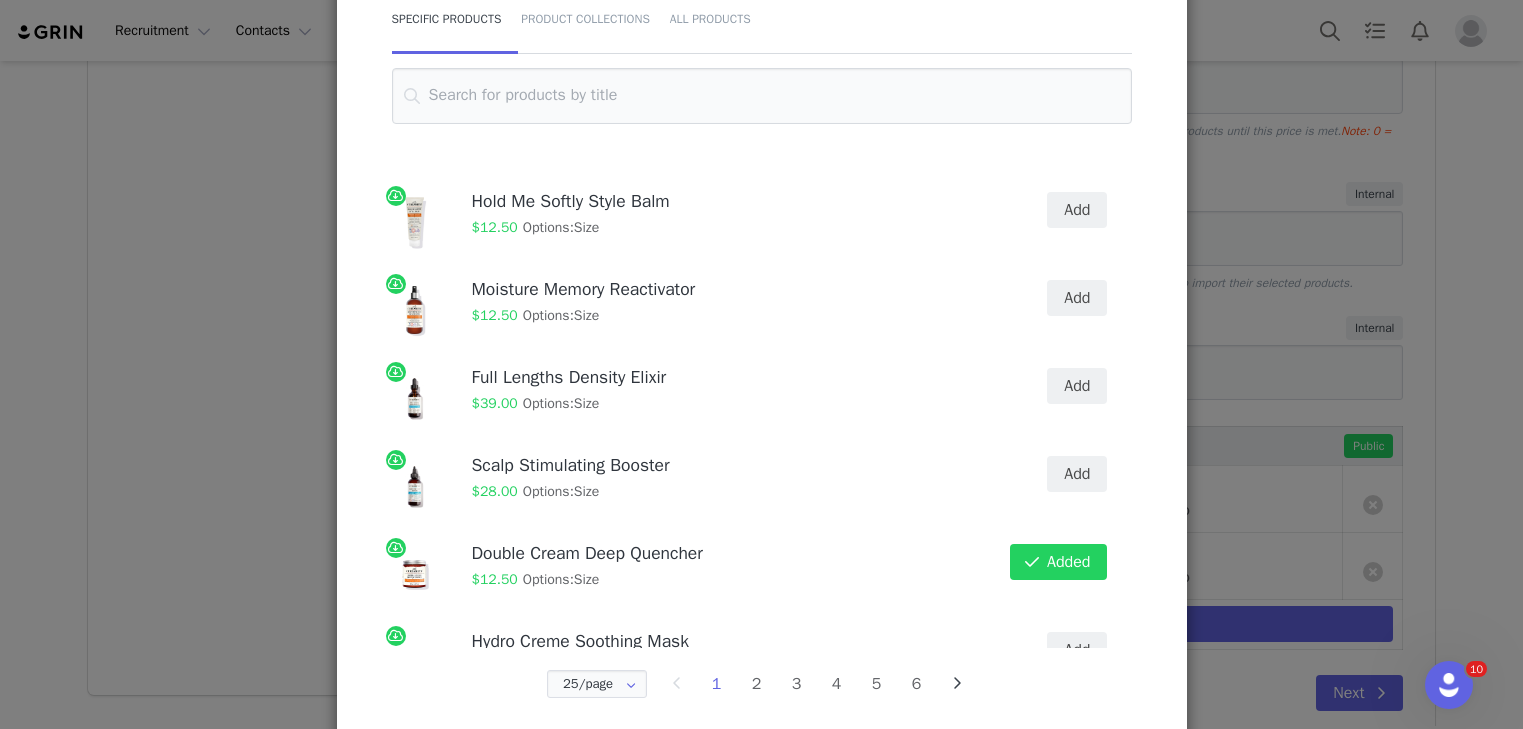 scroll, scrollTop: 208, scrollLeft: 0, axis: vertical 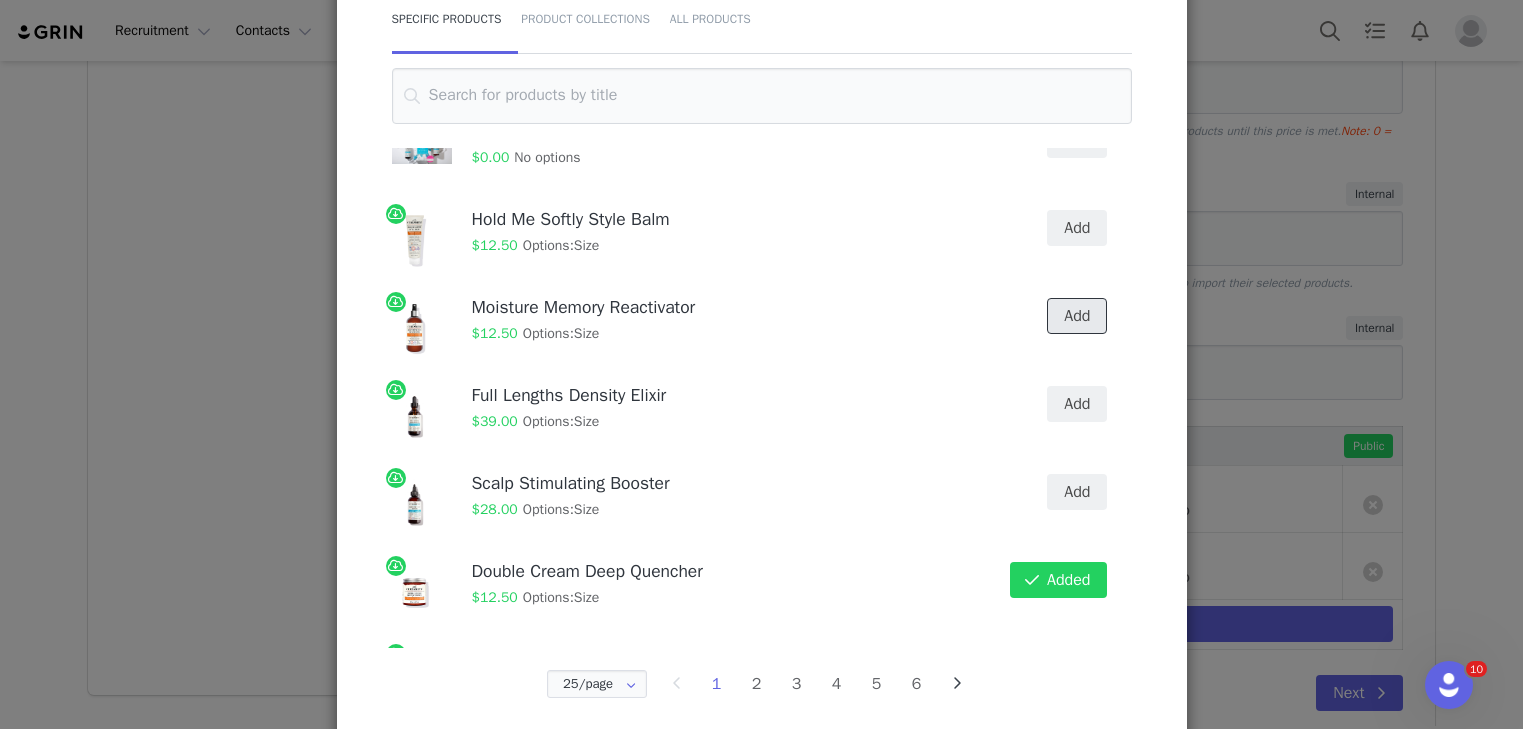click on "Add" at bounding box center (1077, 316) 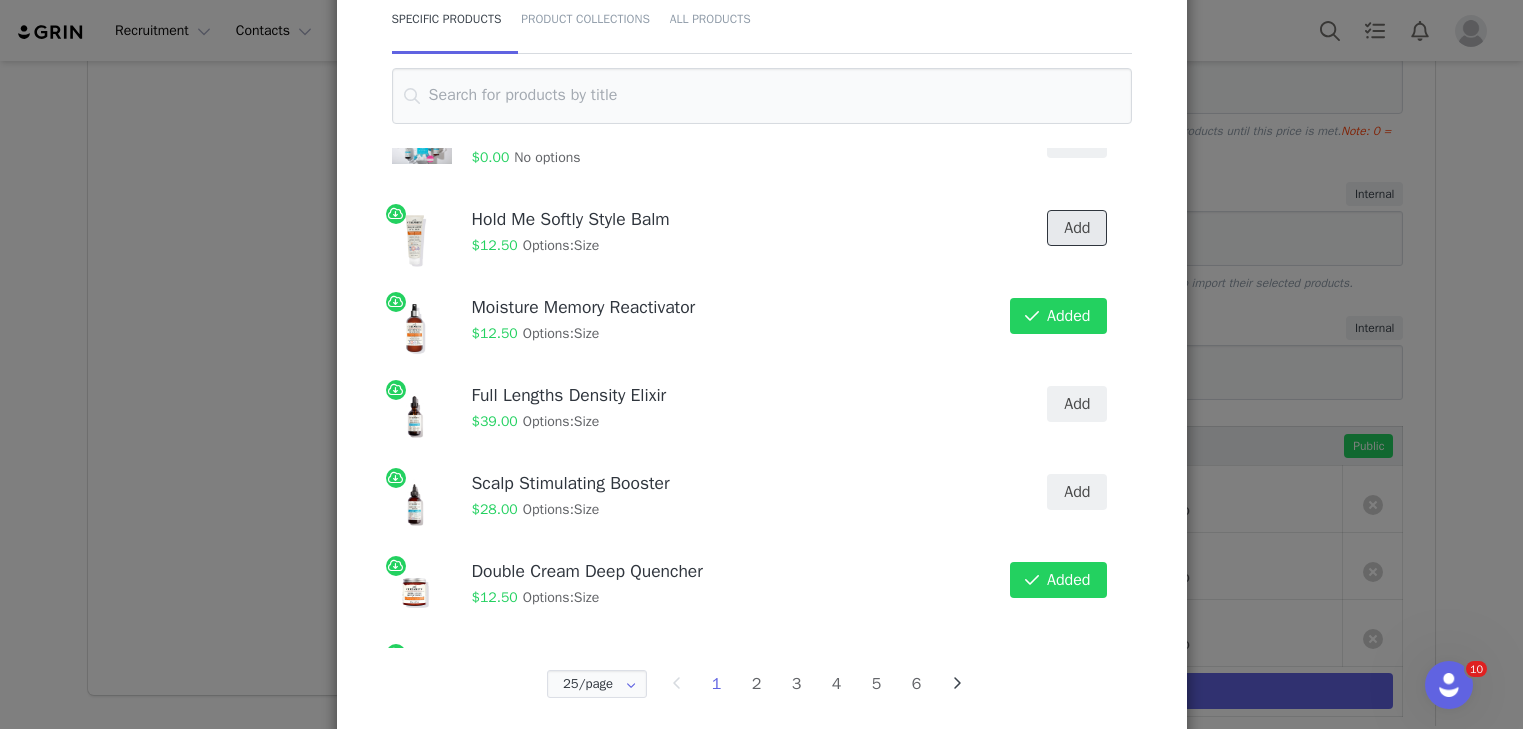 click on "Add" at bounding box center [1077, 228] 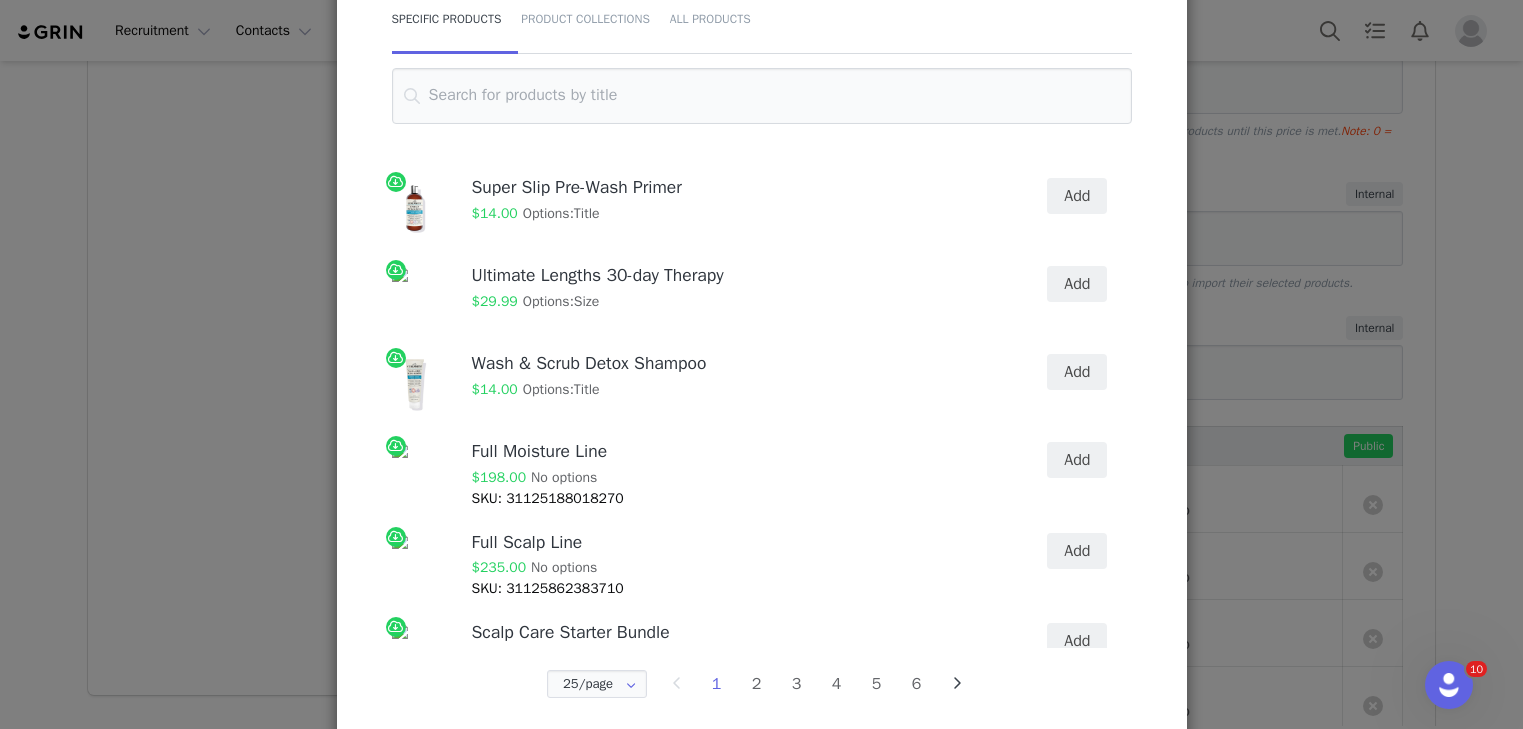 scroll, scrollTop: 952, scrollLeft: 0, axis: vertical 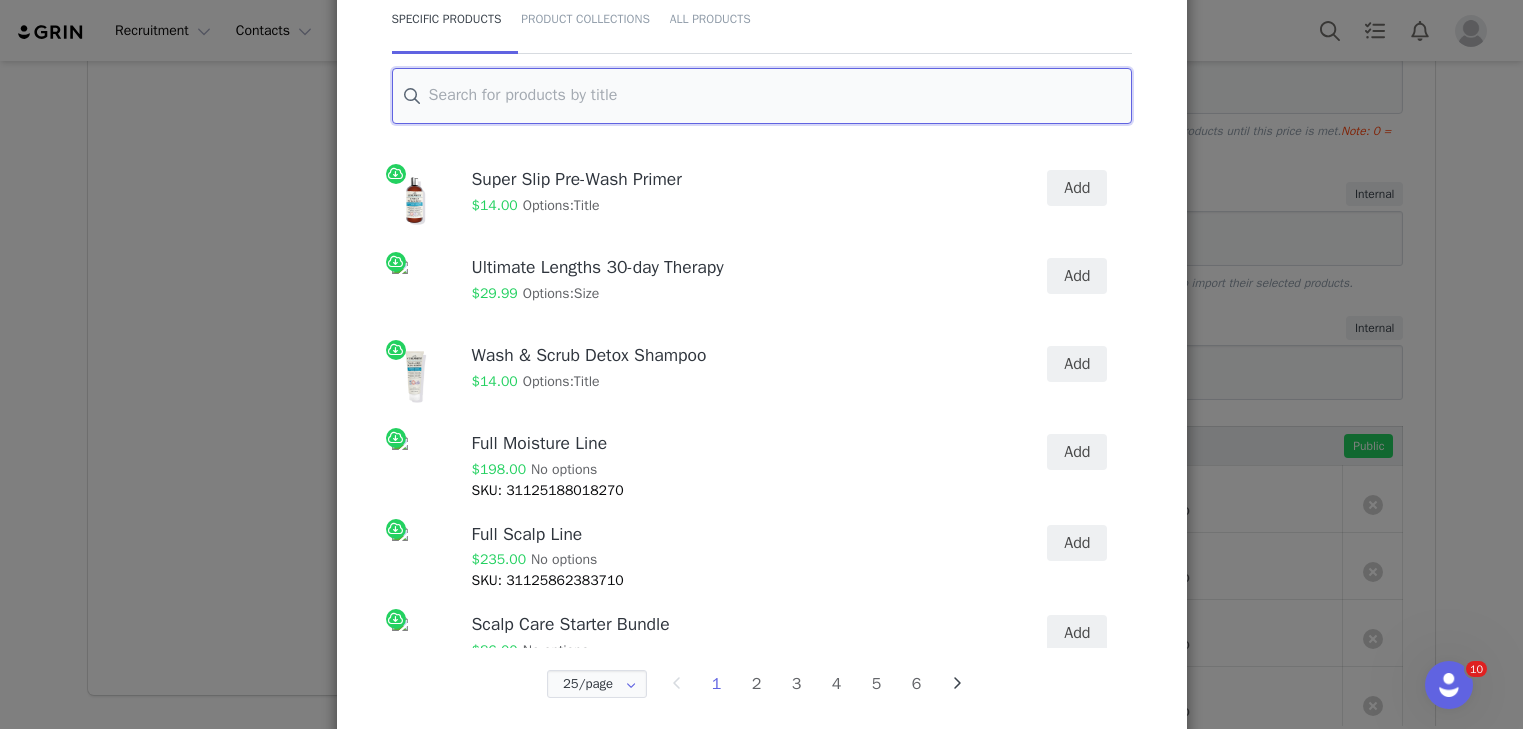 click at bounding box center (762, 96) 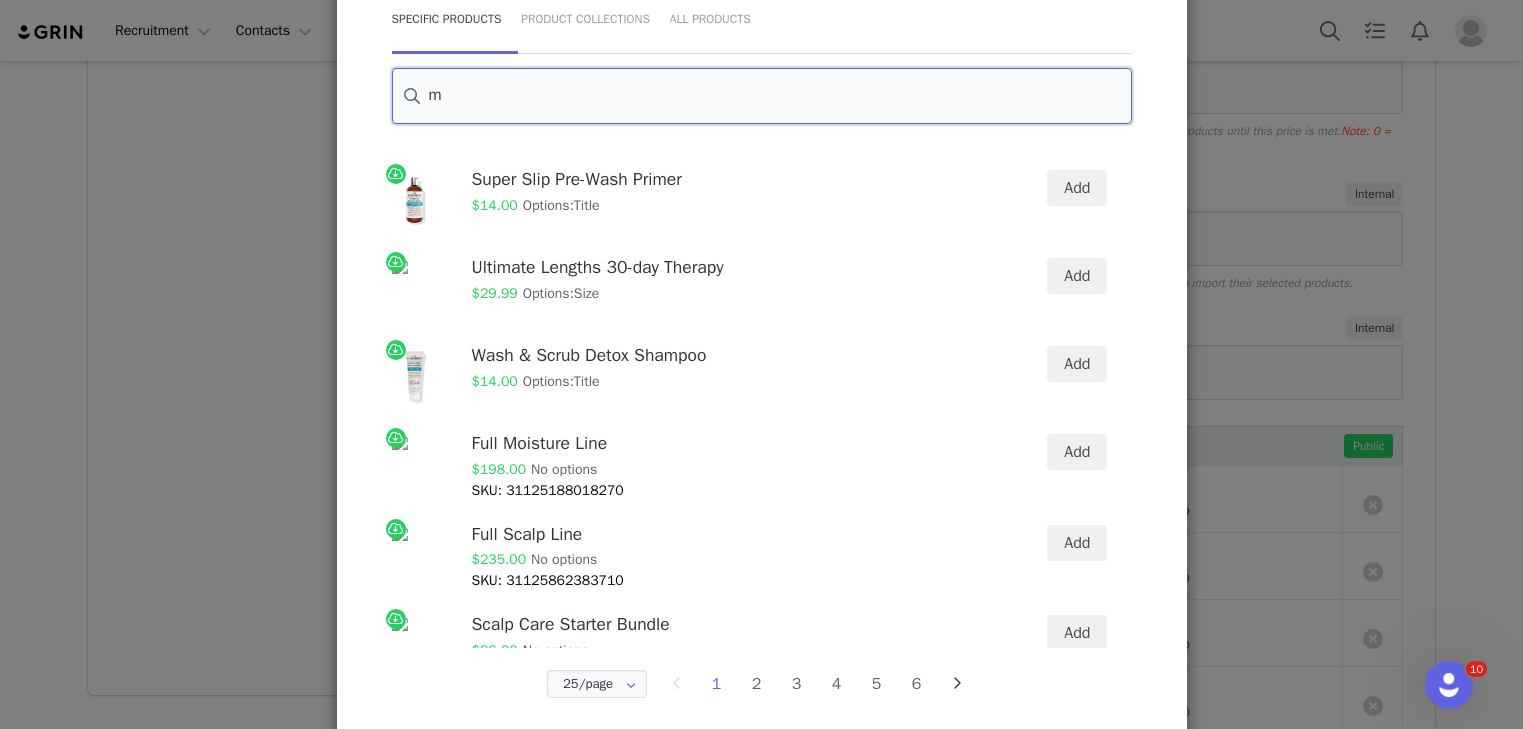 scroll, scrollTop: 0, scrollLeft: 0, axis: both 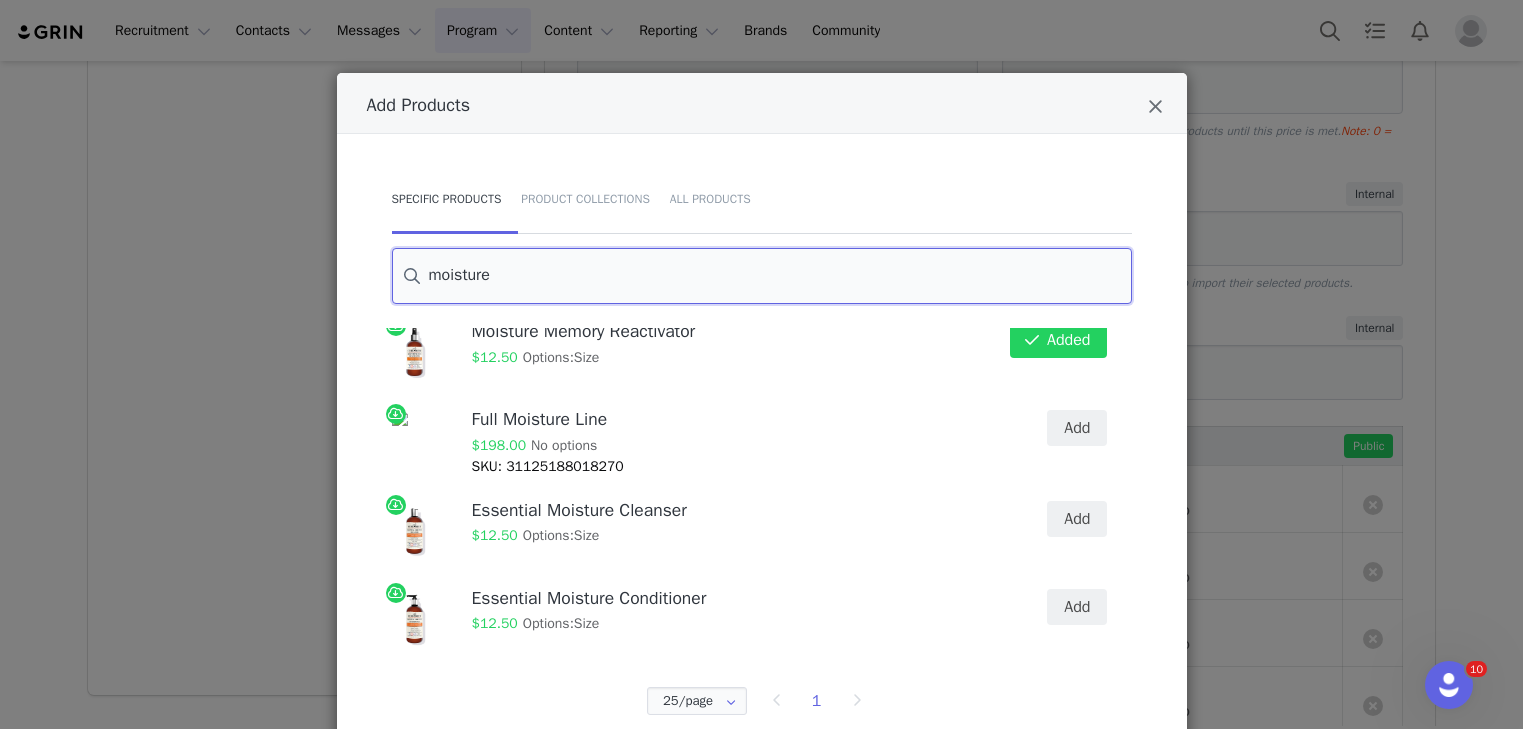 type on "moisture" 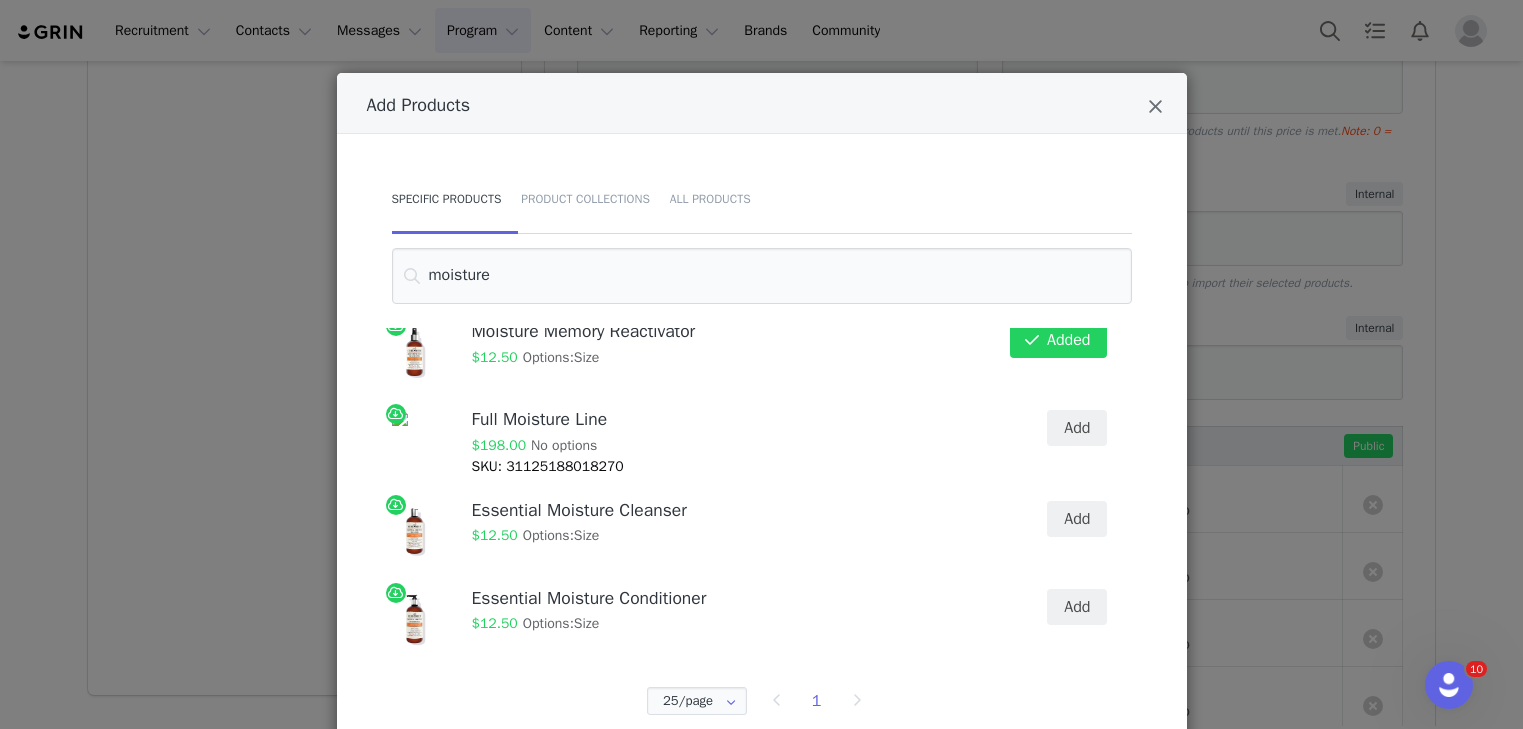 click on "Add" at bounding box center [1057, 443] 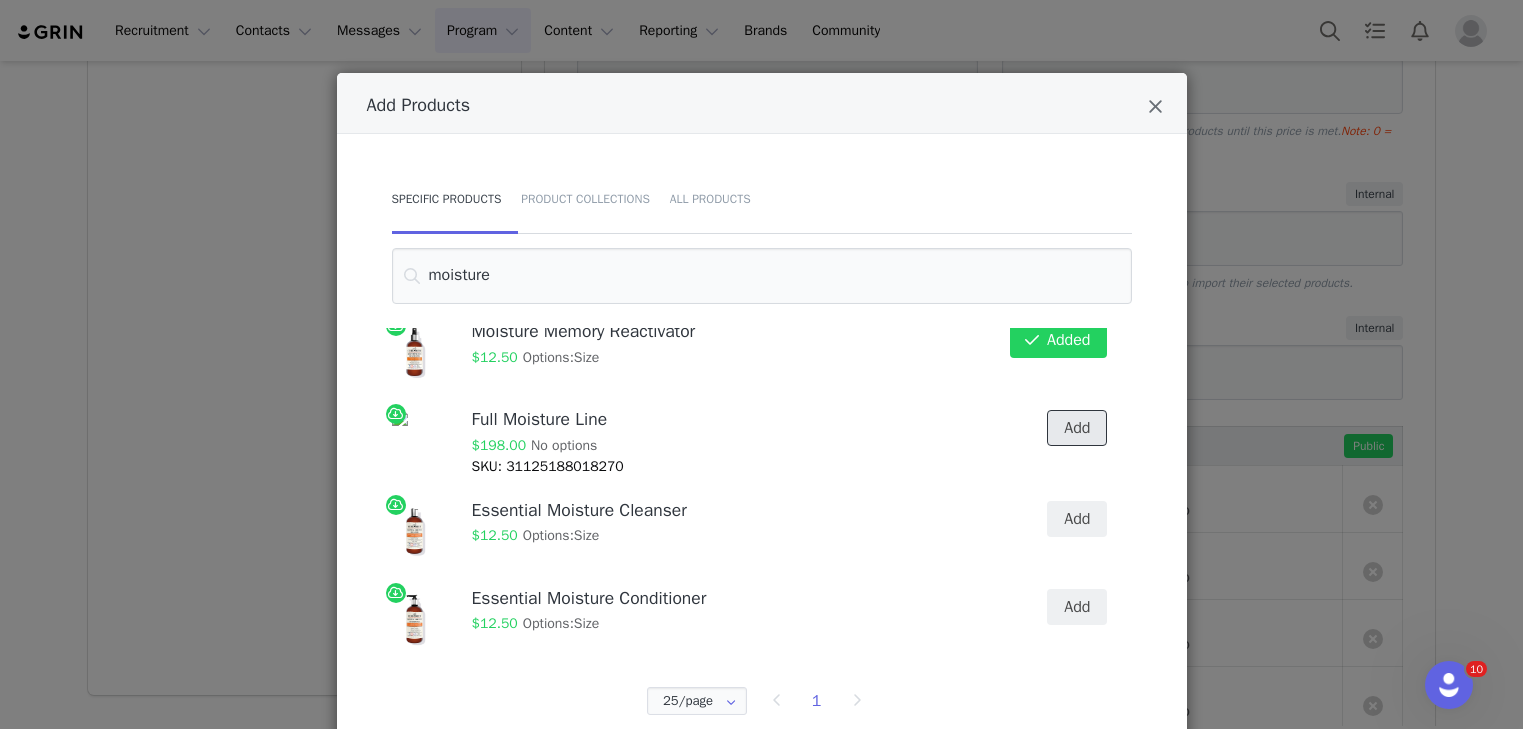 click on "Add" at bounding box center [1077, 428] 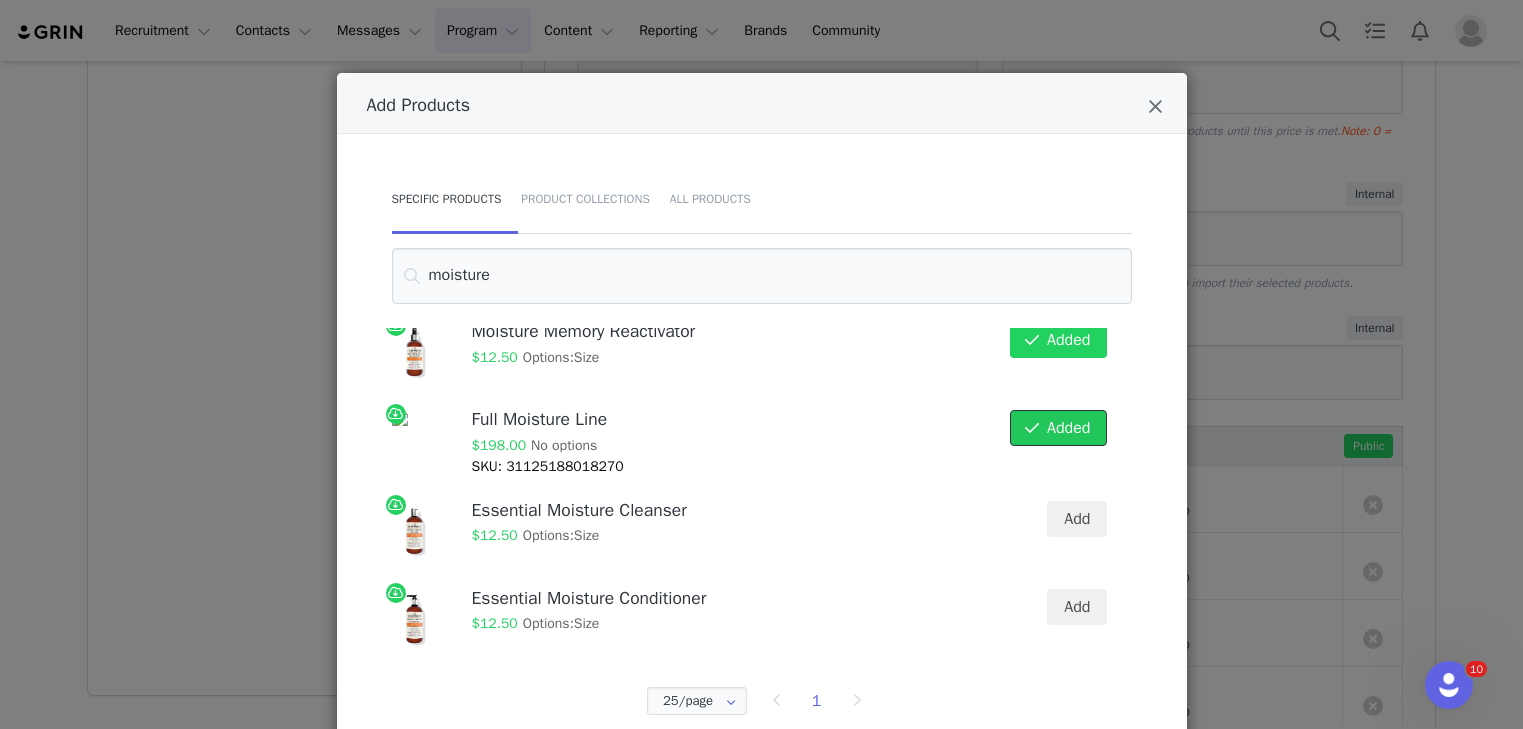 click at bounding box center (1032, 428) 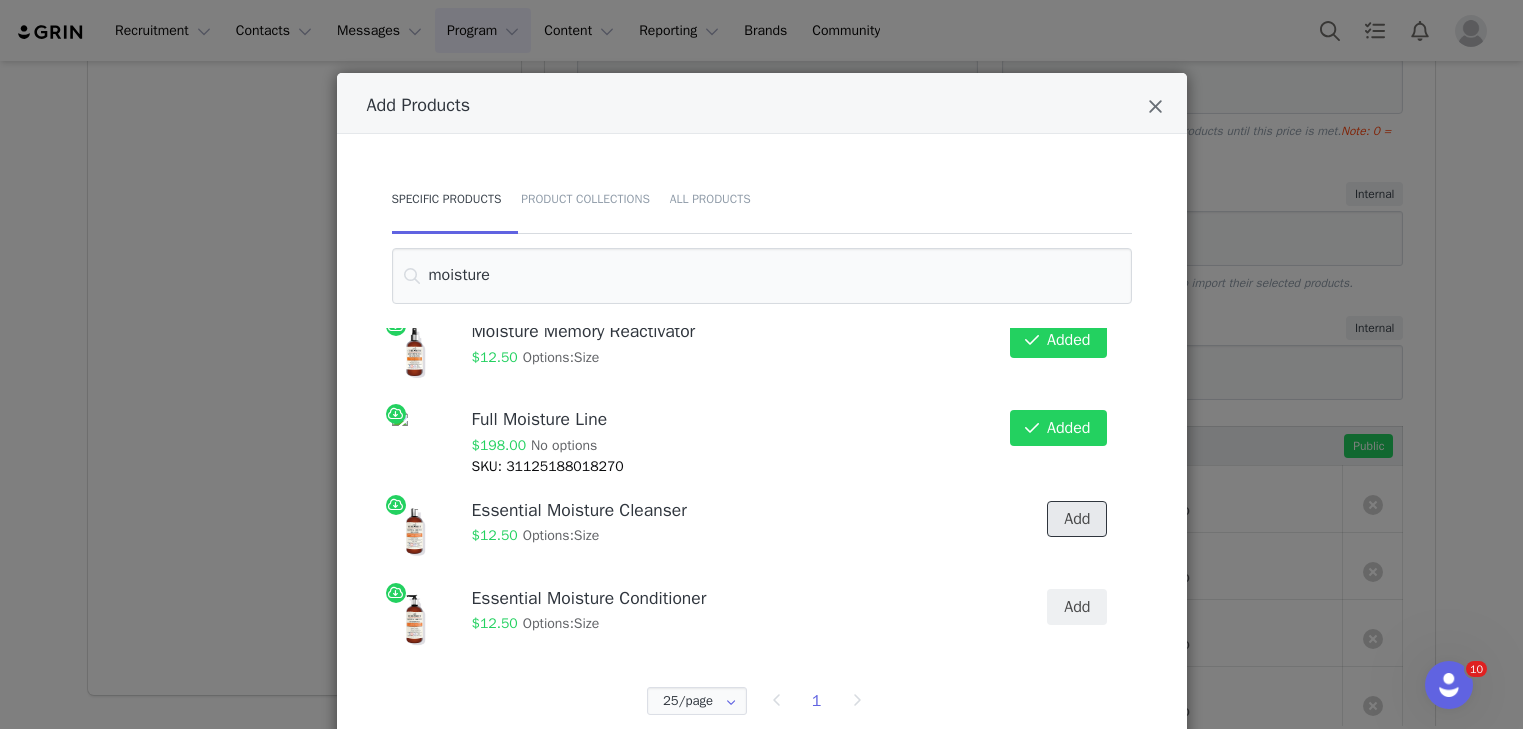 click on "Add" at bounding box center (1077, 519) 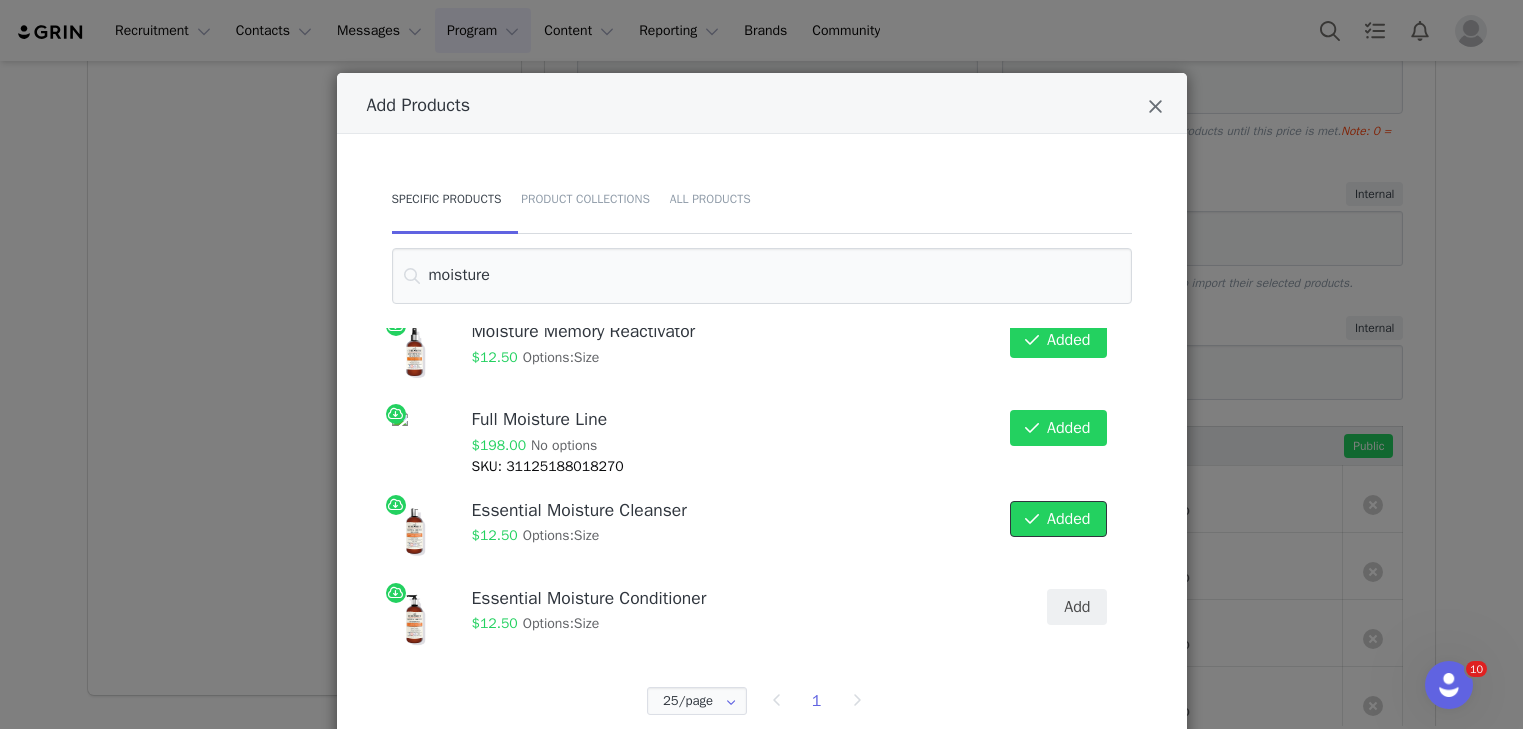 scroll, scrollTop: 87, scrollLeft: 0, axis: vertical 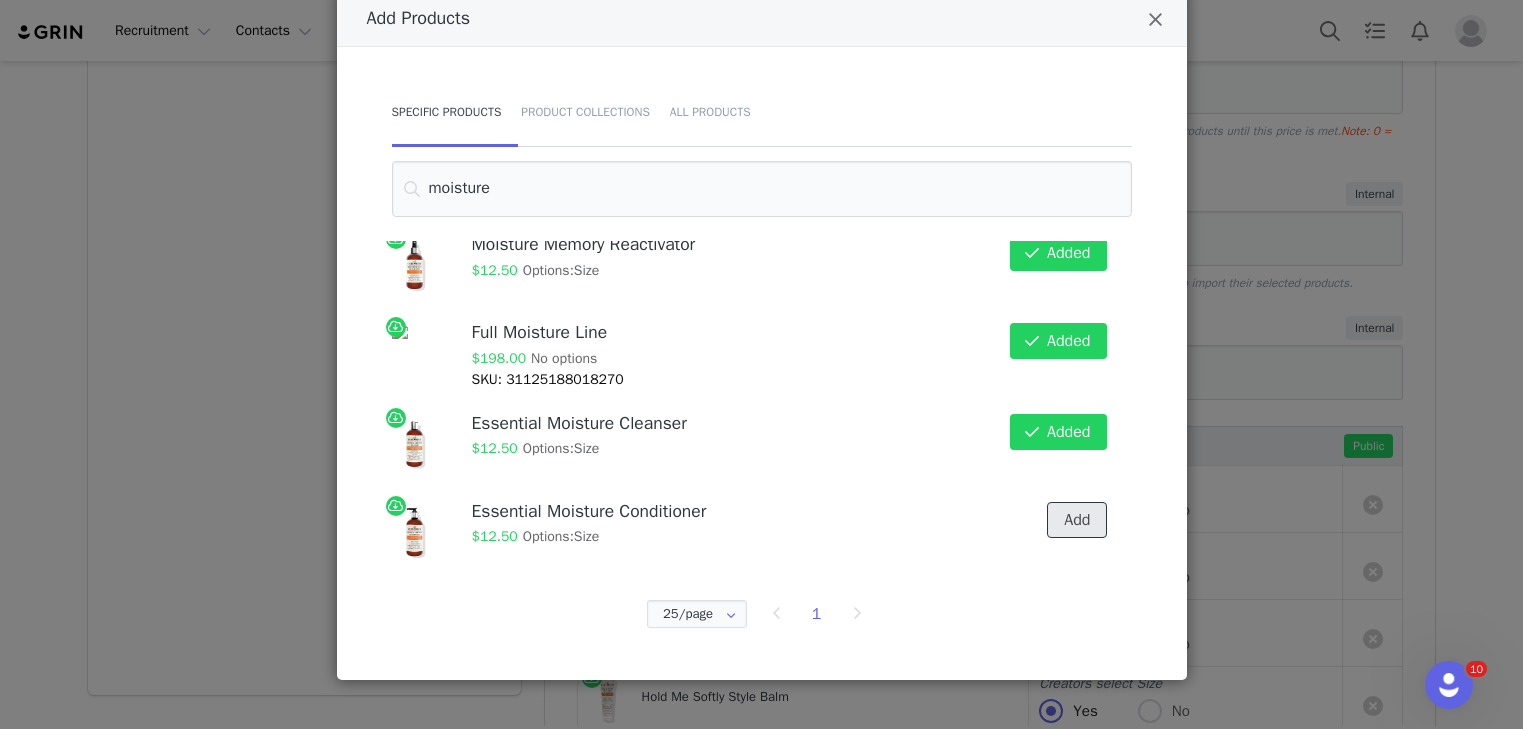 click on "Add" at bounding box center (1077, 520) 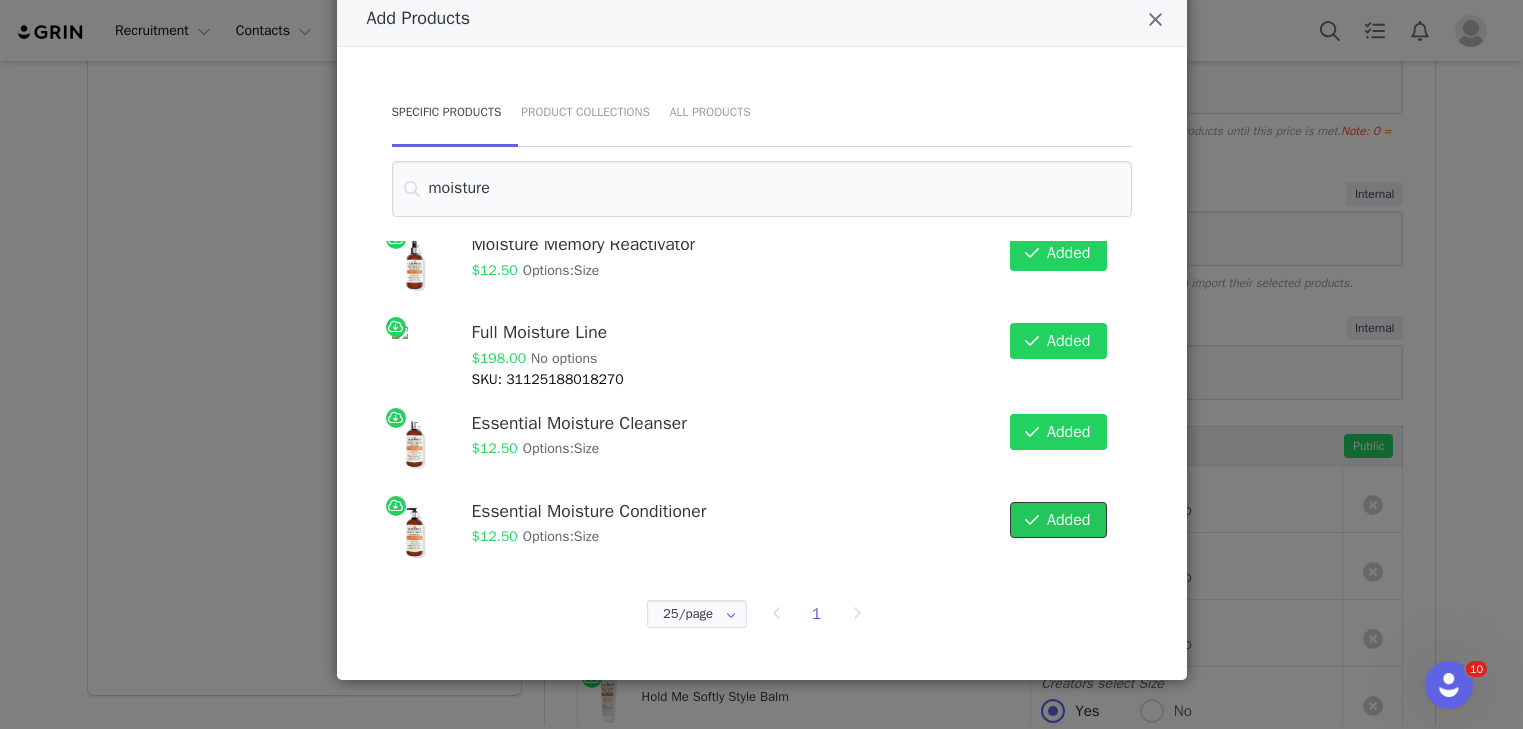 scroll, scrollTop: 0, scrollLeft: 0, axis: both 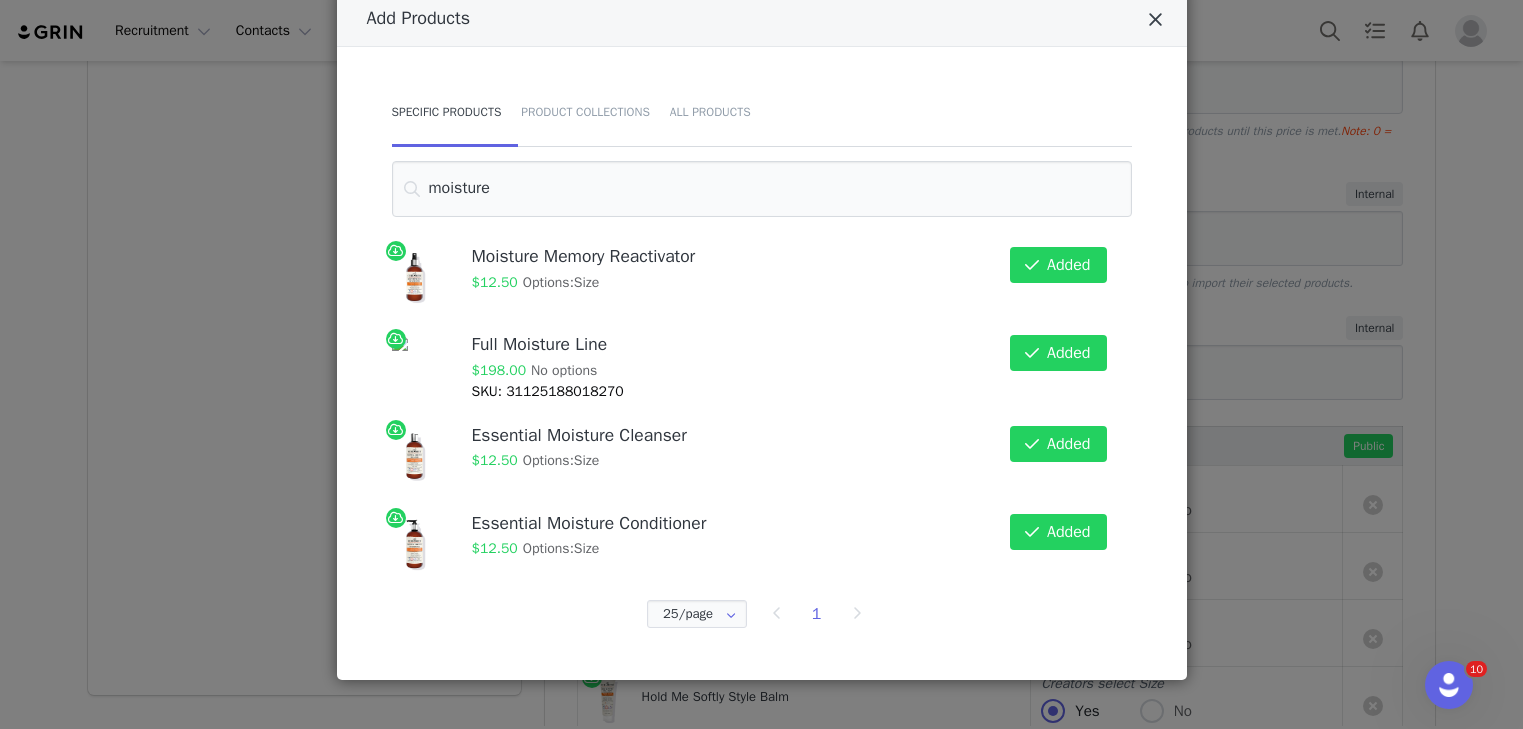 click at bounding box center [1155, 20] 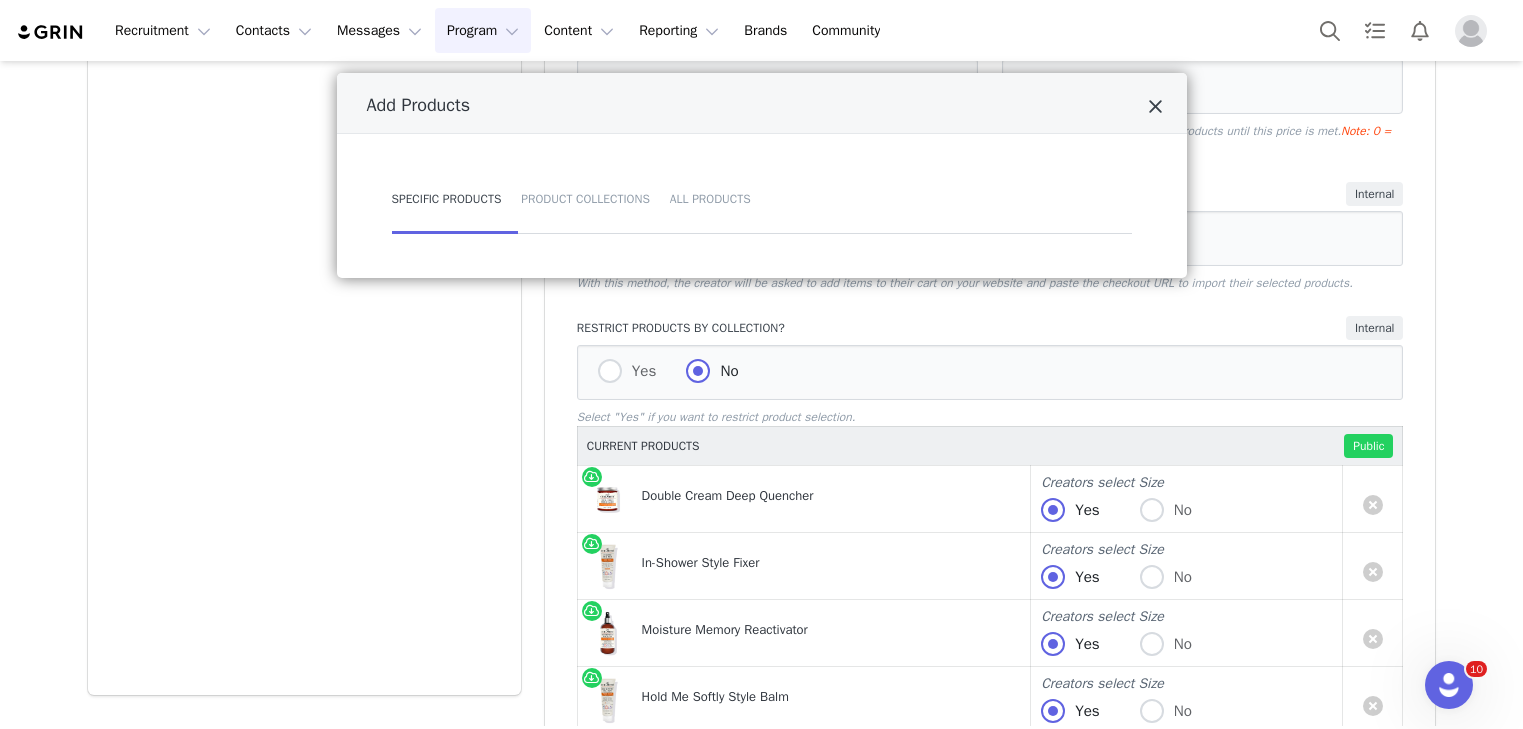 scroll, scrollTop: 0, scrollLeft: 0, axis: both 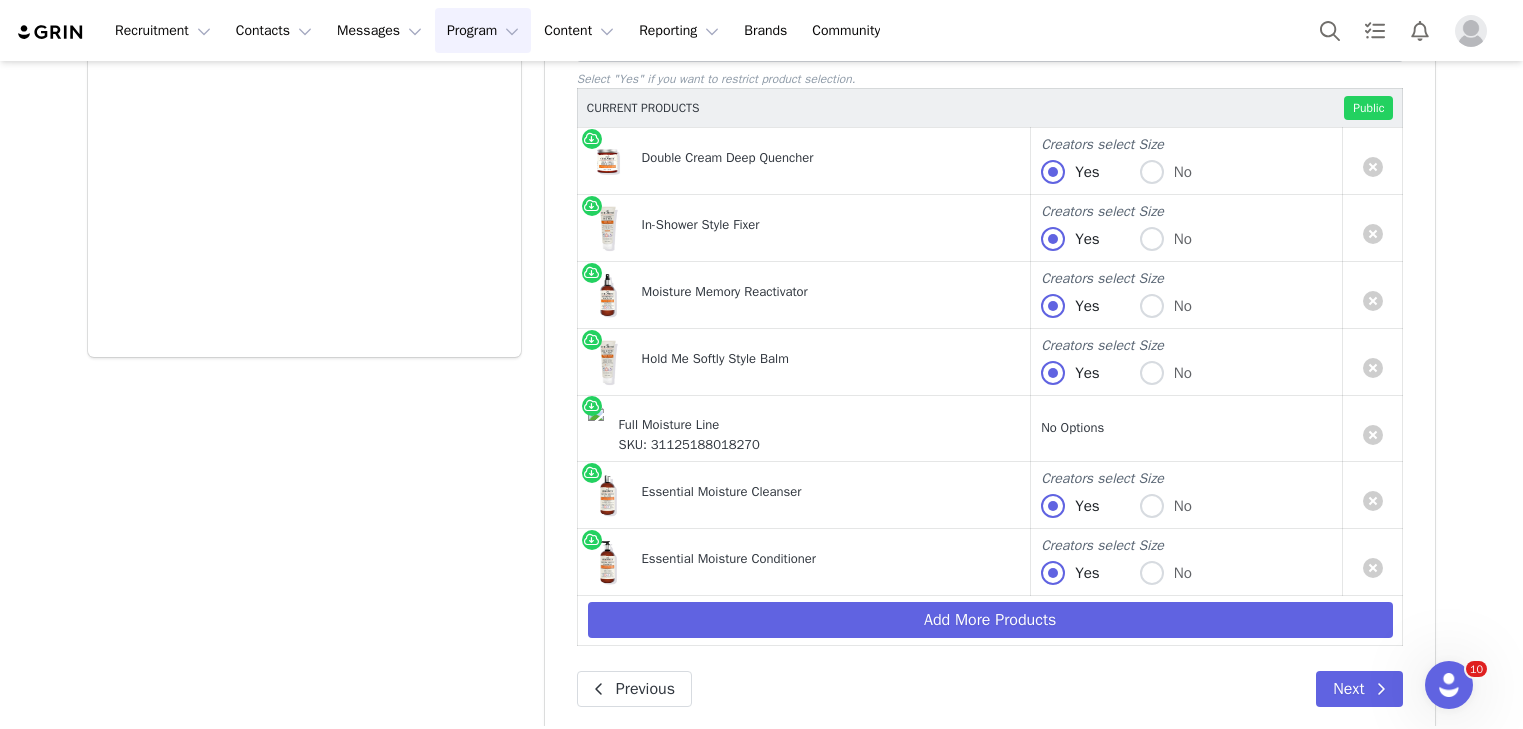 click on "Full Moisture Line  SKU: 31125188018270" at bounding box center [800, 428] 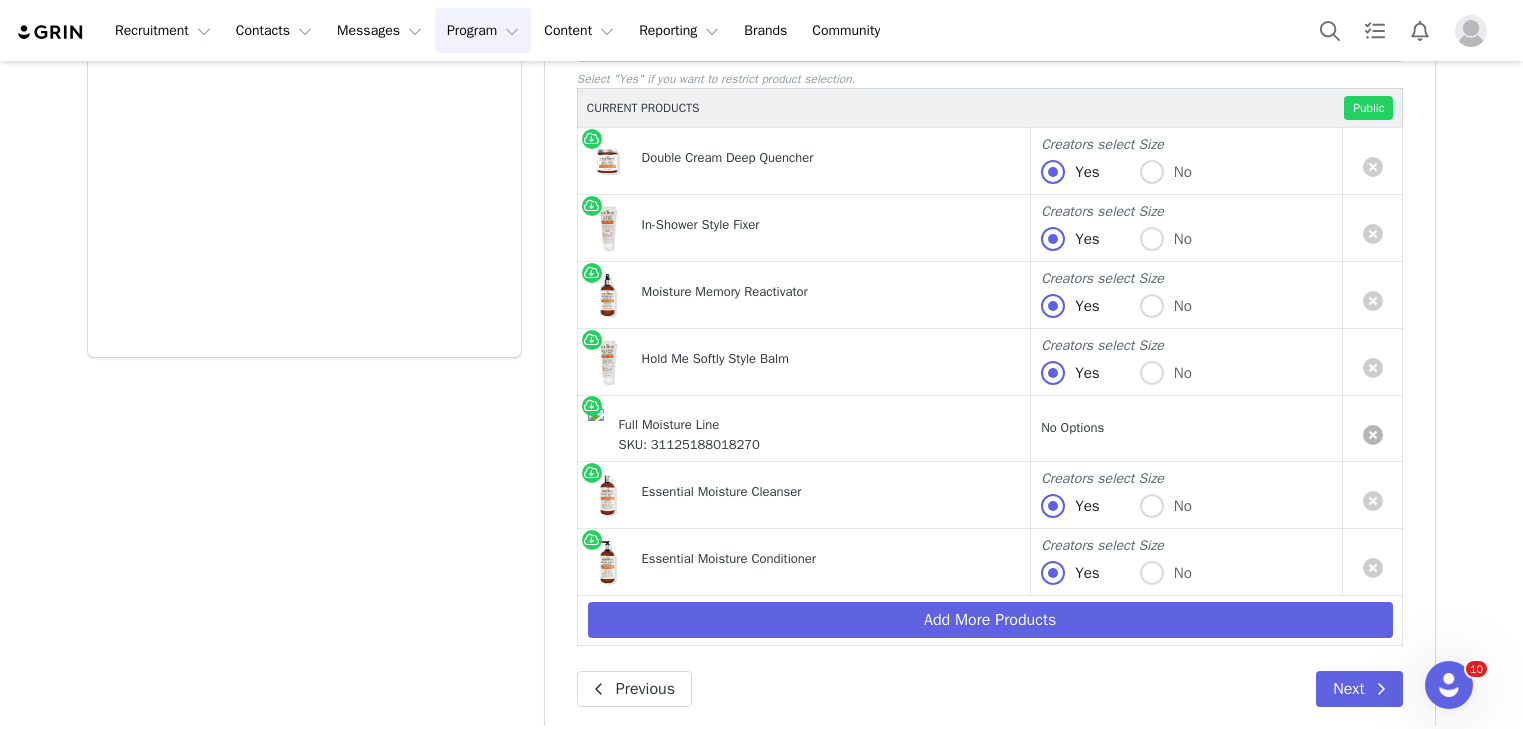 click at bounding box center (1373, 435) 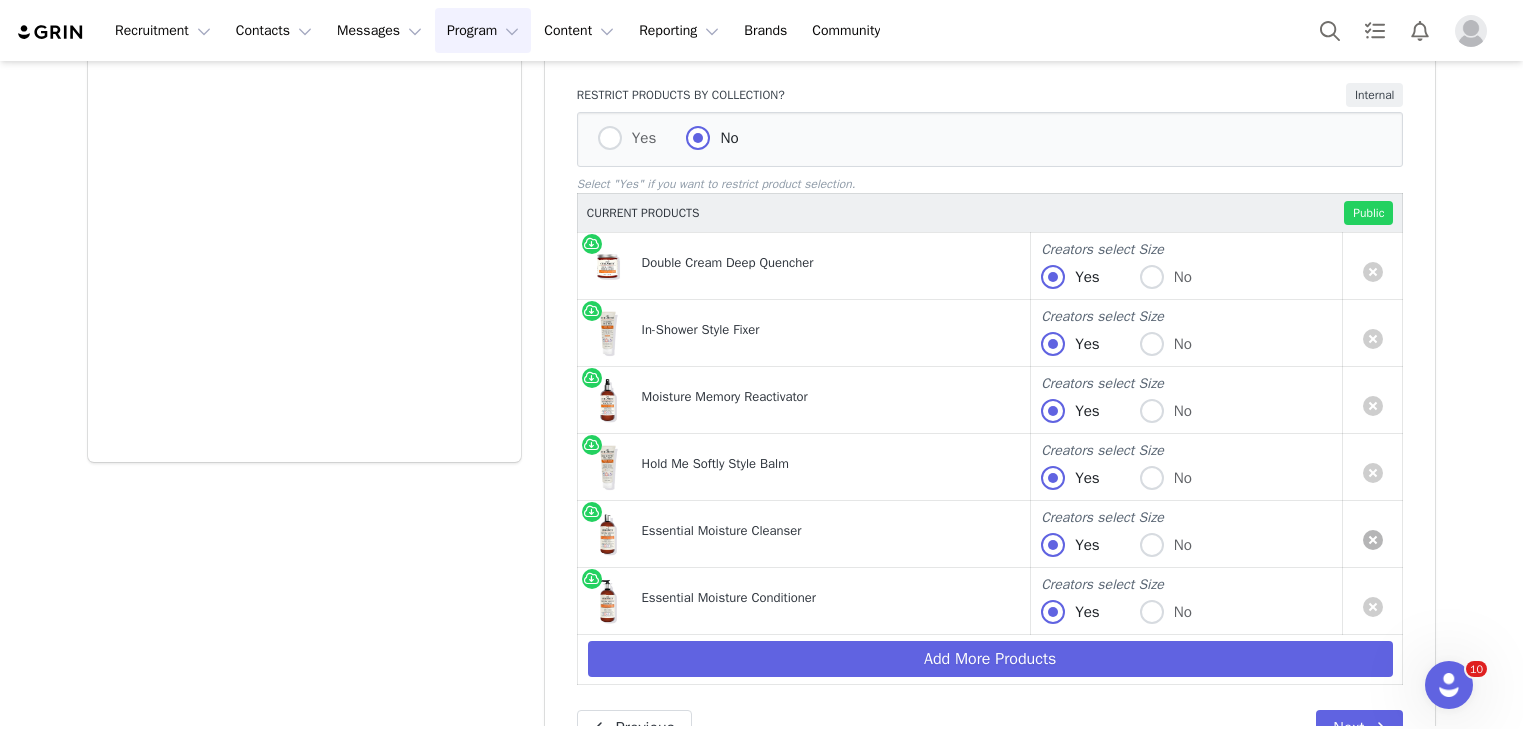 scroll, scrollTop: 1137, scrollLeft: 0, axis: vertical 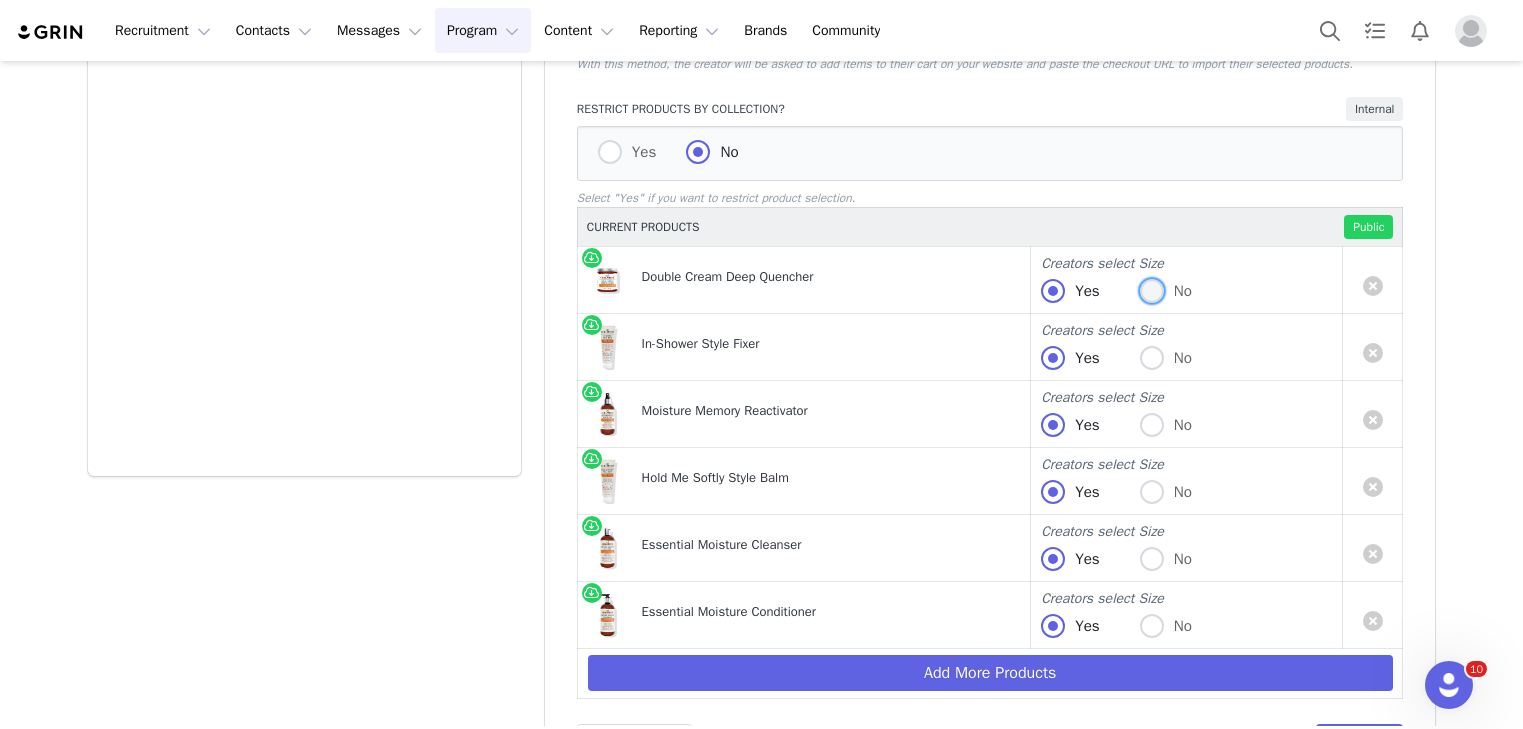 click at bounding box center (1152, 291) 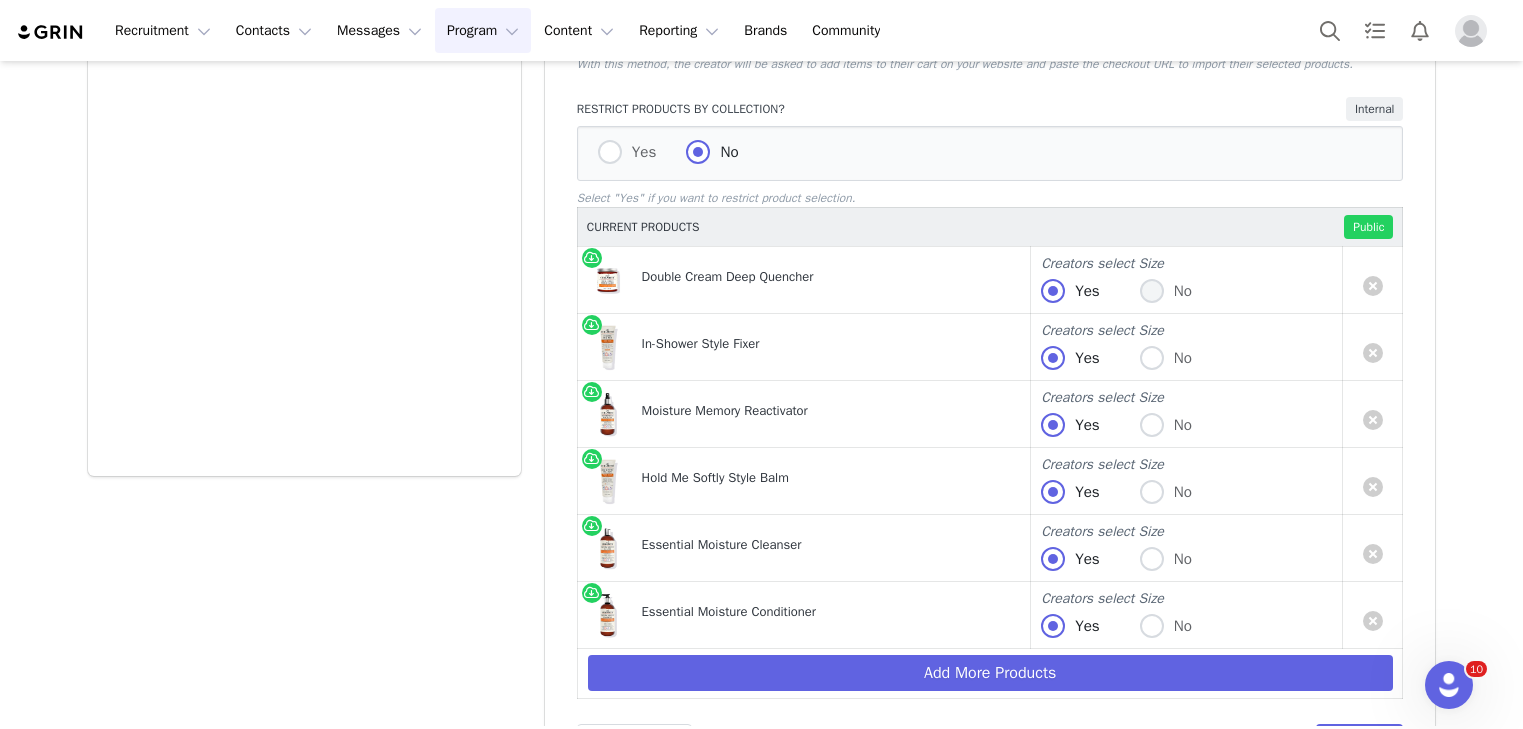 click on "No" at bounding box center [1152, 292] 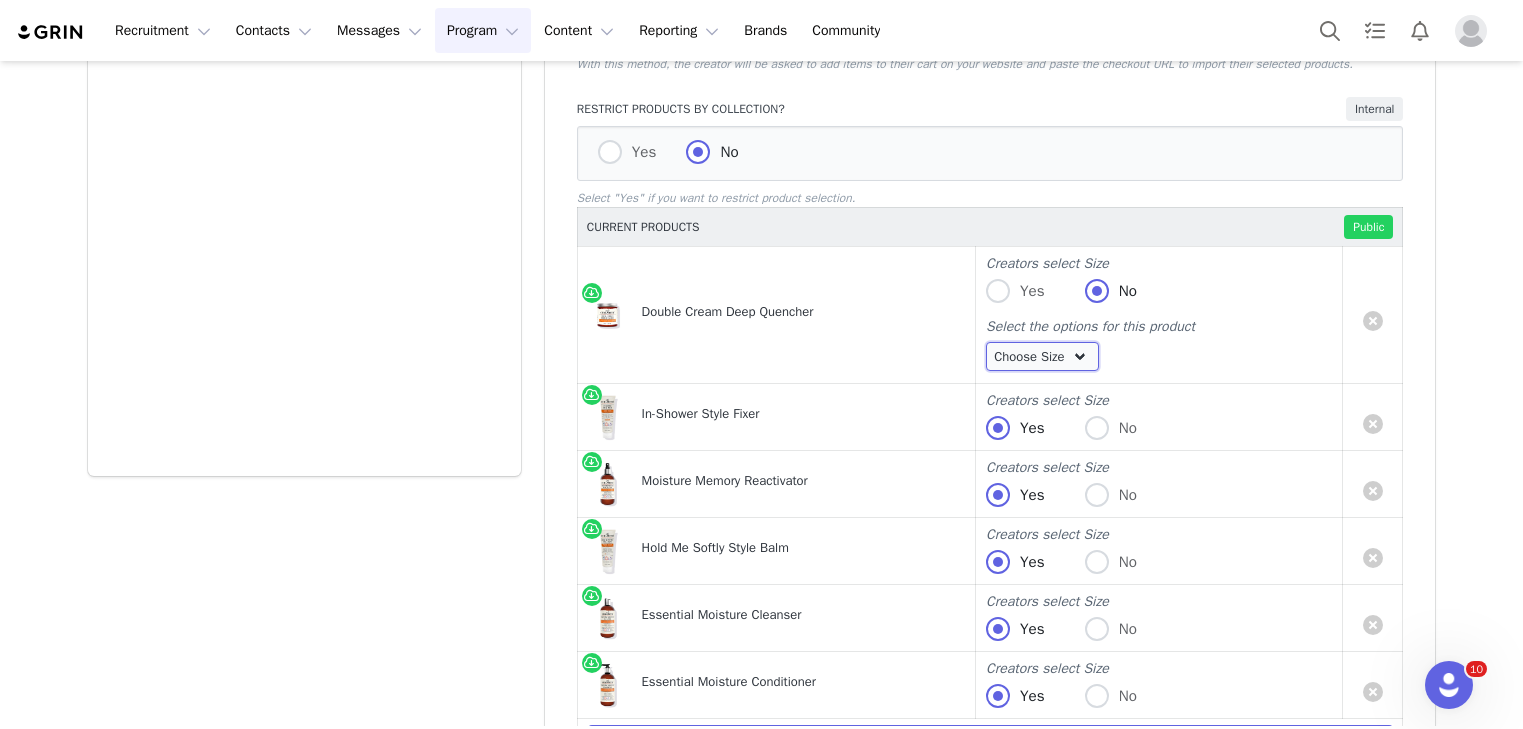 click on "Choose Size  Mini 2 fl oz.   Full 8 fl oz." at bounding box center [1042, 356] 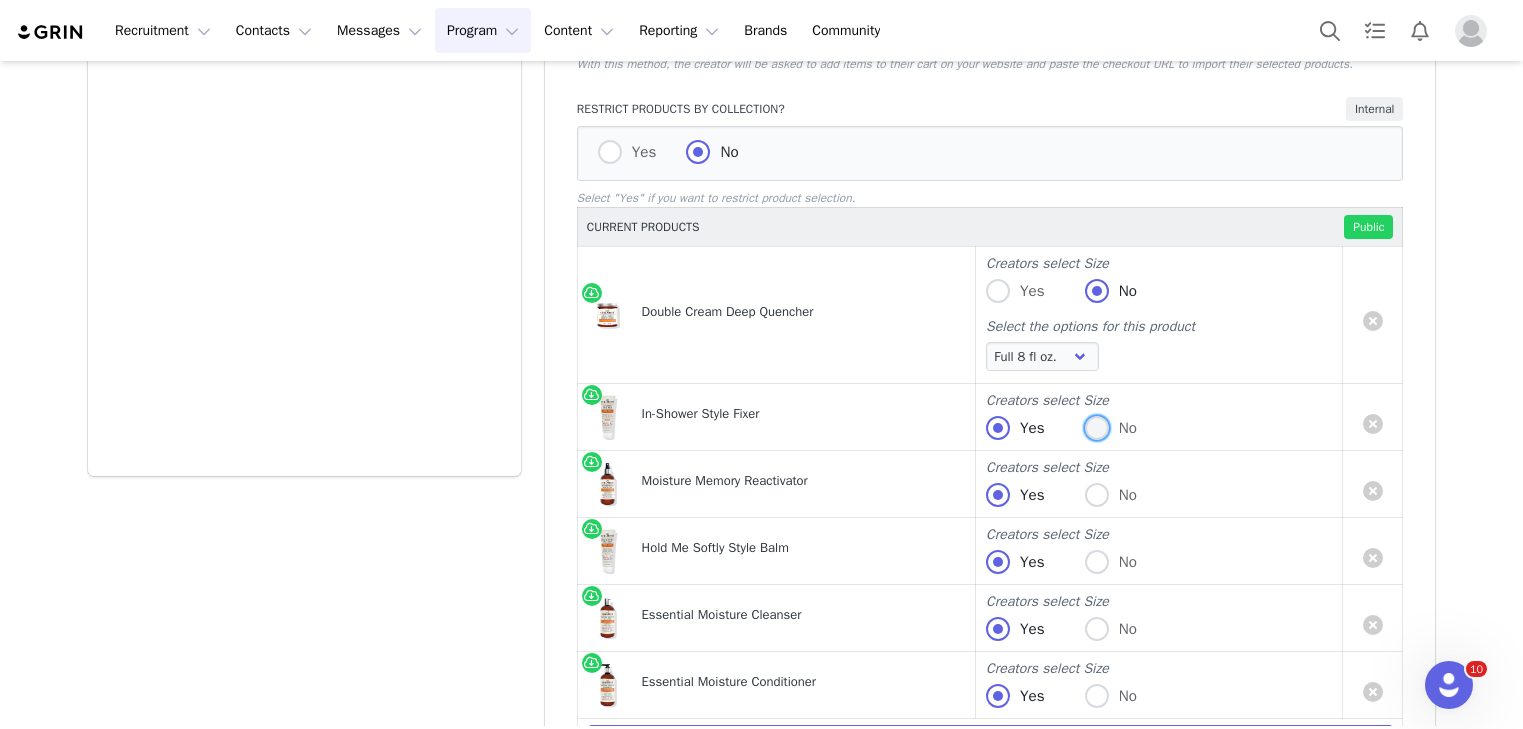 click at bounding box center [1097, 428] 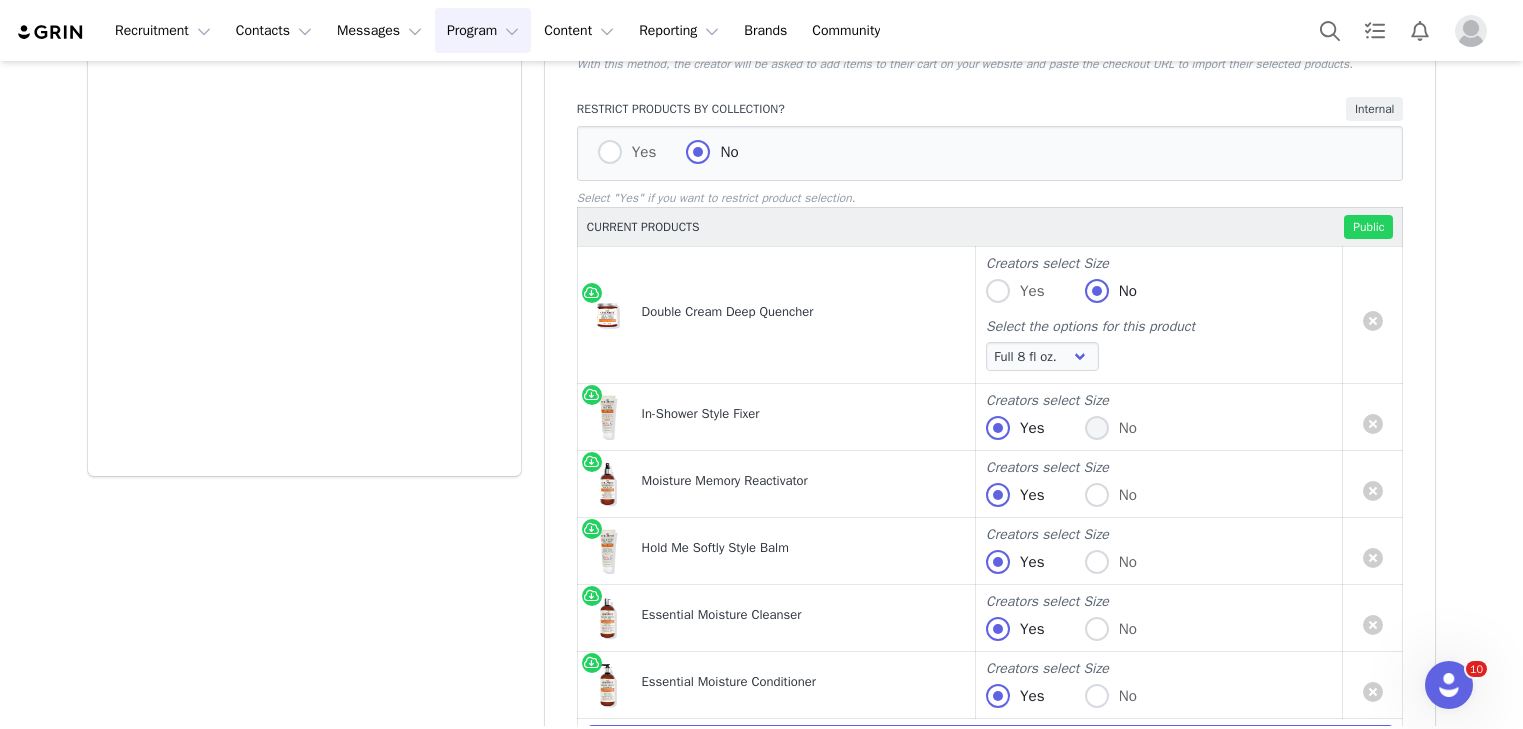 click on "No" at bounding box center [1097, 429] 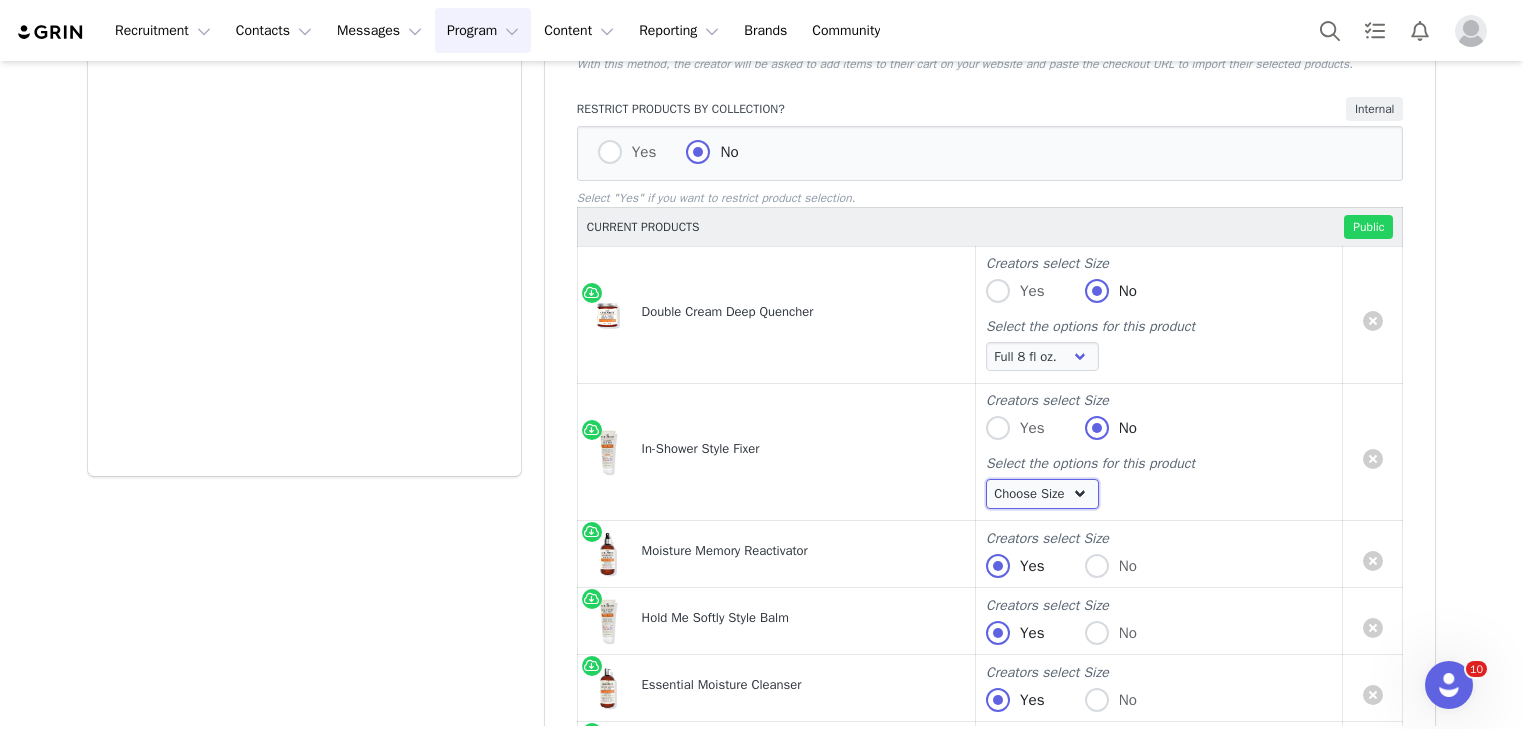 click on "Choose Size  Mini 2 fl oz.   Full 8 fl oz." at bounding box center [1042, 493] 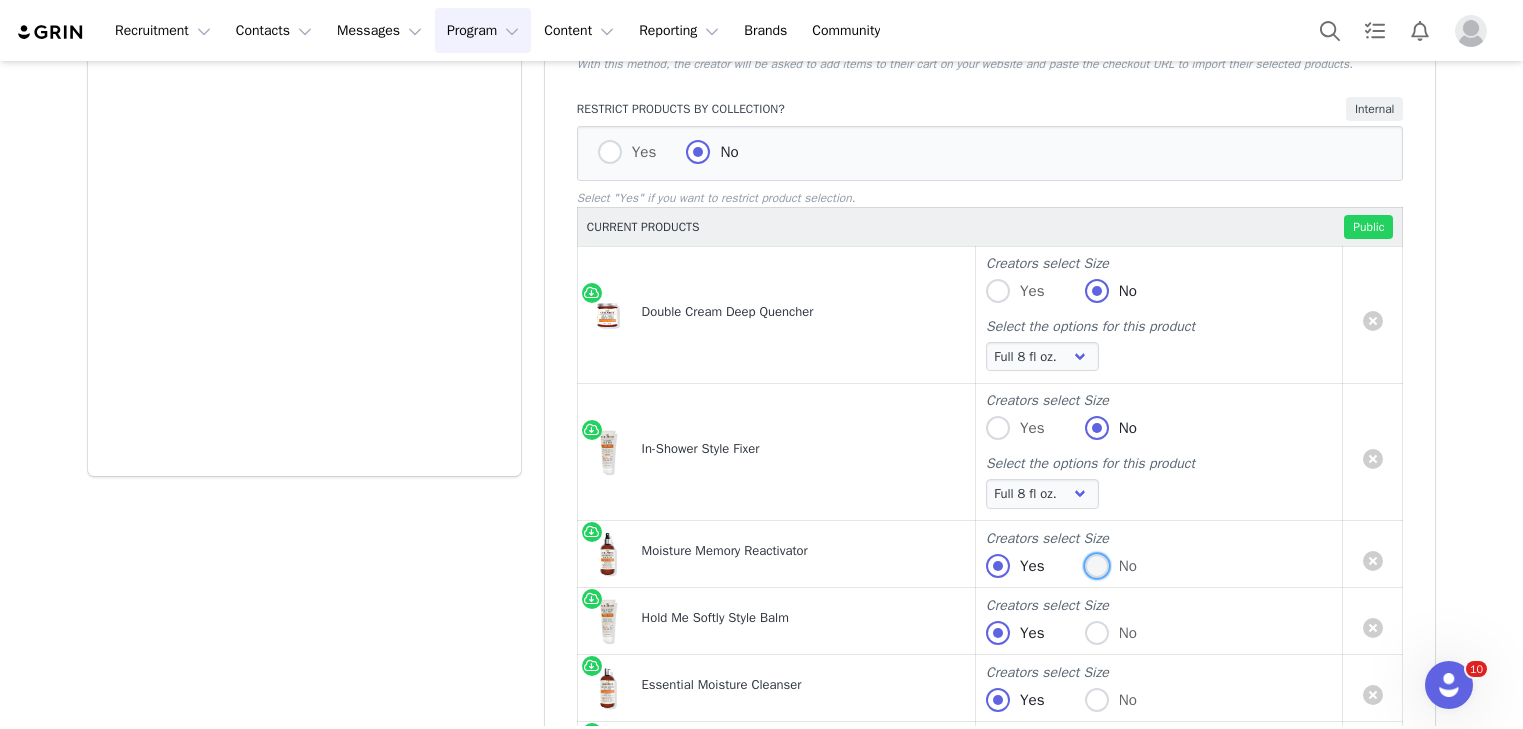click at bounding box center [1097, 566] 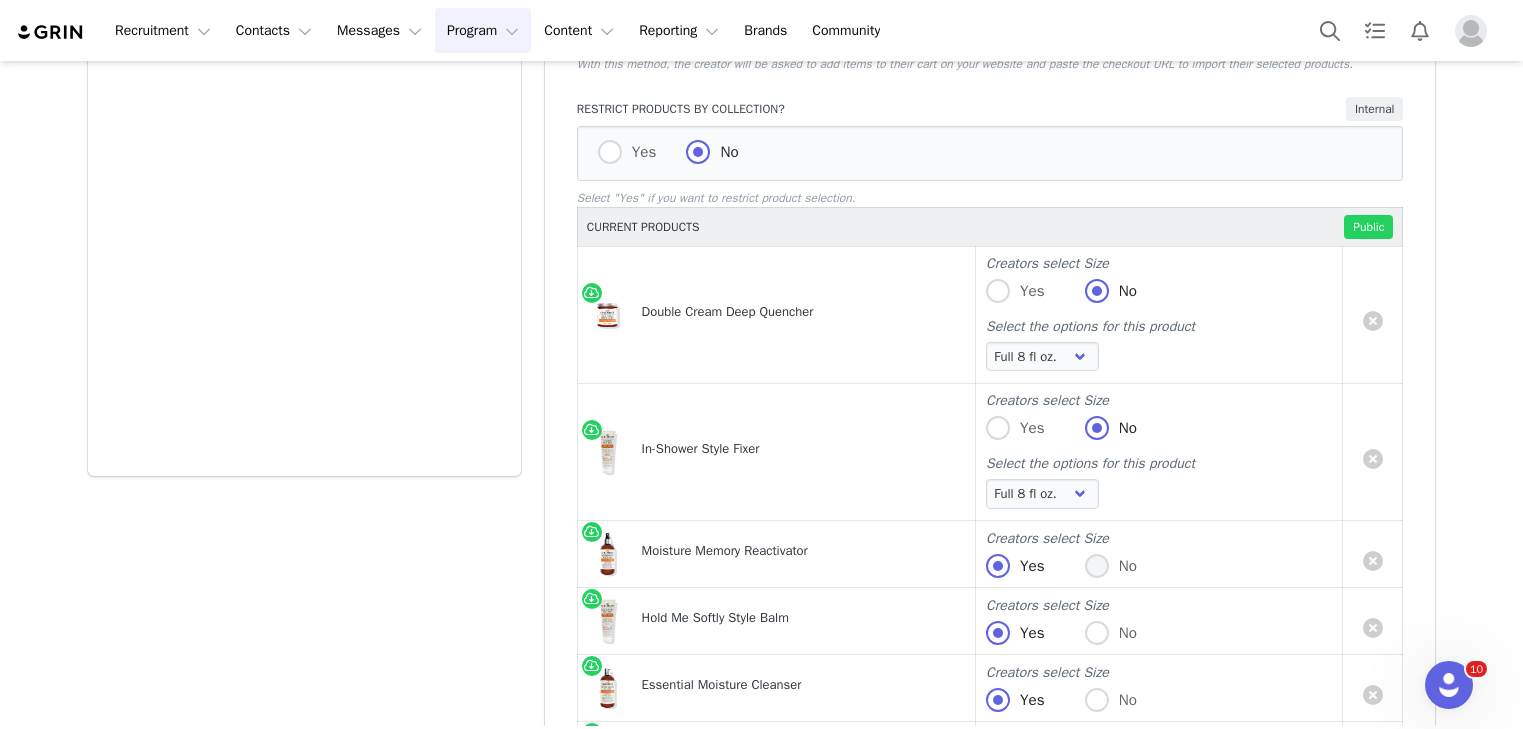 click on "No" at bounding box center (1097, 567) 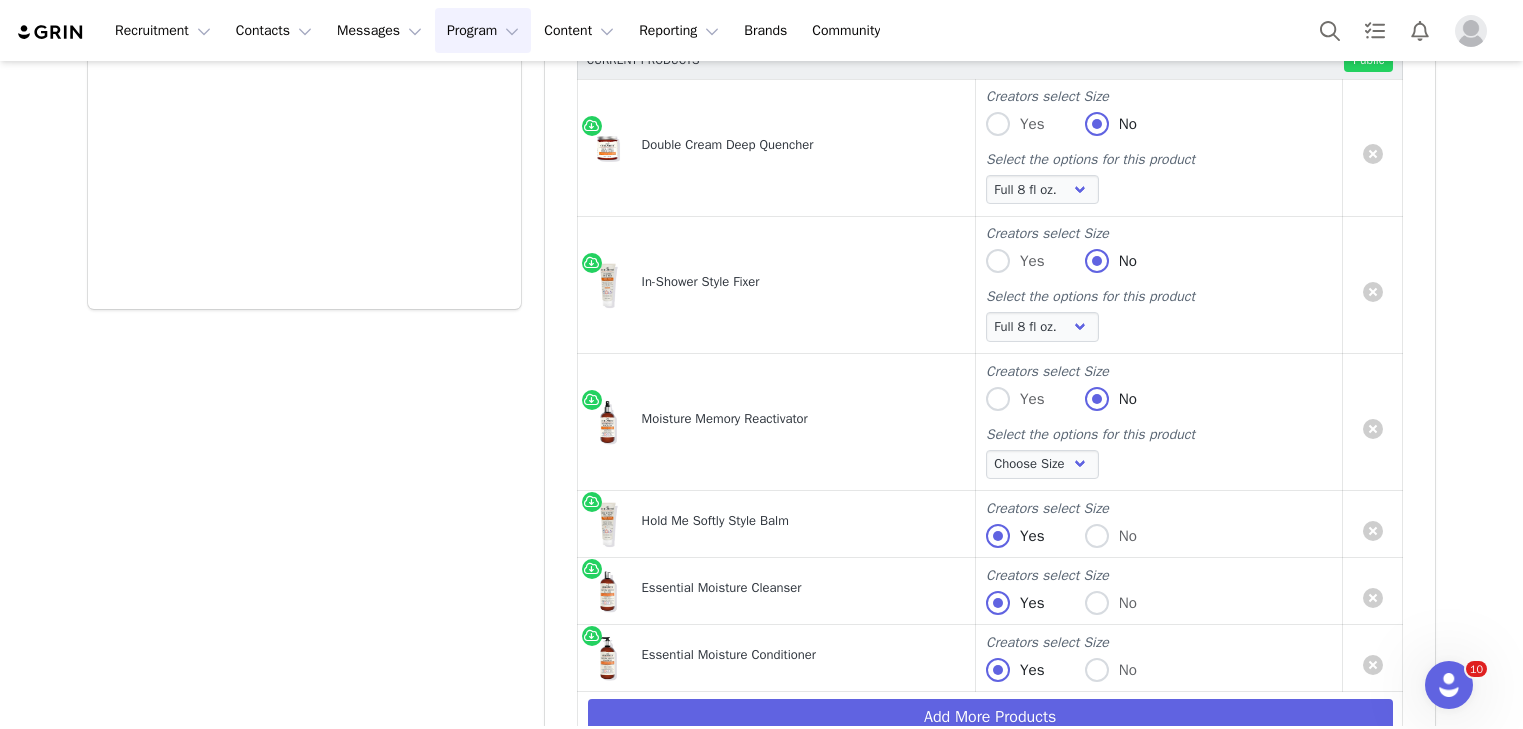 scroll, scrollTop: 1374, scrollLeft: 0, axis: vertical 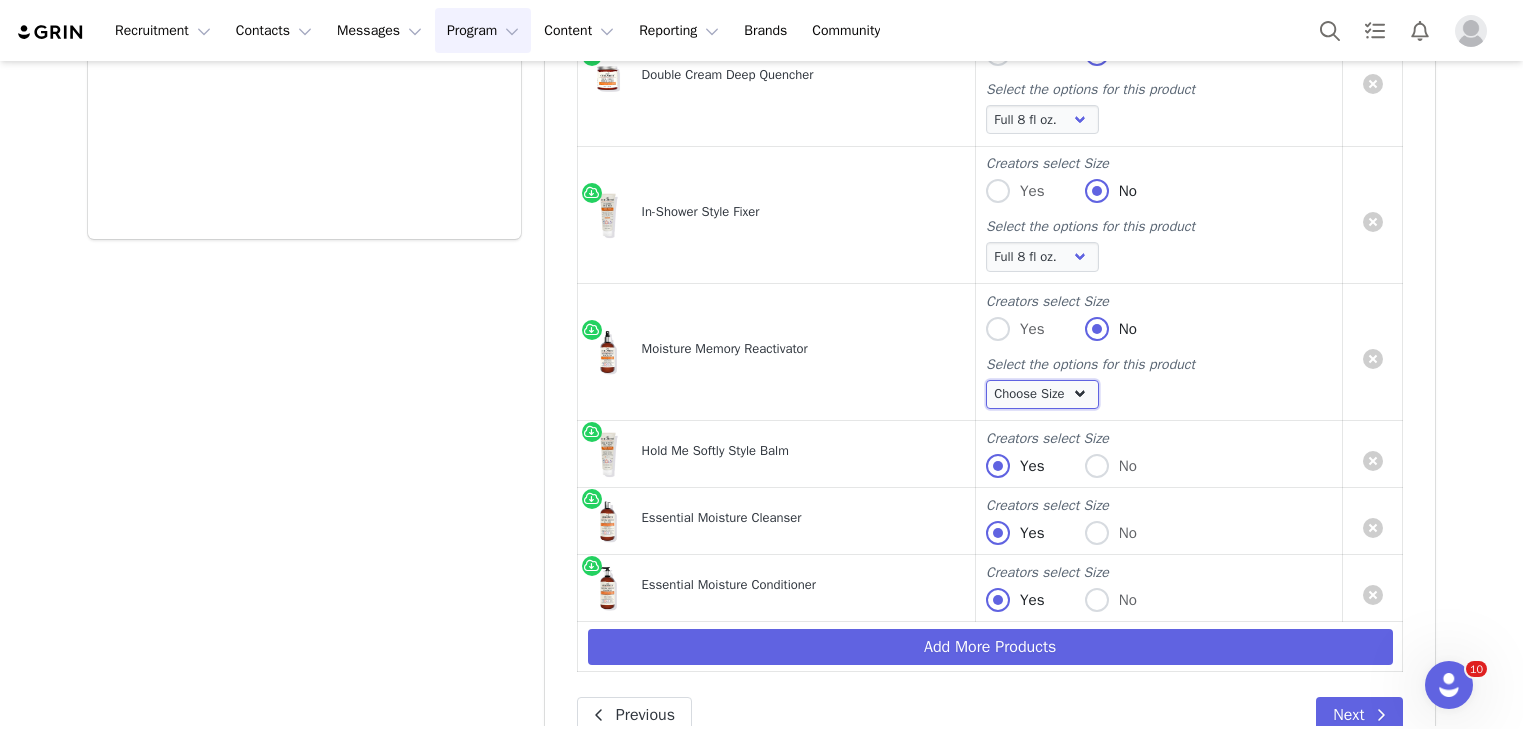 click on "Choose Size  Full 8 fl oz.   Mini 2 fl oz." at bounding box center (1042, 394) 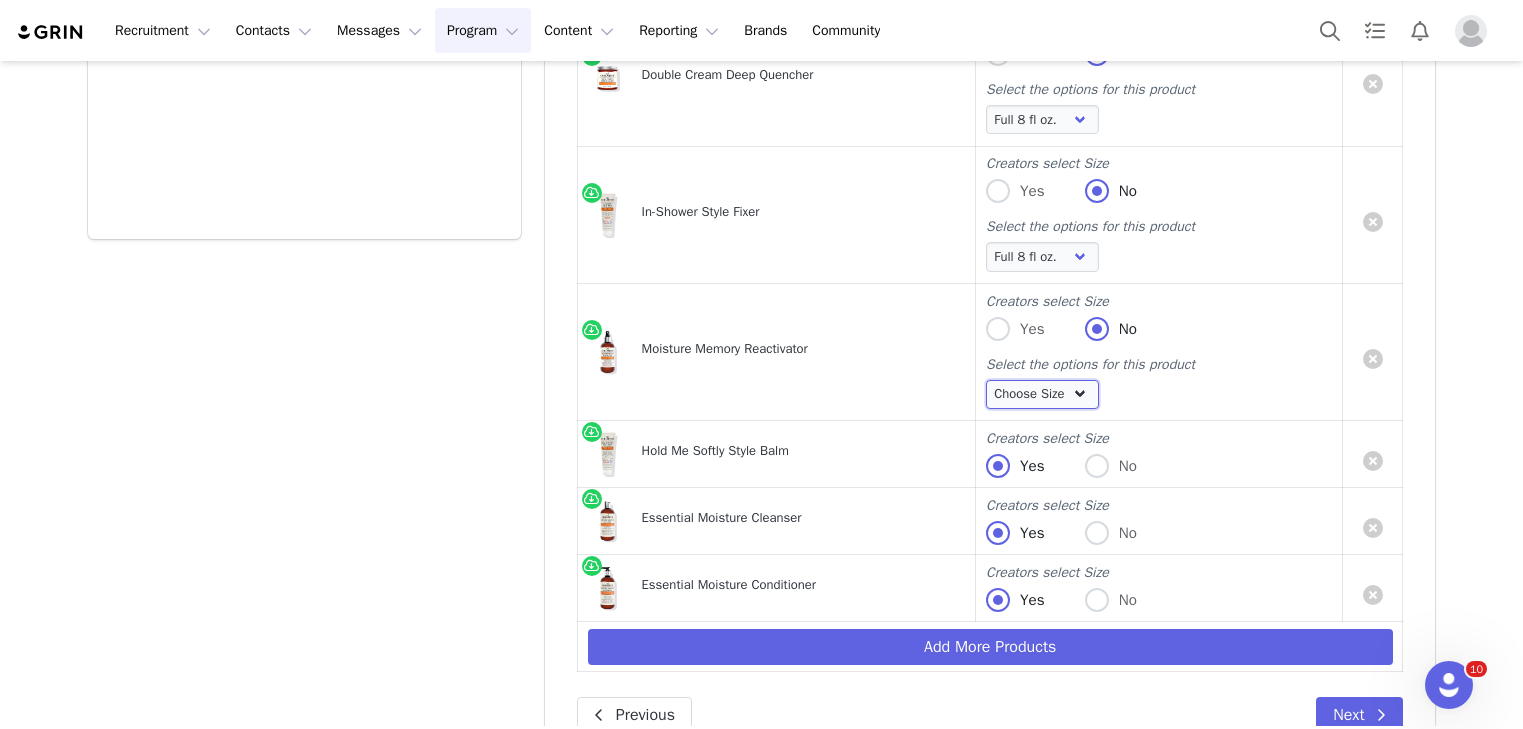 select on "17114265" 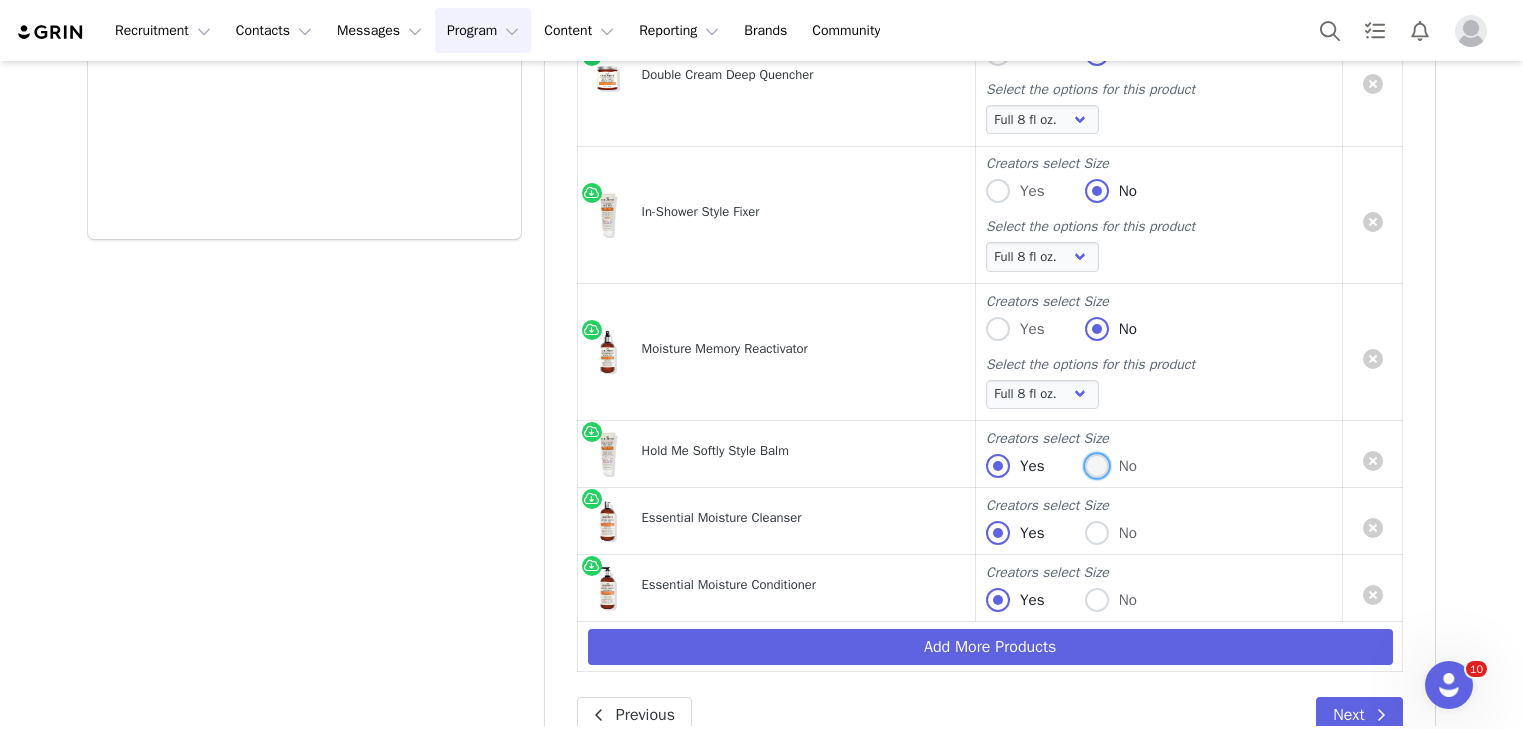 click at bounding box center [1097, 466] 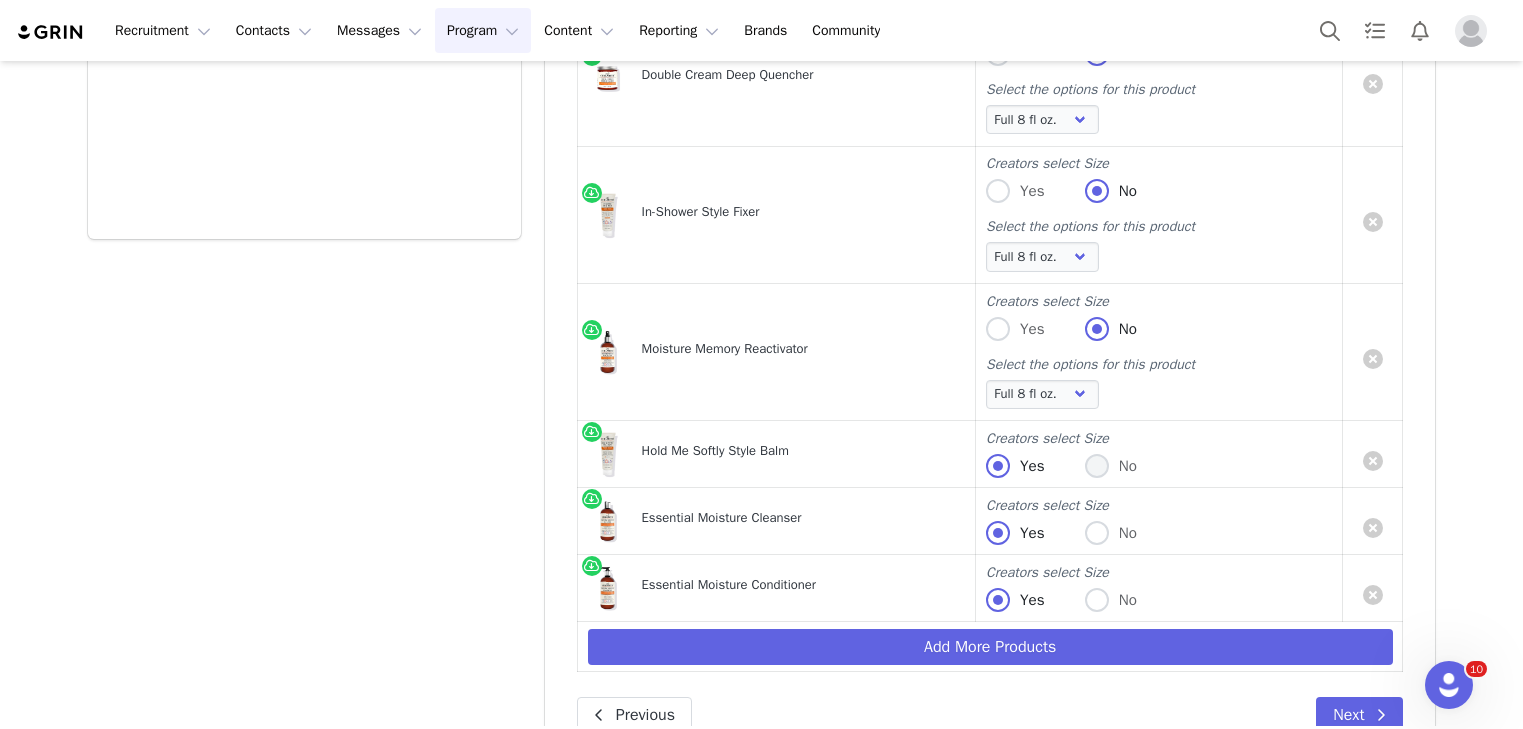 click on "No" at bounding box center [1097, 467] 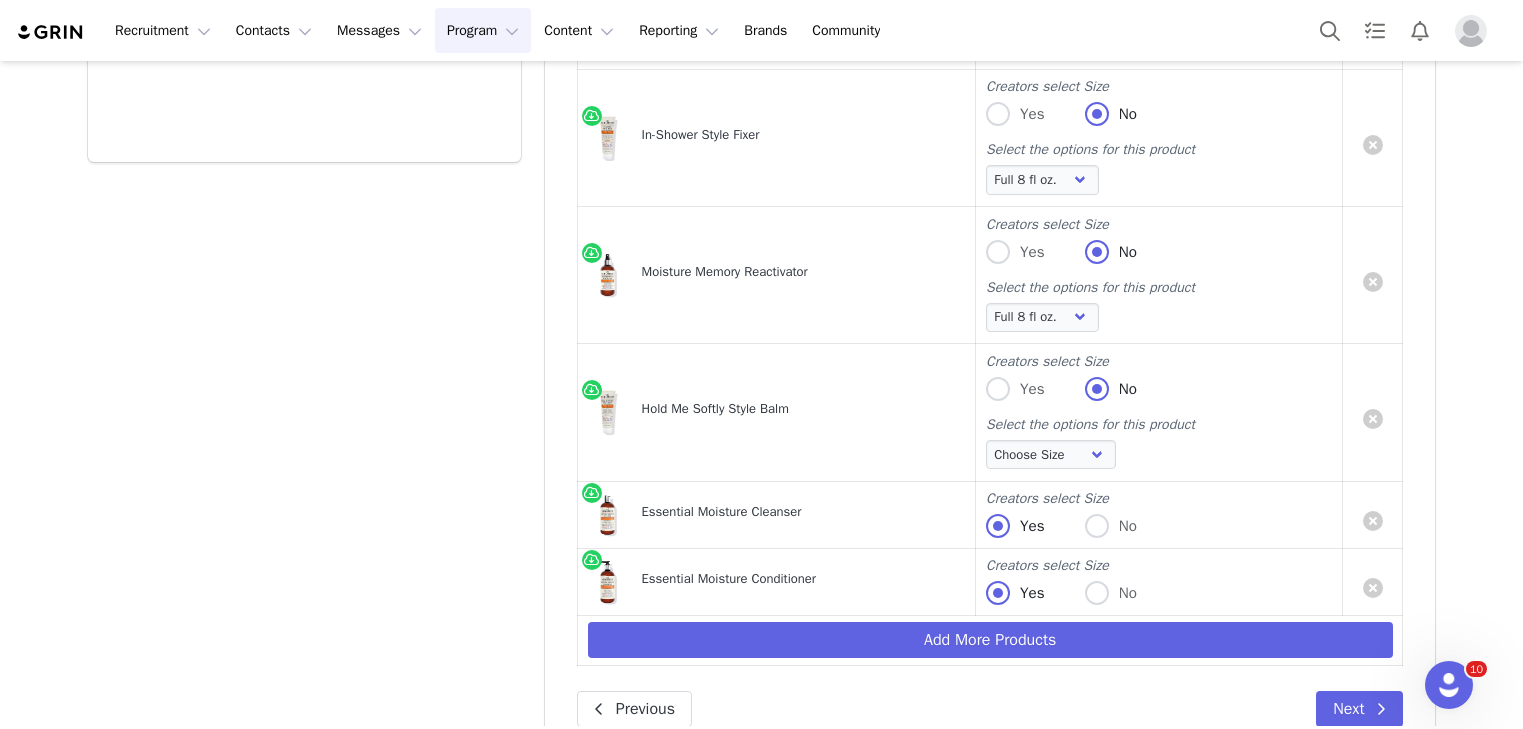 scroll, scrollTop: 1529, scrollLeft: 0, axis: vertical 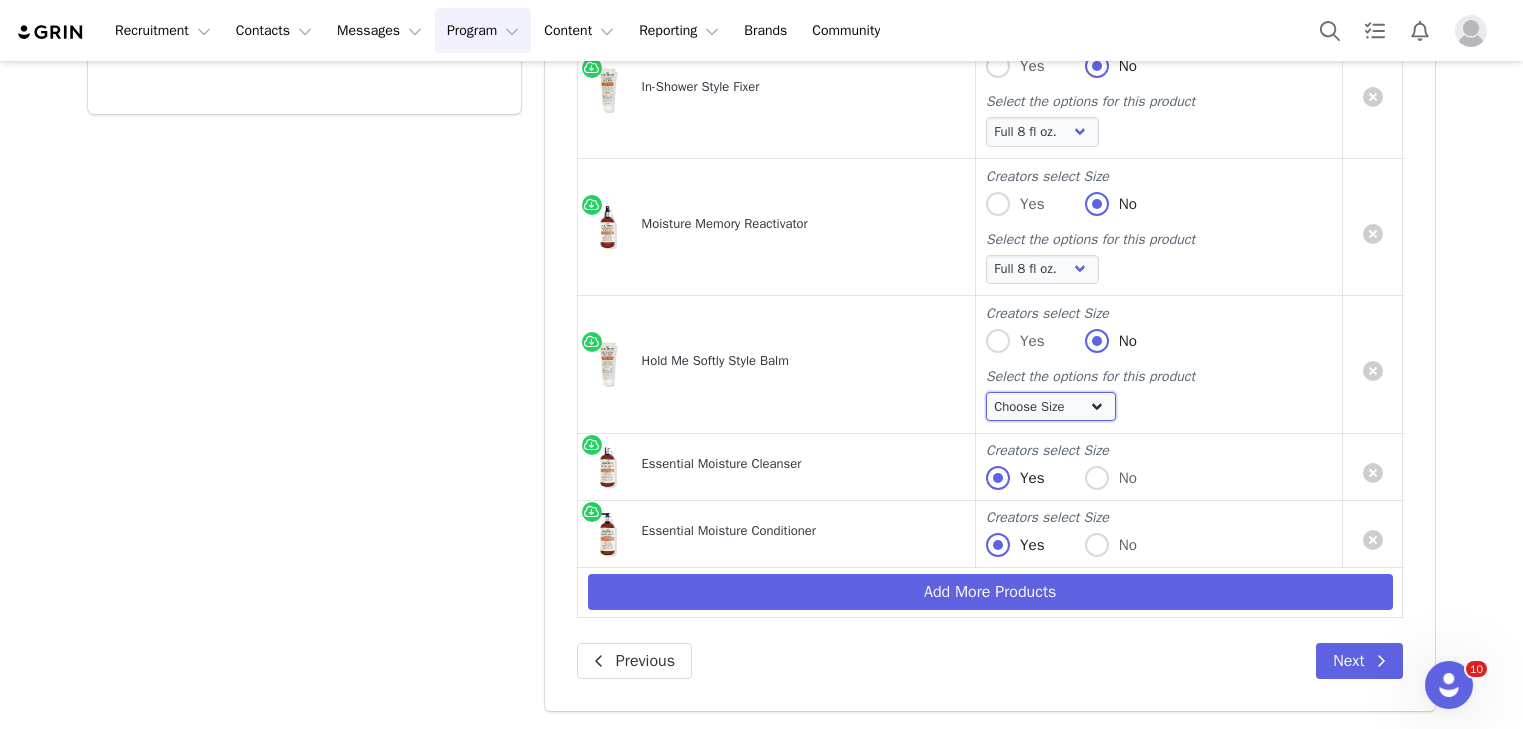 click on "Choose Size  Mini 2 fl oz.   Full 8 fl oz.   Jumbo 16 fl oz." at bounding box center (1051, 406) 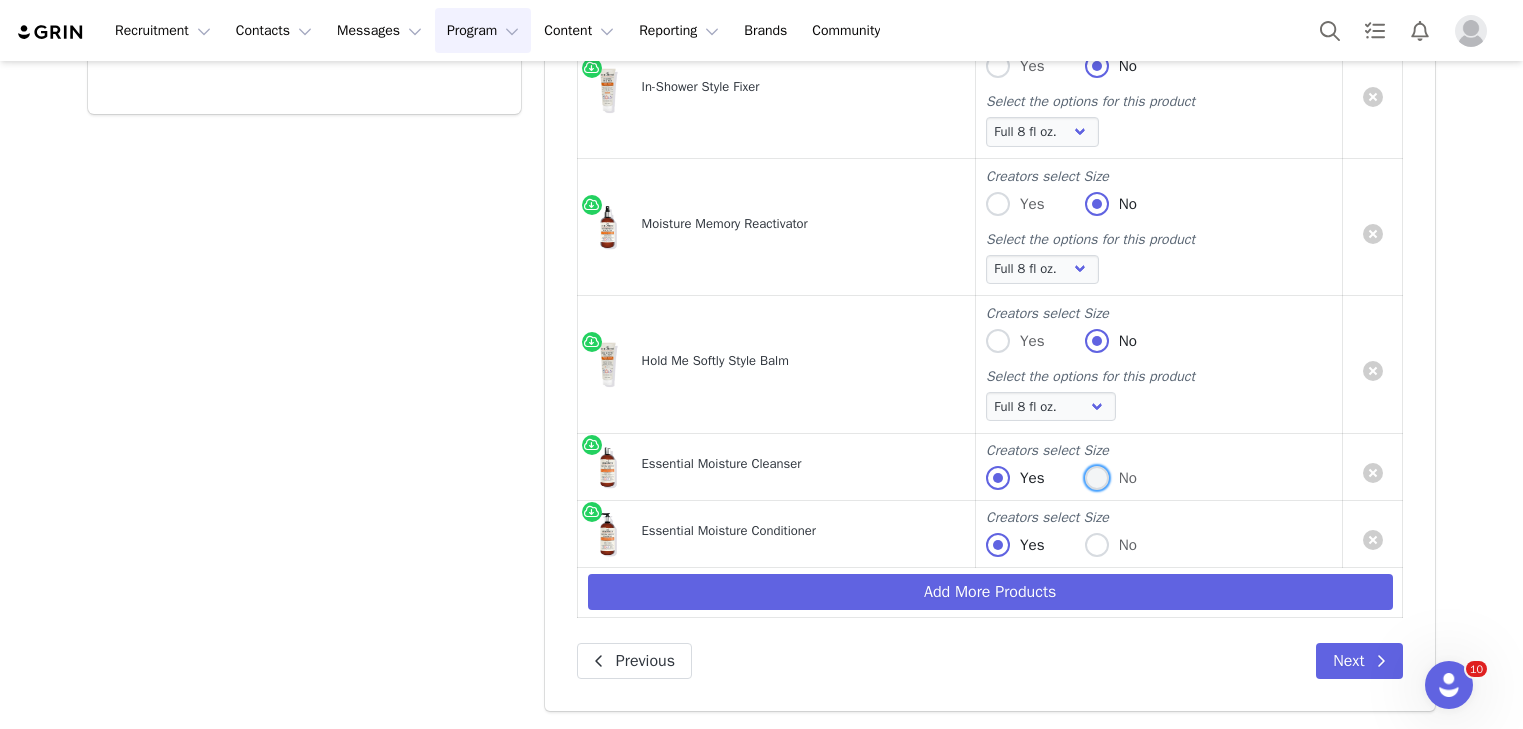 click at bounding box center (1097, 478) 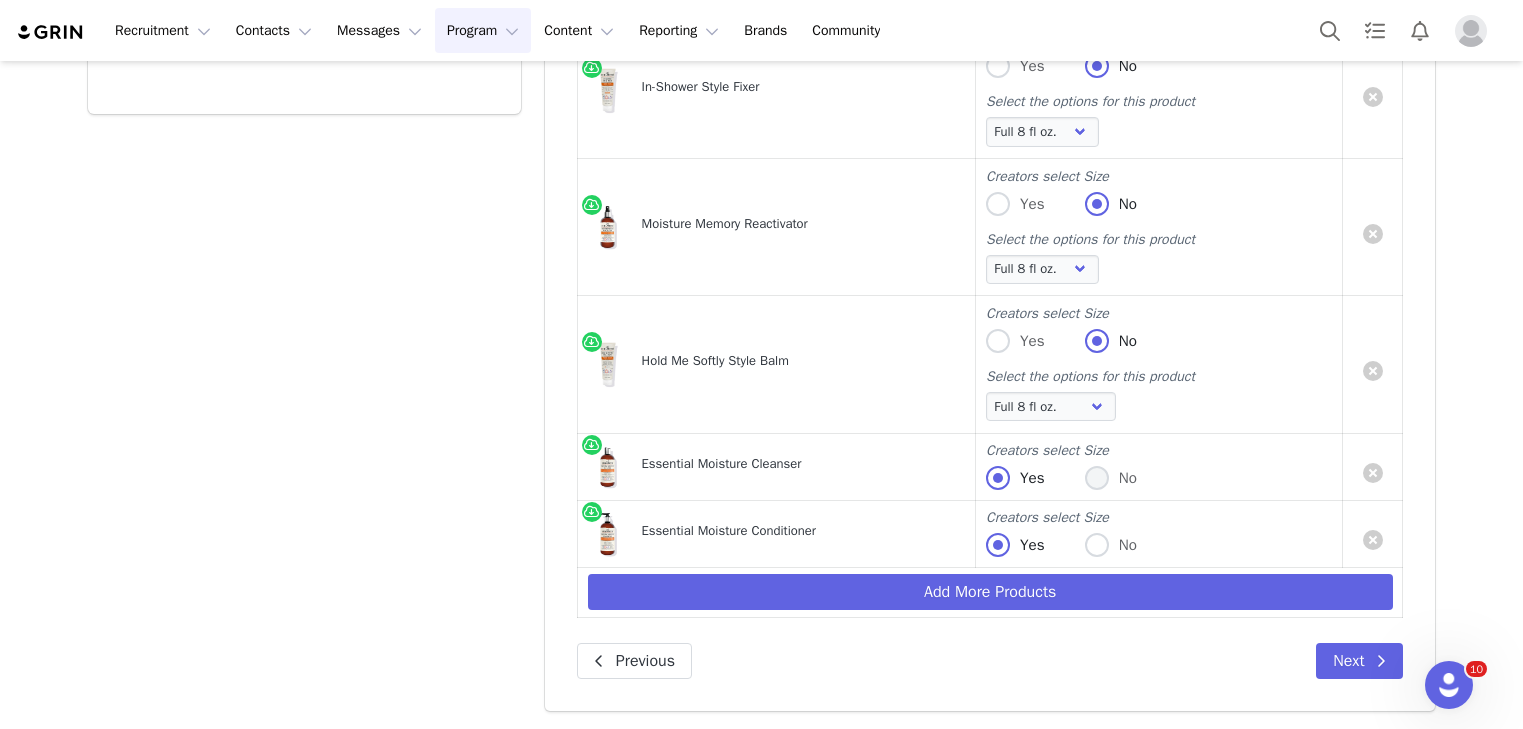 click on "No" at bounding box center (1097, 479) 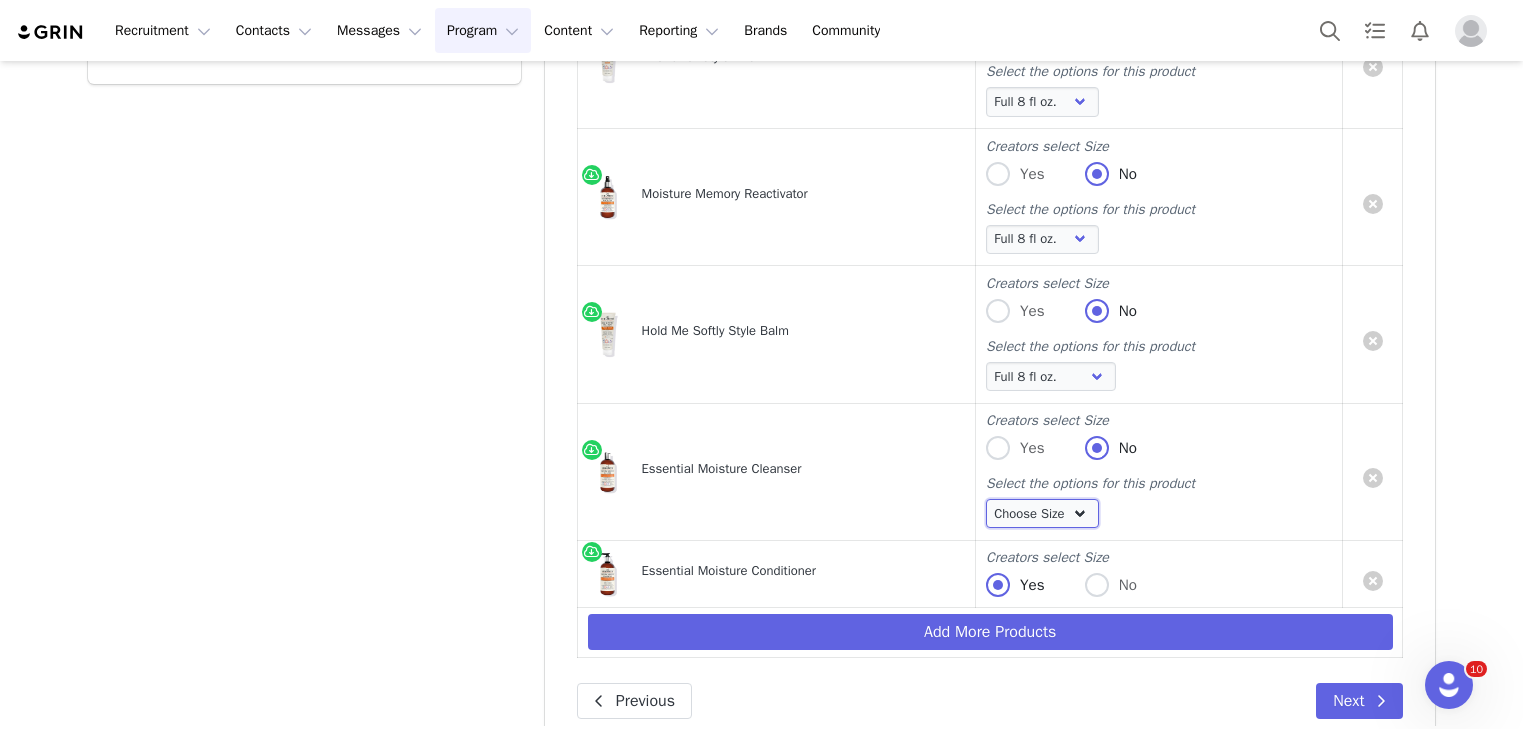 click on "Choose Size  Full 12 fl oz   Mini 3 fl oz." at bounding box center [1042, 513] 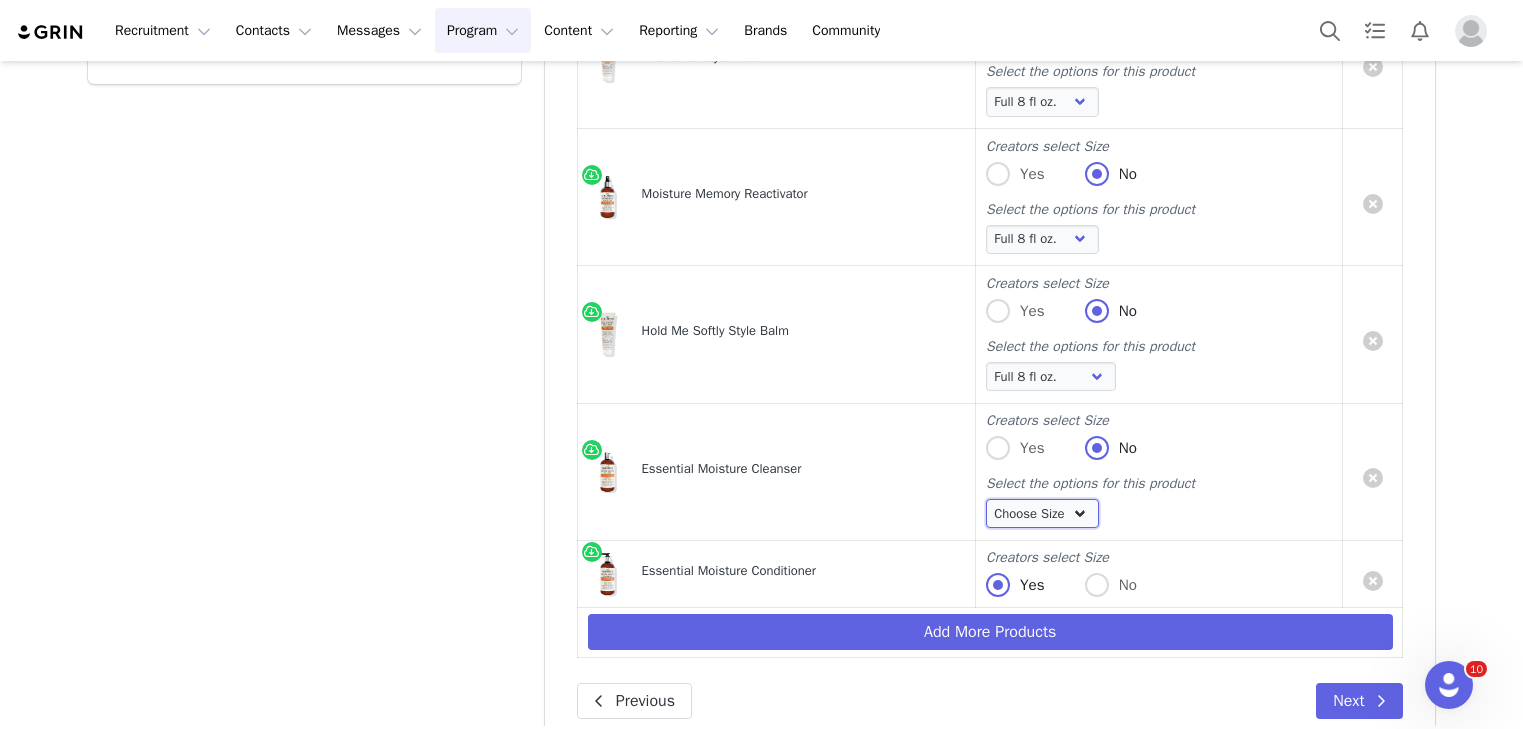 select on "14667264" 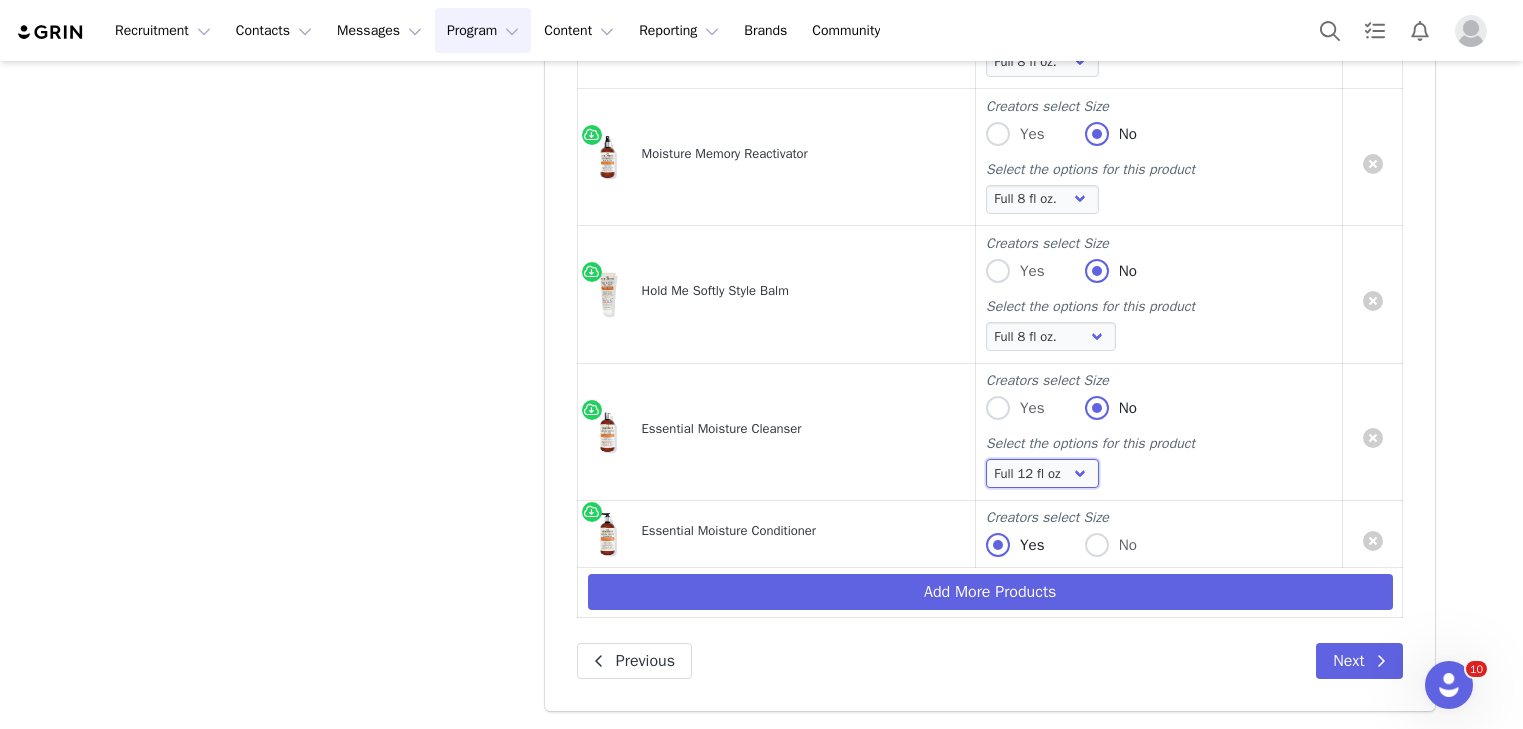 scroll, scrollTop: 1599, scrollLeft: 0, axis: vertical 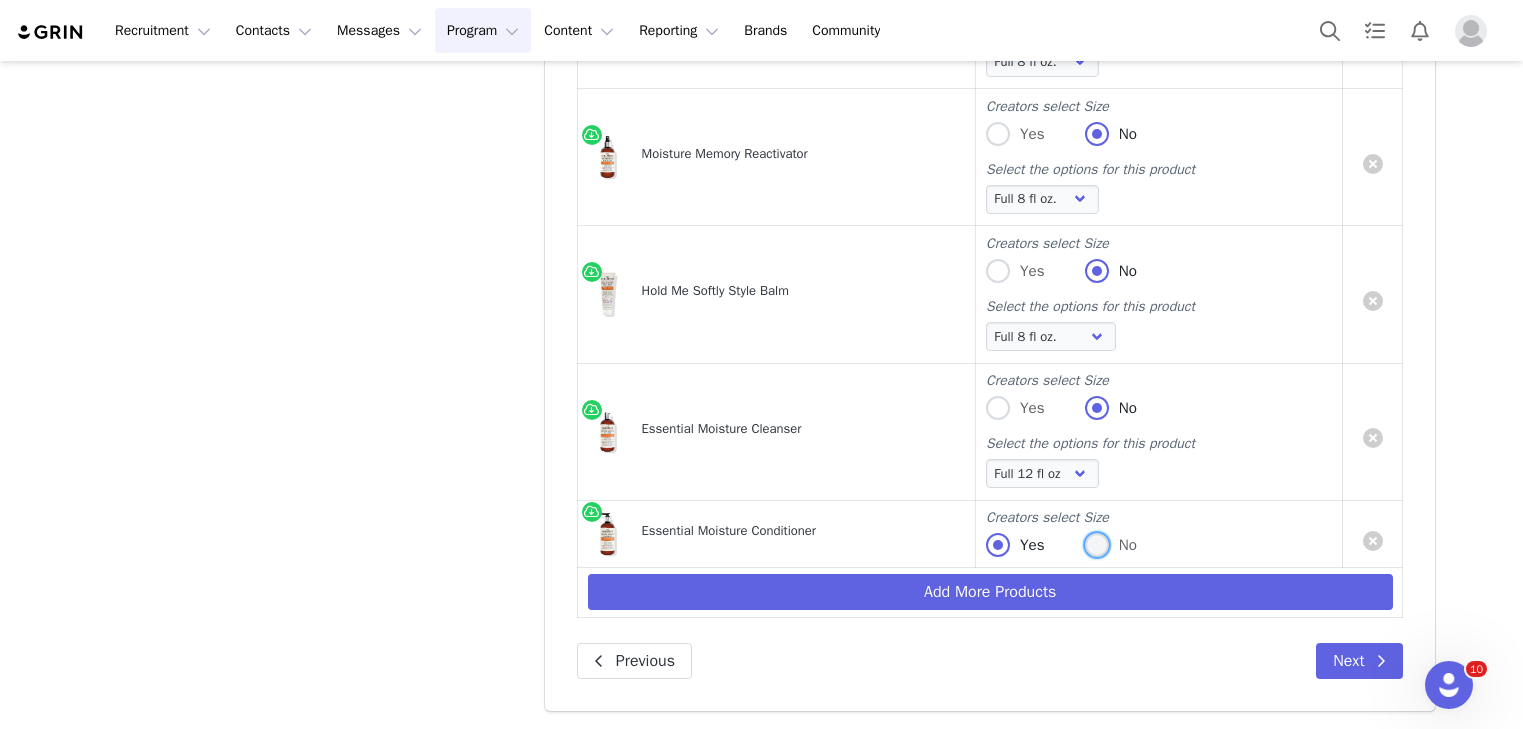 click at bounding box center [1097, 545] 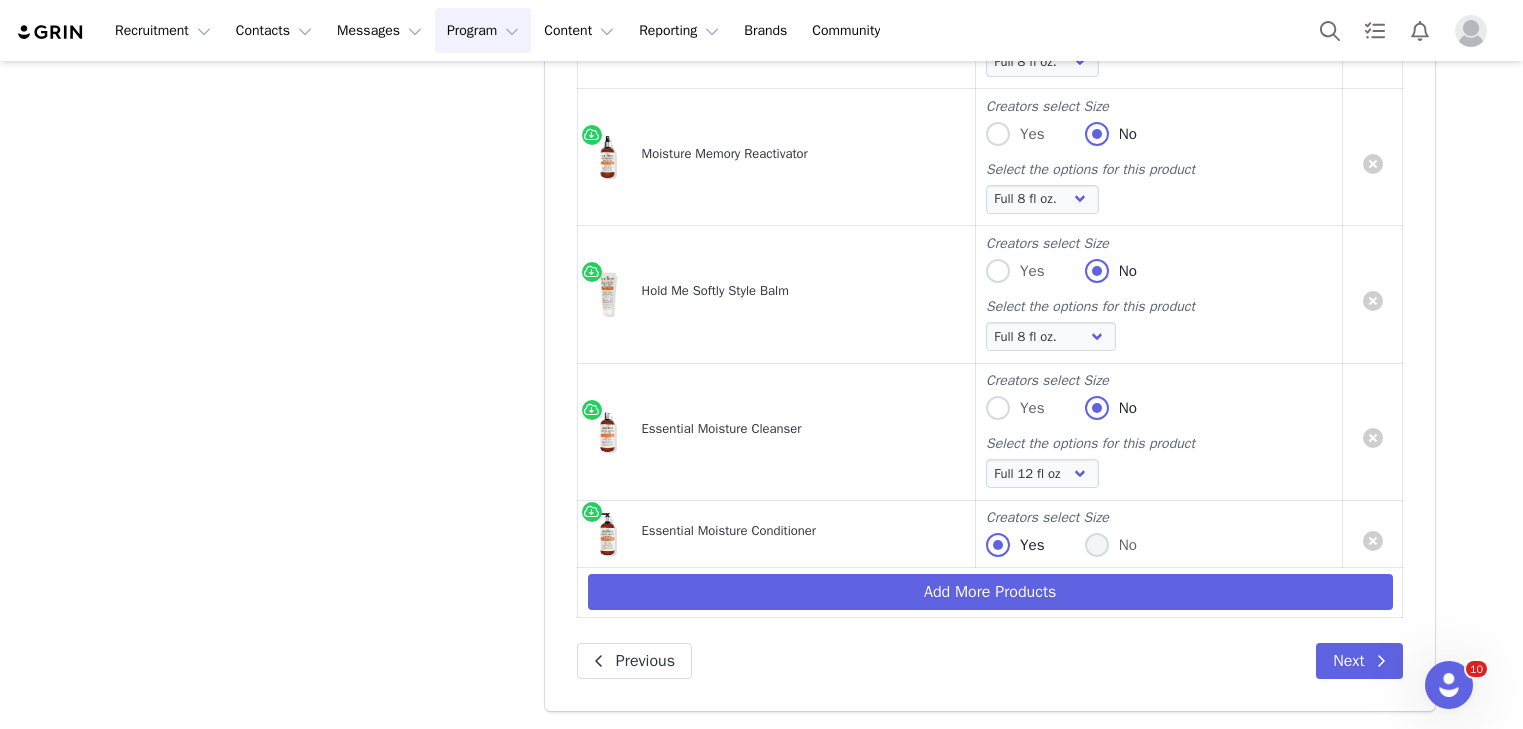 click on "No" at bounding box center (1097, 546) 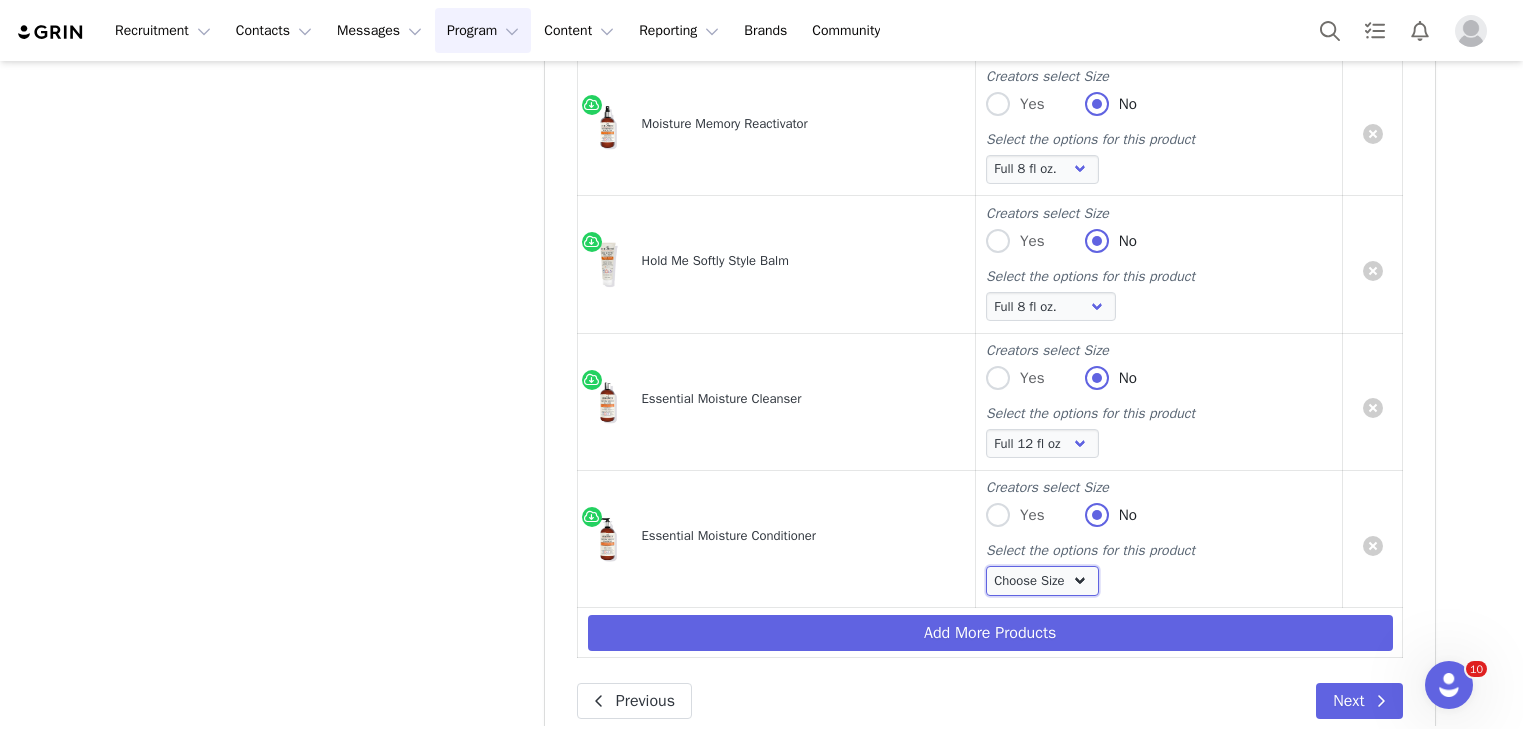 click on "Choose Size  Full 12 fl oz   Mini 3 fl oz." at bounding box center (1042, 580) 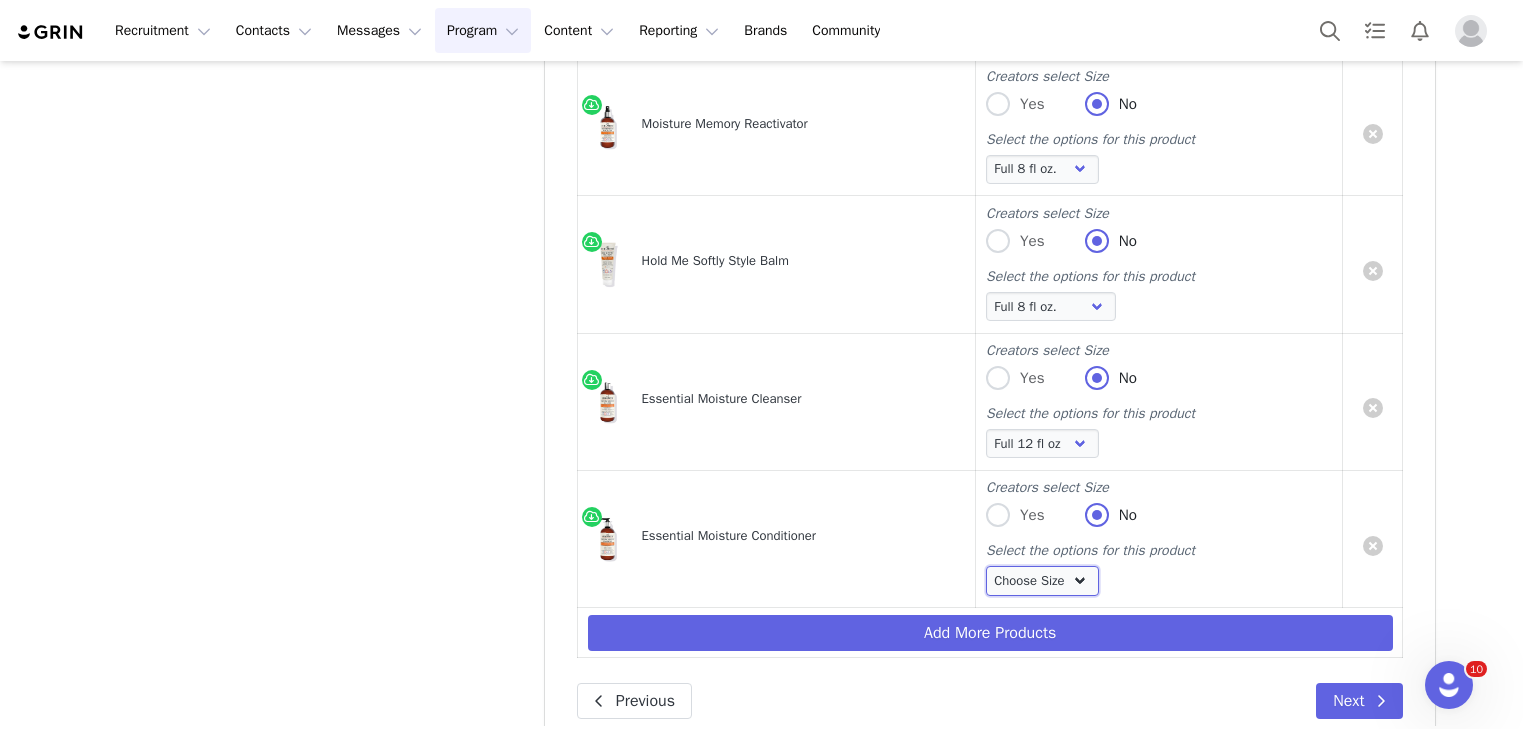 select on "14675407" 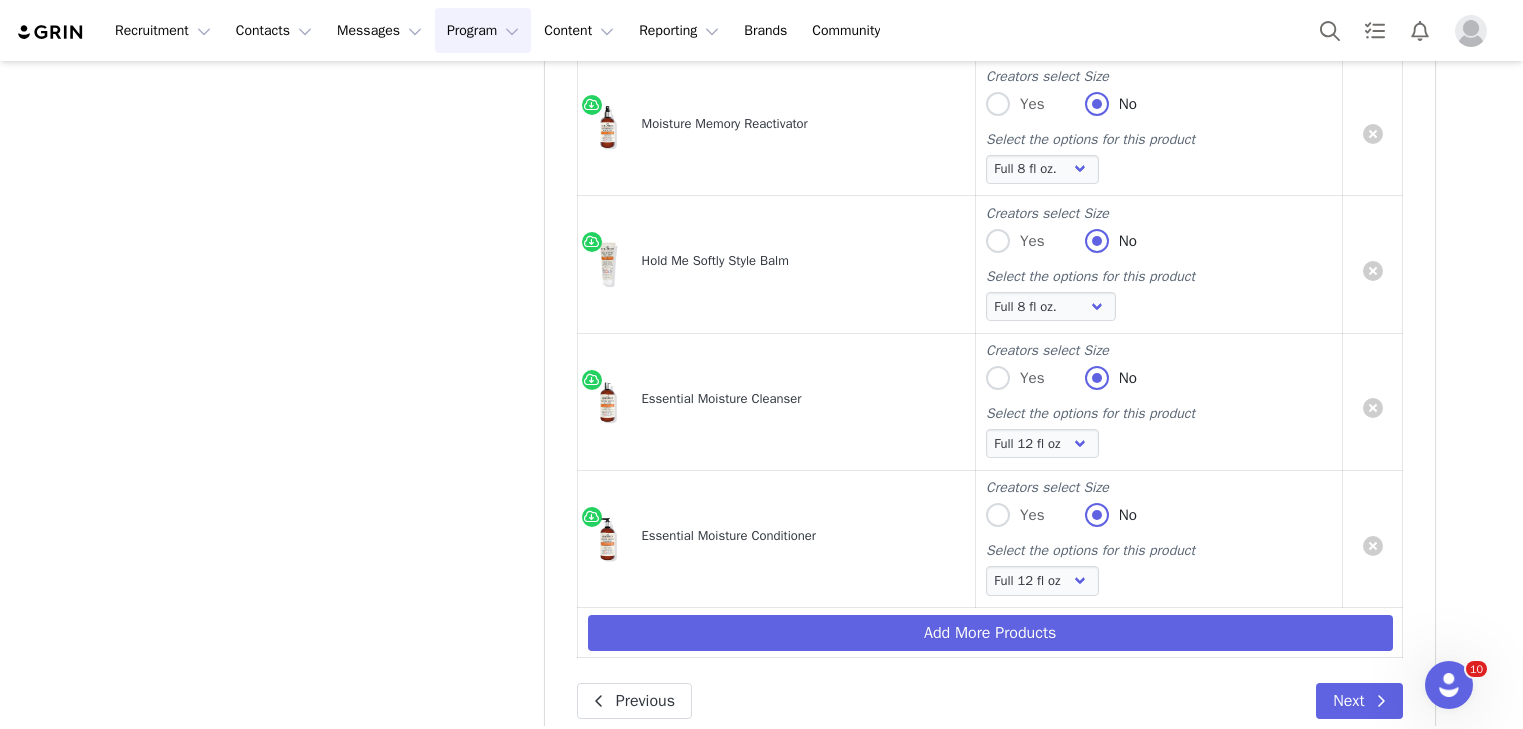 click on "Yes No" at bounding box center [1159, 516] 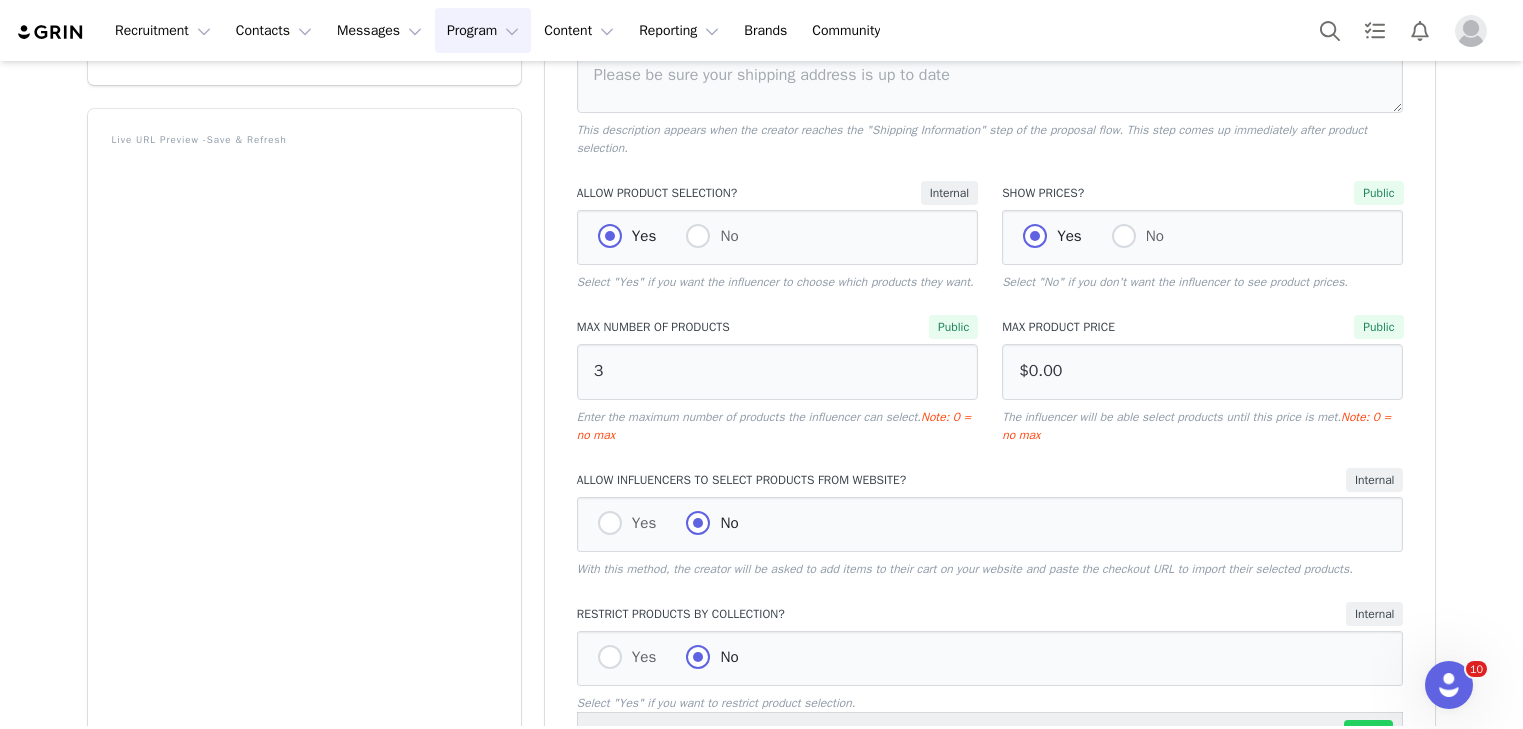 scroll, scrollTop: 0, scrollLeft: 0, axis: both 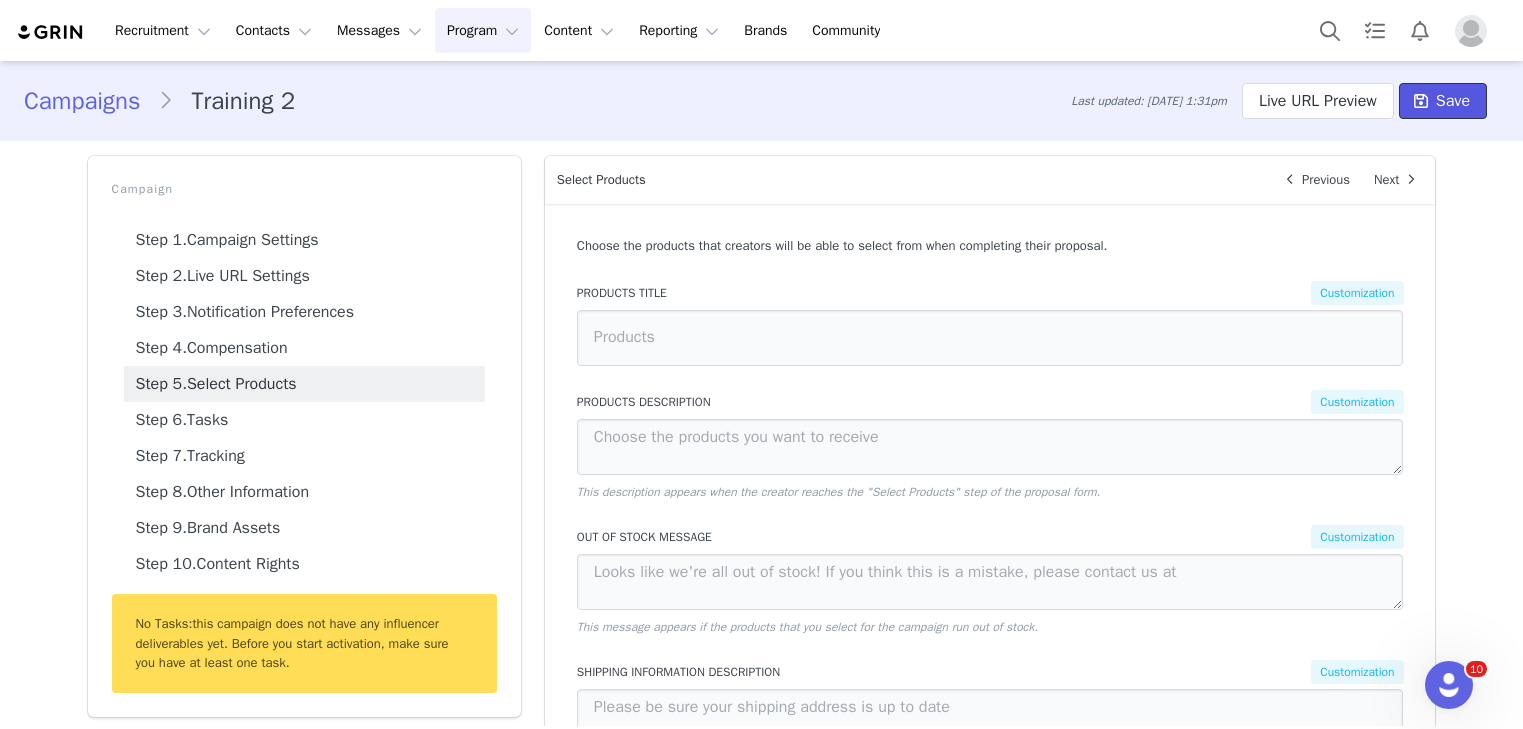 click on "Save" at bounding box center [1453, 101] 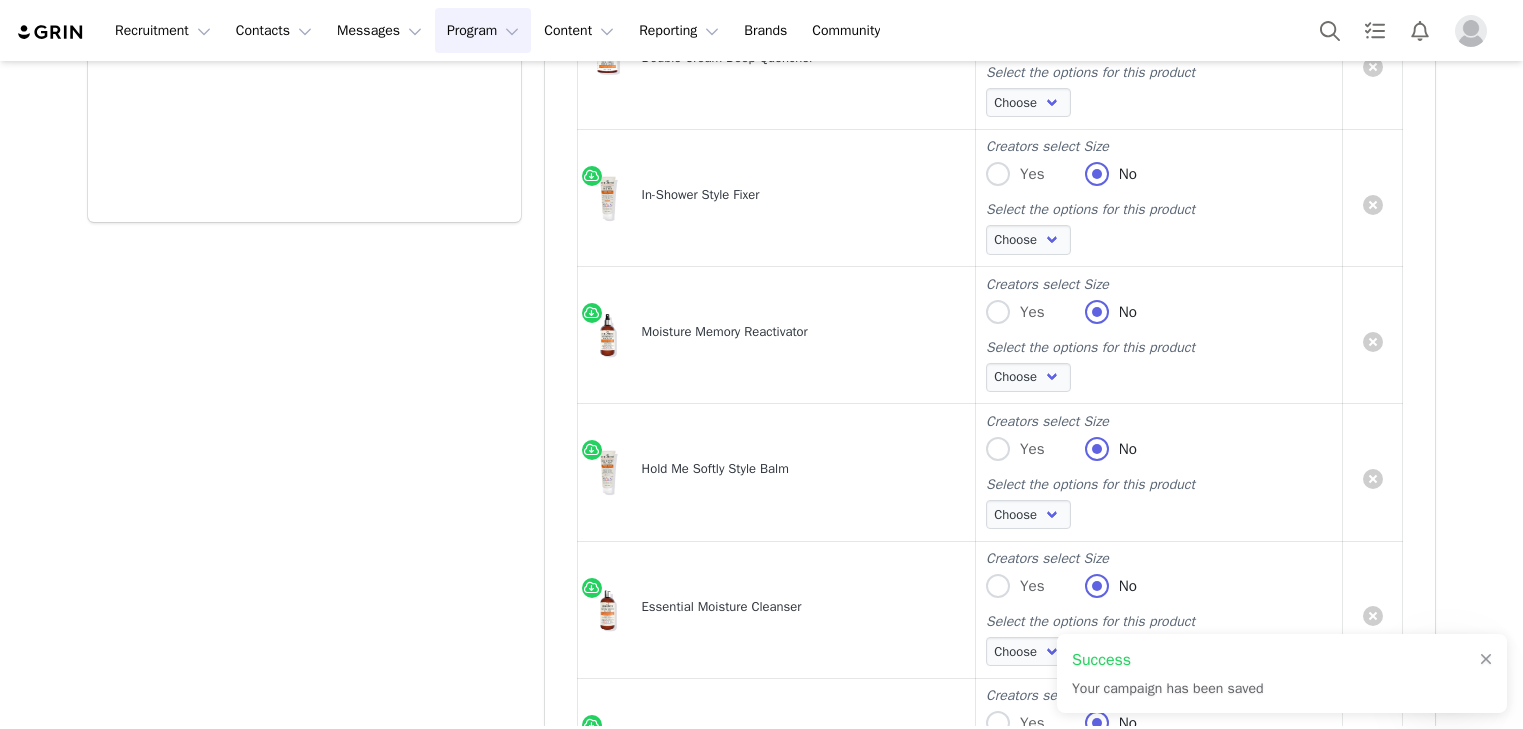 scroll, scrollTop: 1670, scrollLeft: 0, axis: vertical 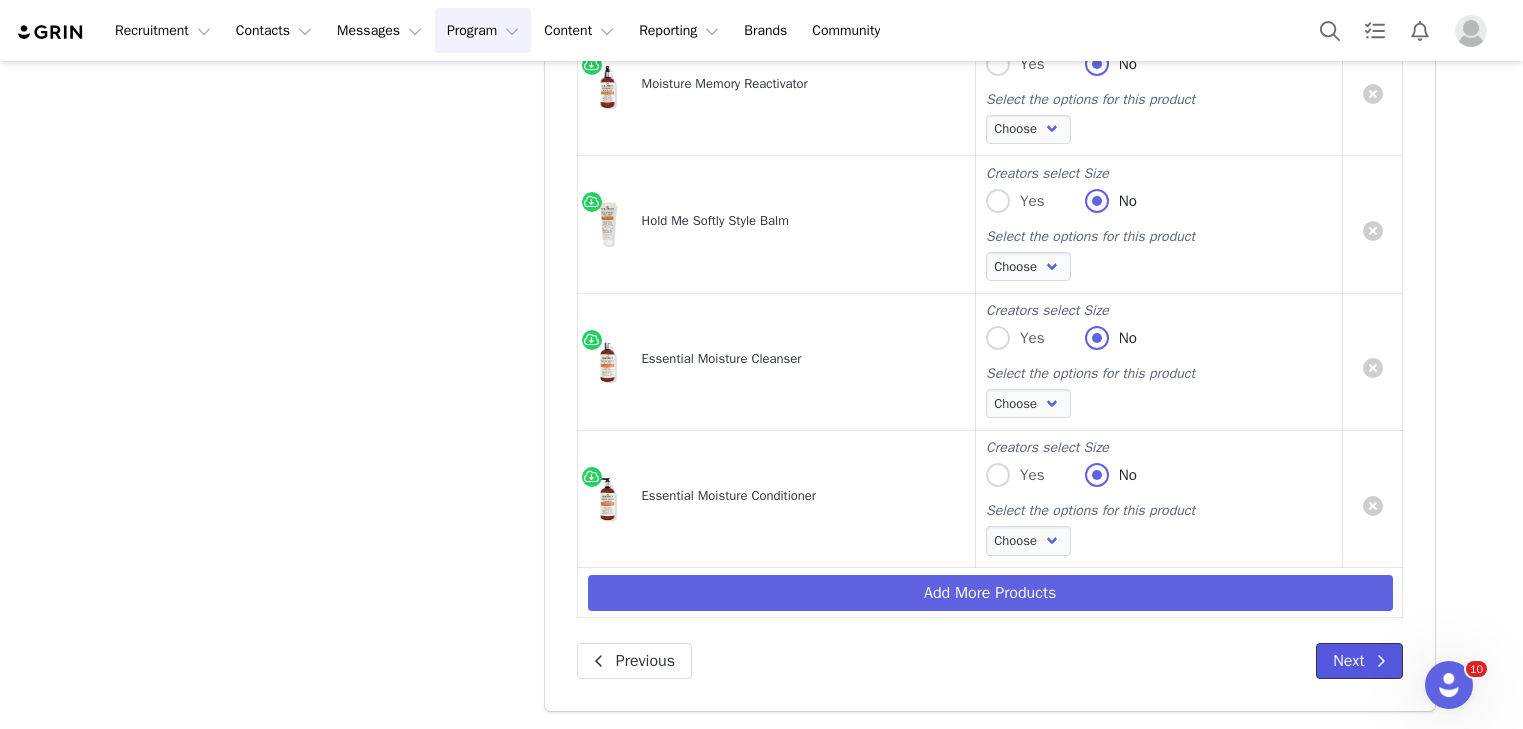 click on "Next" at bounding box center [1359, 661] 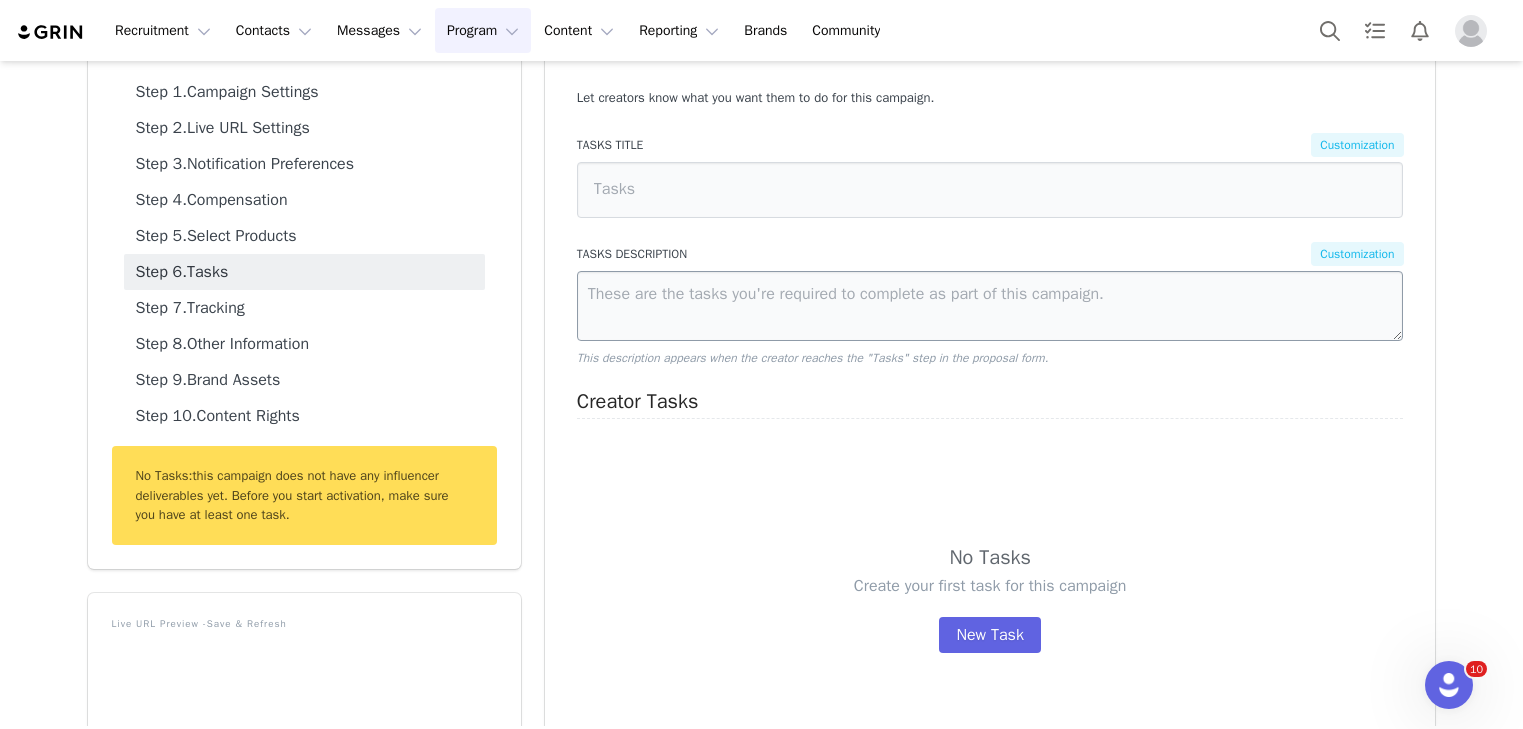 scroll, scrollTop: 0, scrollLeft: 0, axis: both 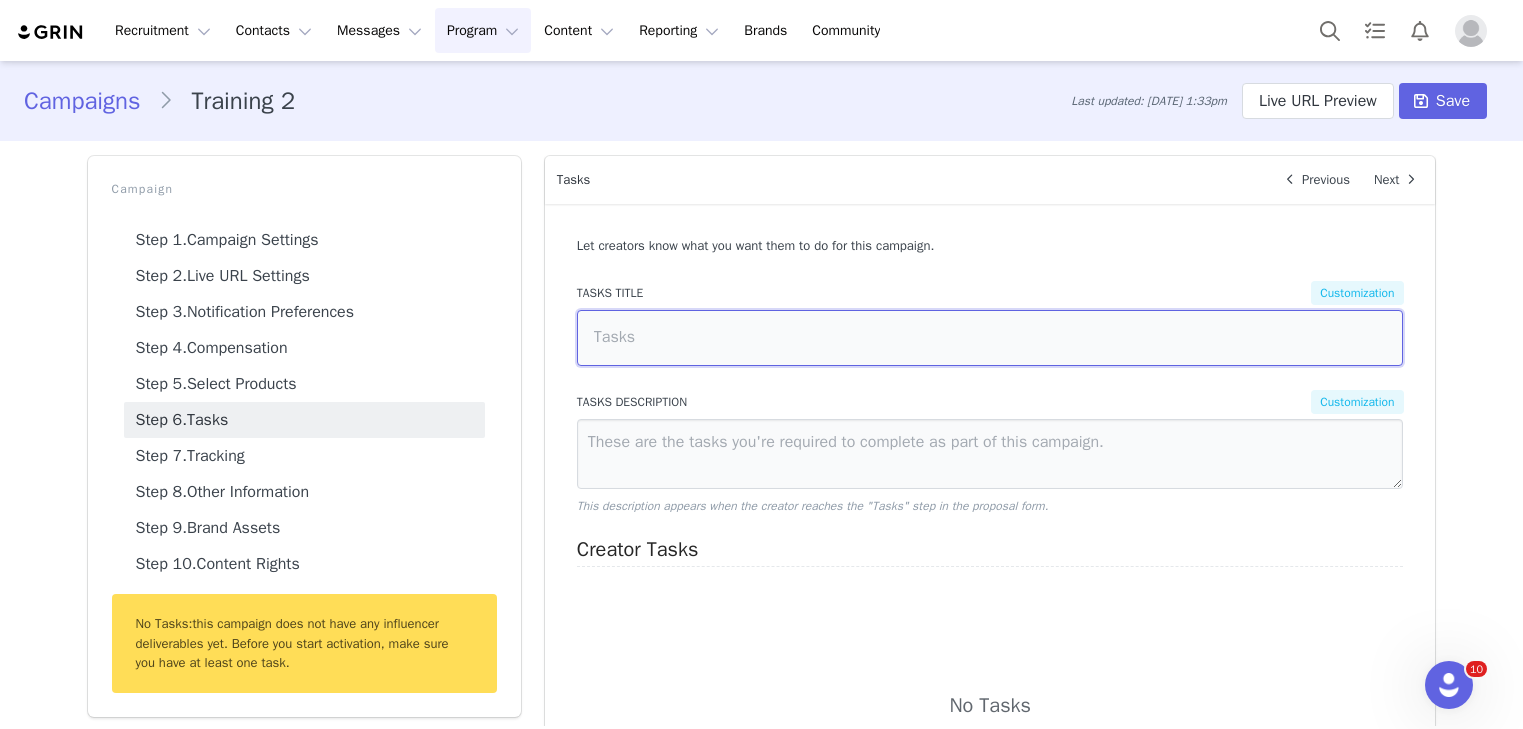 click at bounding box center (990, 338) 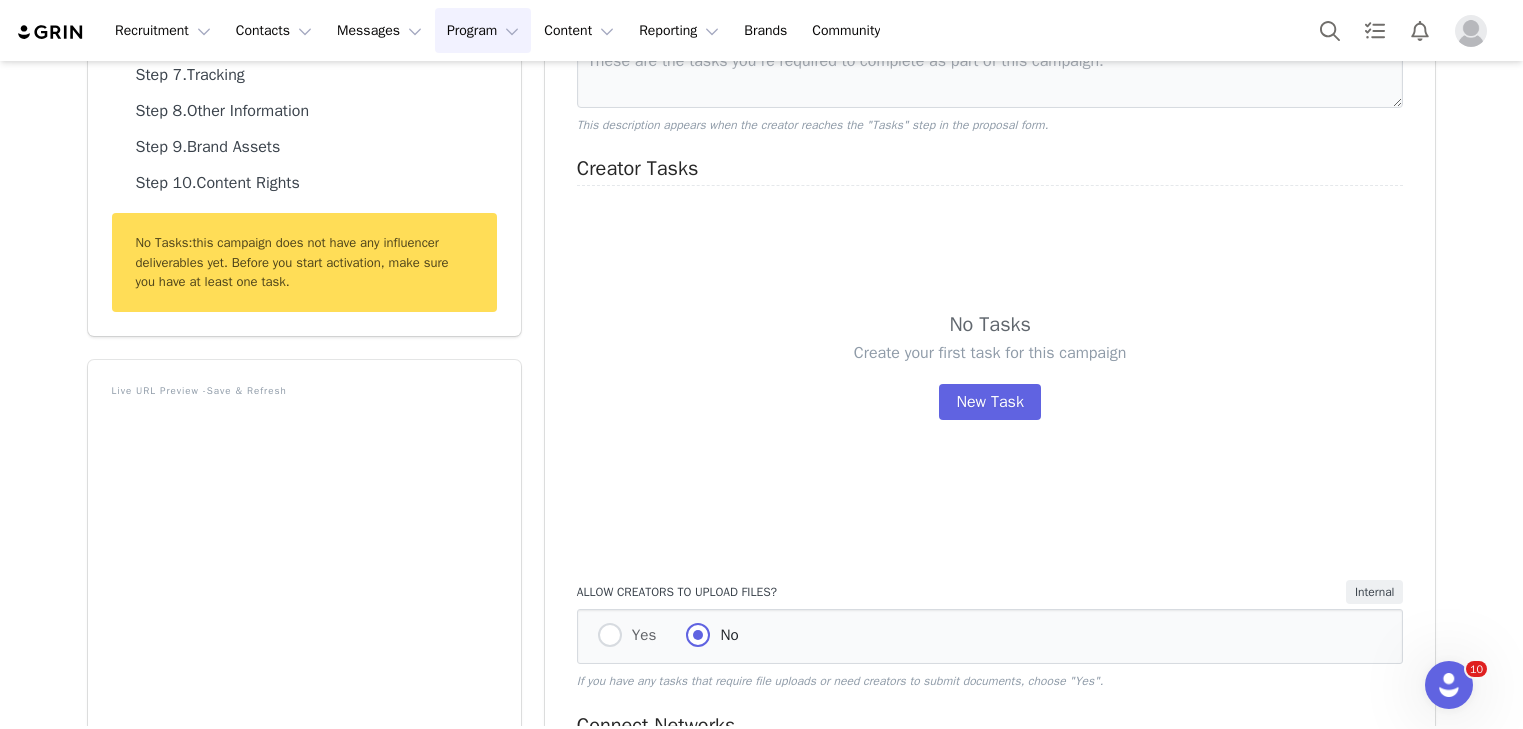 scroll, scrollTop: 383, scrollLeft: 0, axis: vertical 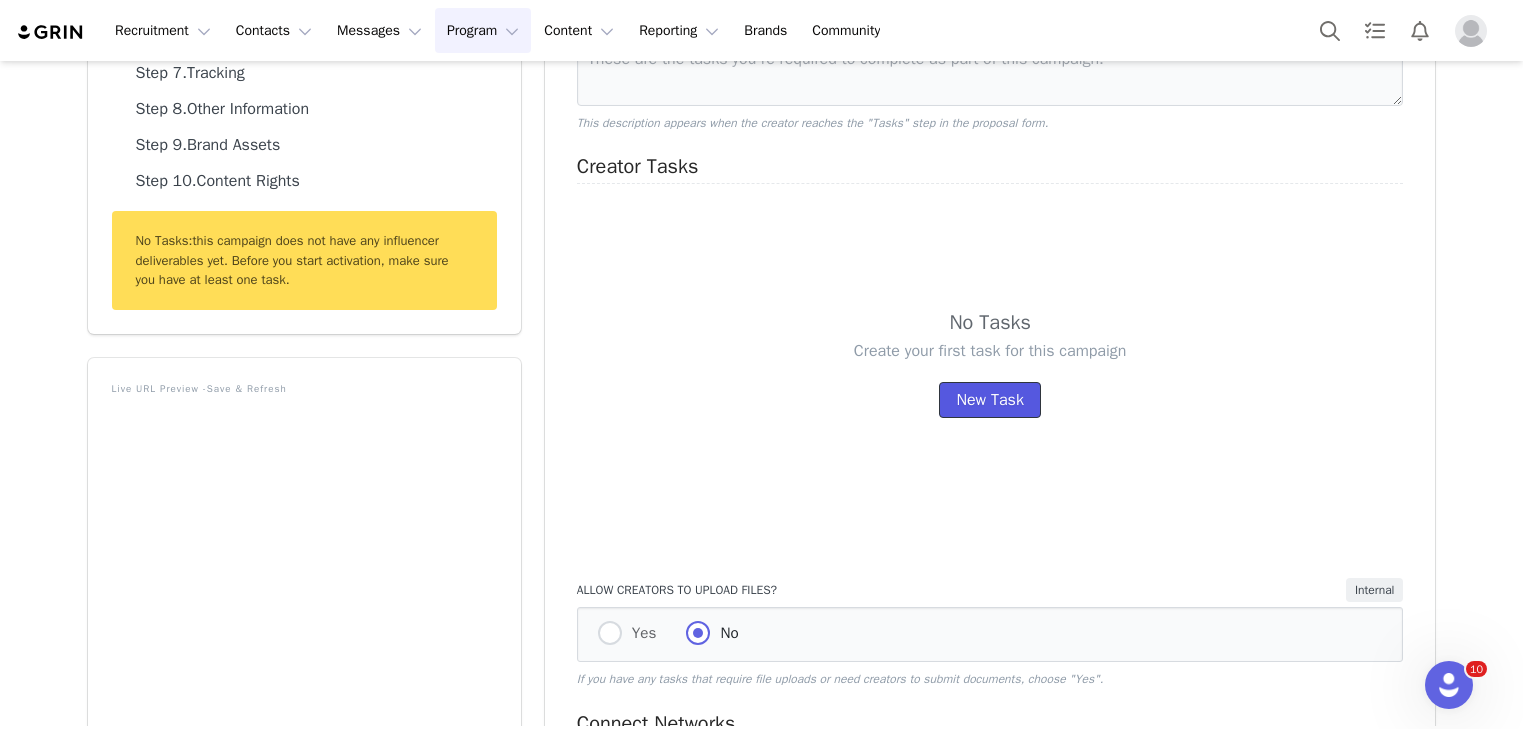 click on "New Task" at bounding box center [989, 400] 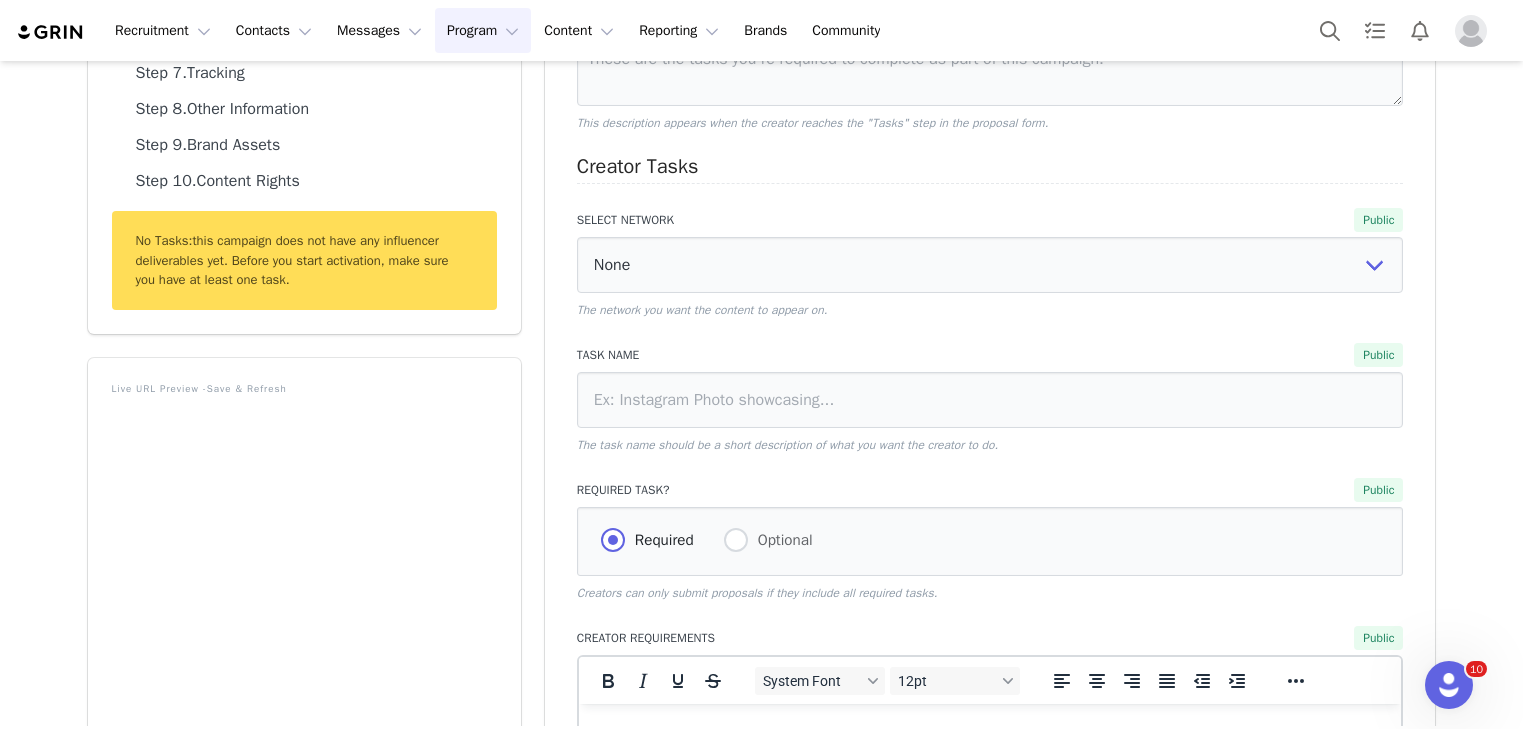 scroll, scrollTop: 0, scrollLeft: 0, axis: both 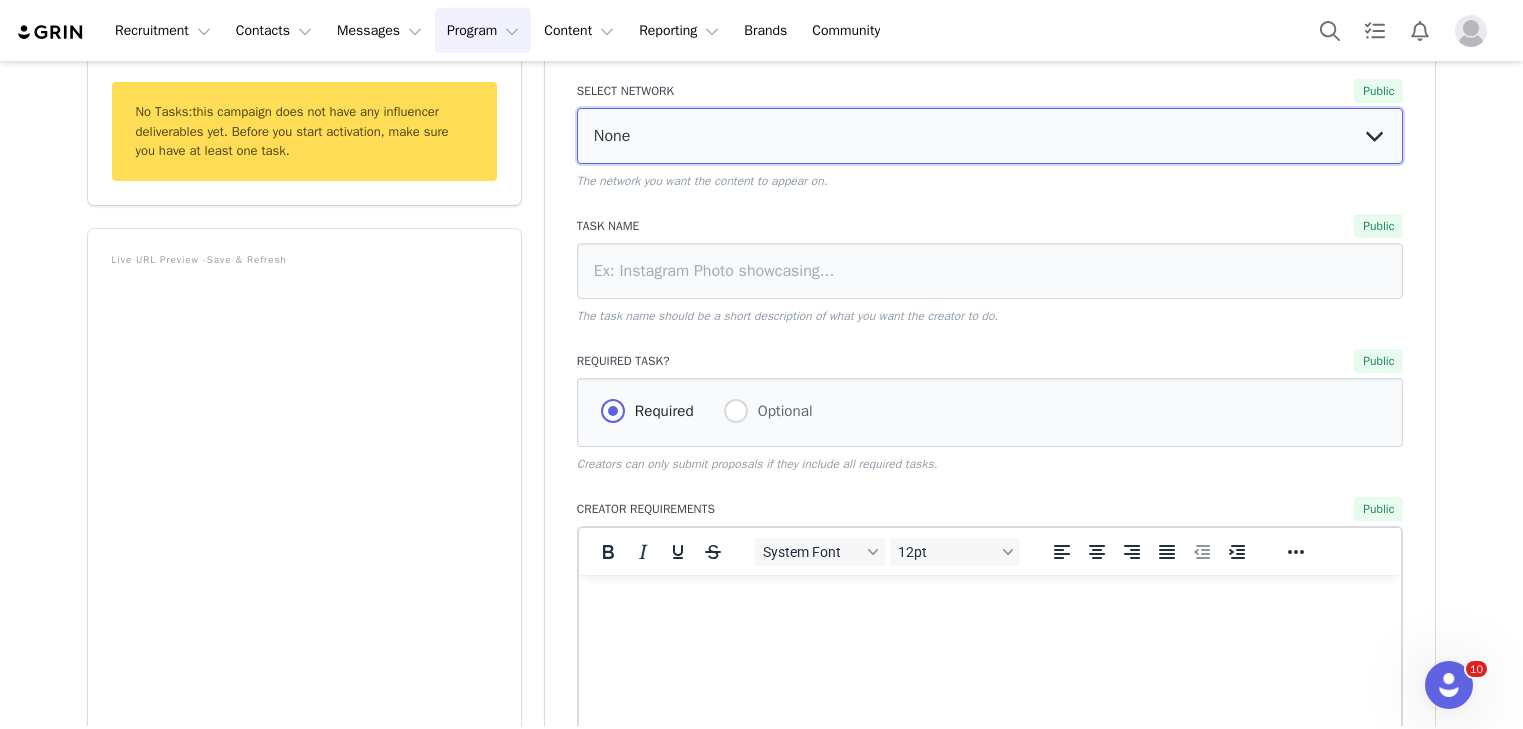 click on "None  YouTube   Twitter   Instagram   Facebook   Twitch   TikTok   Pinterest" at bounding box center (990, 136) 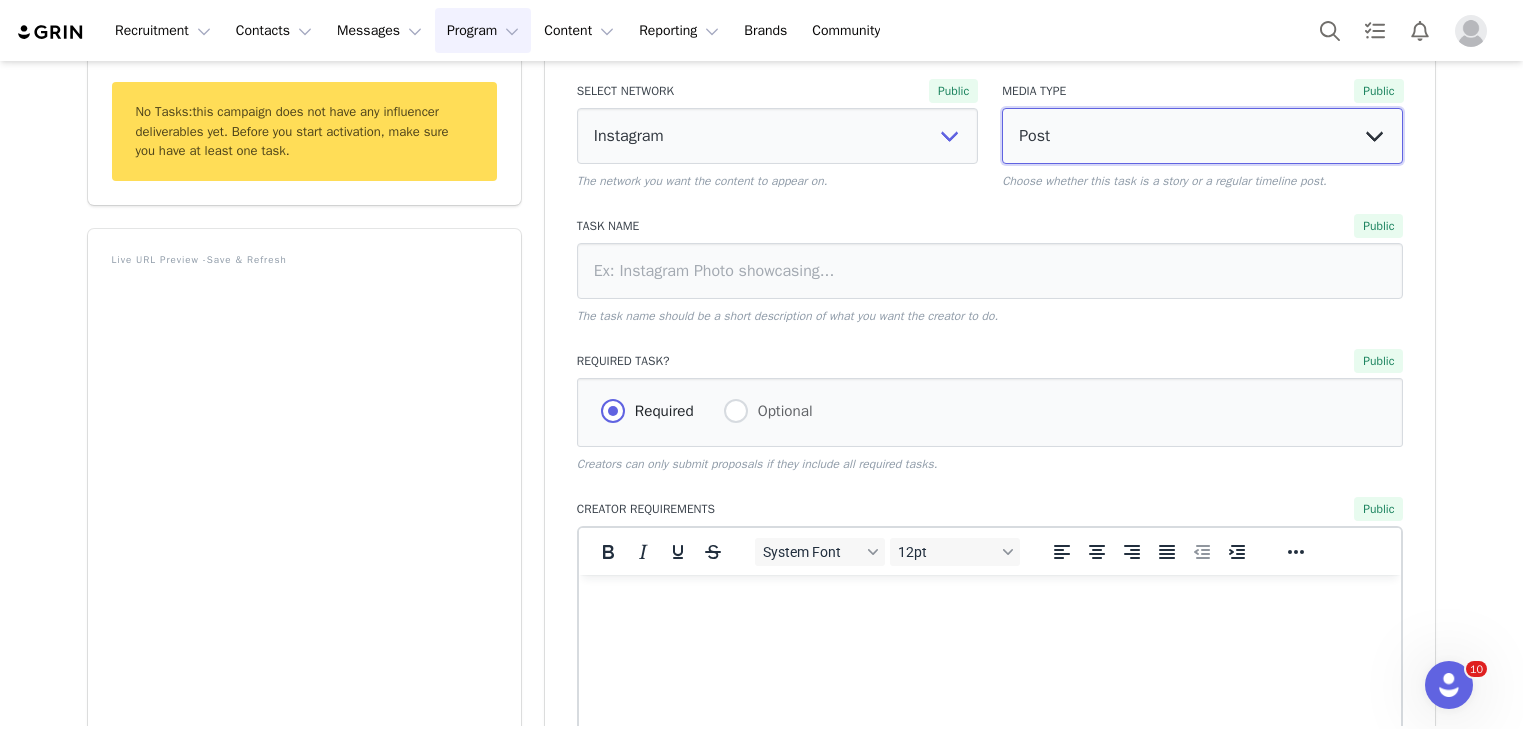 click on "Post   Story" at bounding box center [1202, 136] 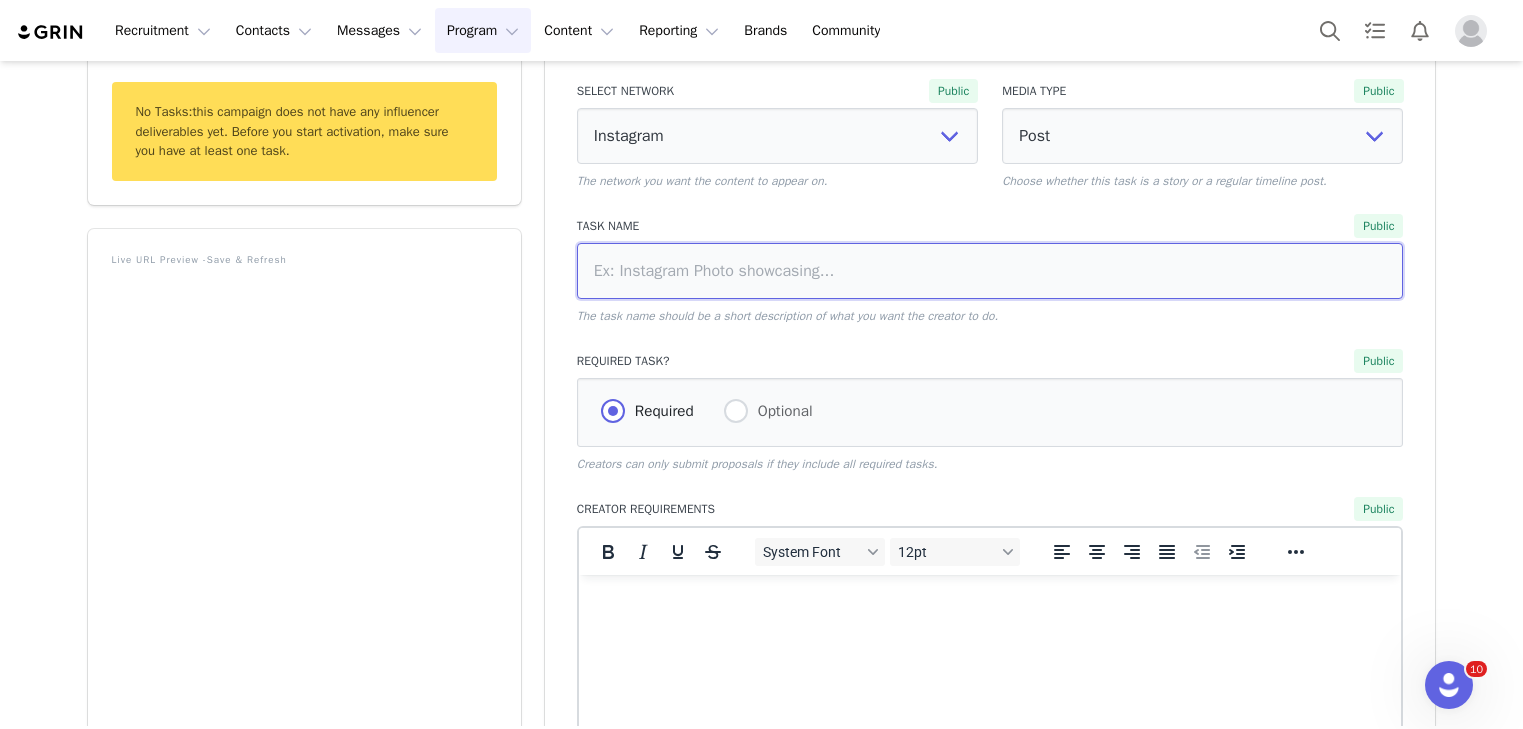 click at bounding box center (990, 271) 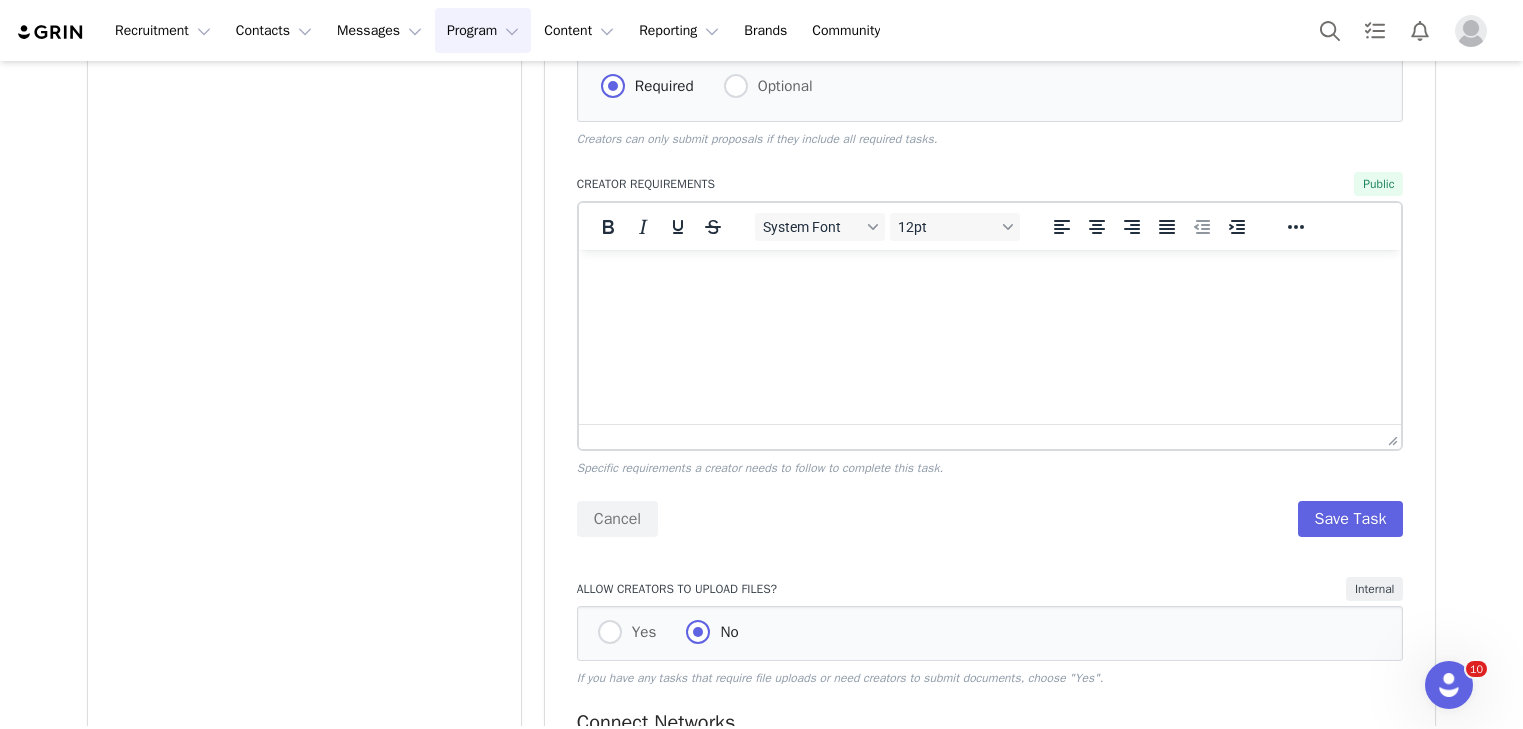 scroll, scrollTop: 845, scrollLeft: 0, axis: vertical 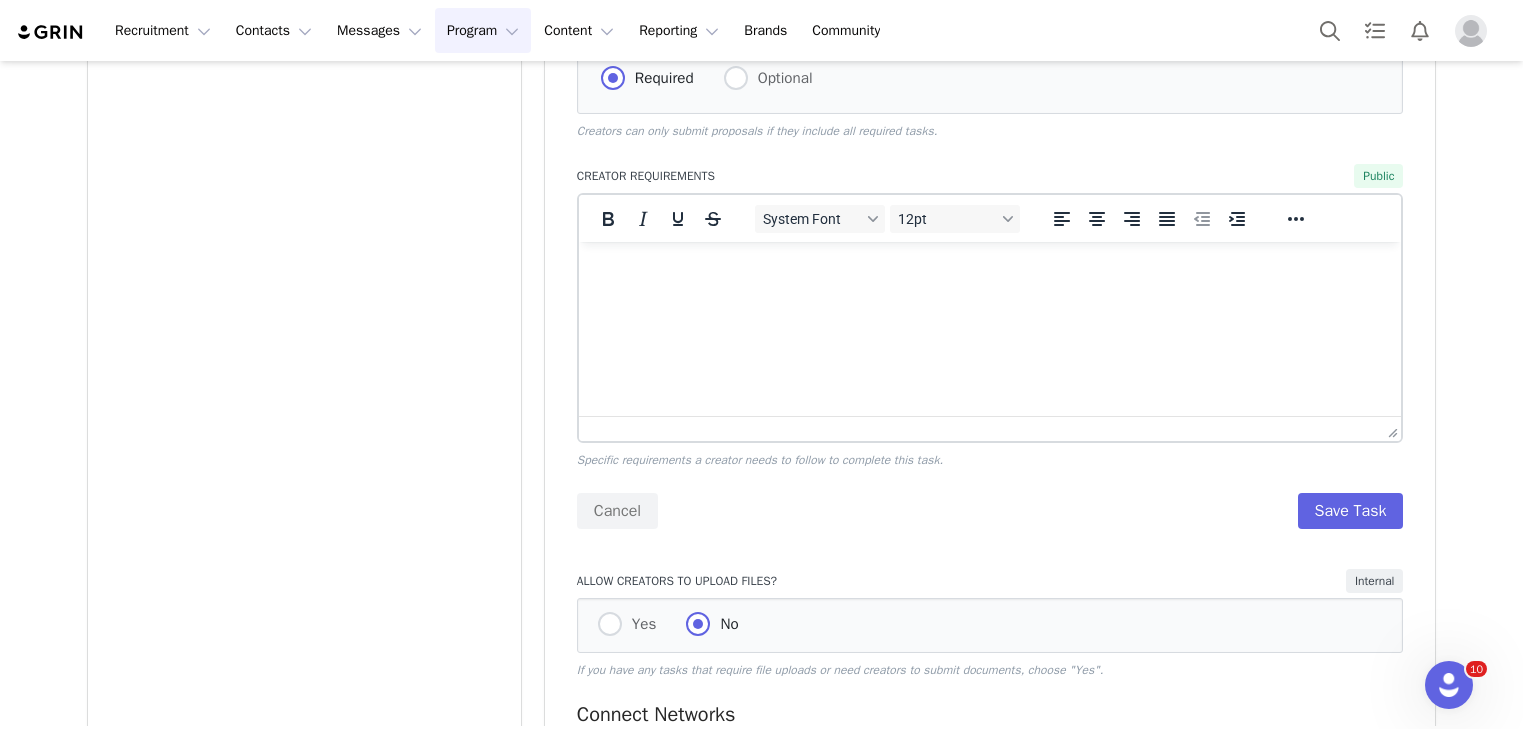 type on "Instagram Reel" 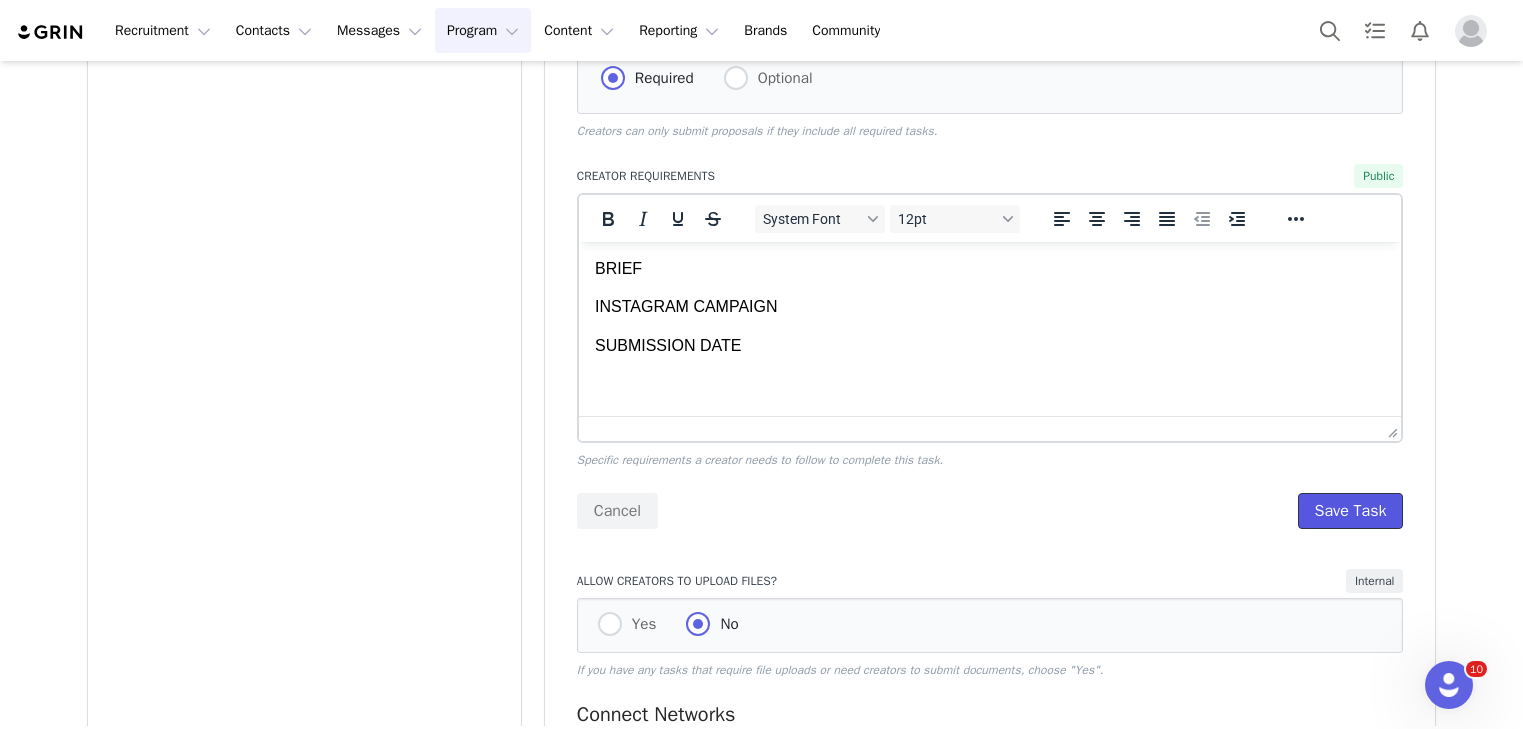 click on "Save Task" at bounding box center [1351, 511] 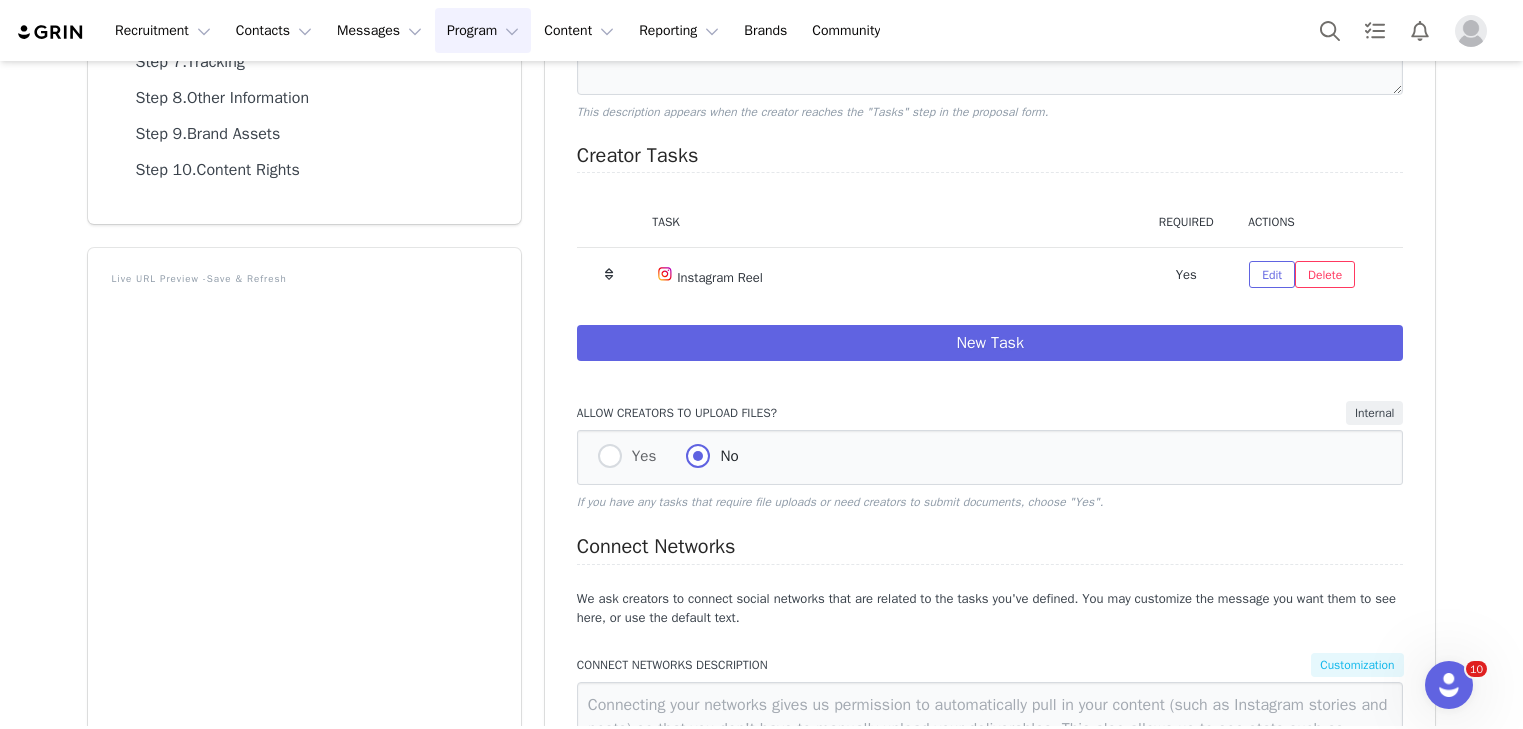 scroll, scrollTop: 367, scrollLeft: 0, axis: vertical 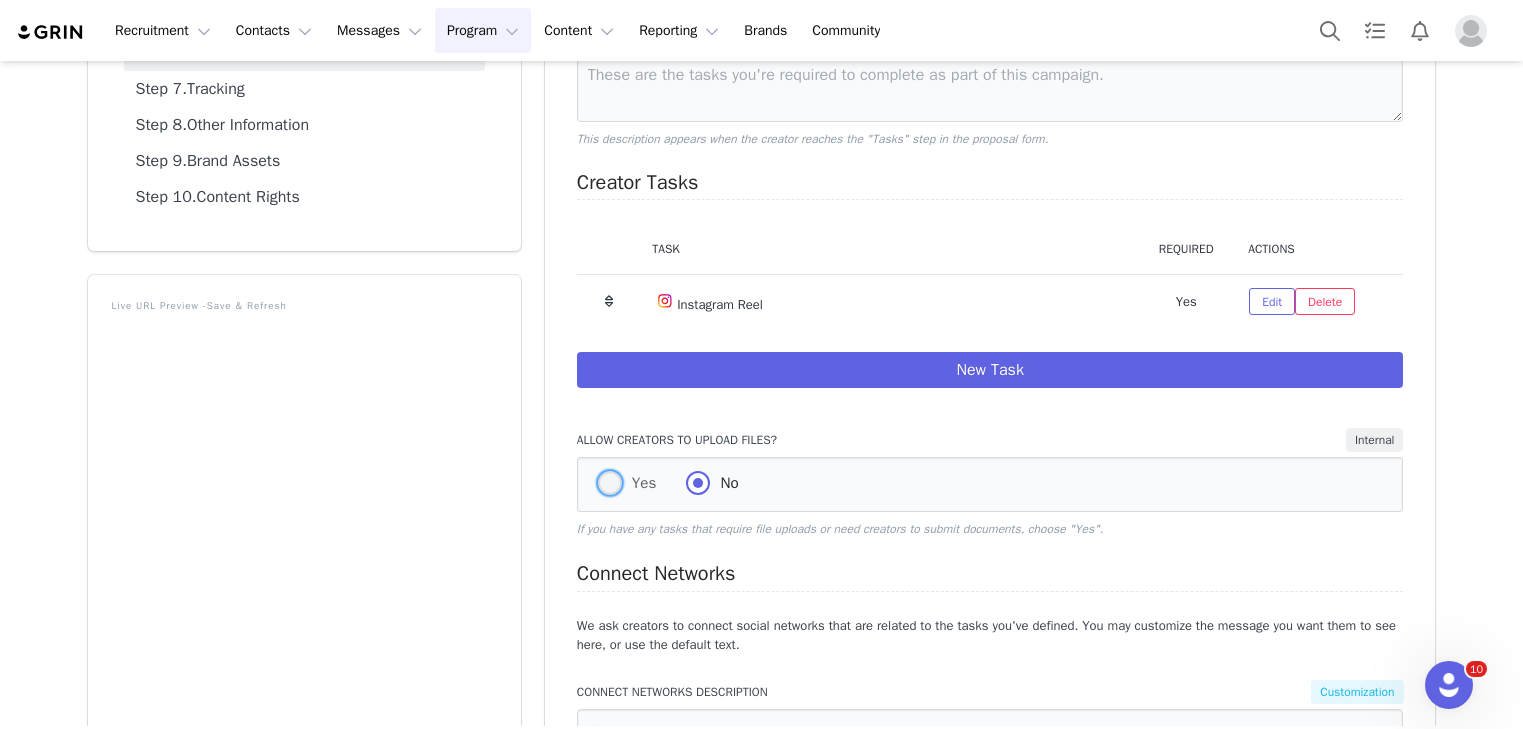 click at bounding box center (610, 483) 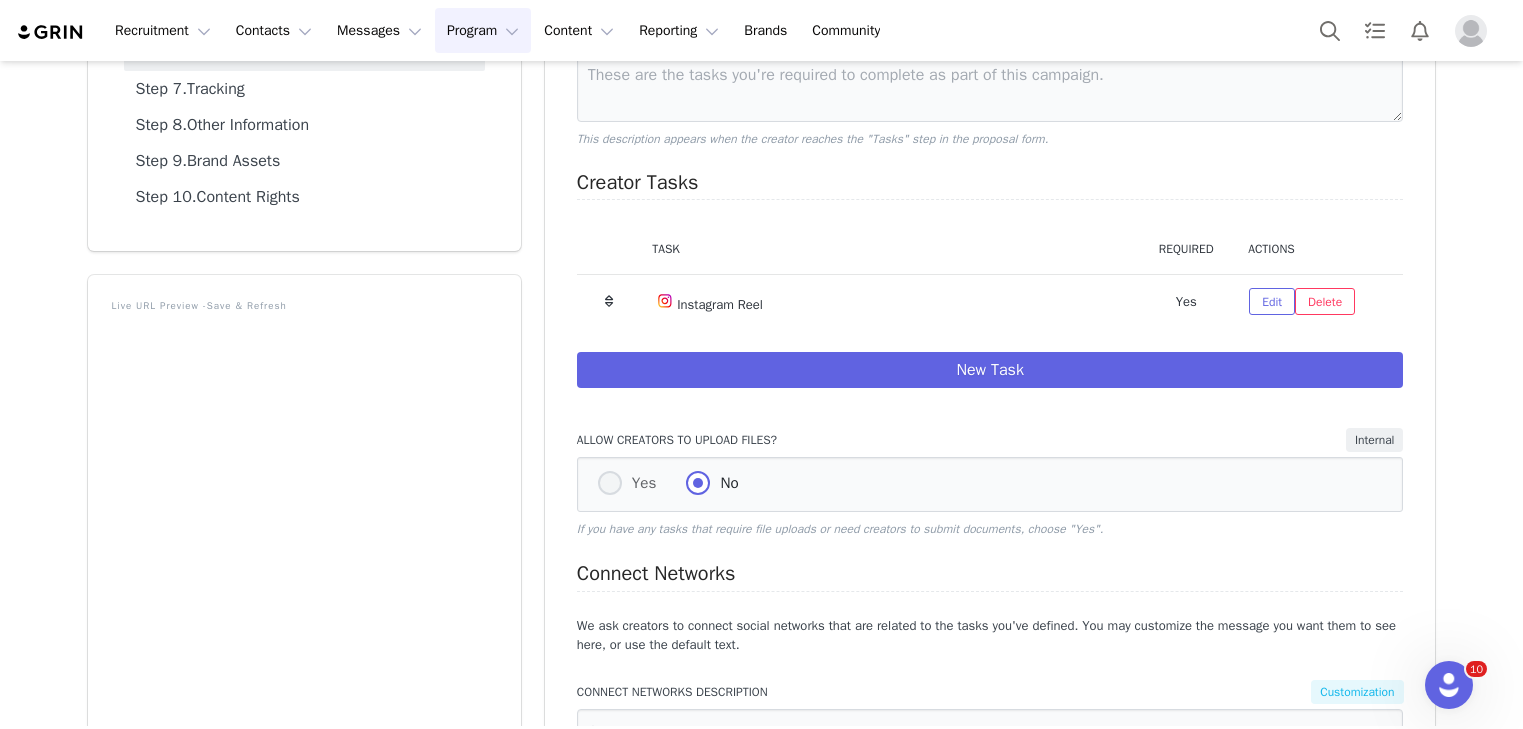click on "Yes" at bounding box center (610, 484) 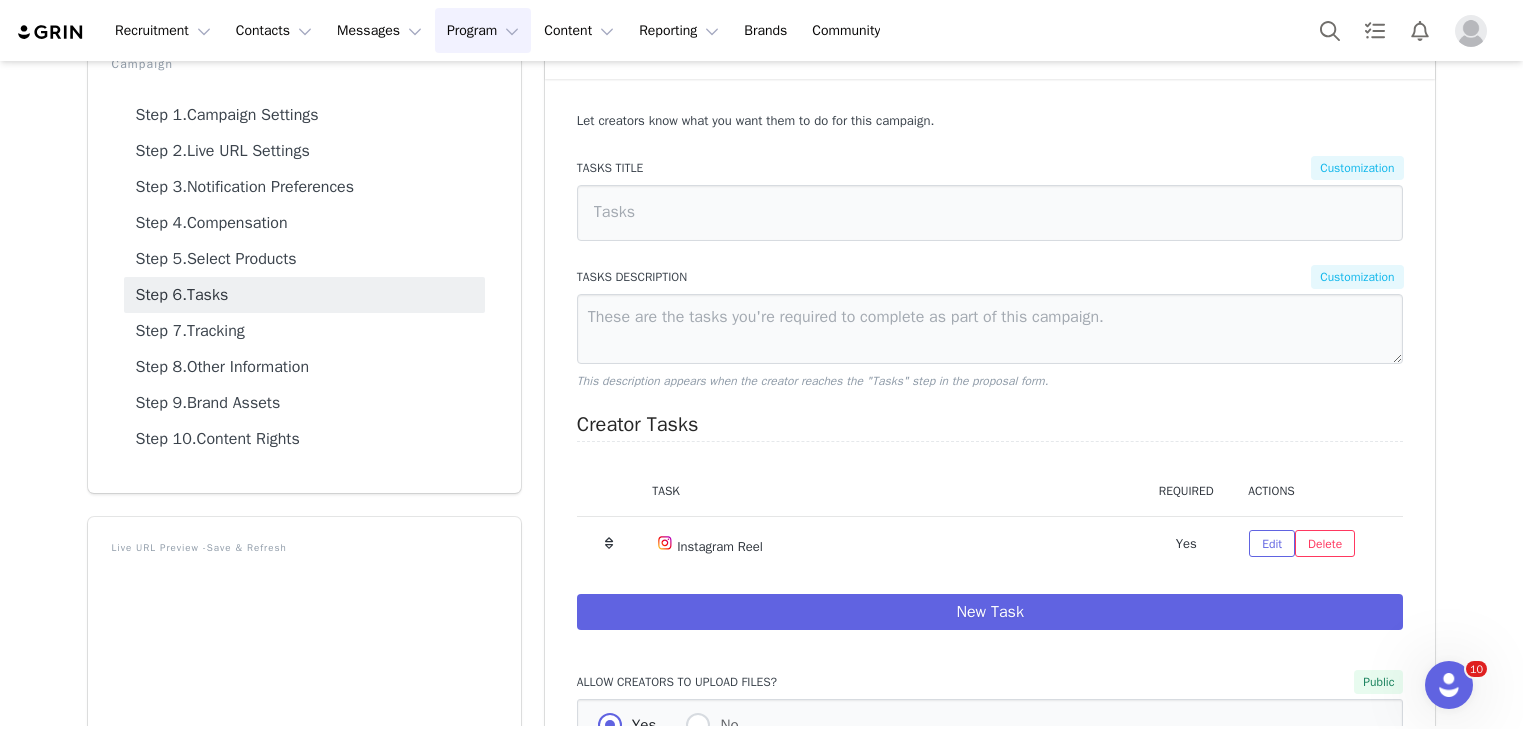 scroll, scrollTop: 0, scrollLeft: 0, axis: both 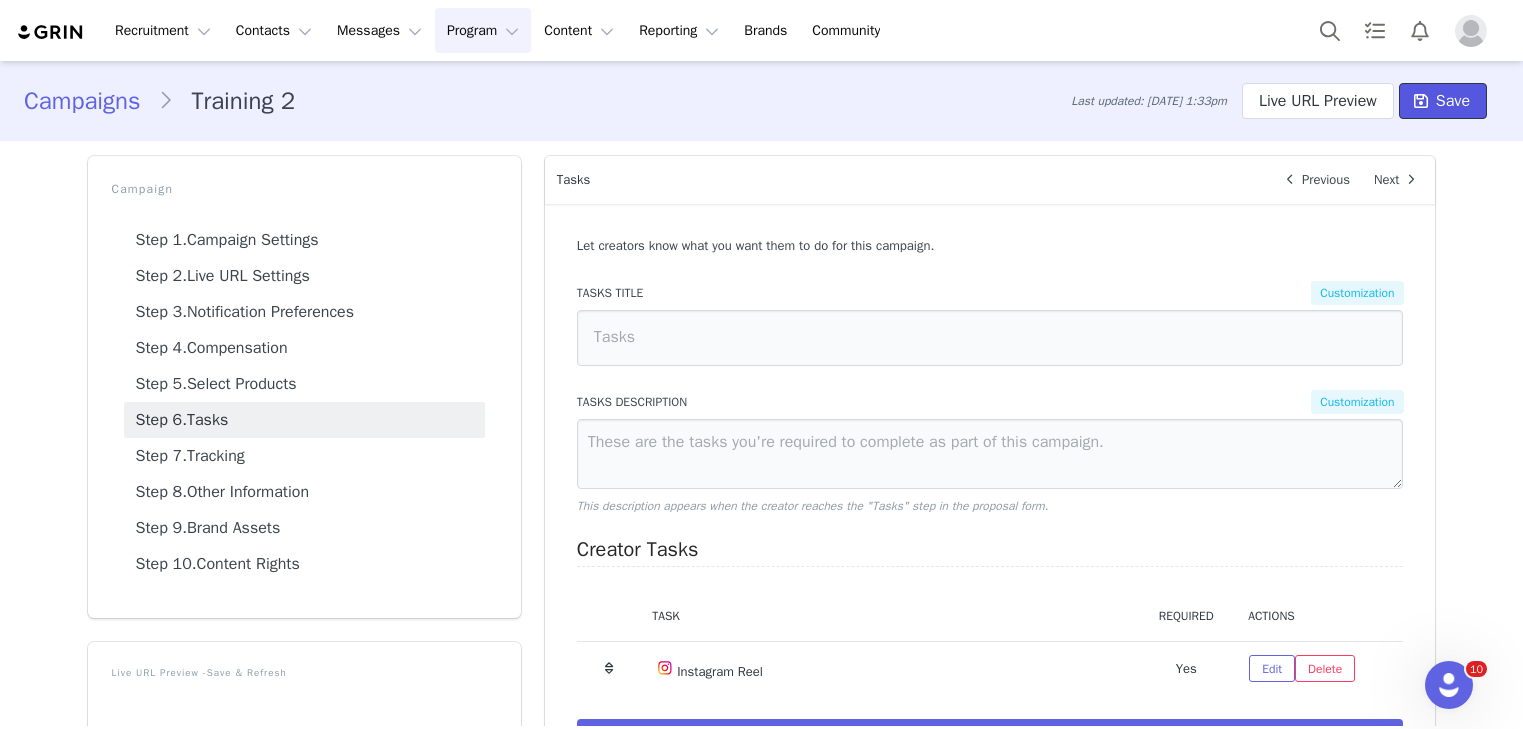 click on "Save" at bounding box center (1453, 101) 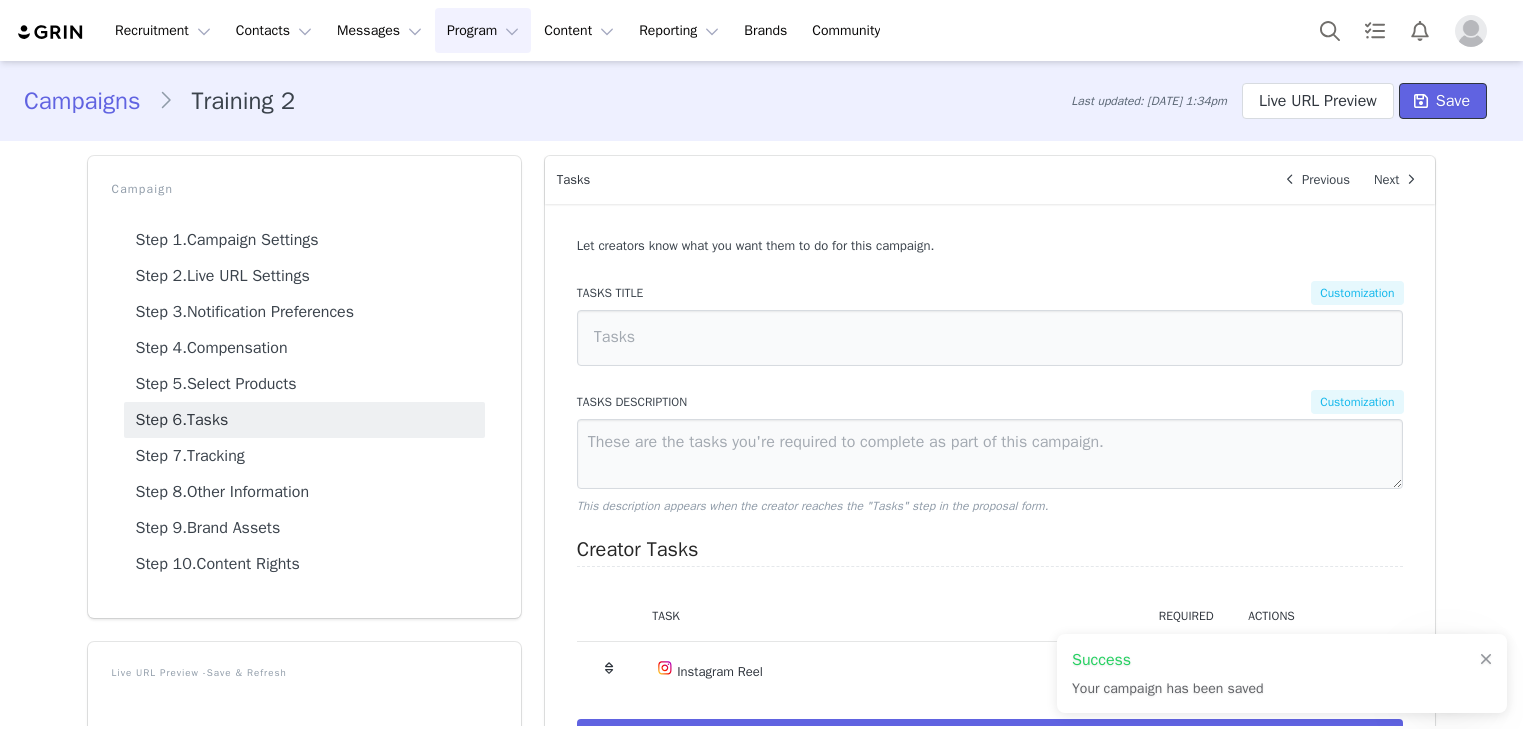 scroll, scrollTop: 803, scrollLeft: 0, axis: vertical 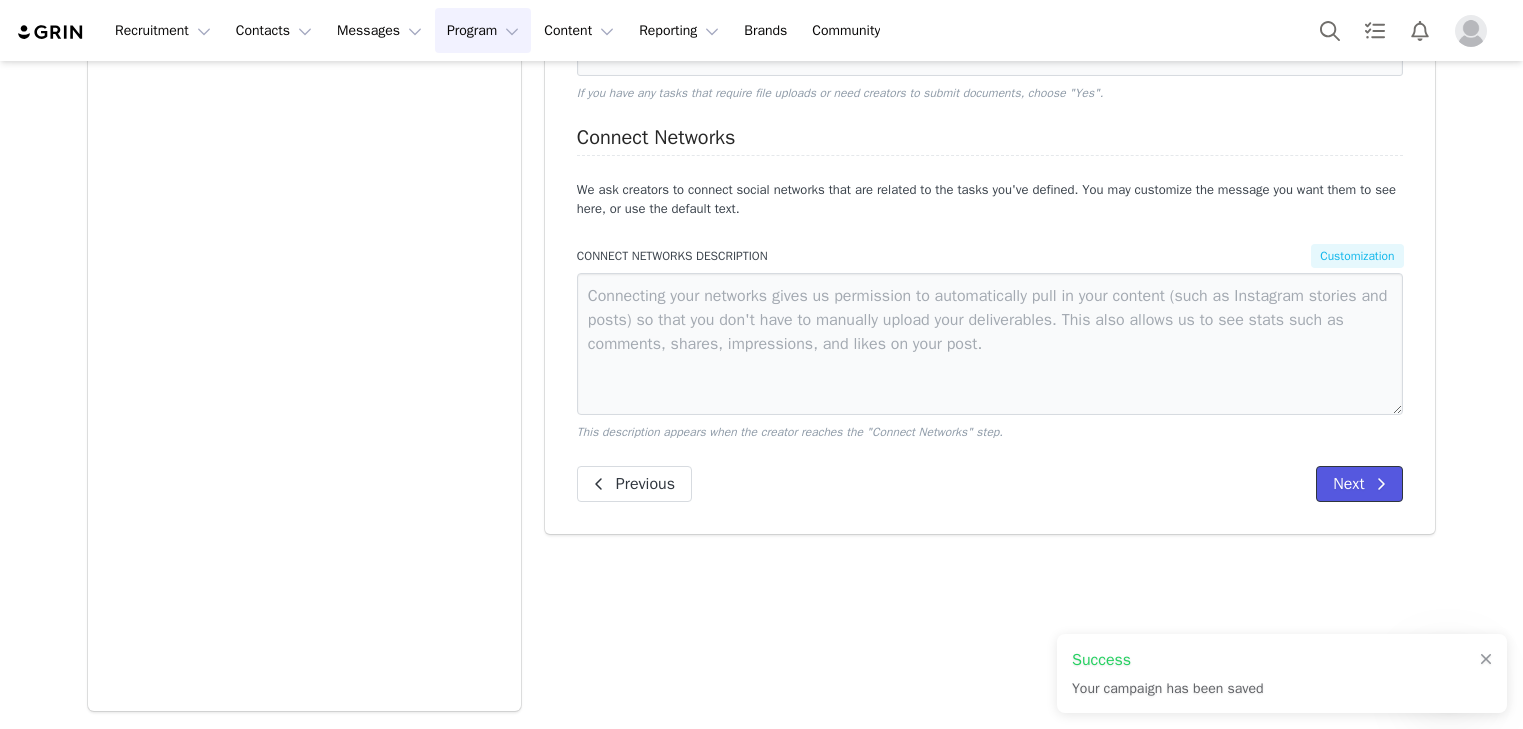 click on "Next" at bounding box center (1359, 484) 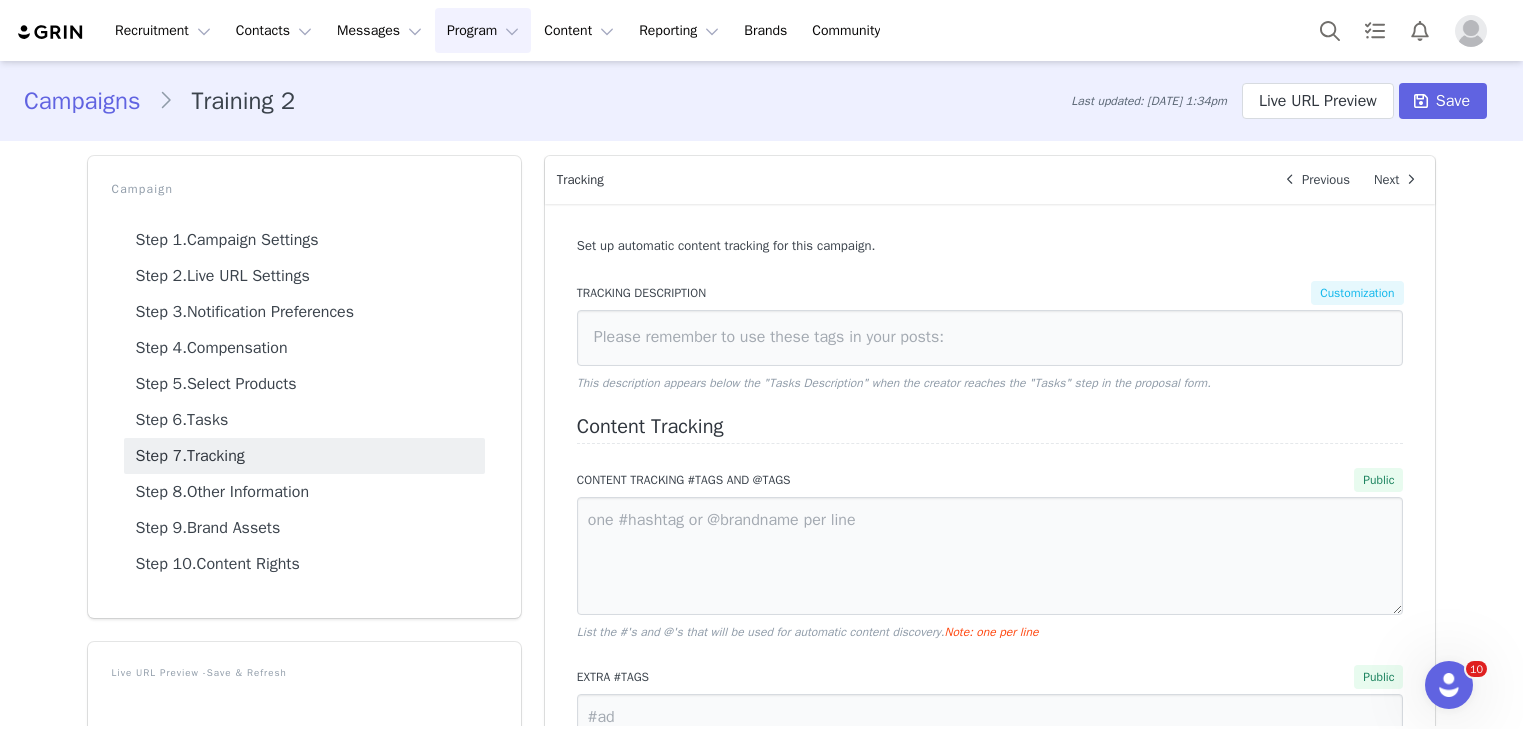 scroll, scrollTop: 1, scrollLeft: 0, axis: vertical 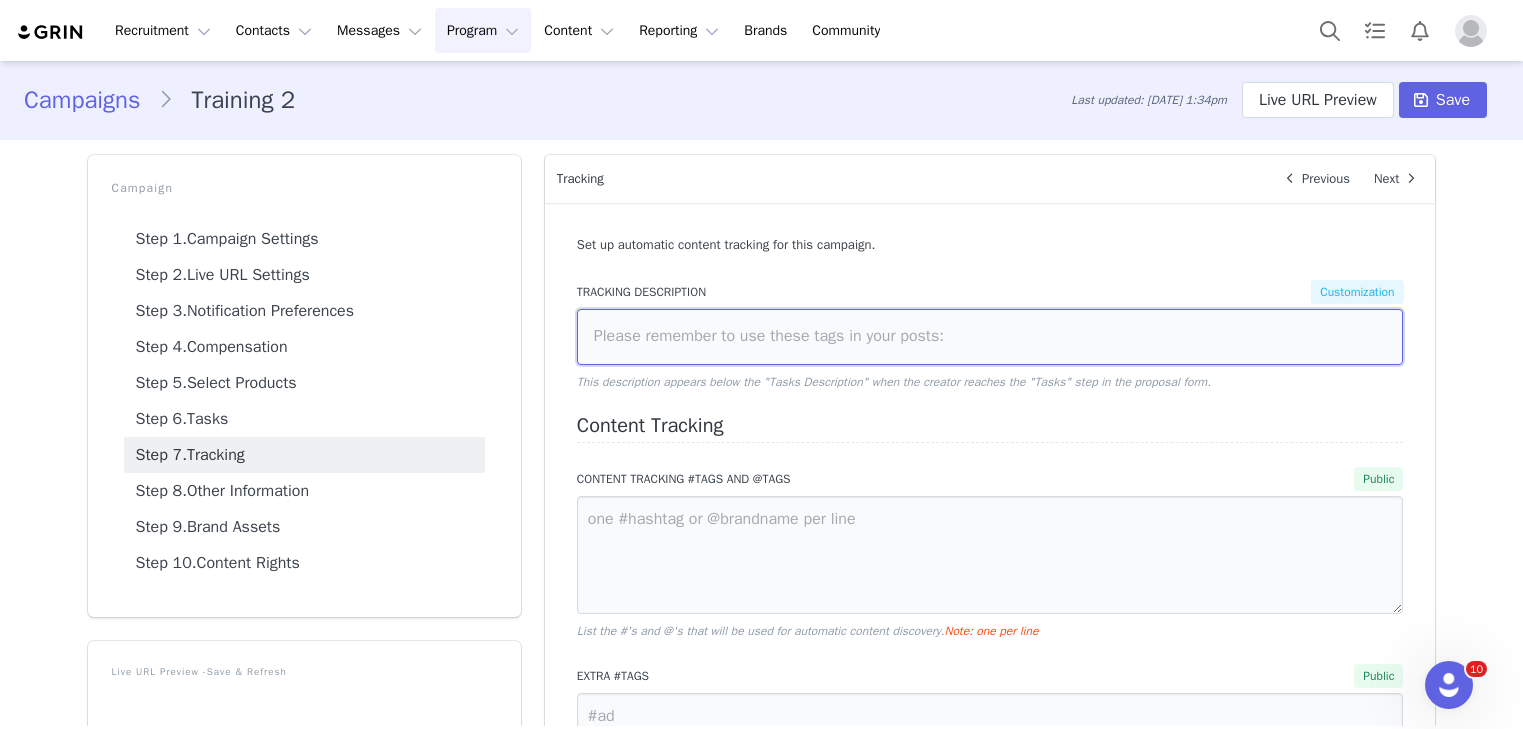 click at bounding box center (990, 337) 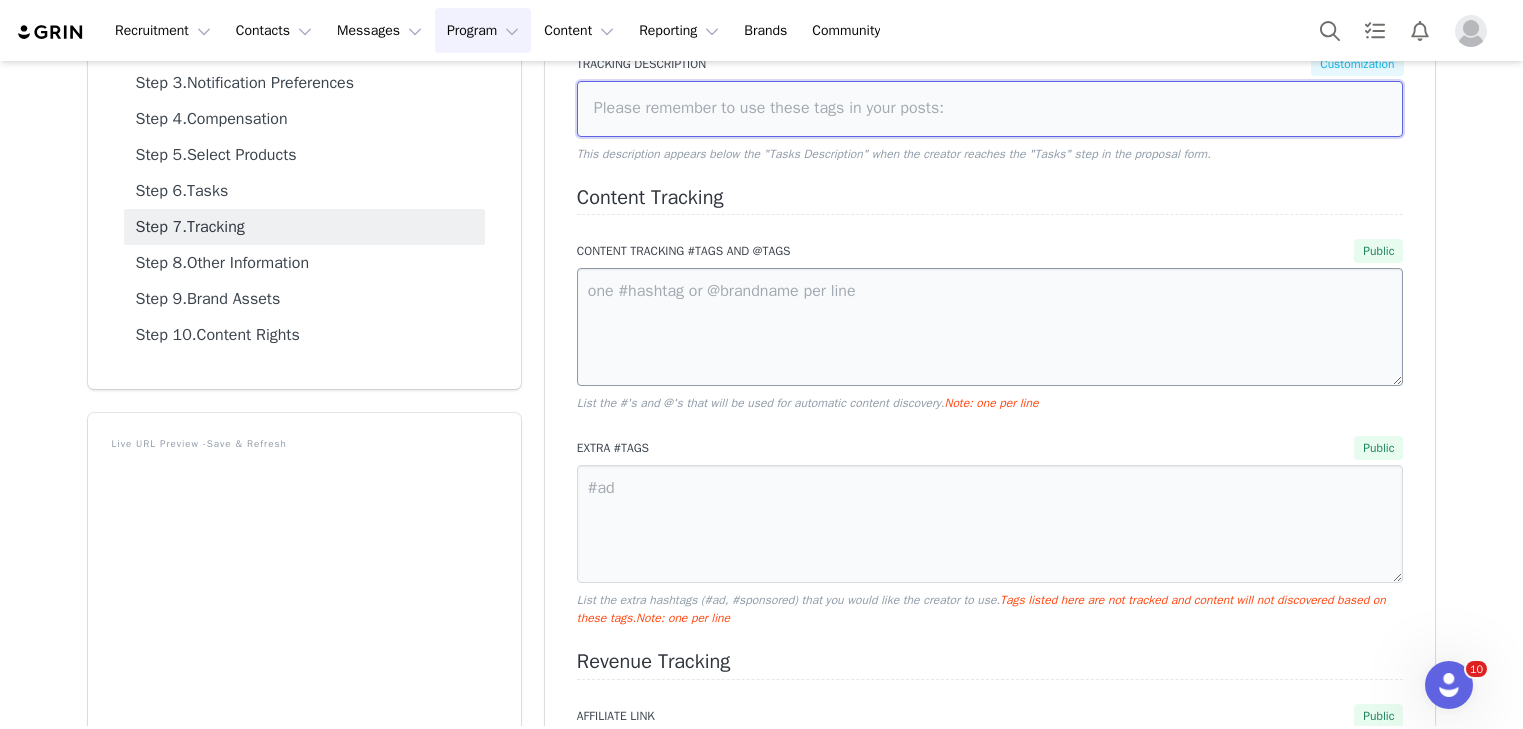 scroll, scrollTop: 238, scrollLeft: 0, axis: vertical 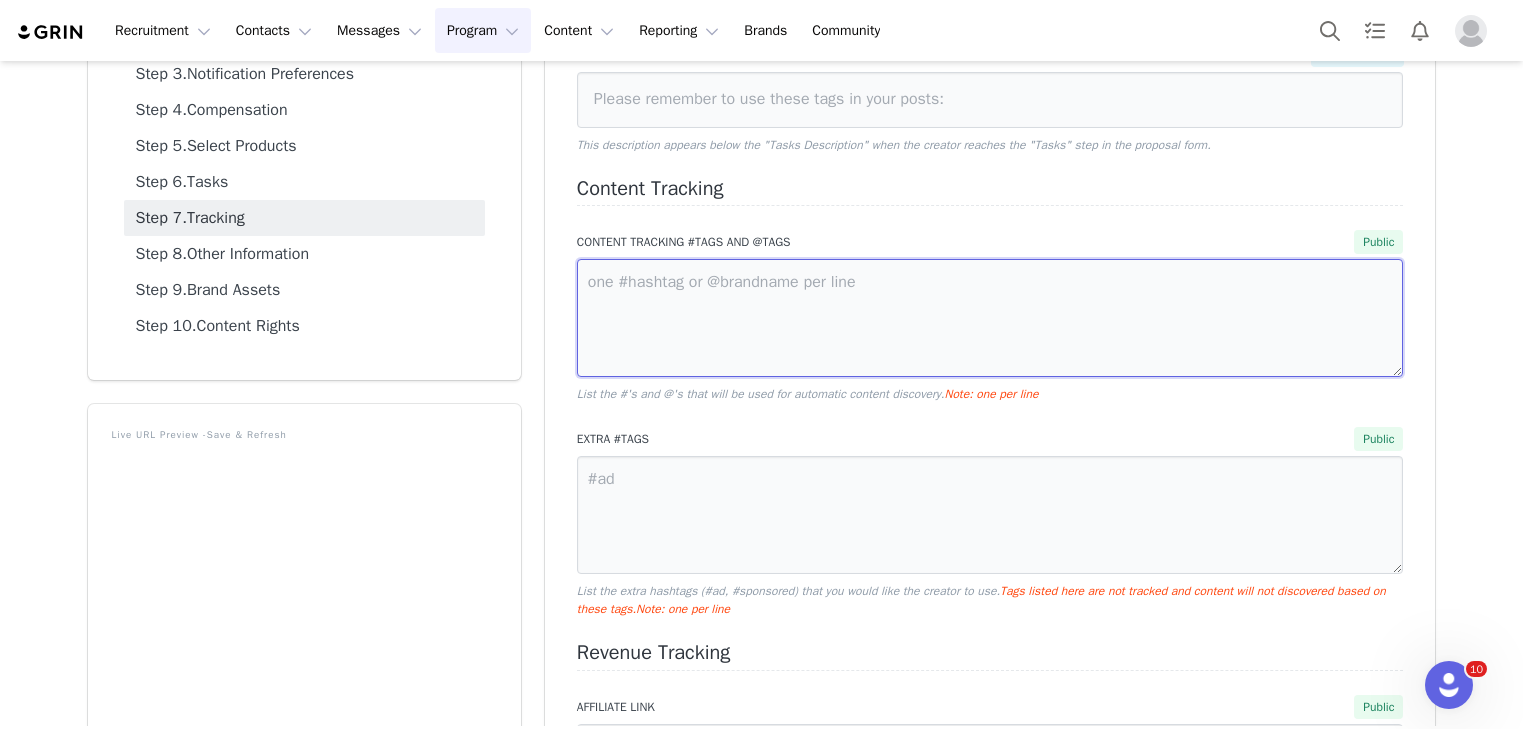 click at bounding box center [990, 318] 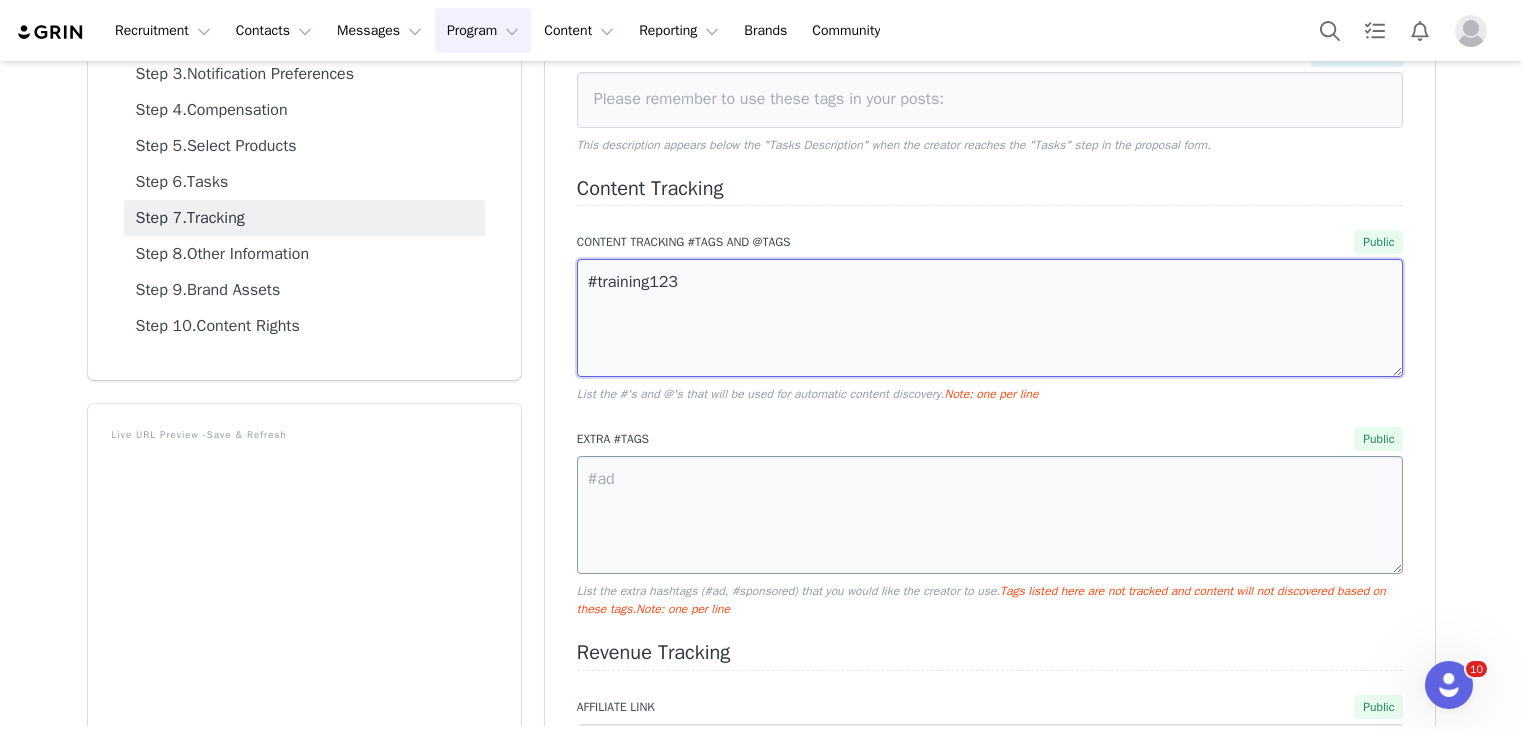 type on "#training123" 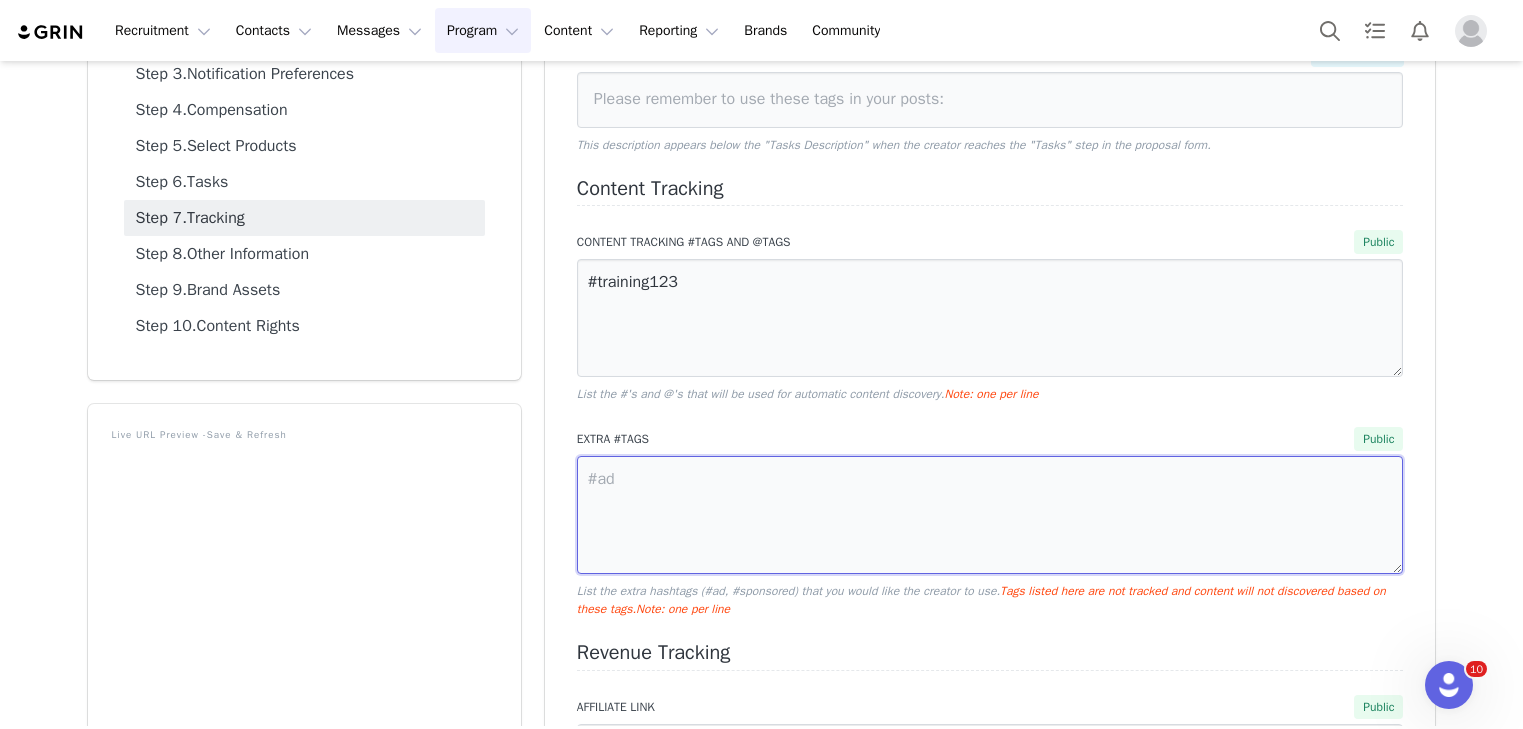 click at bounding box center (990, 515) 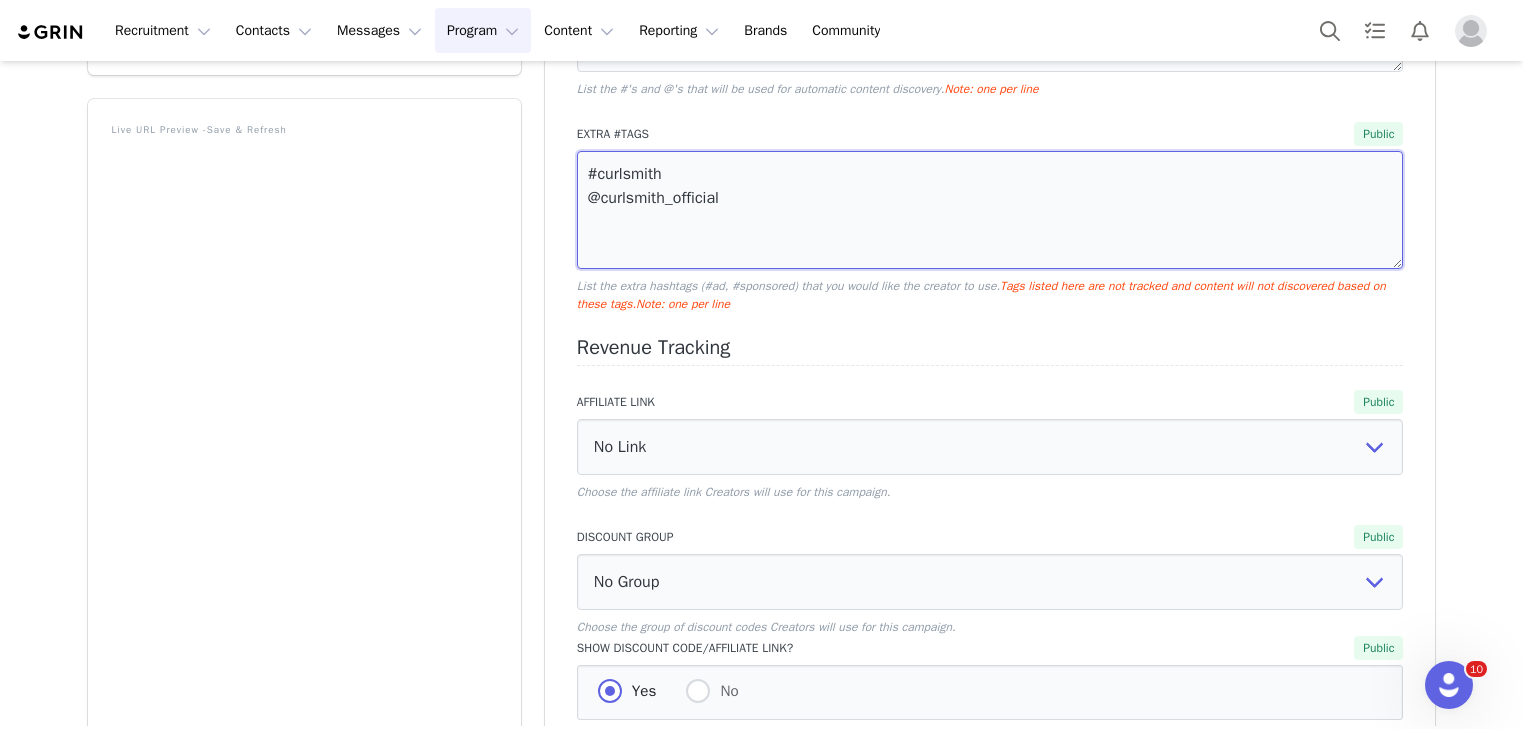 scroll, scrollTop: 555, scrollLeft: 0, axis: vertical 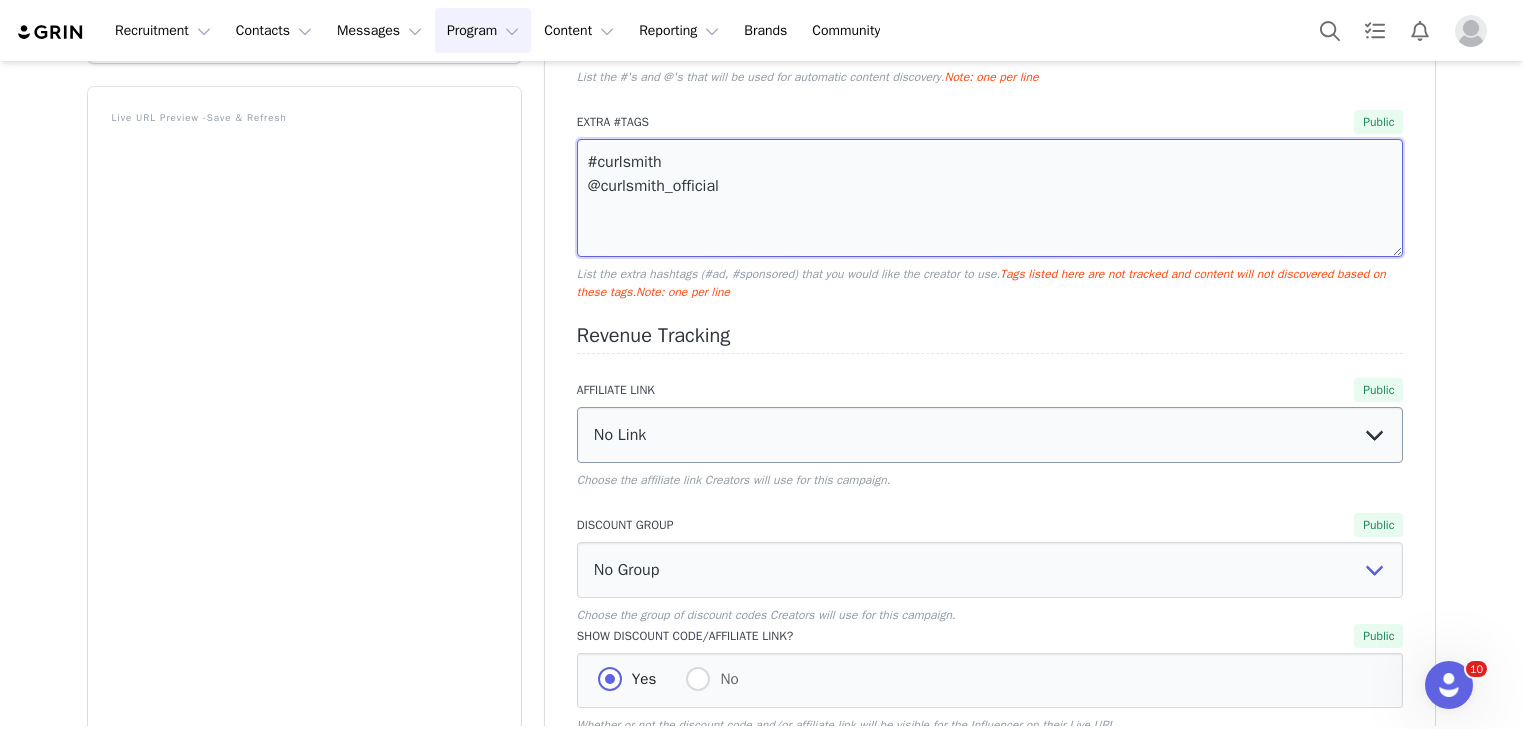 type on "#curlsmith
@curlsmith_official" 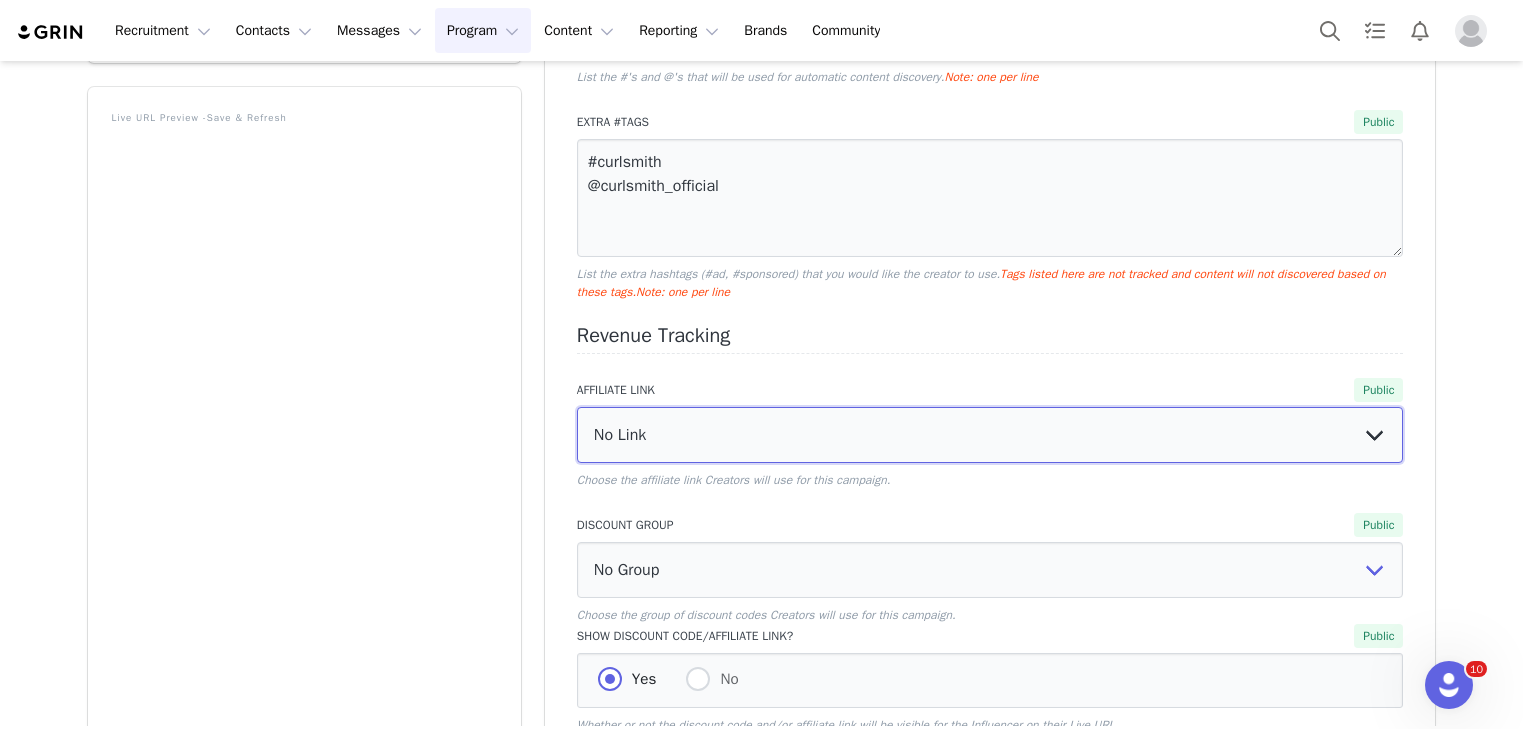 click on "No Link  [GEOGRAPHIC_DATA]: Bond Oil Link: [URL][DOMAIN_NAME]   [GEOGRAPHIC_DATA]: Colour Collection: [URL][DOMAIN_NAME]   [GEOGRAPHIC_DATA]: Strength Collection: [URL][DOMAIN_NAME]   USA Curlsmith HomePage: [URL][DOMAIN_NAME]   [GEOGRAPHIC_DATA] Gels Collection Page: [URL][DOMAIN_NAME]   USA Gift Sets Page: [URL][DOMAIN_NAME]   USA Shine Collection Page: [URL][DOMAIN_NAME]   [GEOGRAPHIC_DATA]: Detox Kit: [URL][DOMAIN_NAME]   [GEOGRAPHIC_DATA]: Multitasking Conditioner: [URL][DOMAIN_NAME]   [GEOGRAPHIC_DATA]: Souffle: [URL][DOMAIN_NAME]   [GEOGRAPHIC_DATA]: Hold Me Softly Style Balm: [URL][DOMAIN_NAME]   USA: Jumbos Collection Page: [URL][DOMAIN_NAME]   Selfcare [DATE]- TikTok Link -US: [URL][DOMAIN_NAME]" at bounding box center (990, 435) 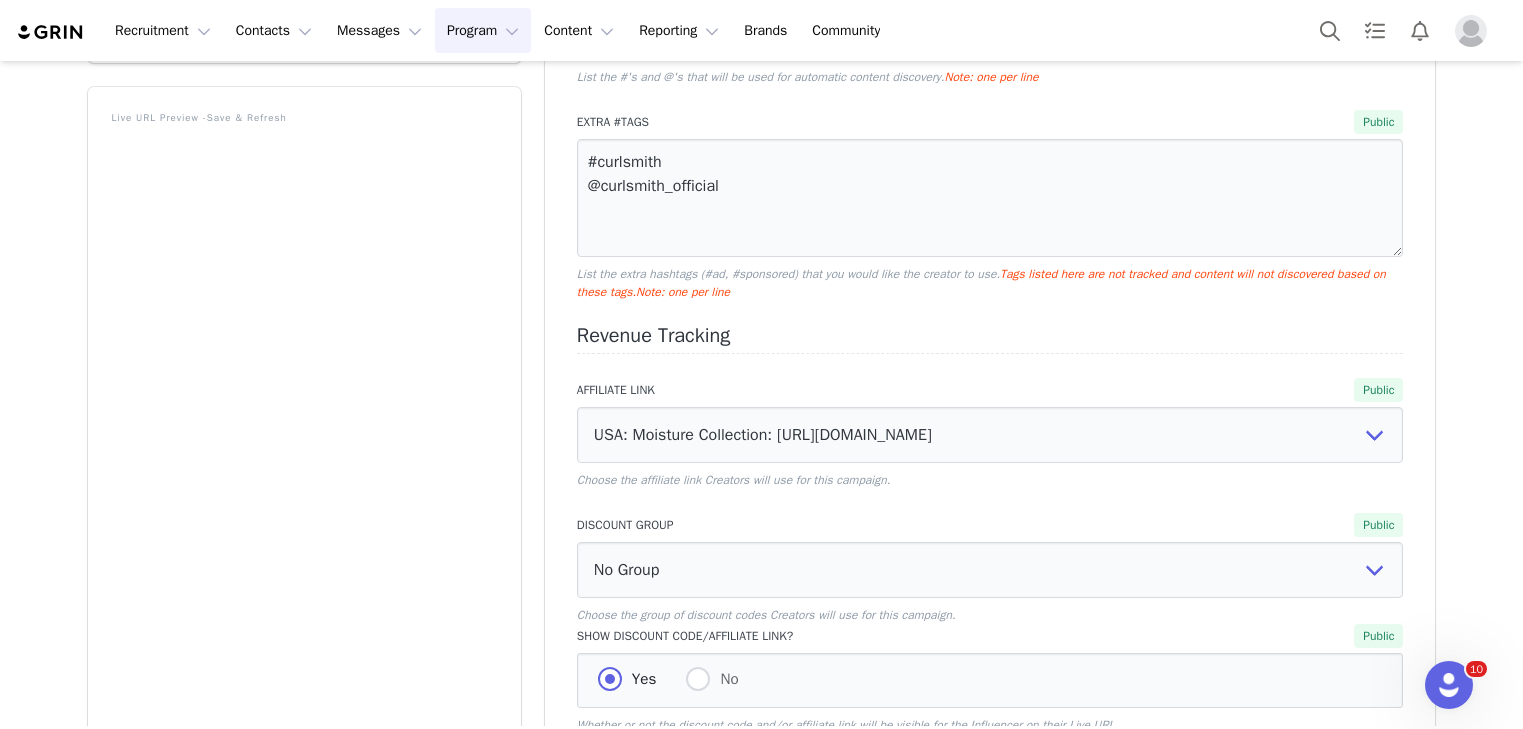 click on "Revenue Tracking" at bounding box center (990, 339) 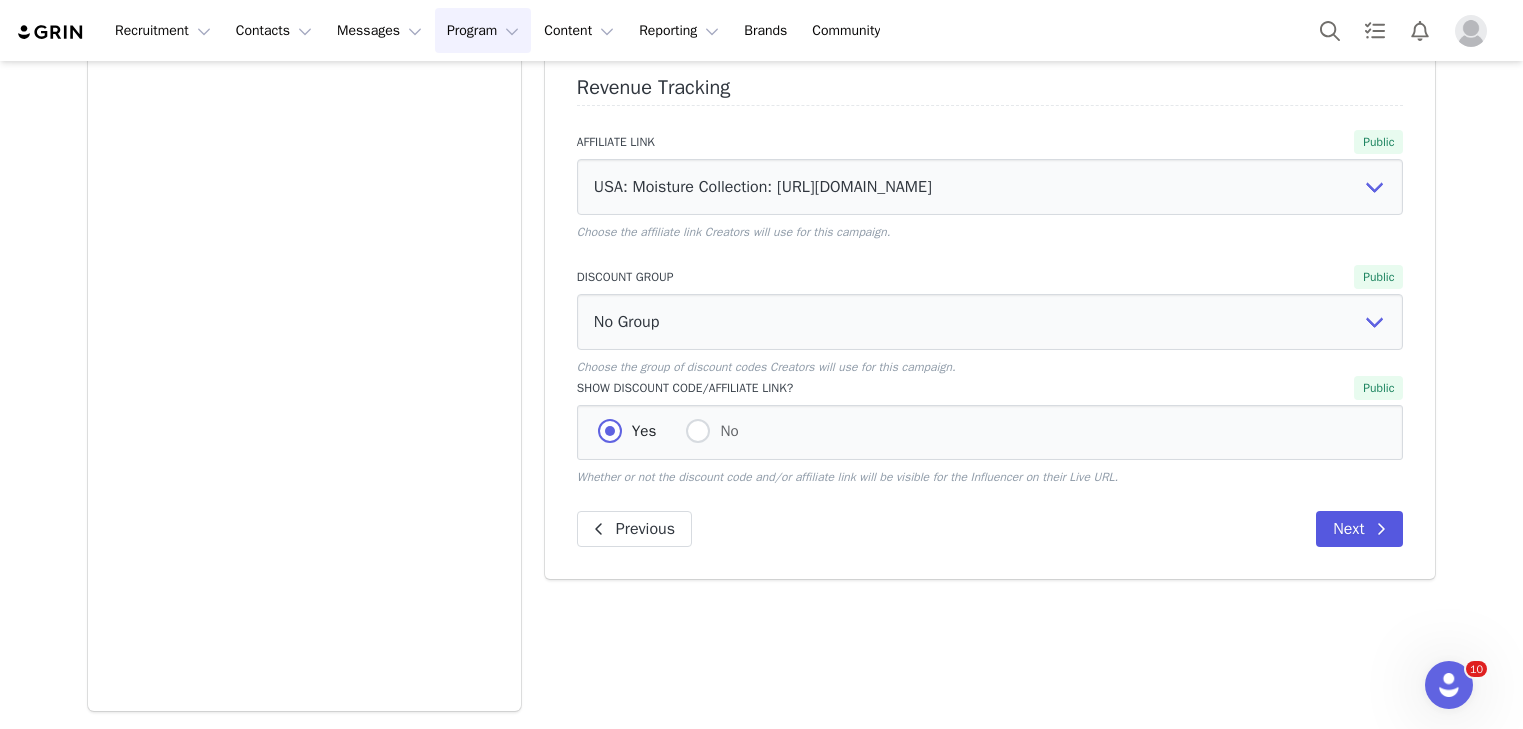 scroll, scrollTop: 0, scrollLeft: 0, axis: both 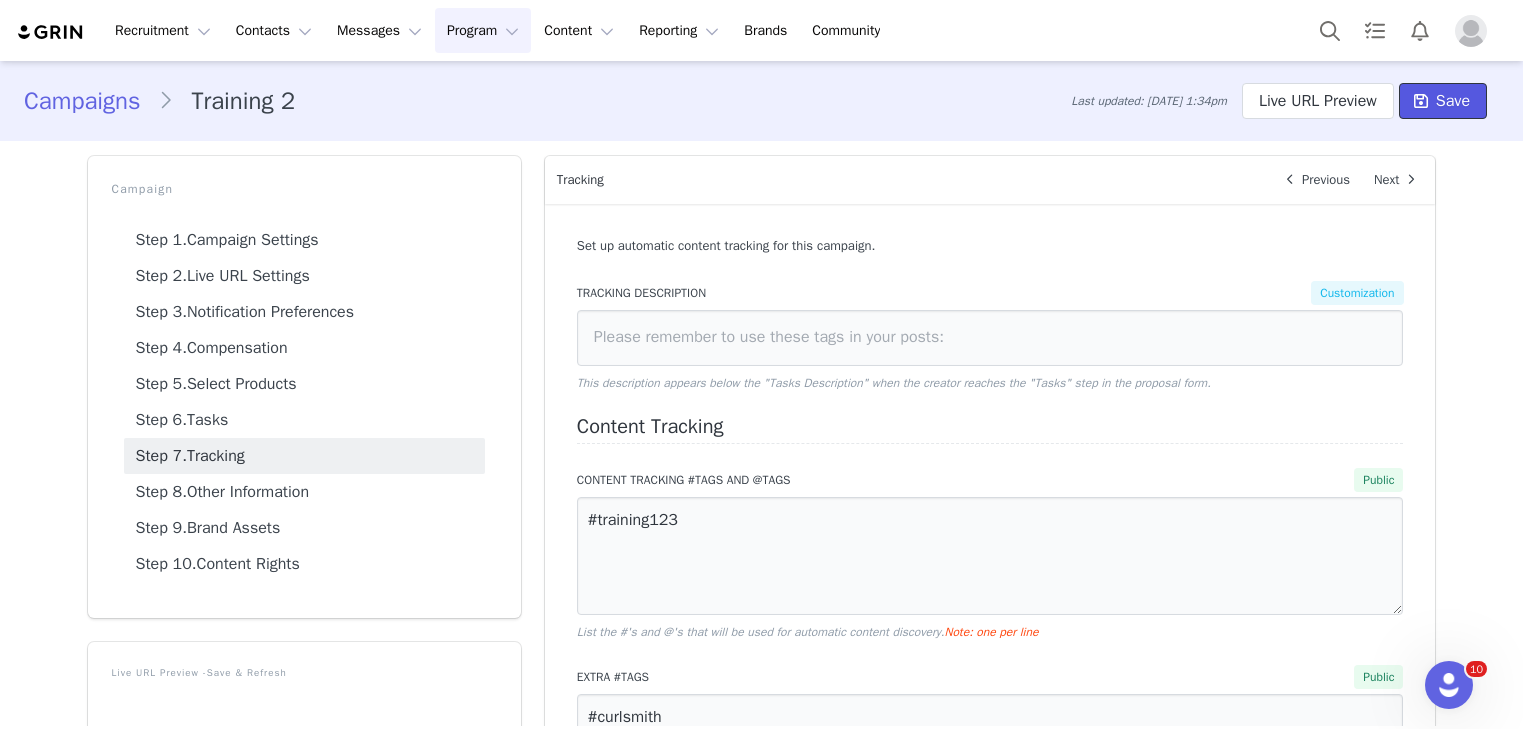 click on "Save" at bounding box center (1453, 101) 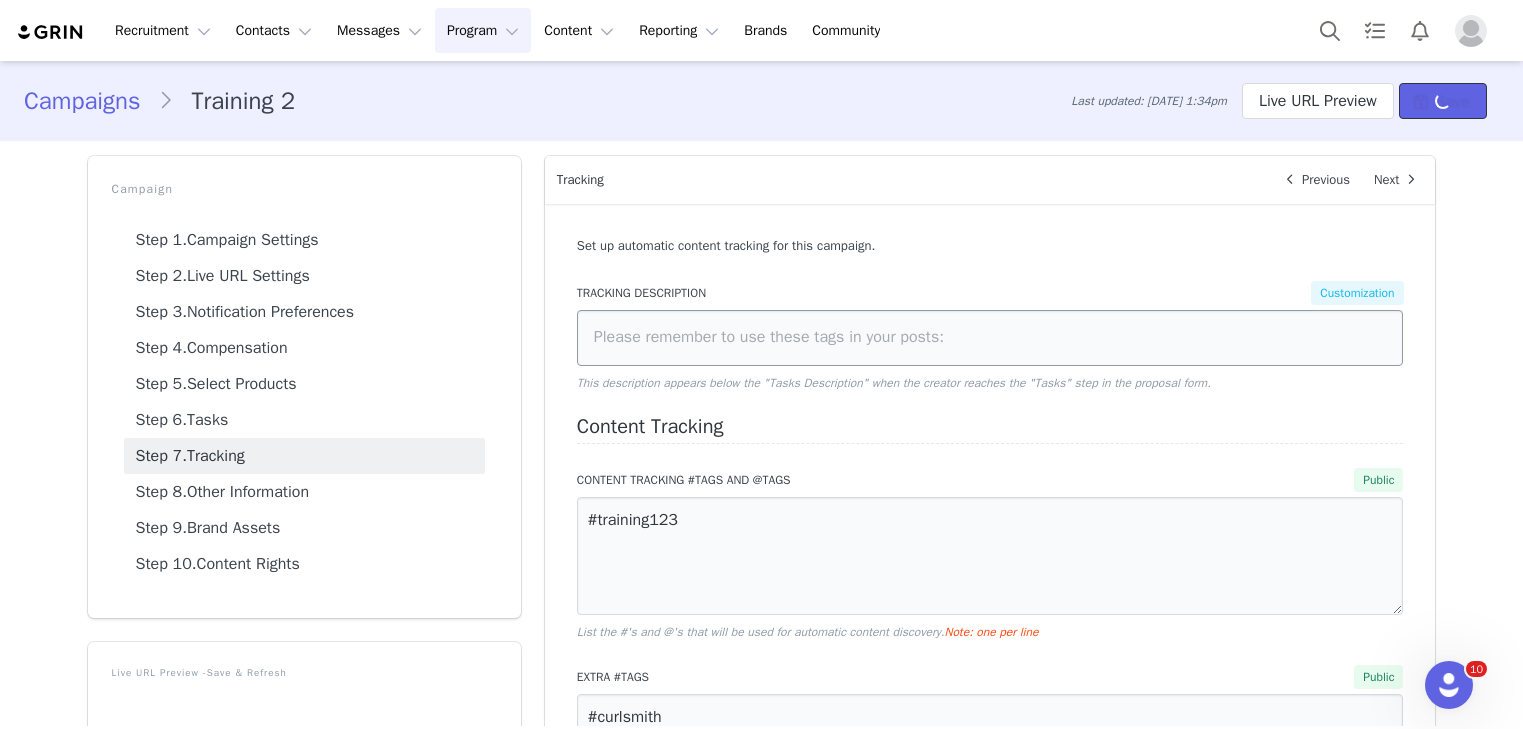type on "#training123" 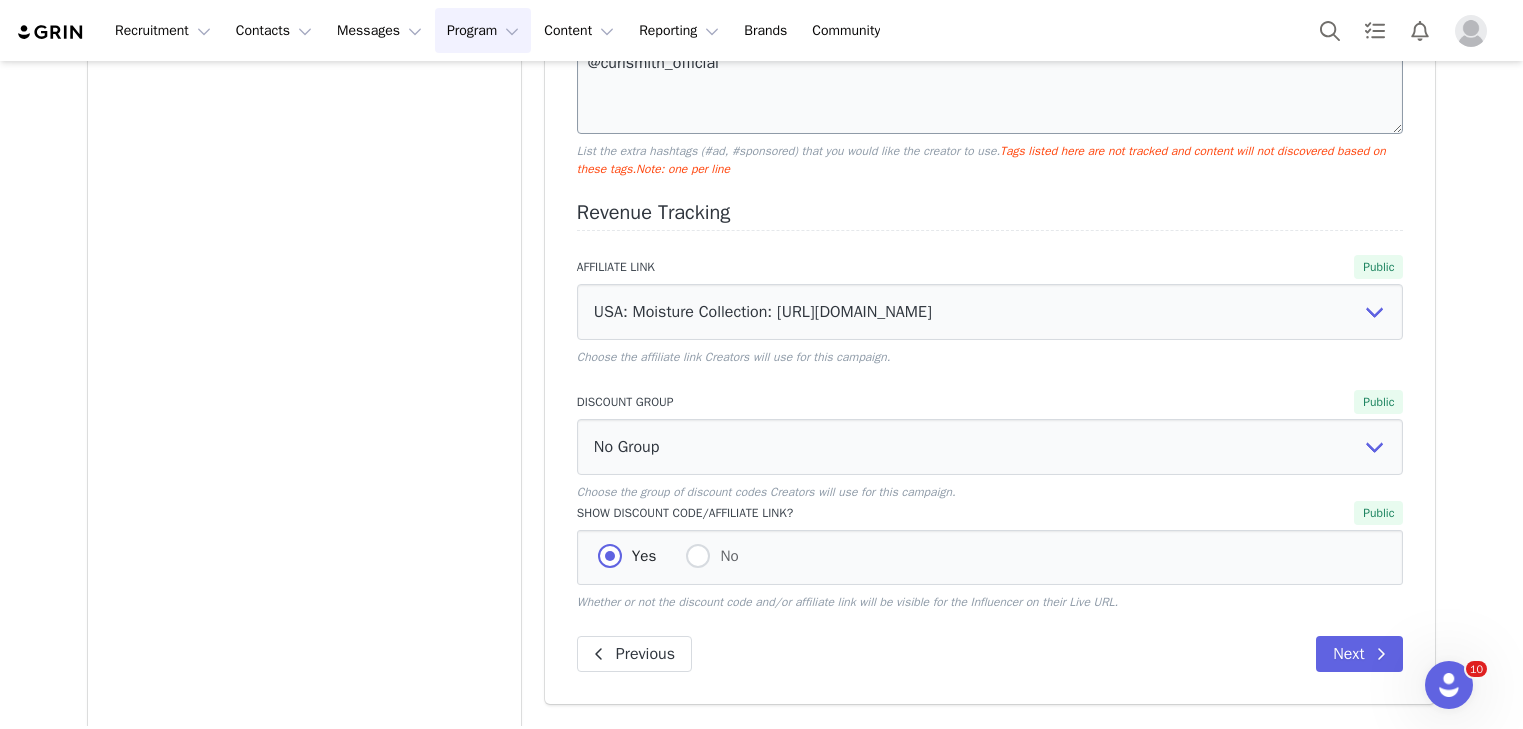 scroll, scrollTop: 803, scrollLeft: 0, axis: vertical 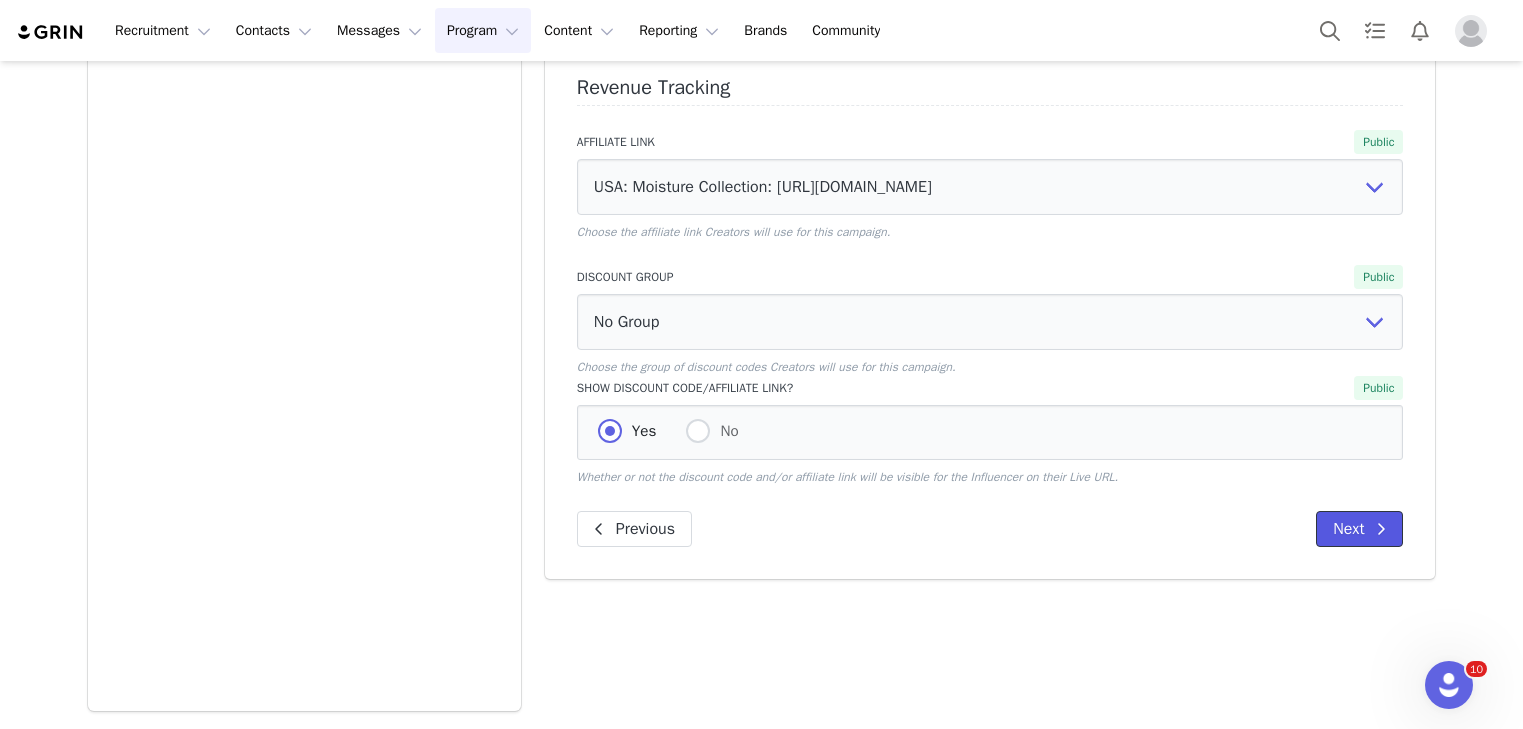 click on "Next" at bounding box center (1359, 529) 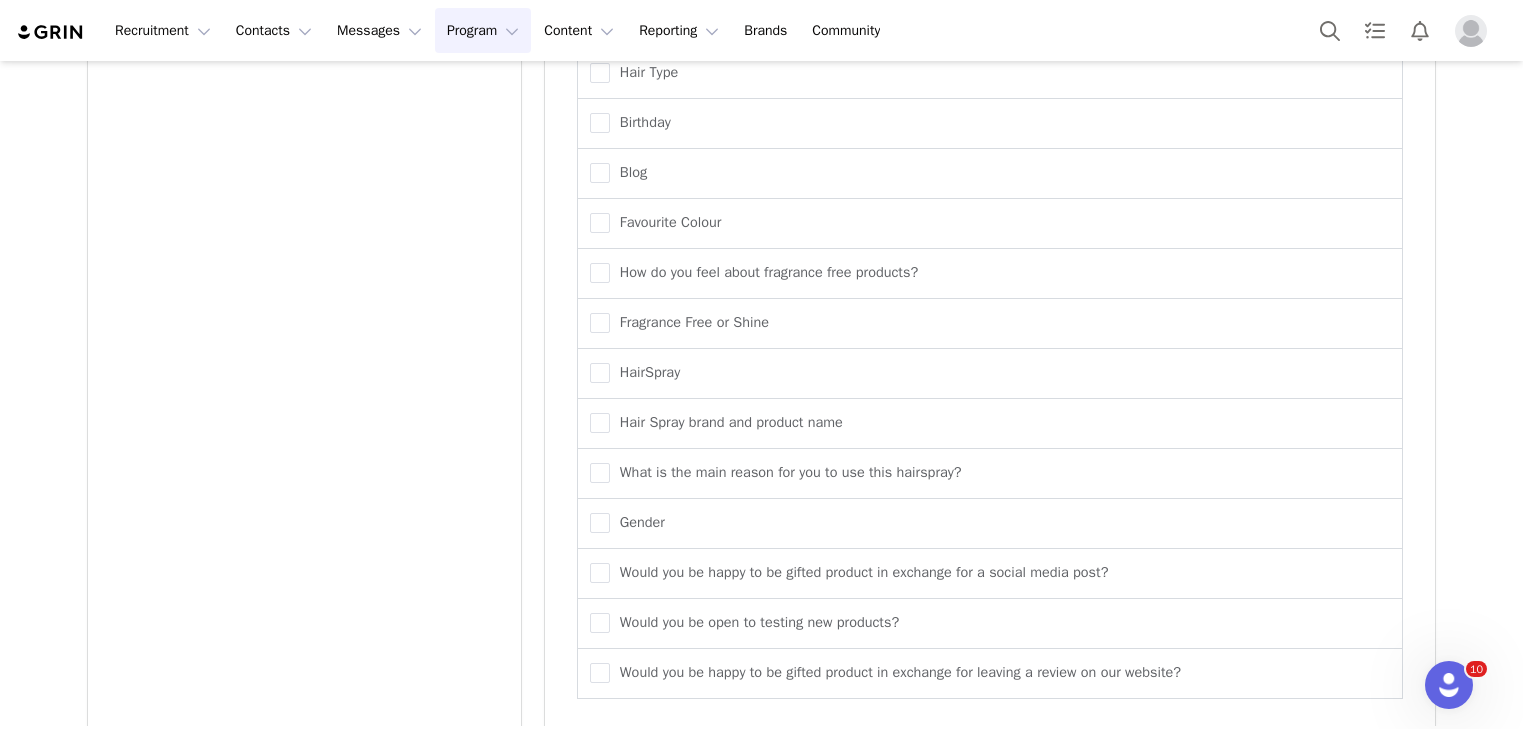 scroll, scrollTop: 822, scrollLeft: 0, axis: vertical 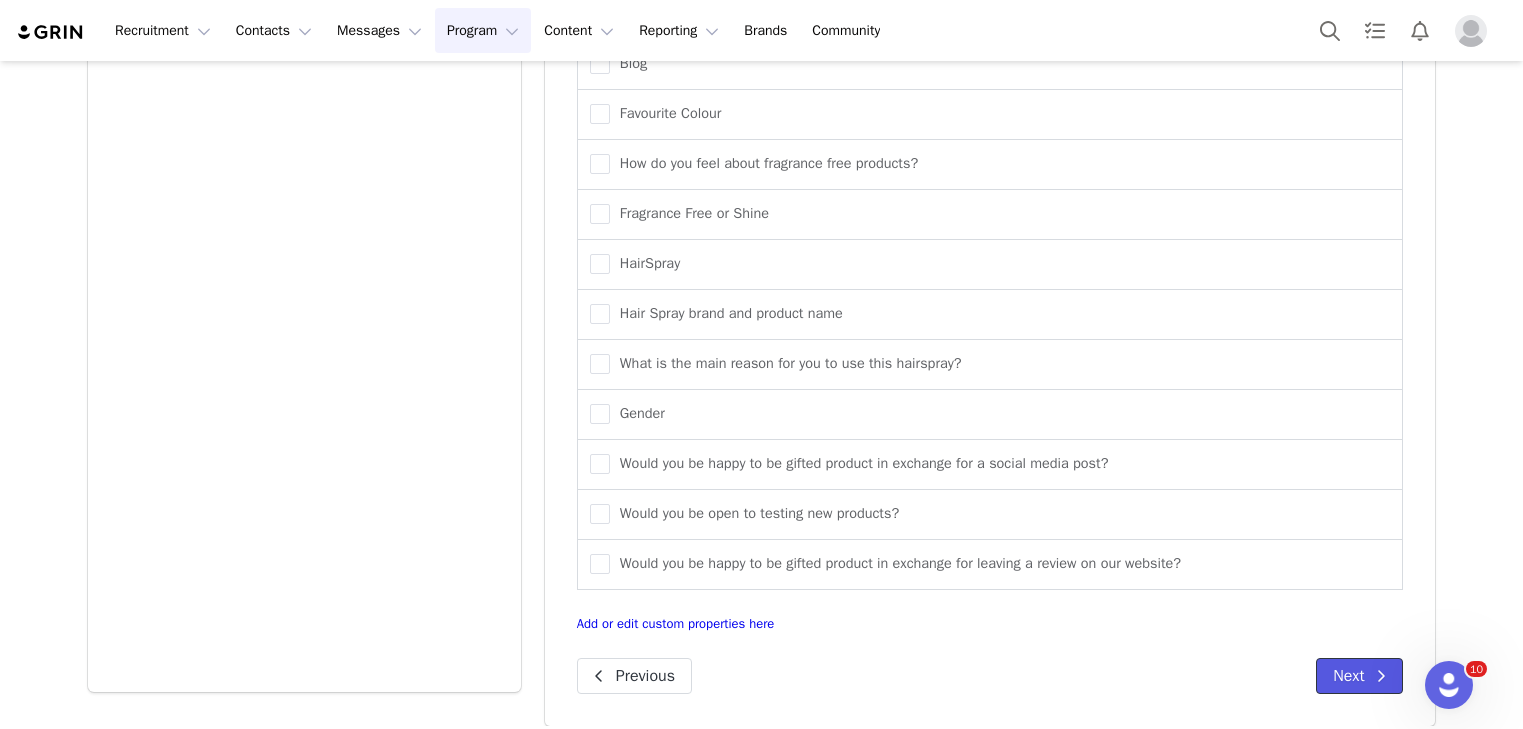 click on "Next" at bounding box center [1359, 676] 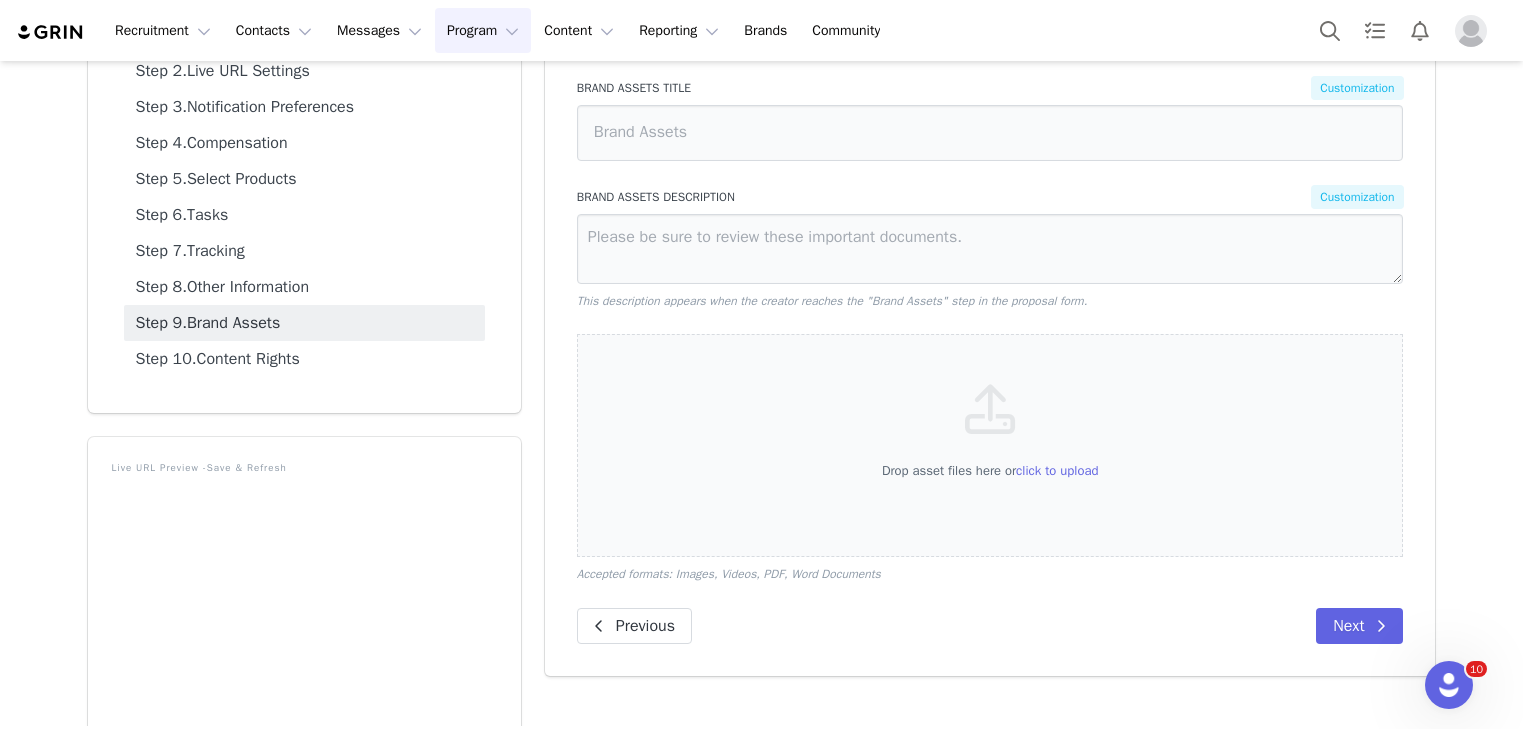 scroll, scrollTop: 209, scrollLeft: 0, axis: vertical 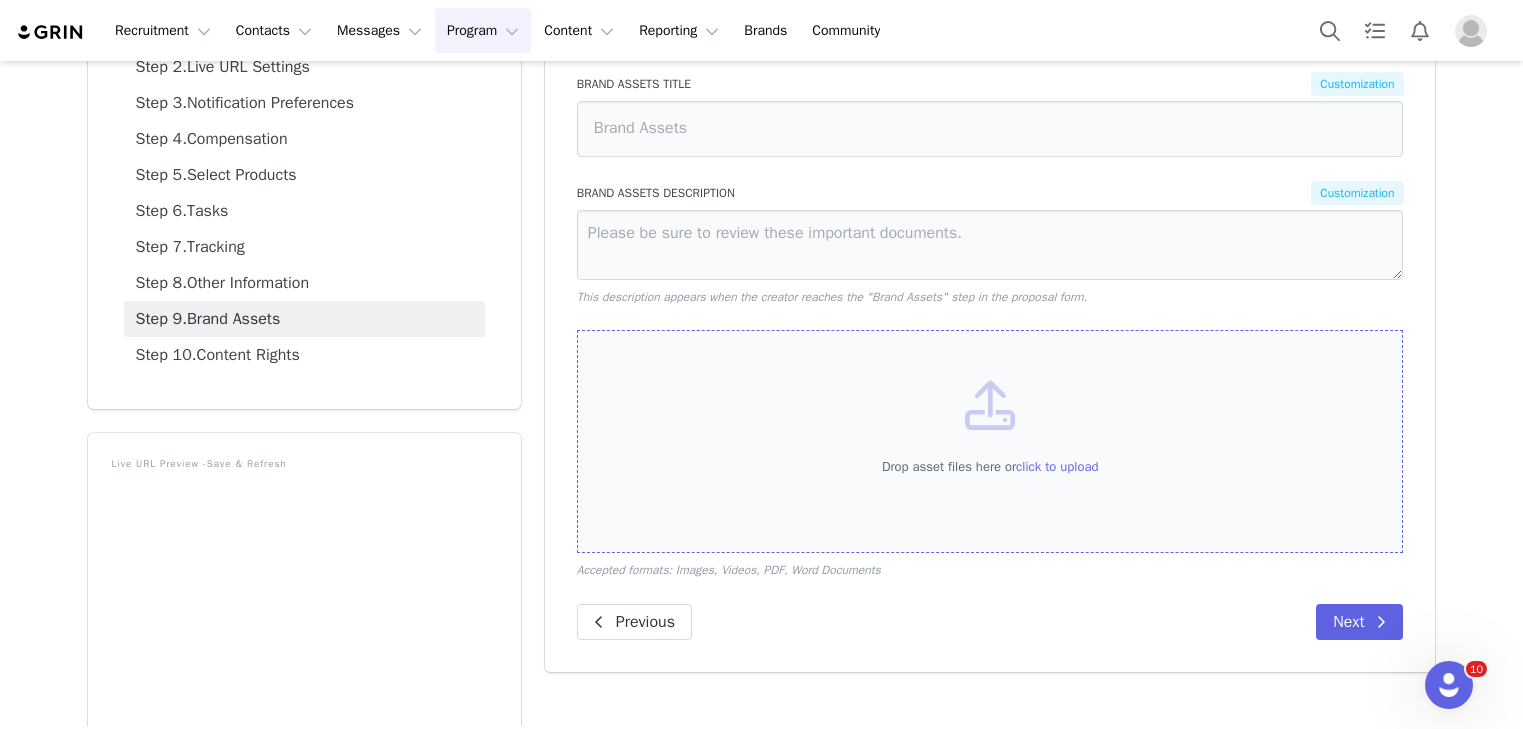 click on "Drop asset files here or  click to upload" at bounding box center (990, 442) 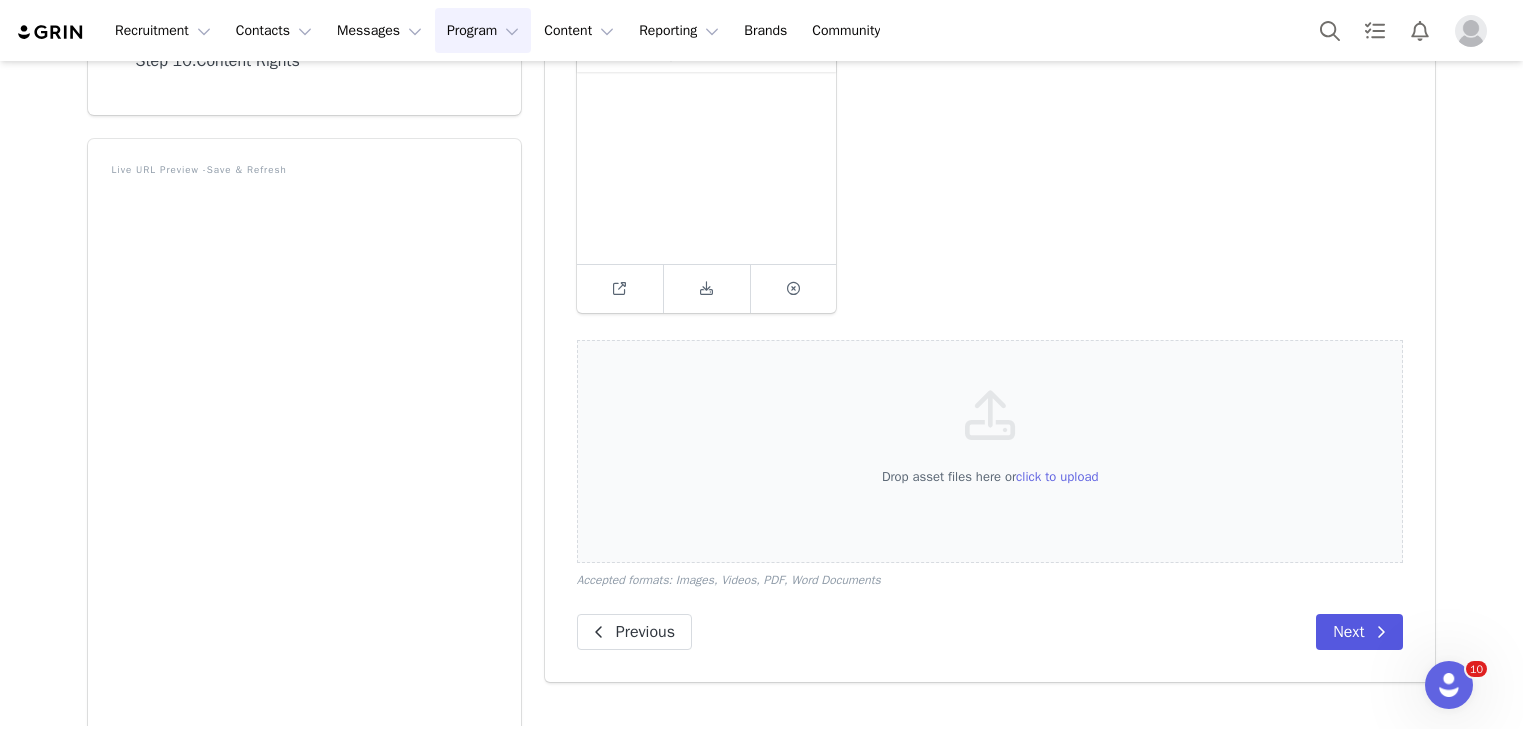 scroll, scrollTop: 0, scrollLeft: 0, axis: both 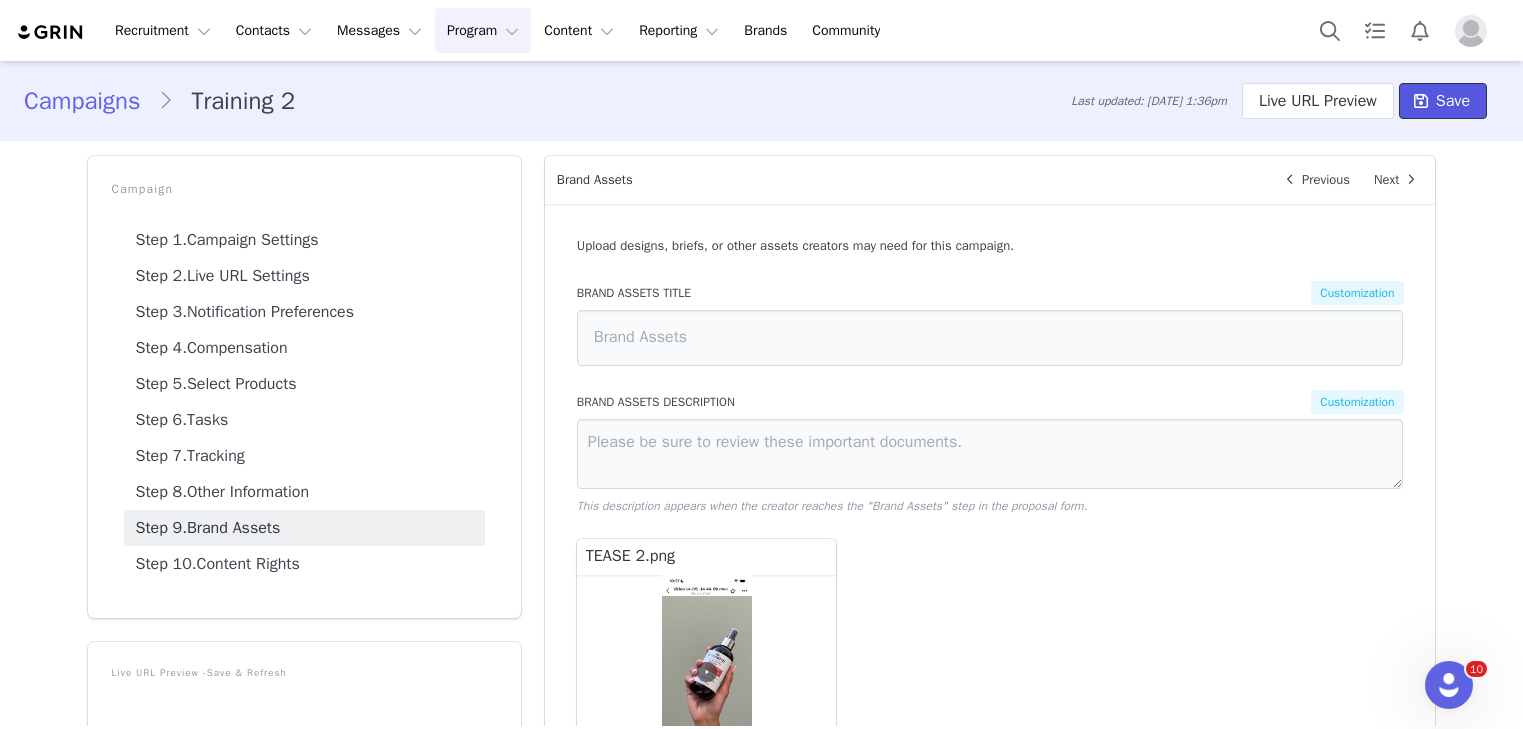 click on "Save" at bounding box center [1453, 101] 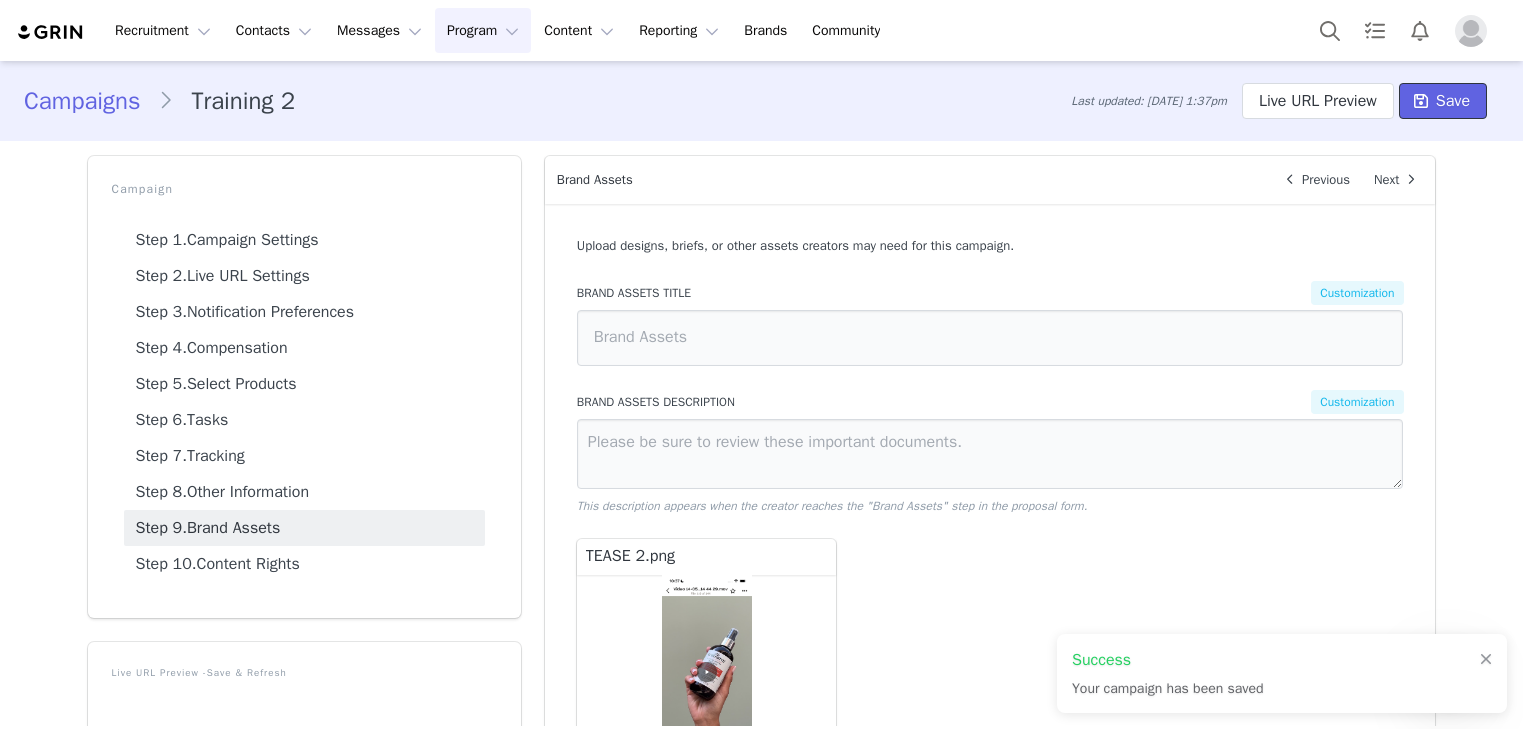 scroll, scrollTop: 803, scrollLeft: 0, axis: vertical 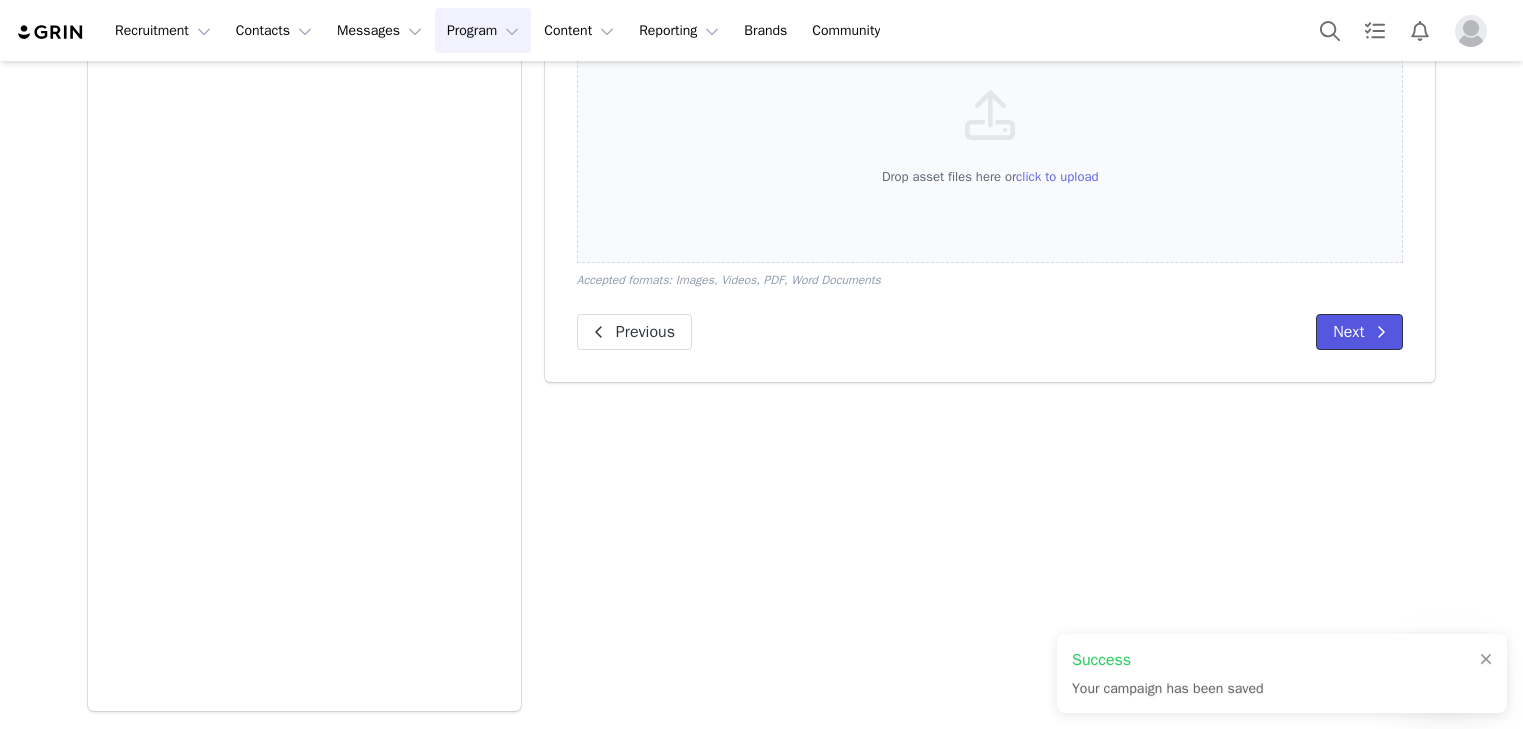 click on "Next" at bounding box center (1359, 332) 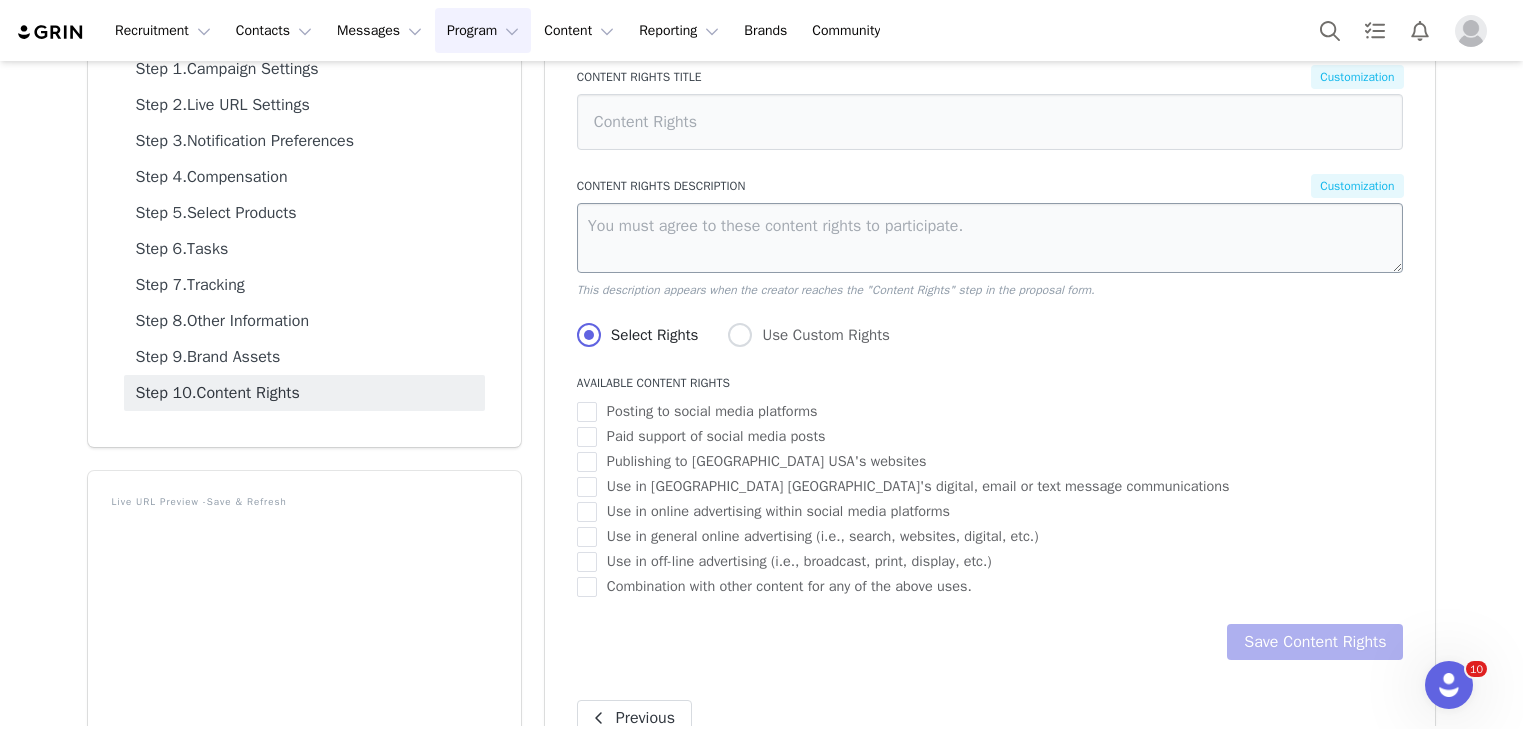 scroll, scrollTop: 176, scrollLeft: 0, axis: vertical 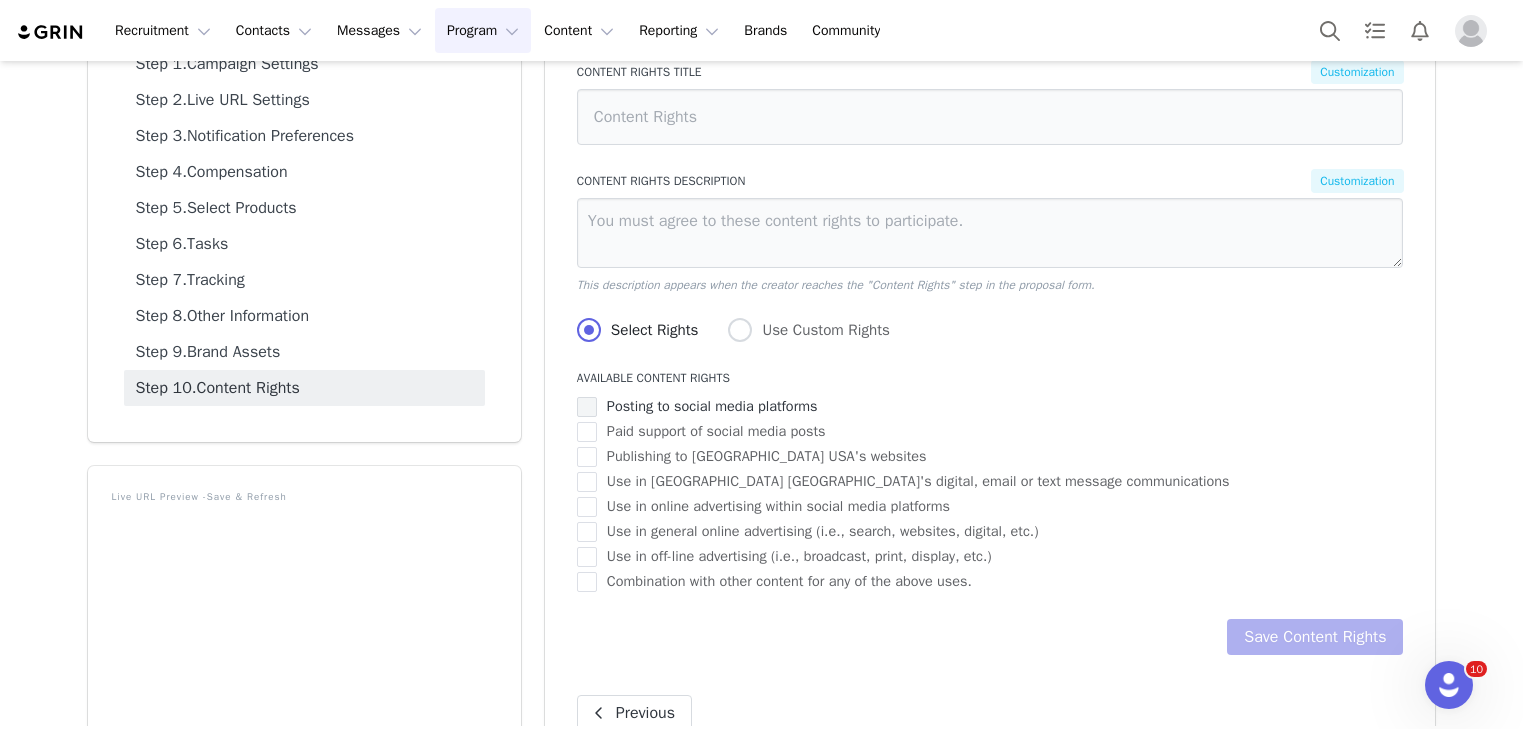 click at bounding box center (587, 407) 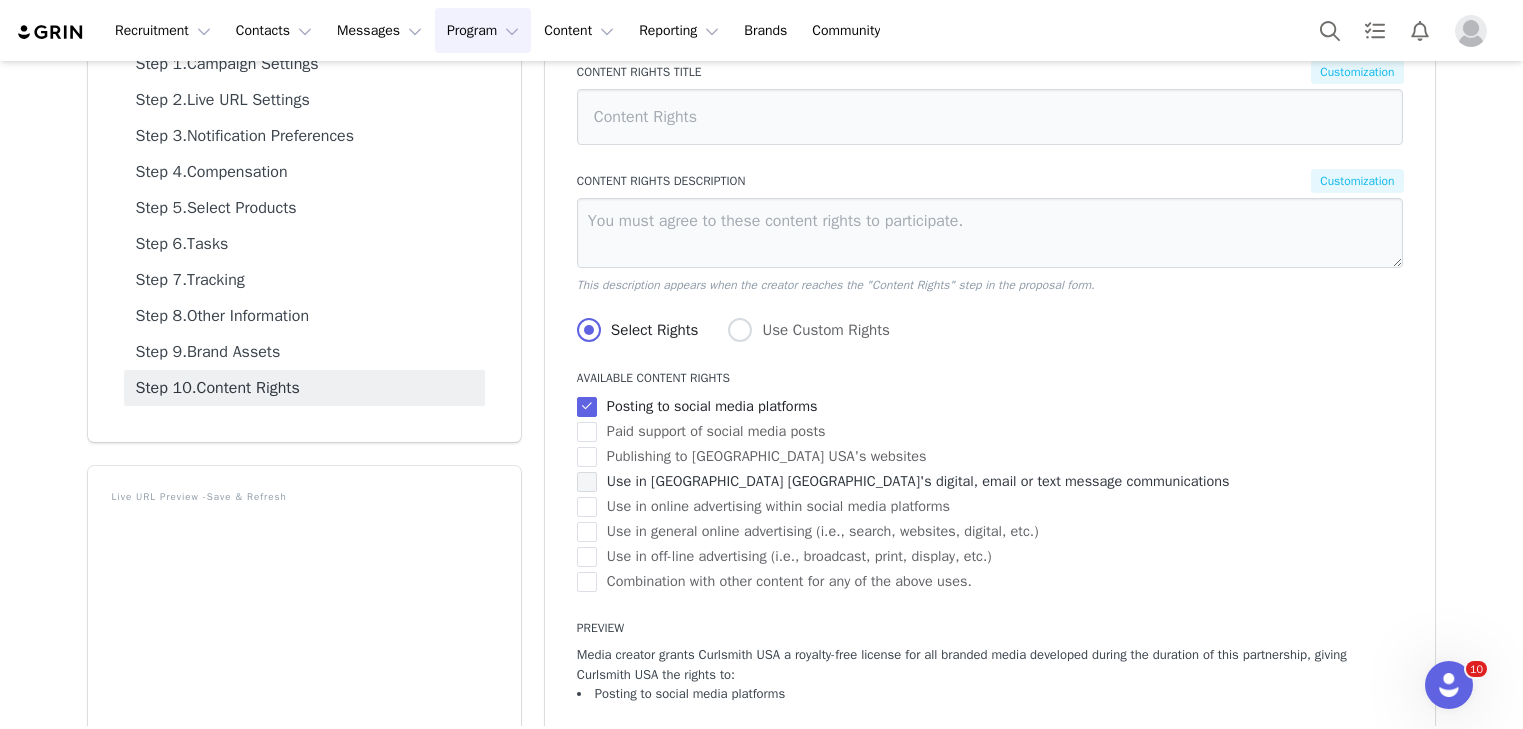 click at bounding box center (587, 482) 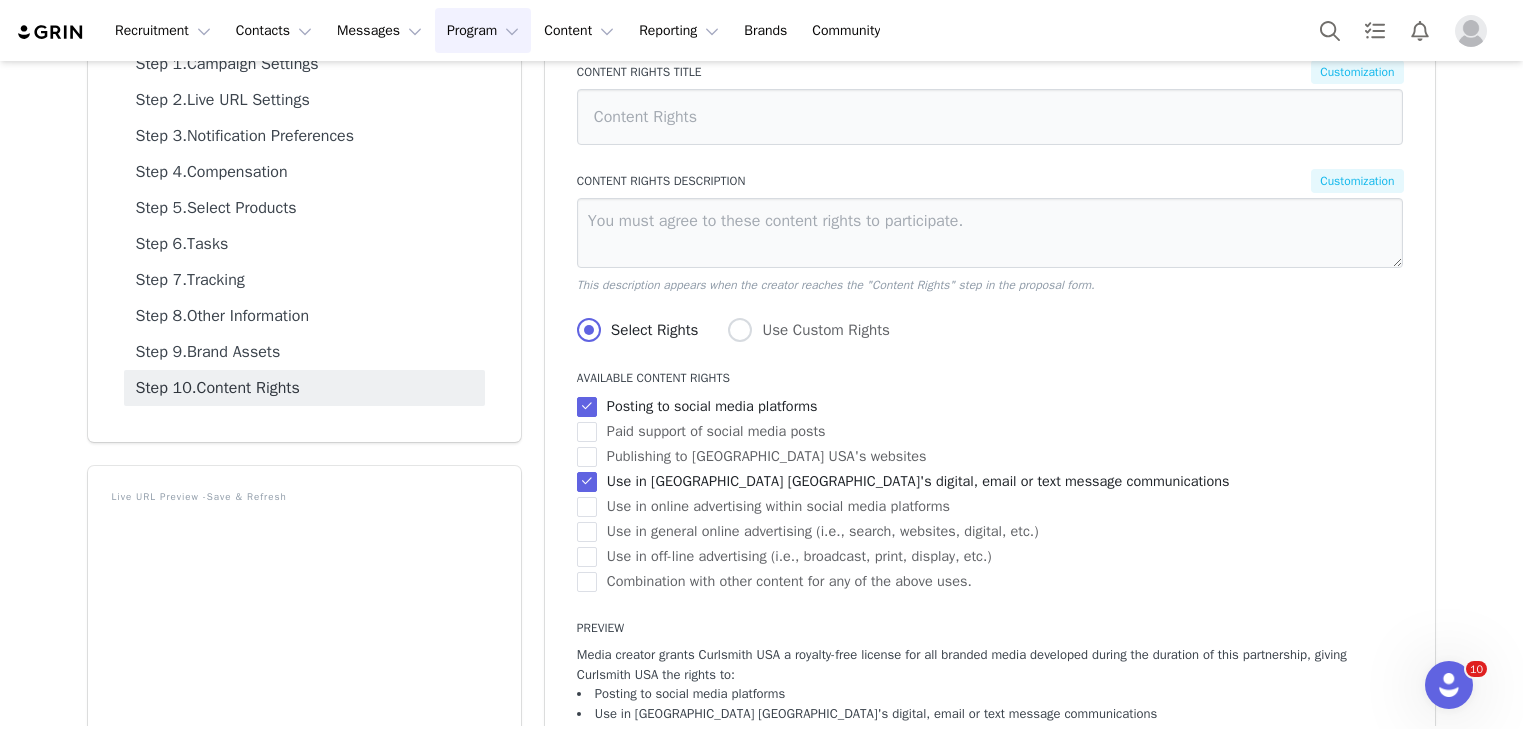 click at bounding box center (587, 482) 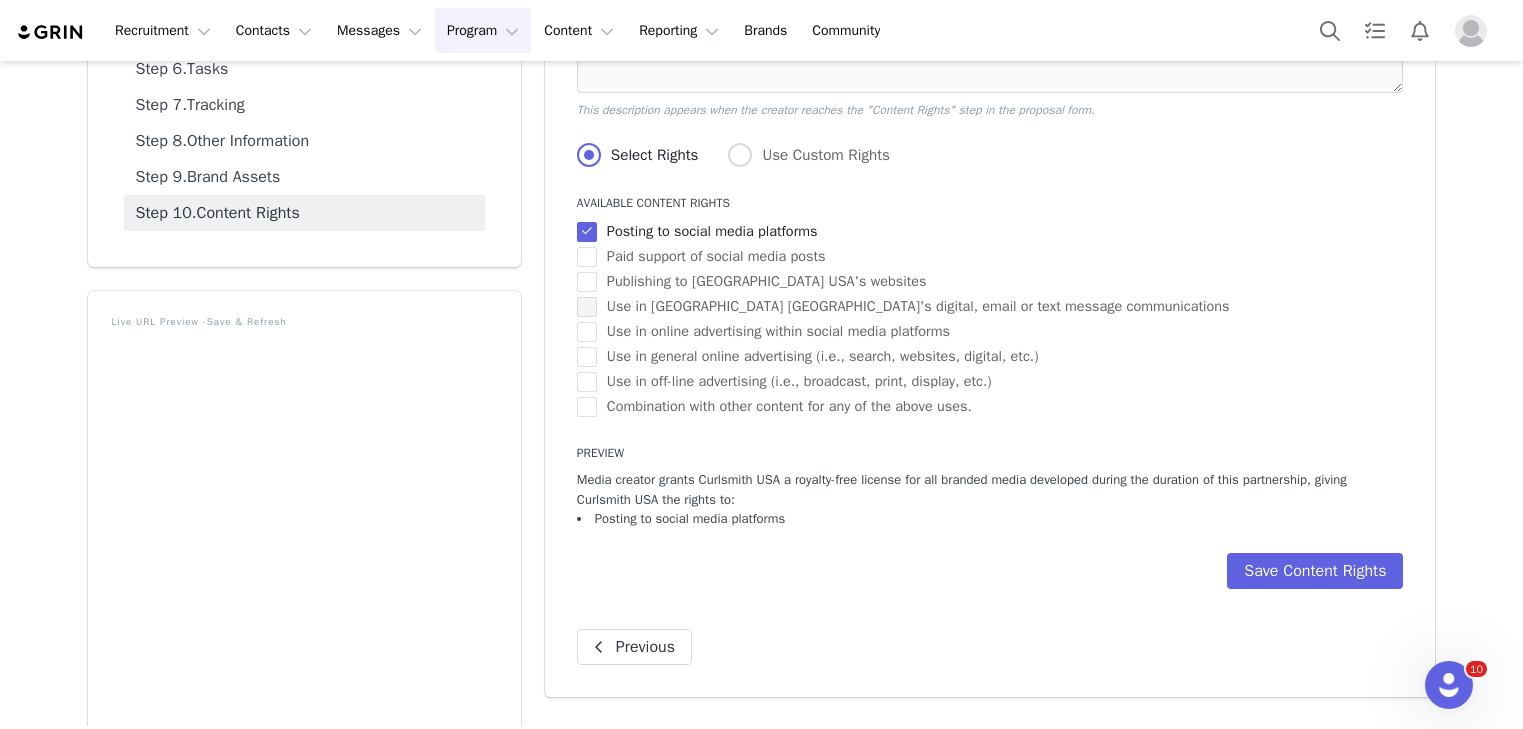 scroll, scrollTop: 359, scrollLeft: 0, axis: vertical 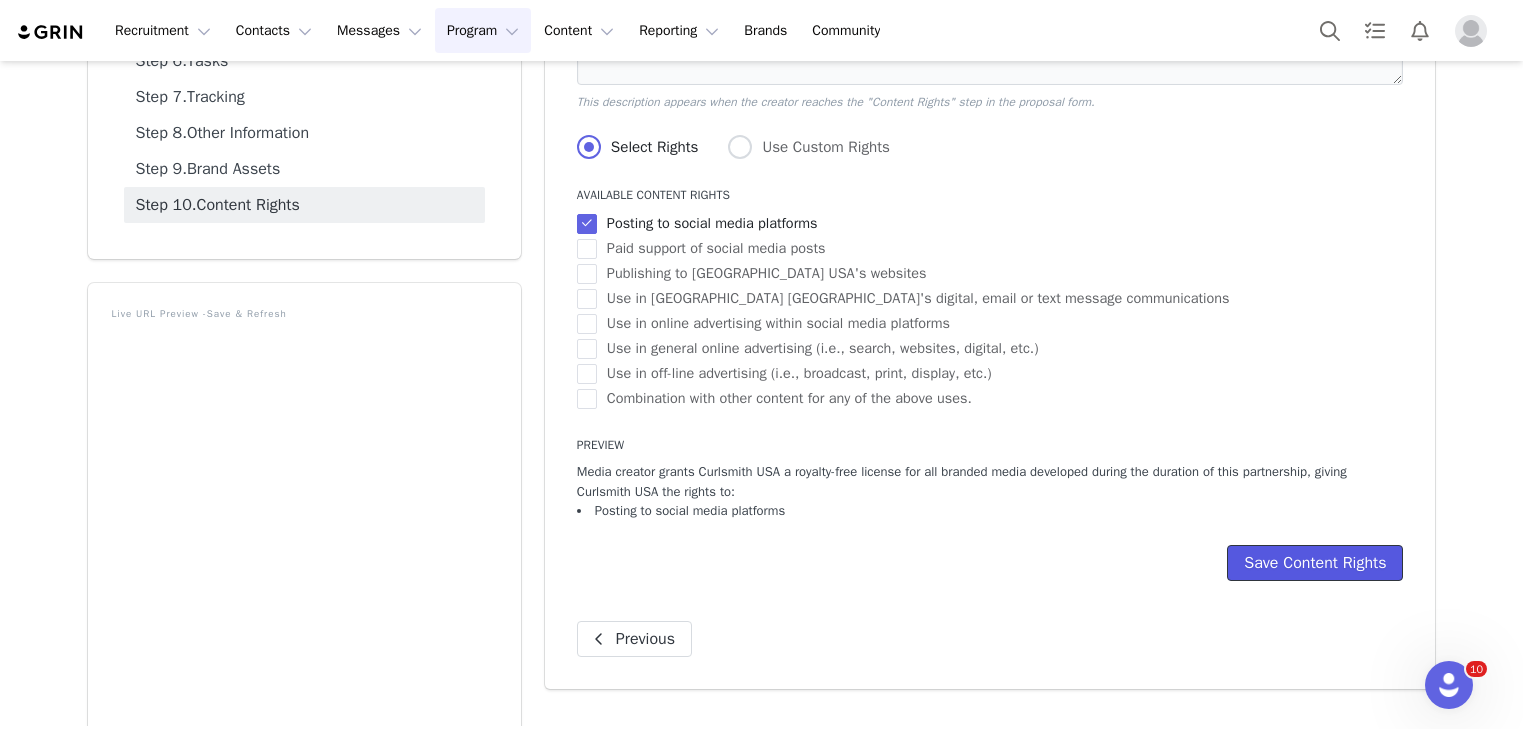 click on "Save Content Rights" at bounding box center [1315, 563] 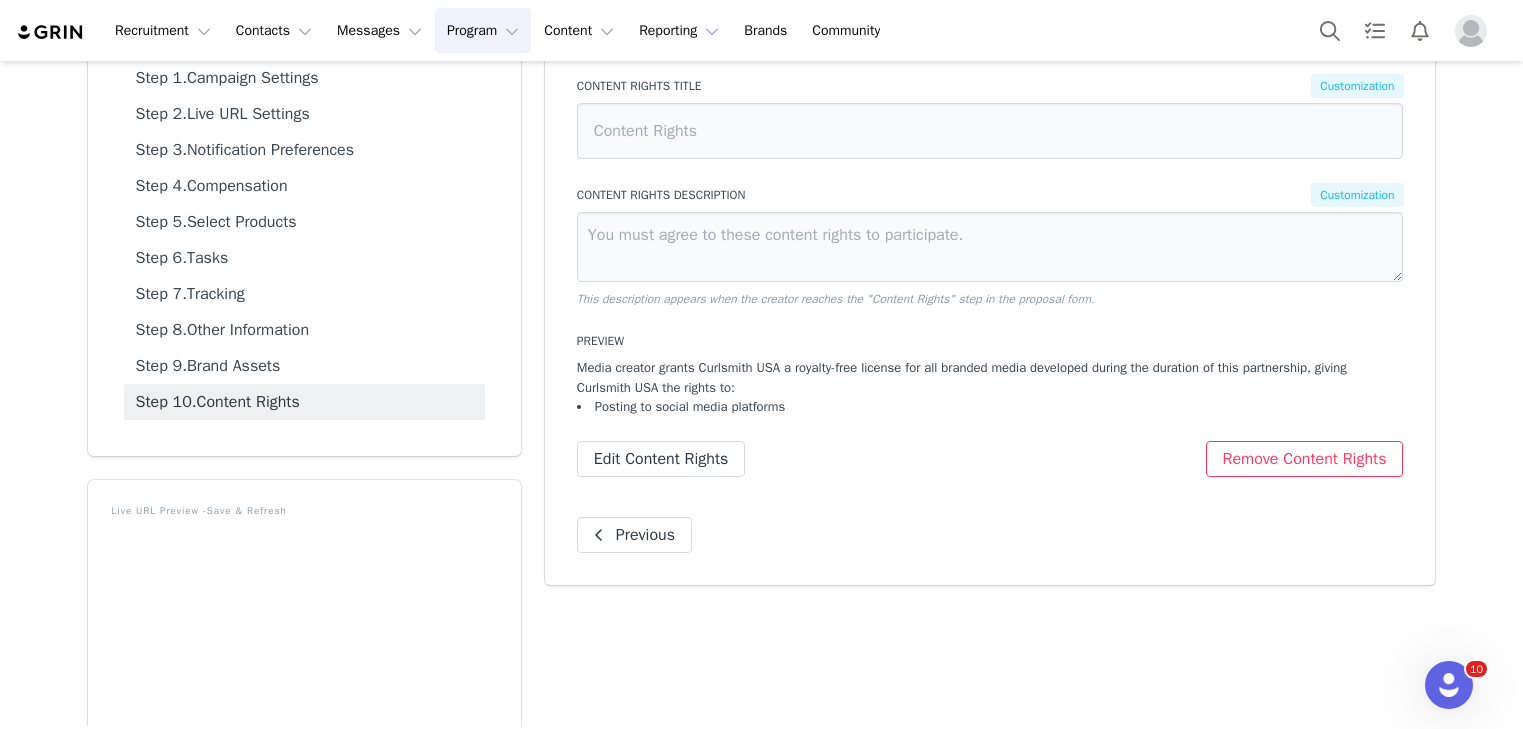 scroll, scrollTop: 0, scrollLeft: 0, axis: both 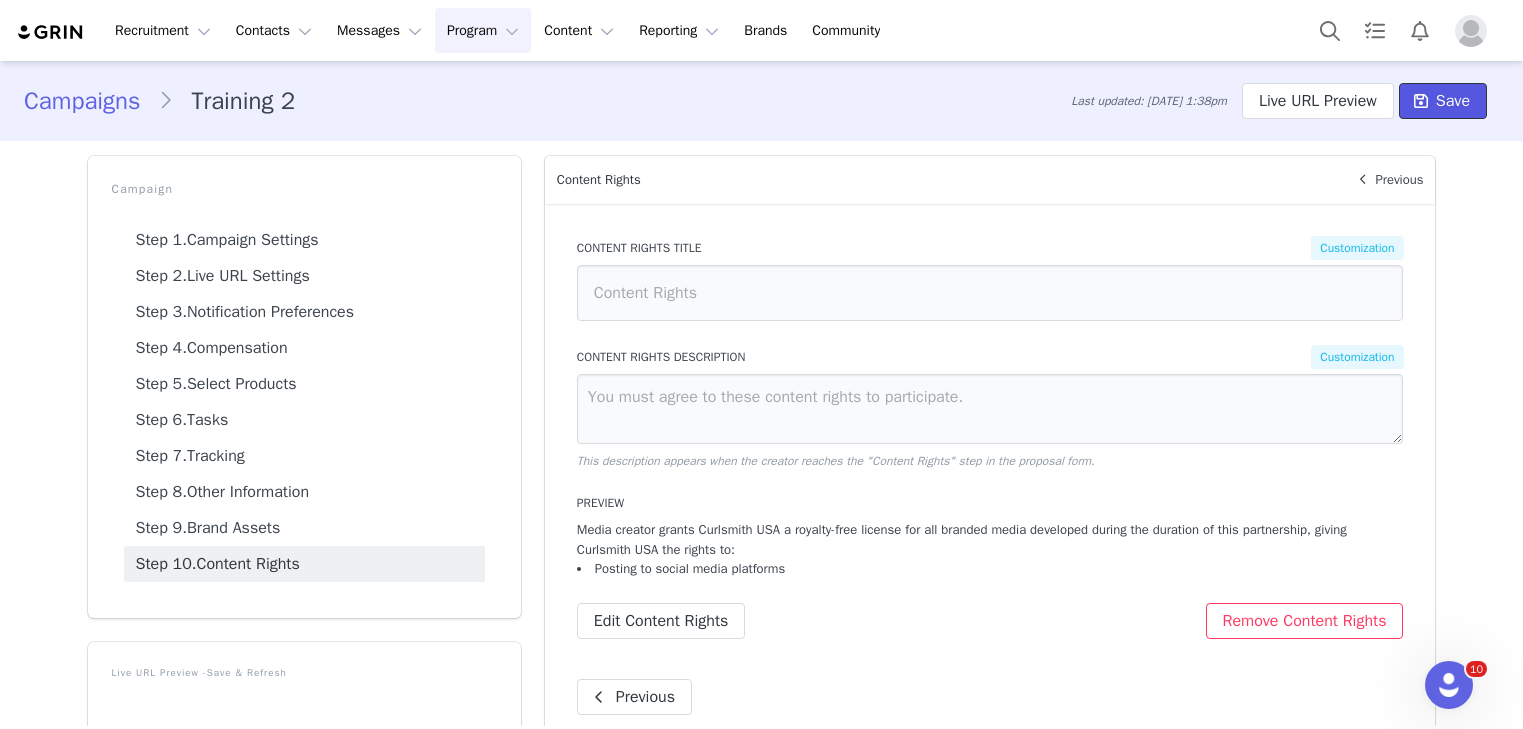 click on "Save" at bounding box center [1453, 101] 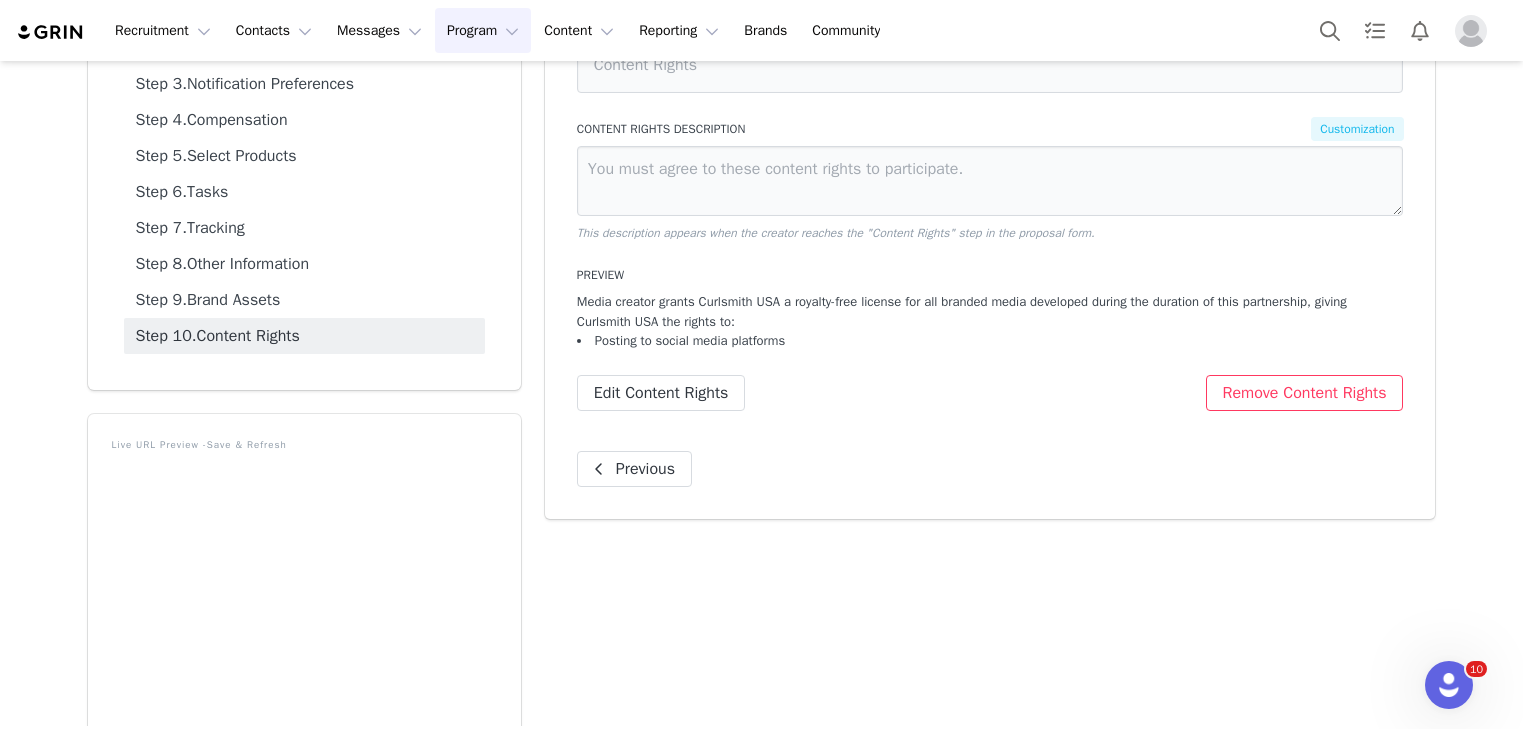 scroll, scrollTop: 0, scrollLeft: 0, axis: both 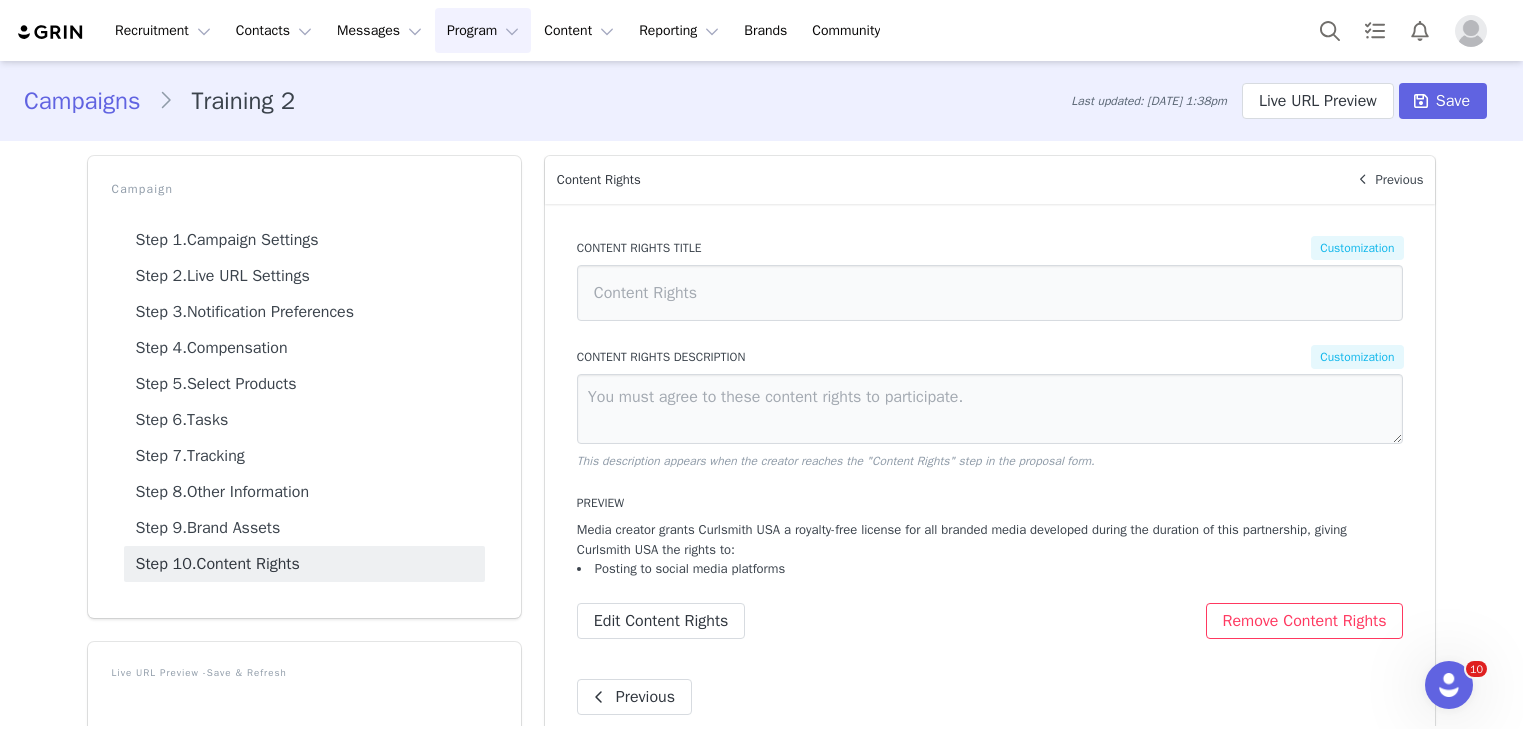 click on "Program Program" at bounding box center (483, 30) 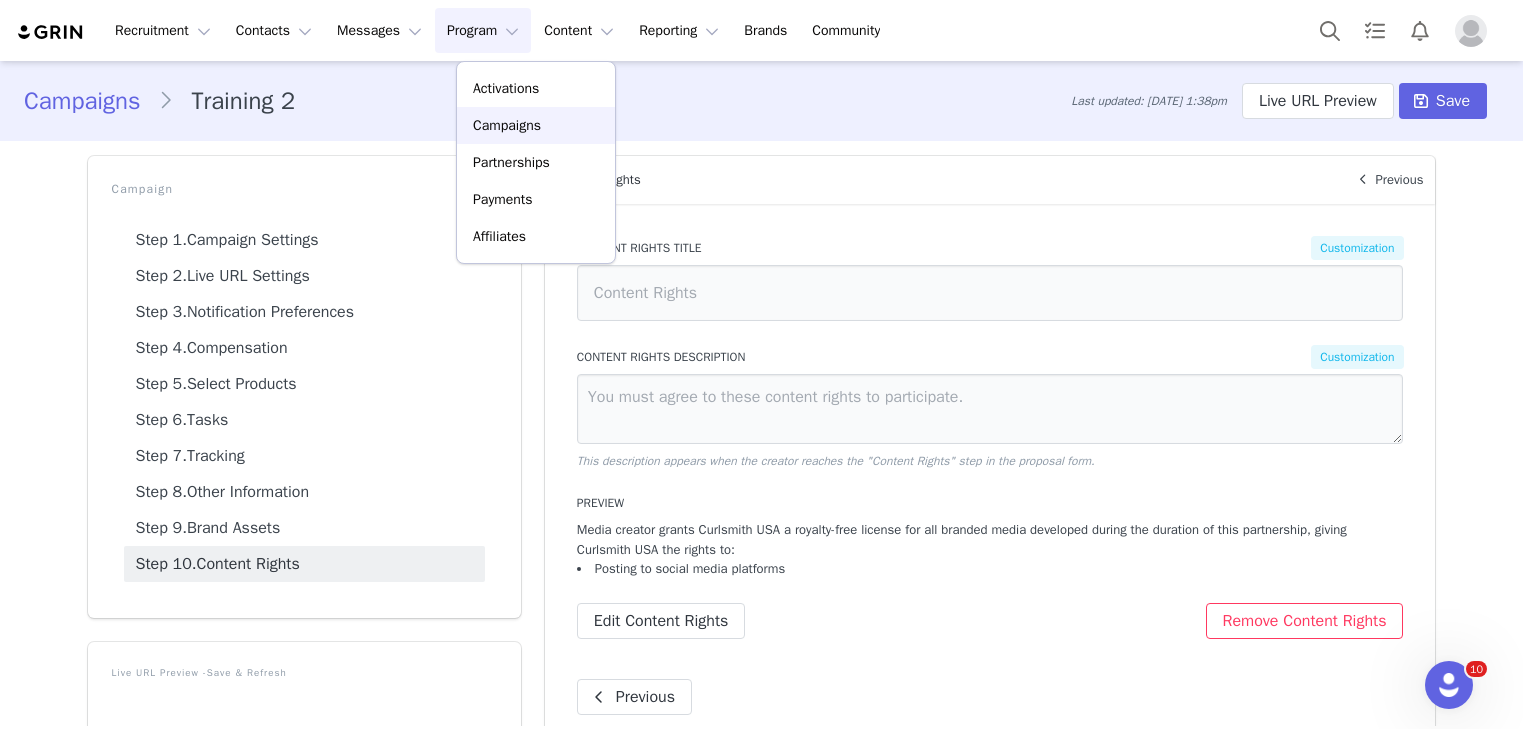 click on "Campaigns" at bounding box center (536, 125) 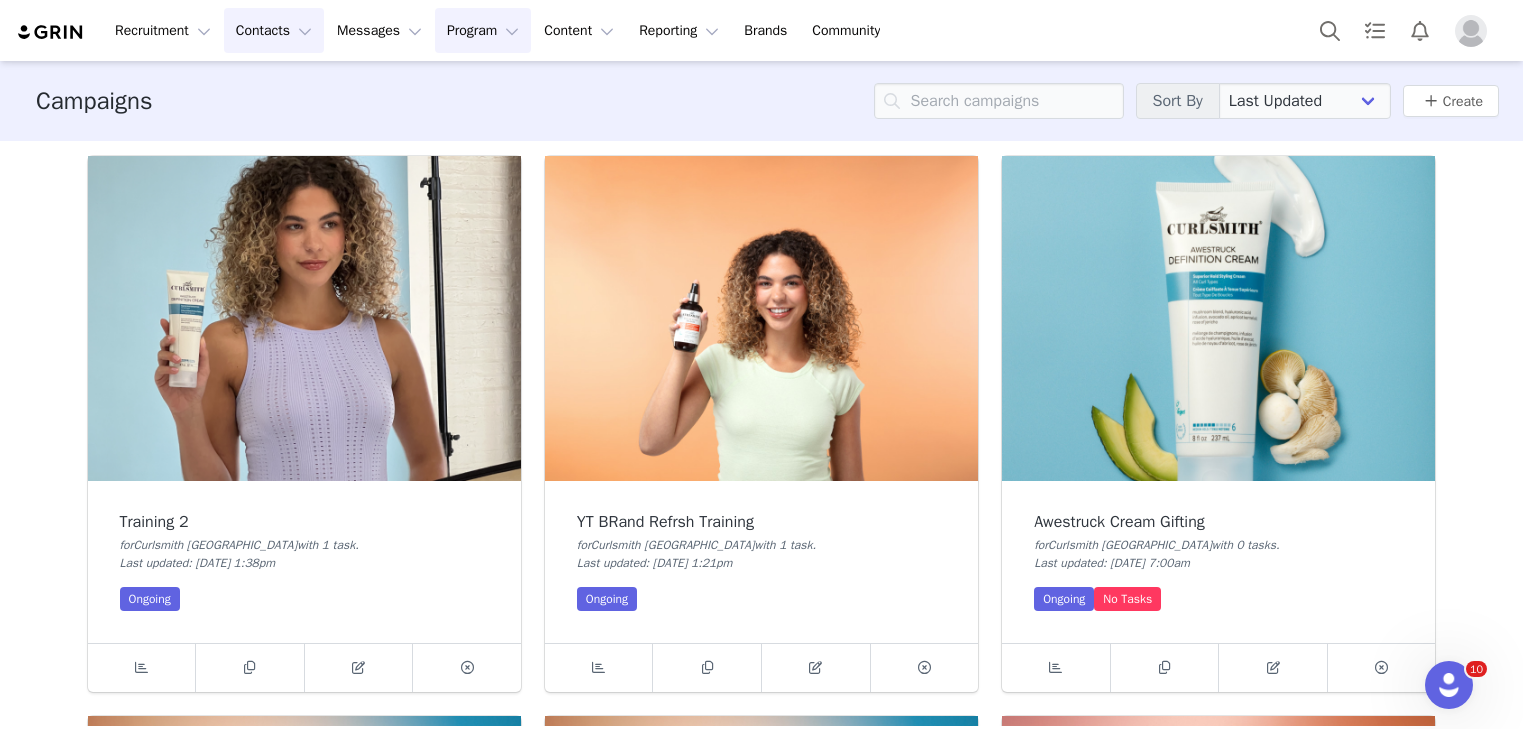 click on "Contacts Contacts" at bounding box center (274, 30) 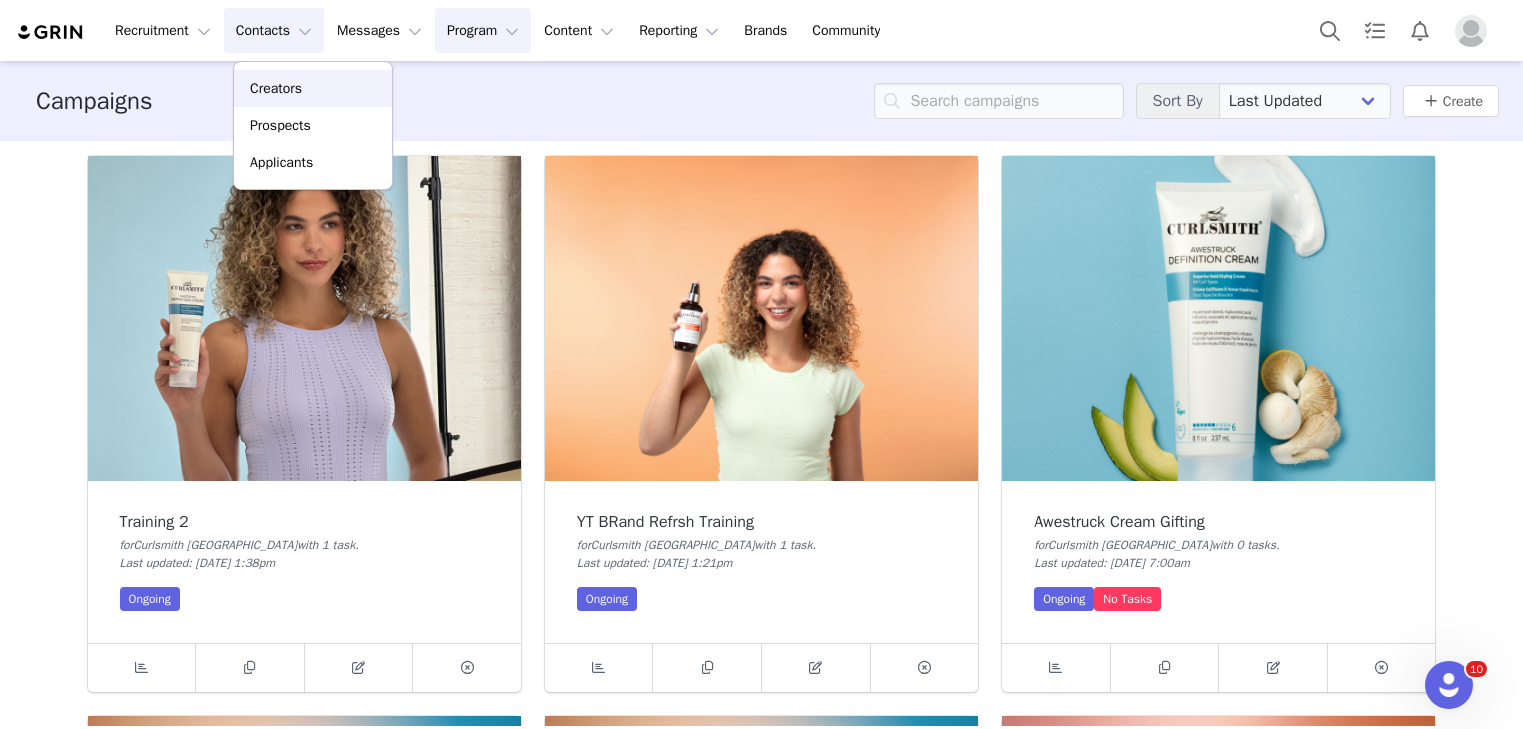 click on "Creators" at bounding box center [276, 88] 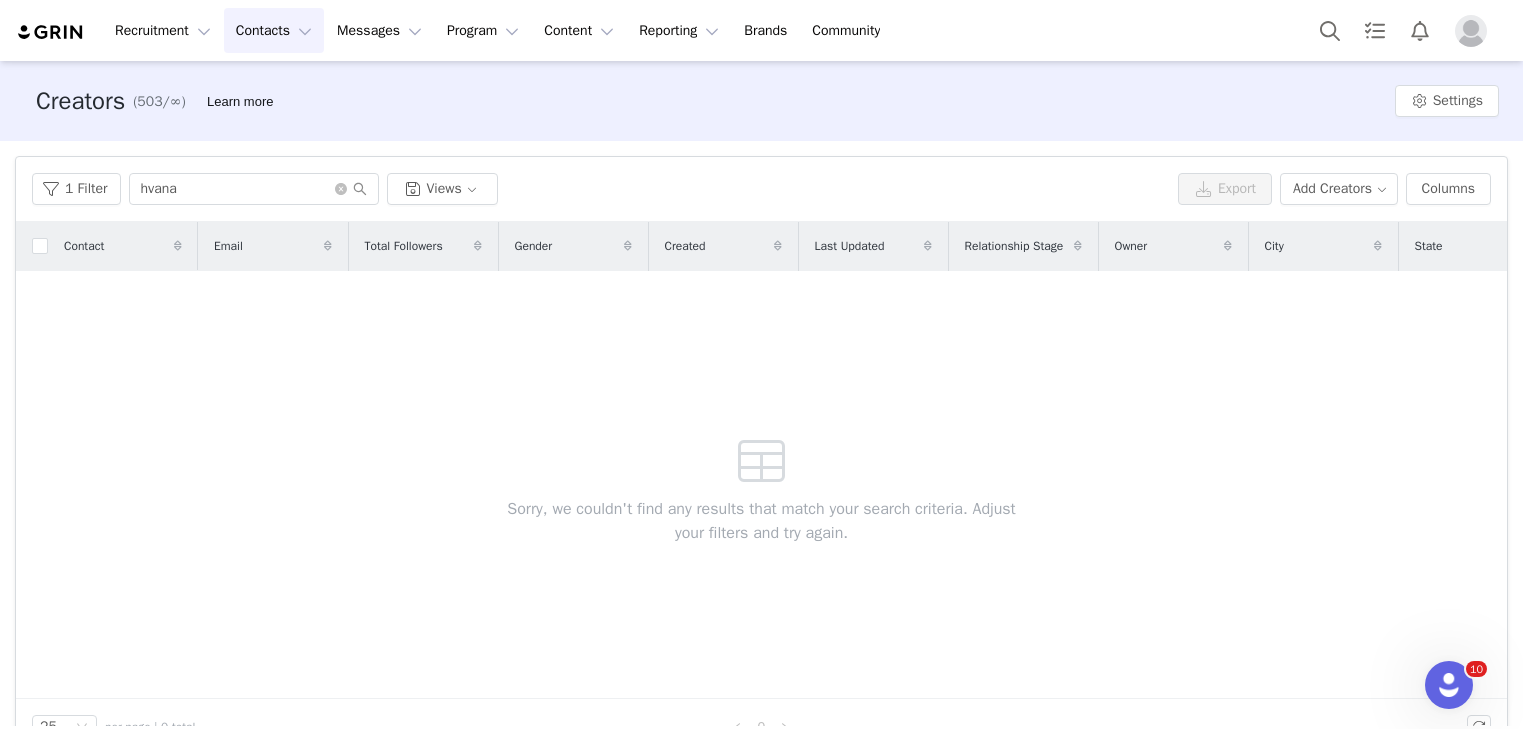 click on "Contacts Contacts" at bounding box center [274, 30] 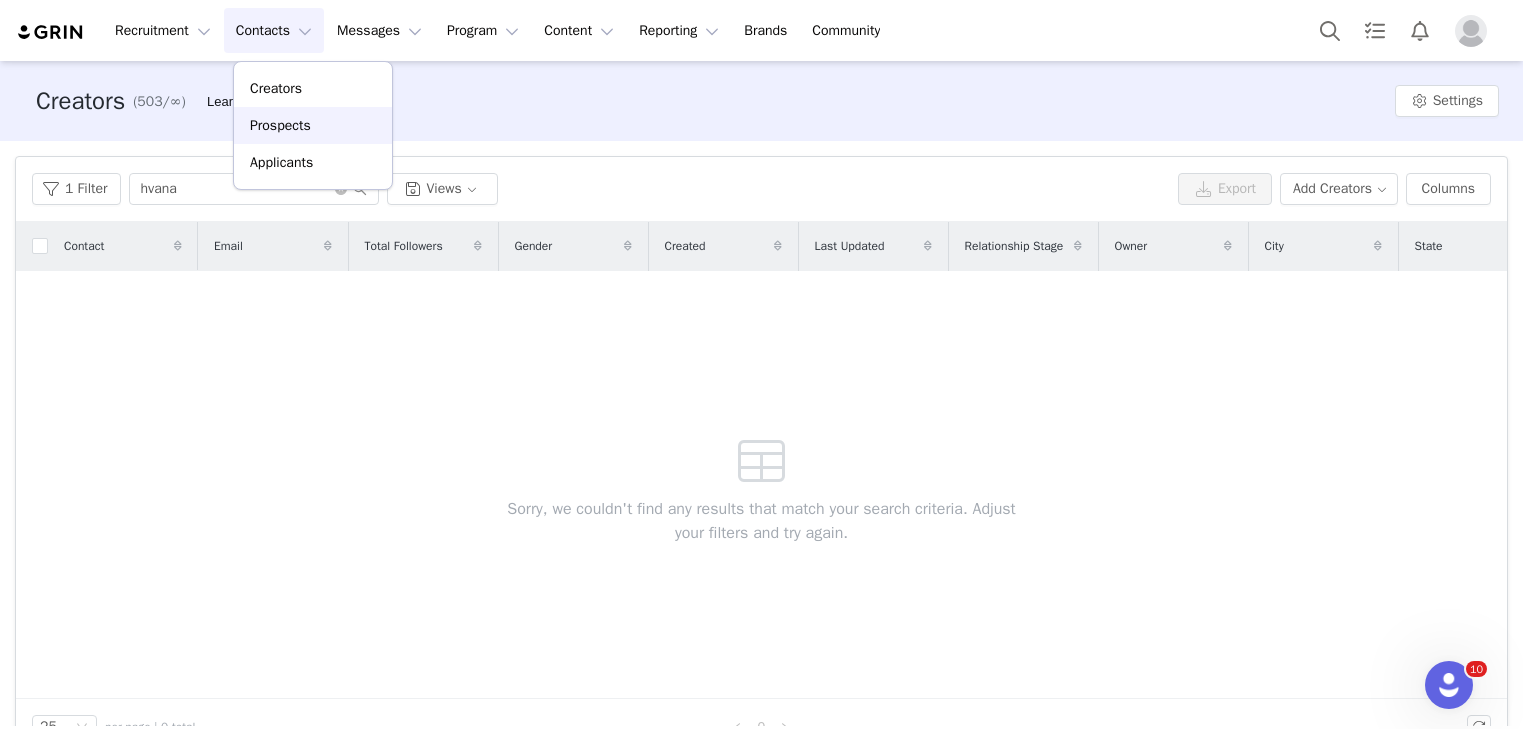 click on "Prospects" at bounding box center (280, 125) 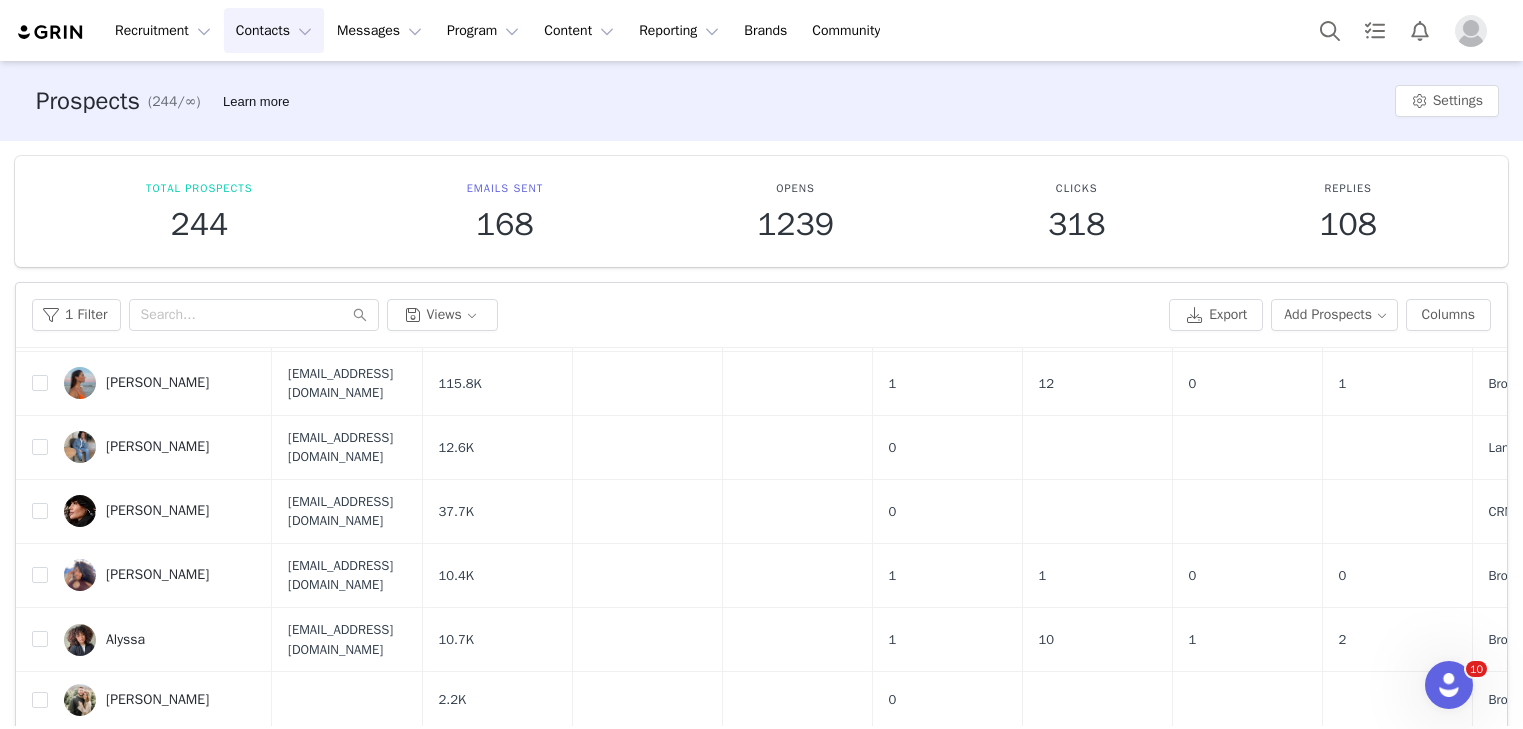 scroll, scrollTop: 996, scrollLeft: 0, axis: vertical 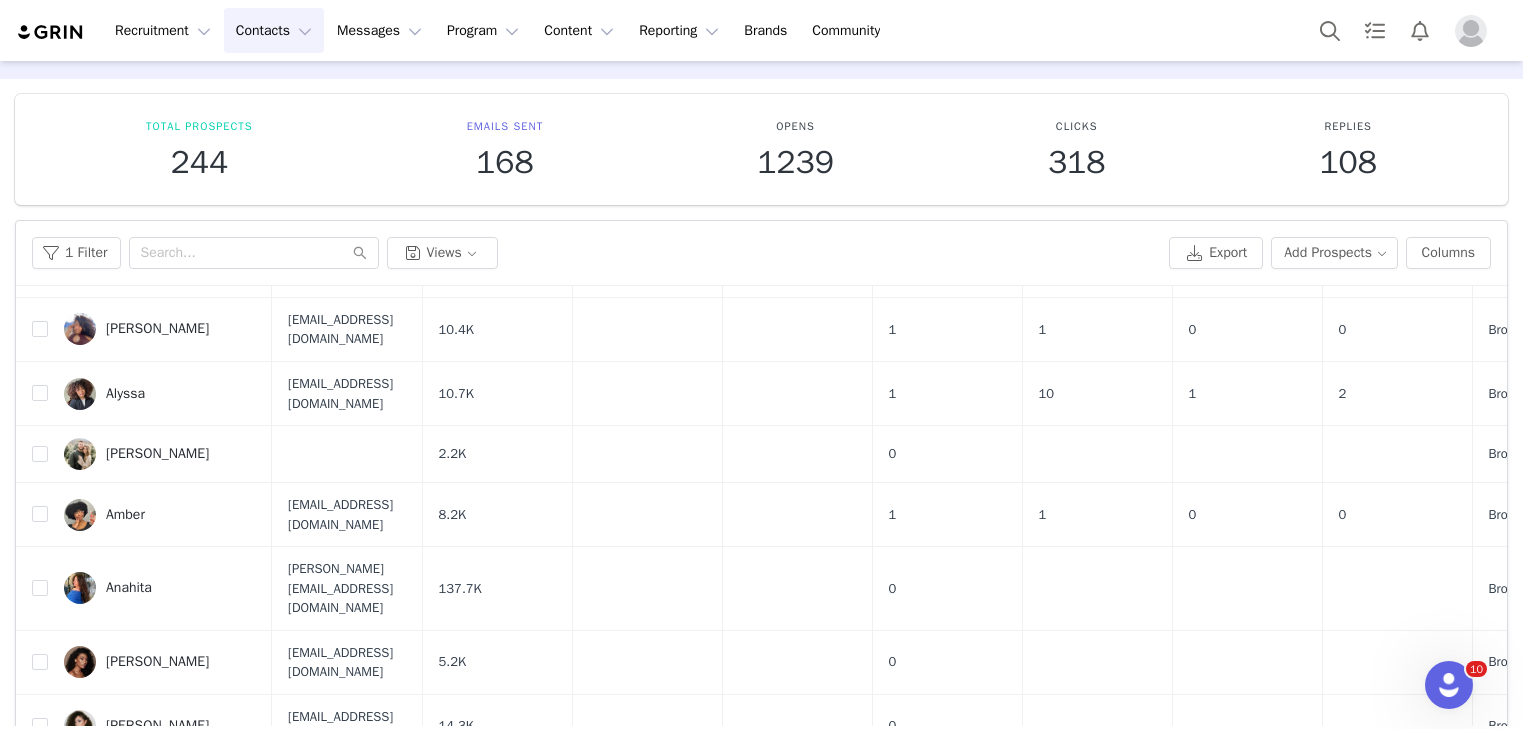 click on "Contacts Contacts" at bounding box center (274, 30) 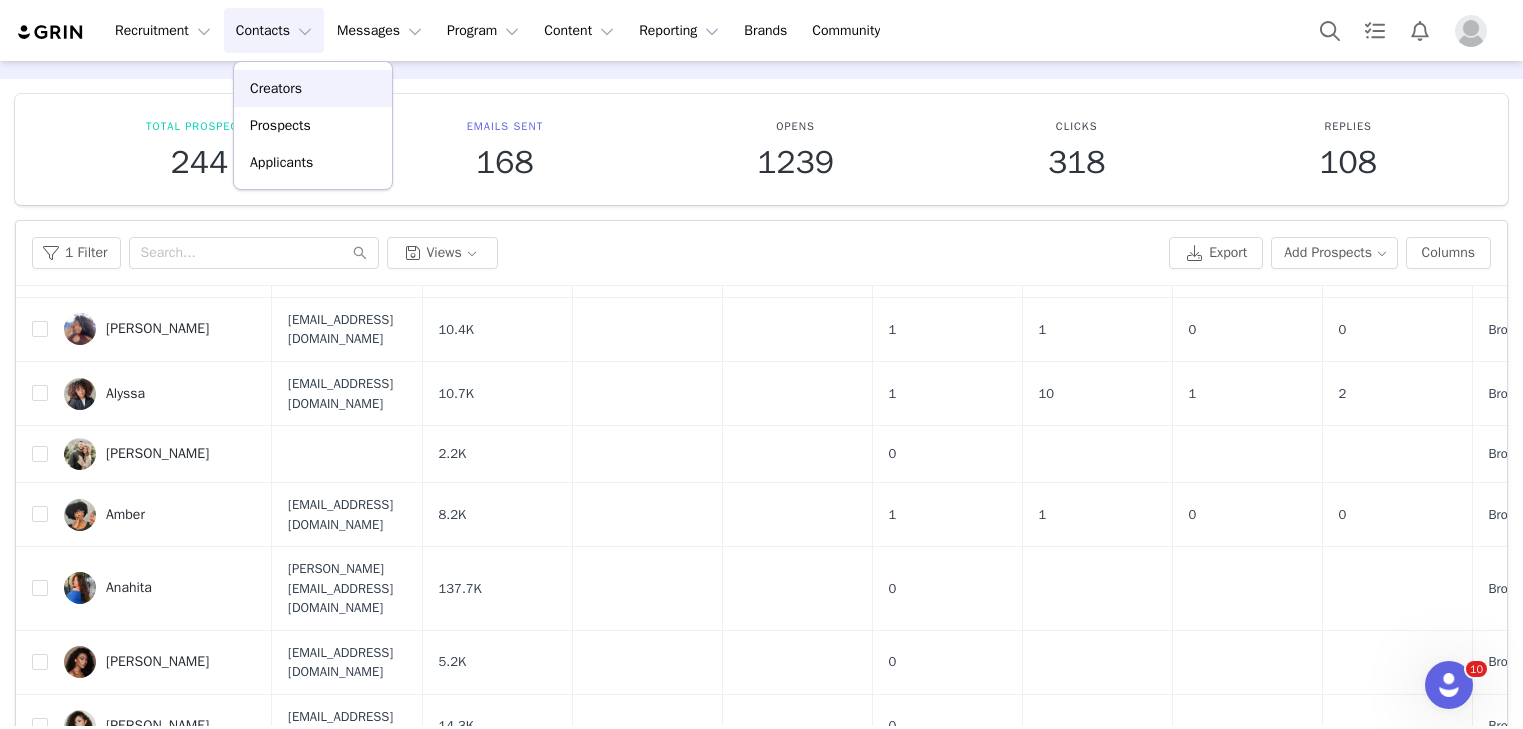 click on "Creators" at bounding box center (276, 88) 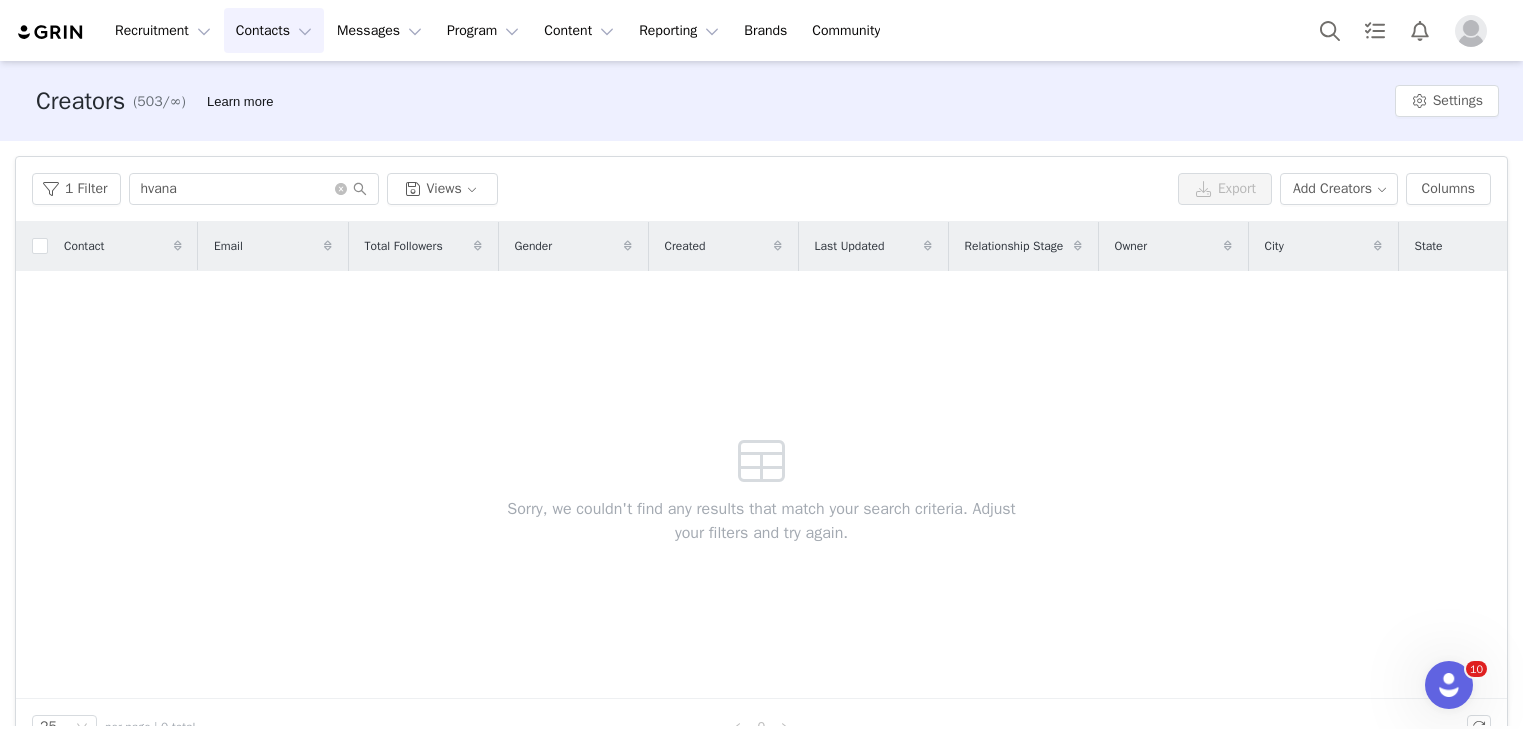 scroll, scrollTop: 45, scrollLeft: 0, axis: vertical 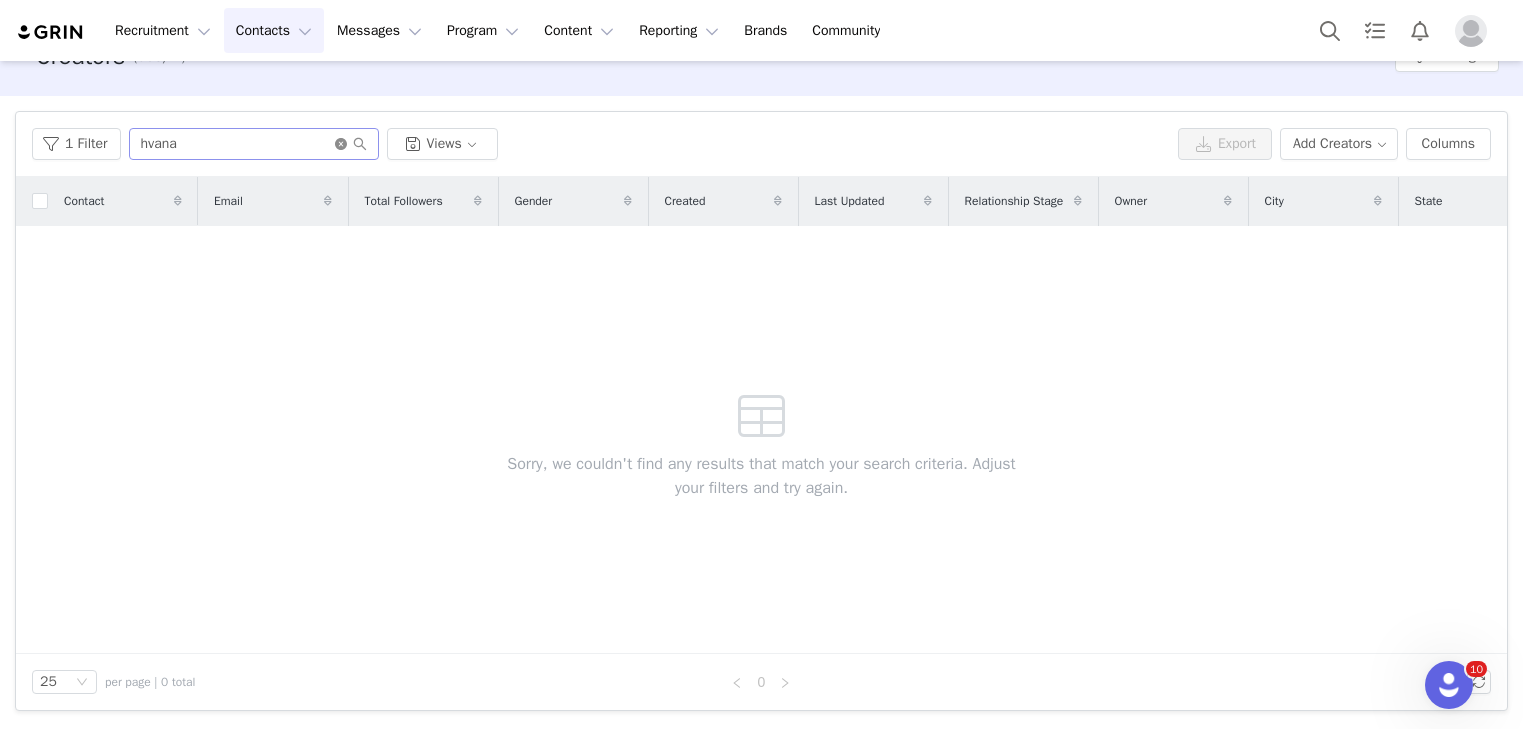 click 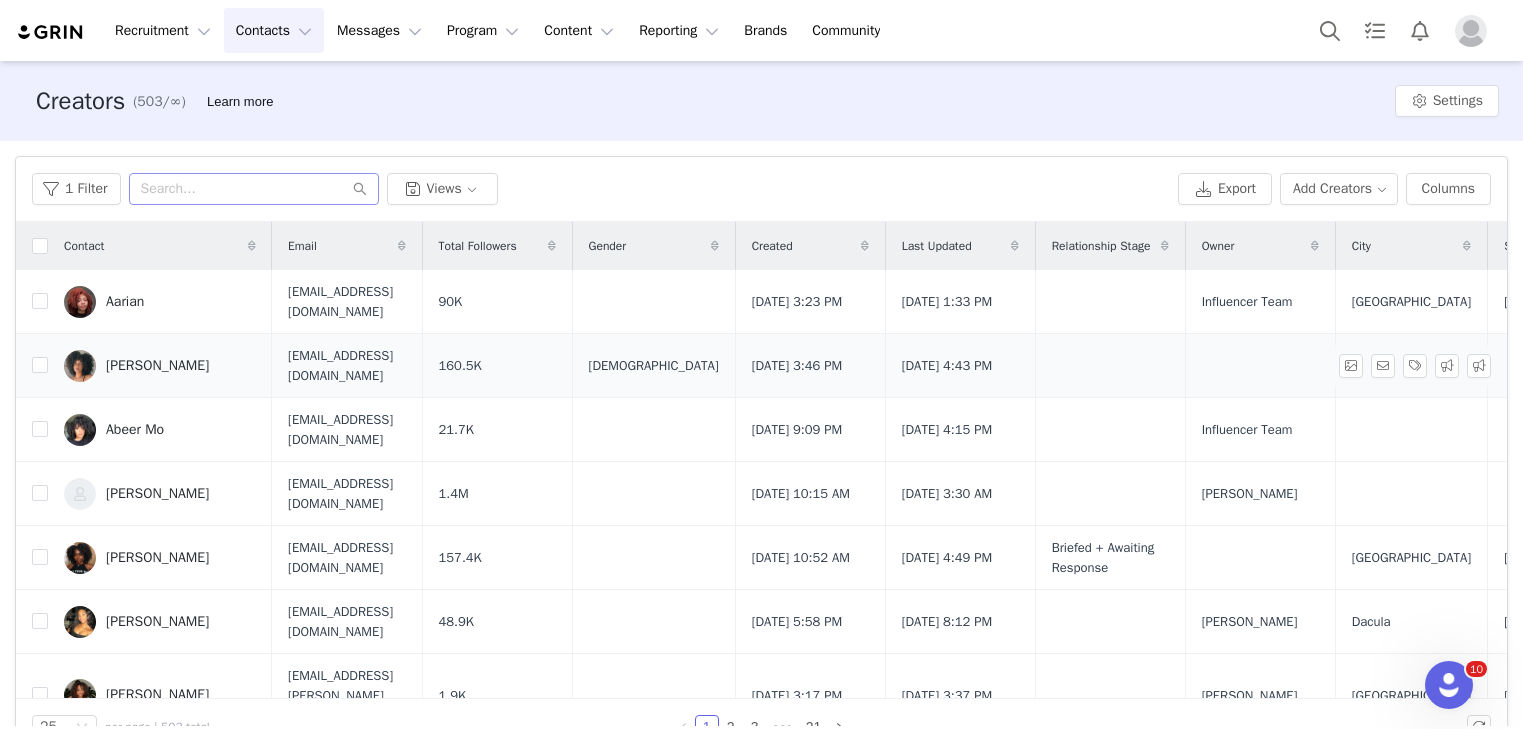 scroll, scrollTop: 4, scrollLeft: 0, axis: vertical 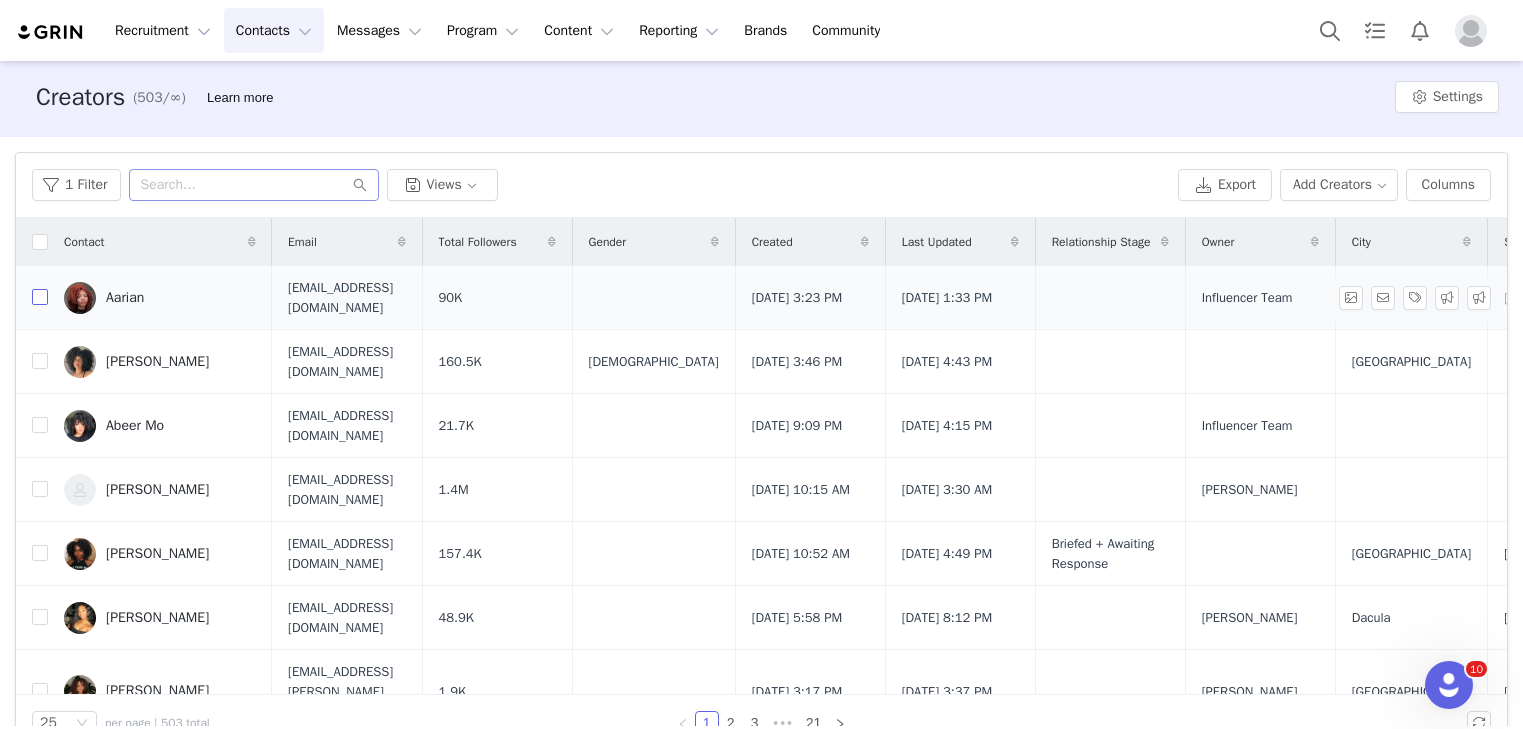click at bounding box center [40, 297] 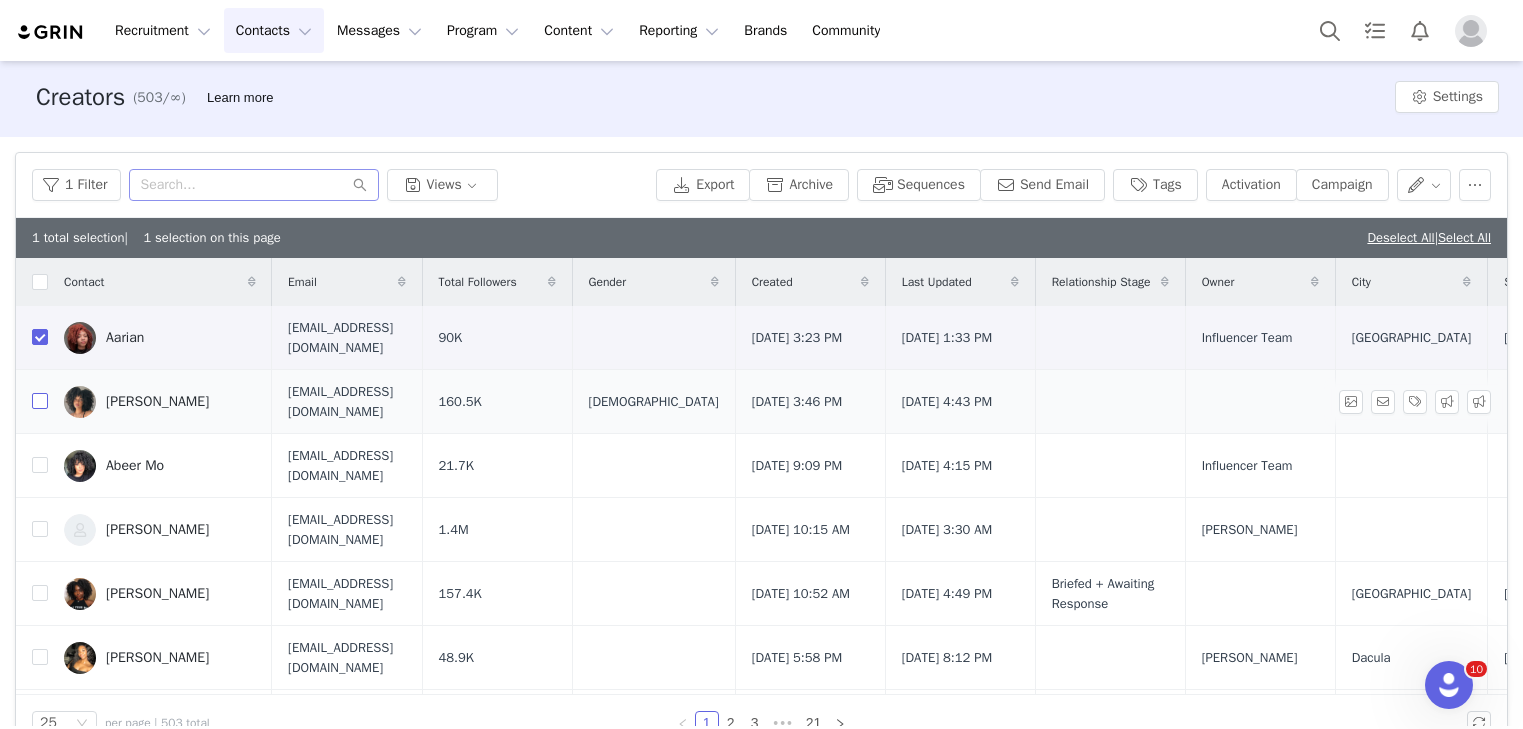 click at bounding box center (40, 401) 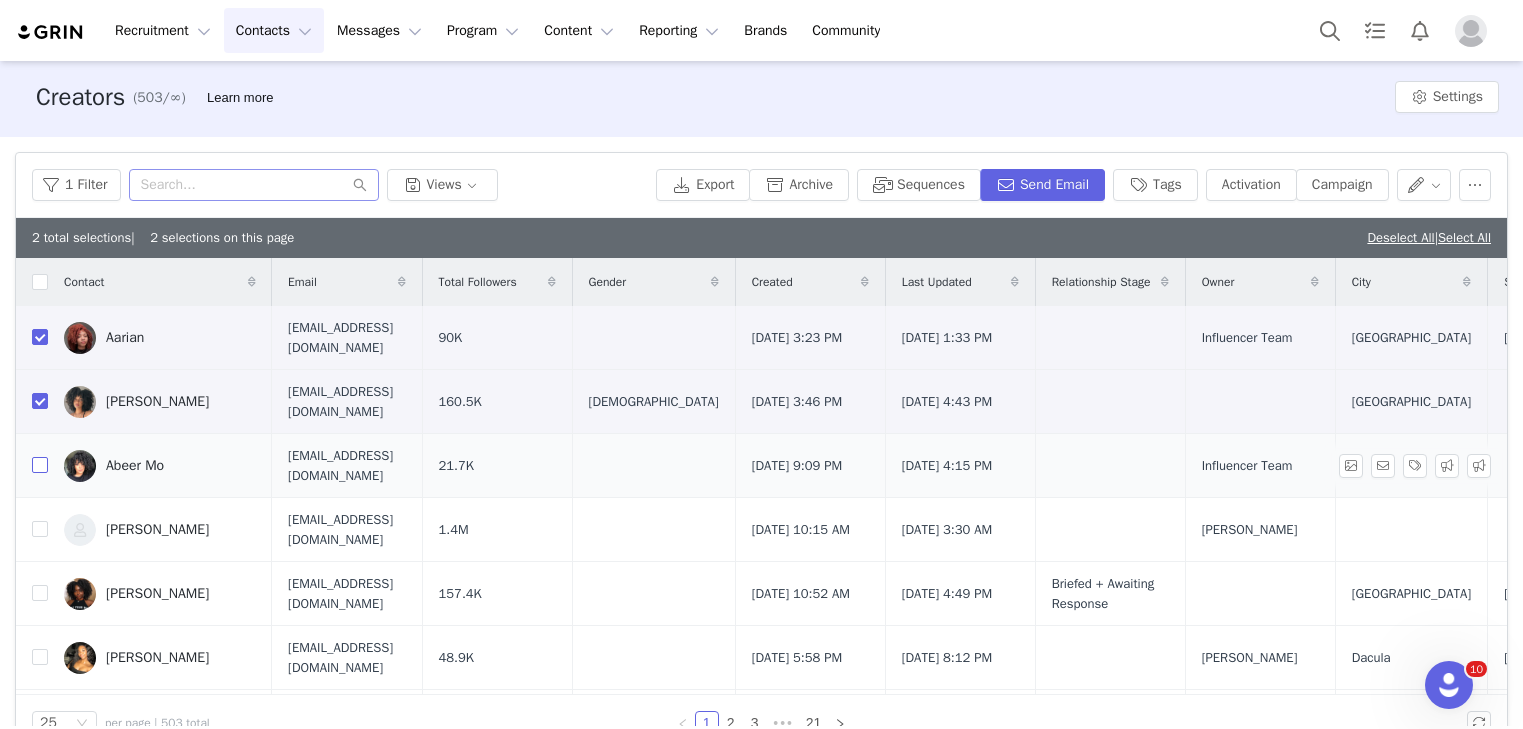 click at bounding box center [40, 465] 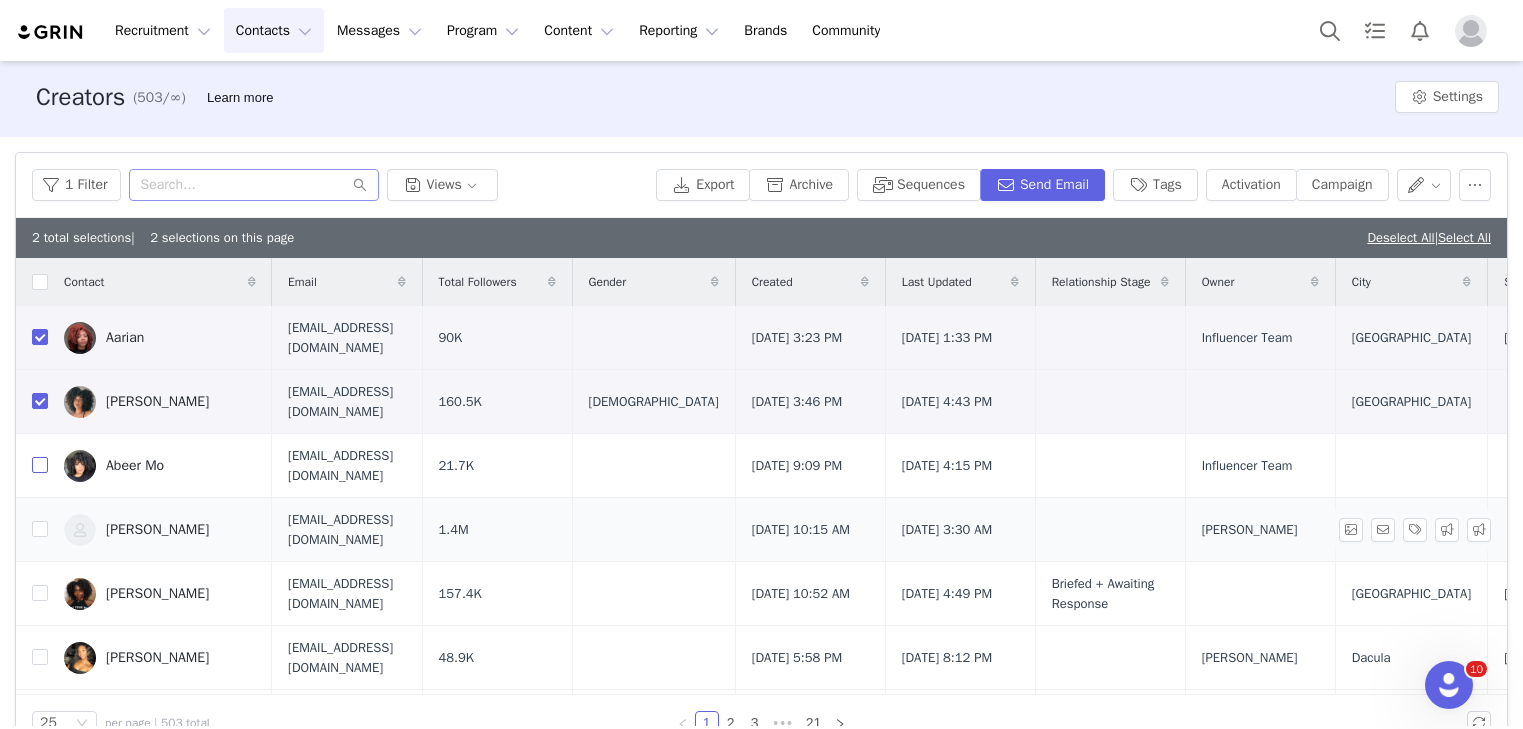 checkbox on "true" 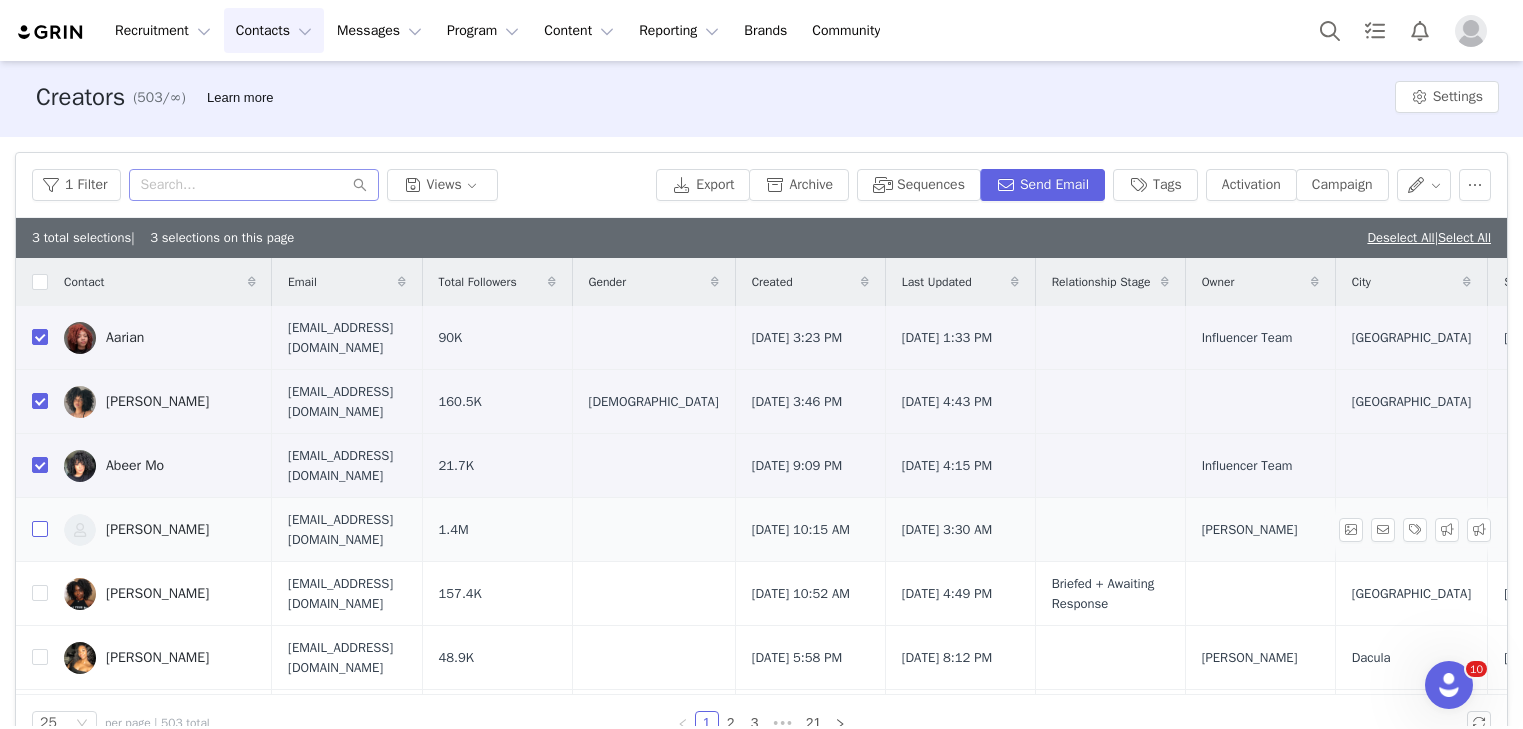click at bounding box center [40, 529] 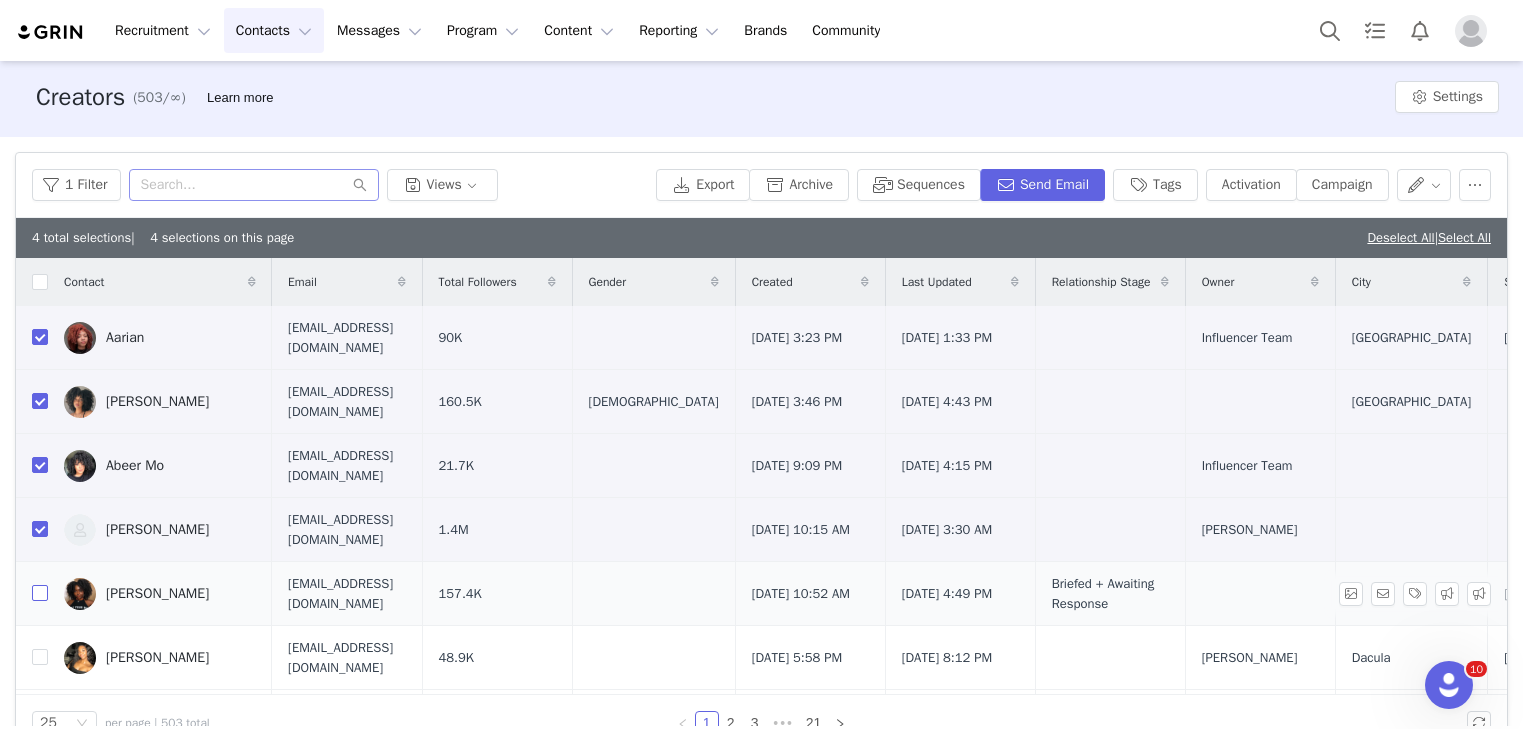 click at bounding box center (40, 593) 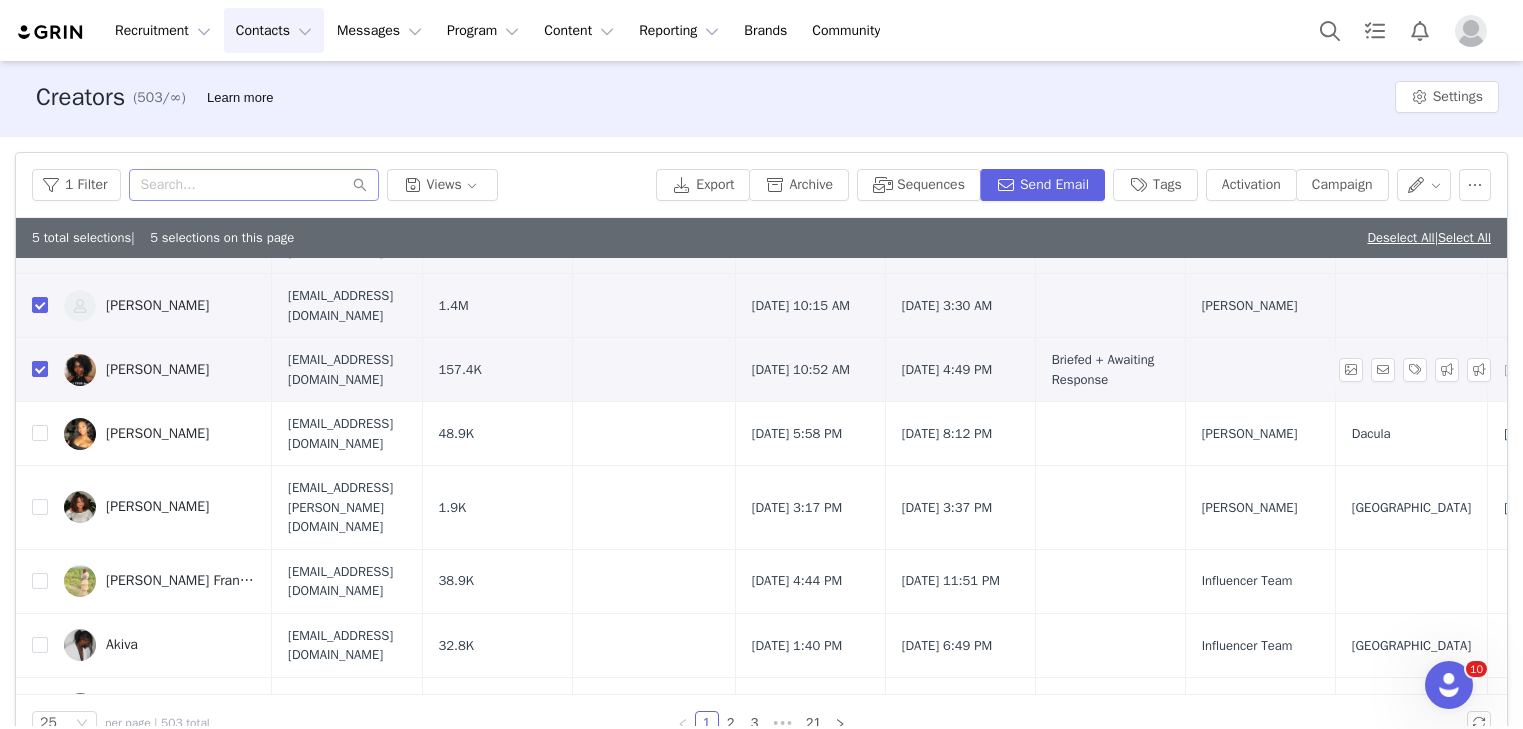 scroll, scrollTop: 251, scrollLeft: 0, axis: vertical 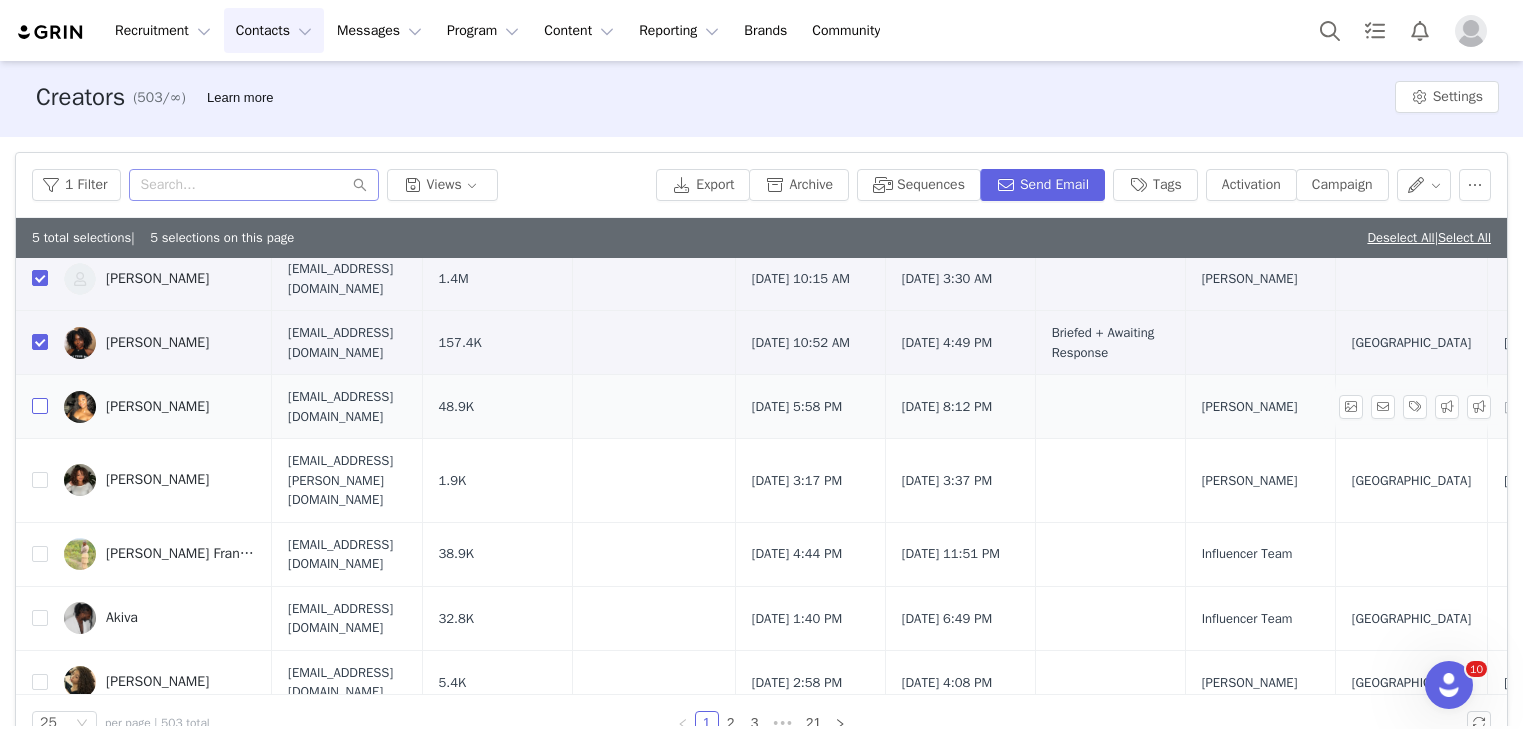 click at bounding box center [40, 406] 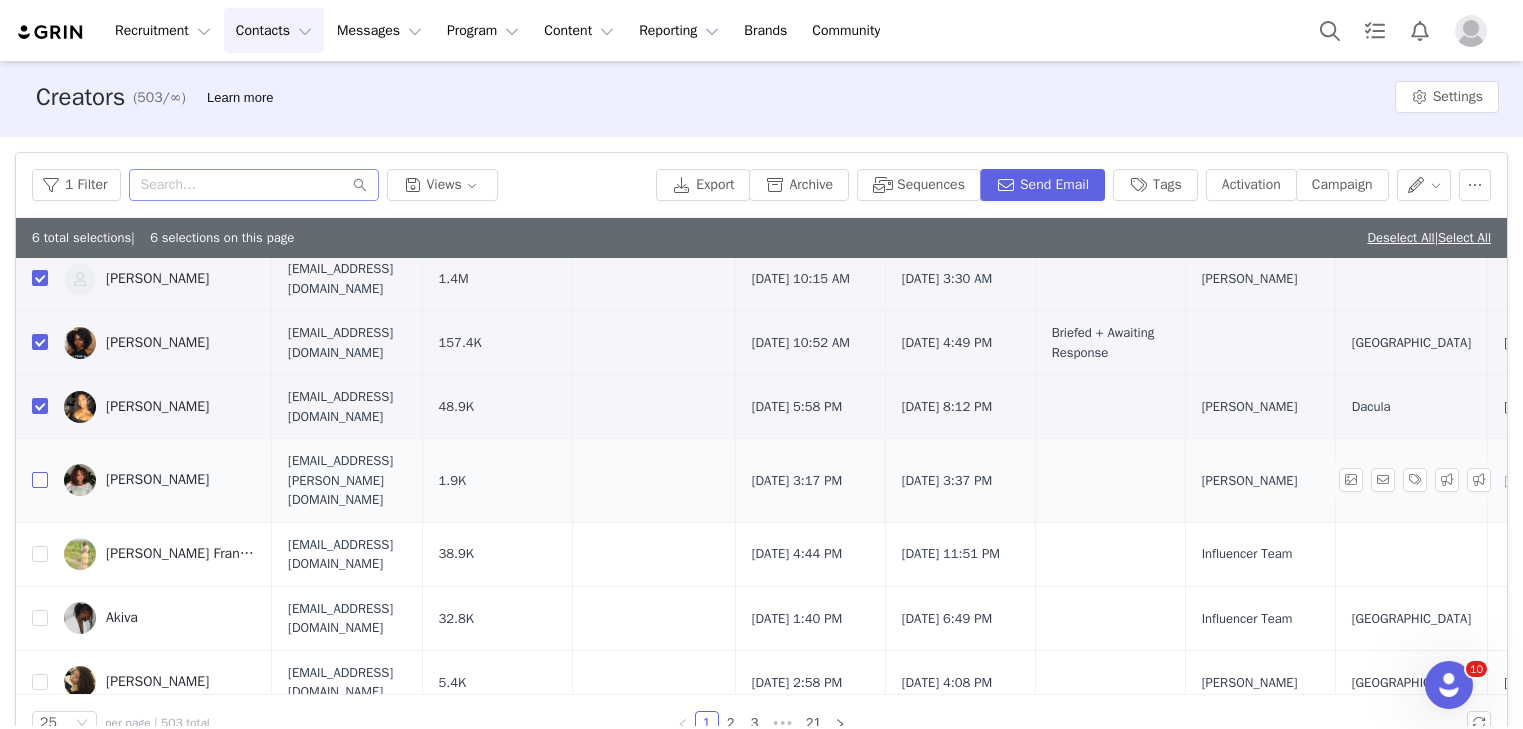 click at bounding box center (40, 480) 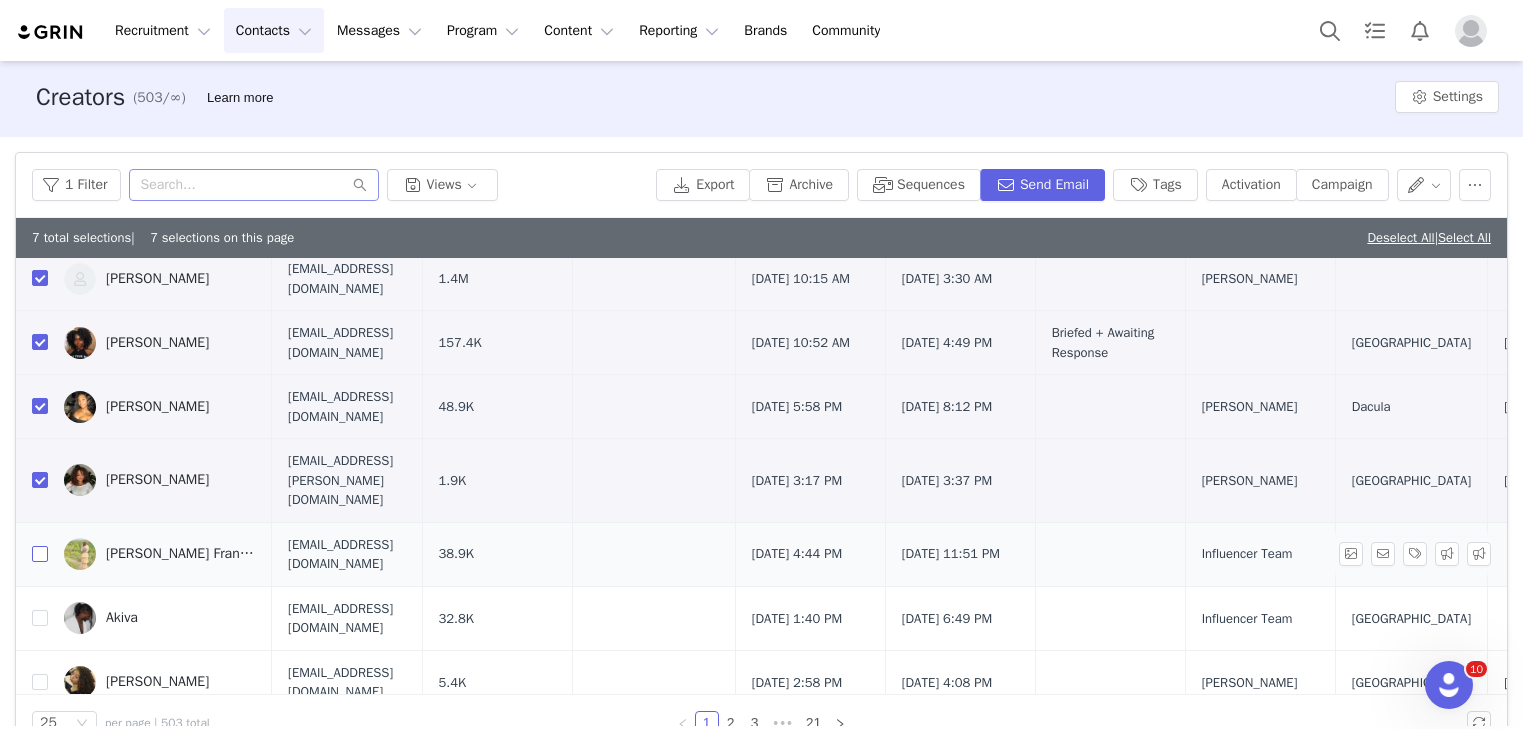 click at bounding box center (40, 554) 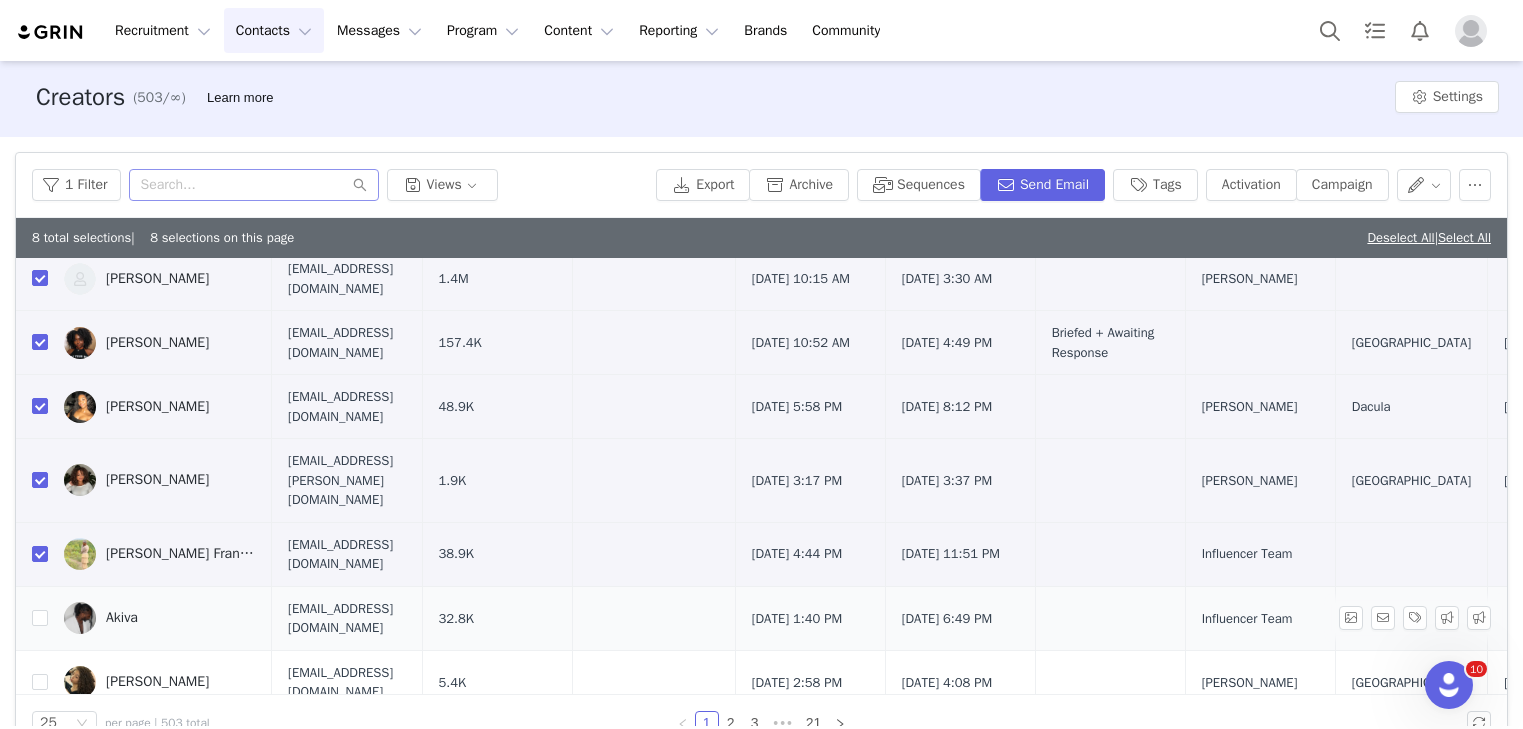 click at bounding box center (32, 618) 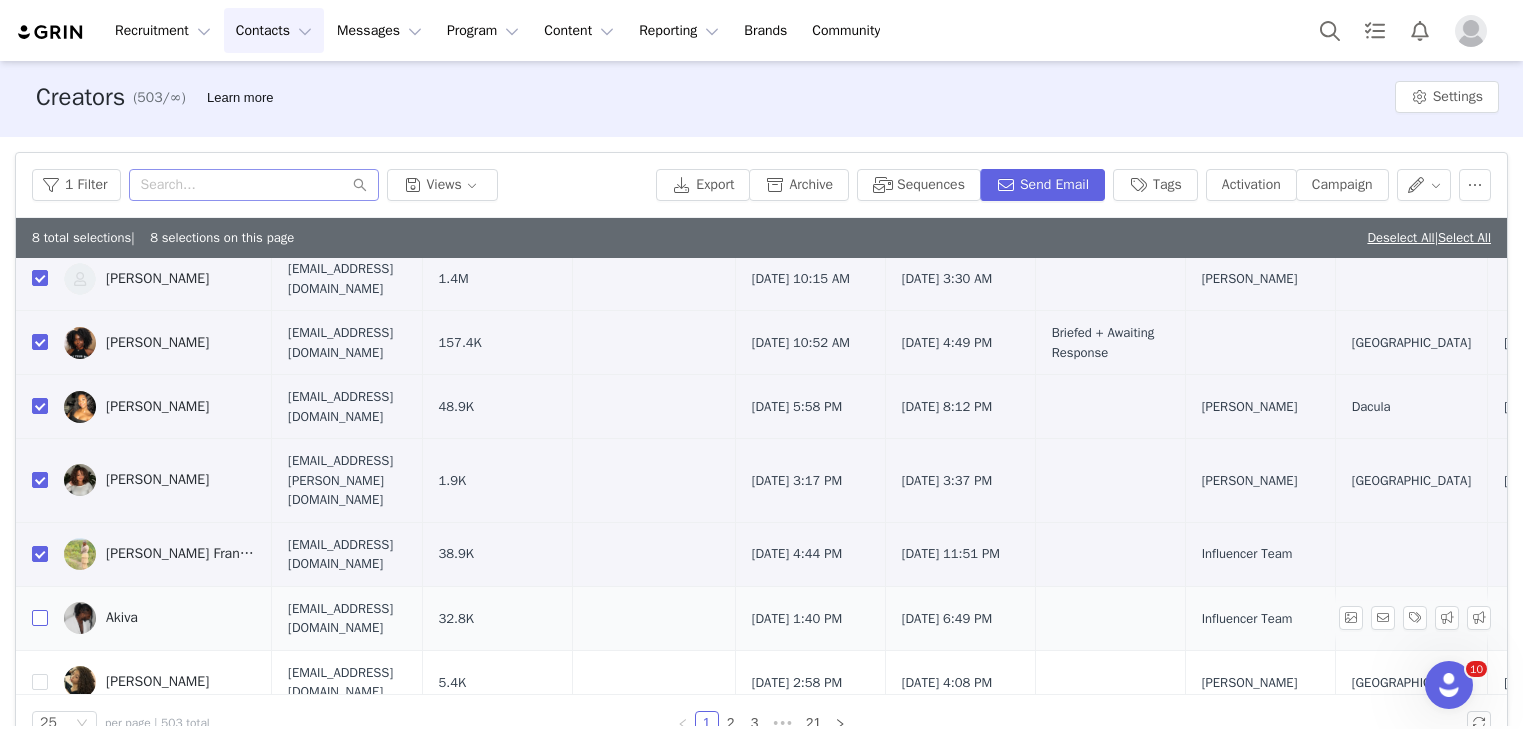 click at bounding box center (40, 618) 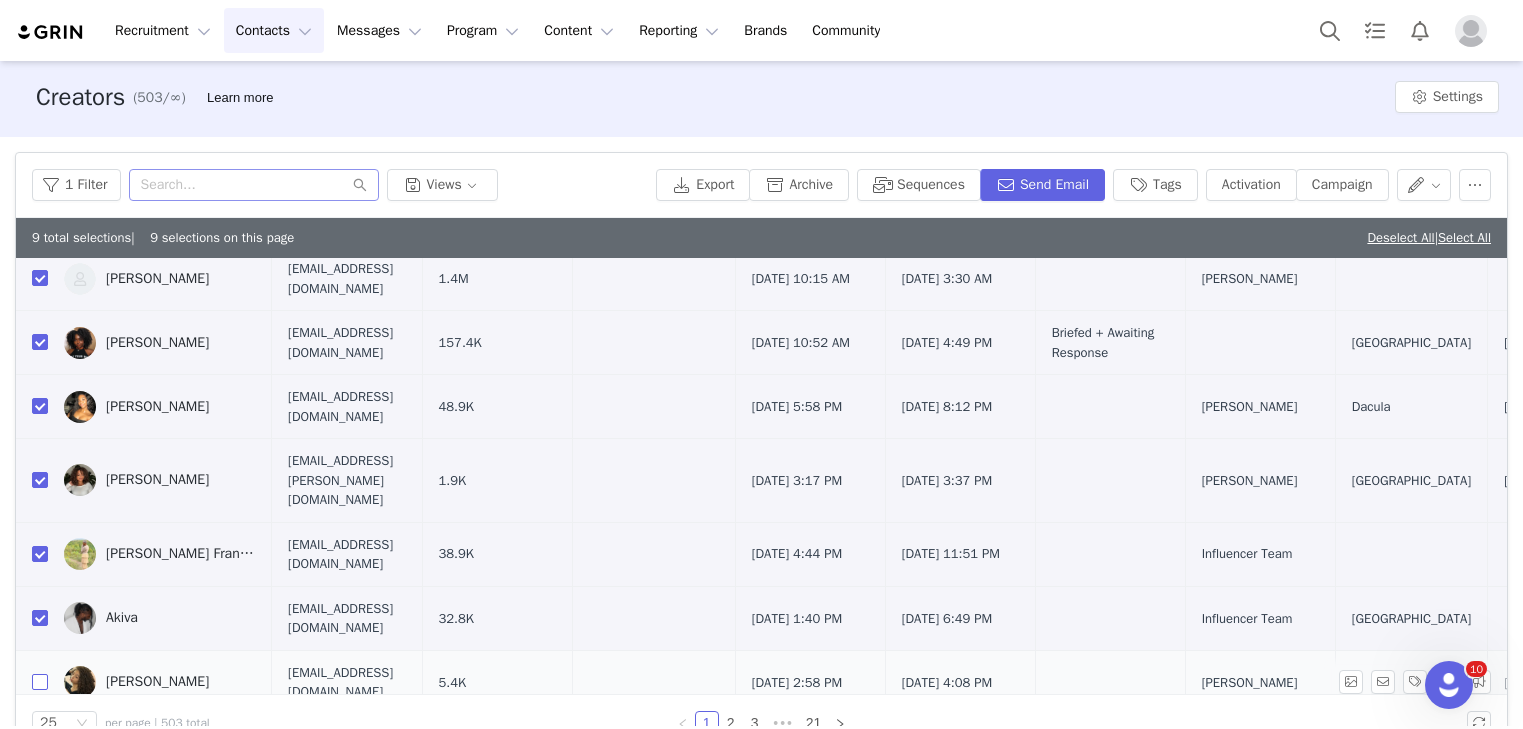click at bounding box center [40, 682] 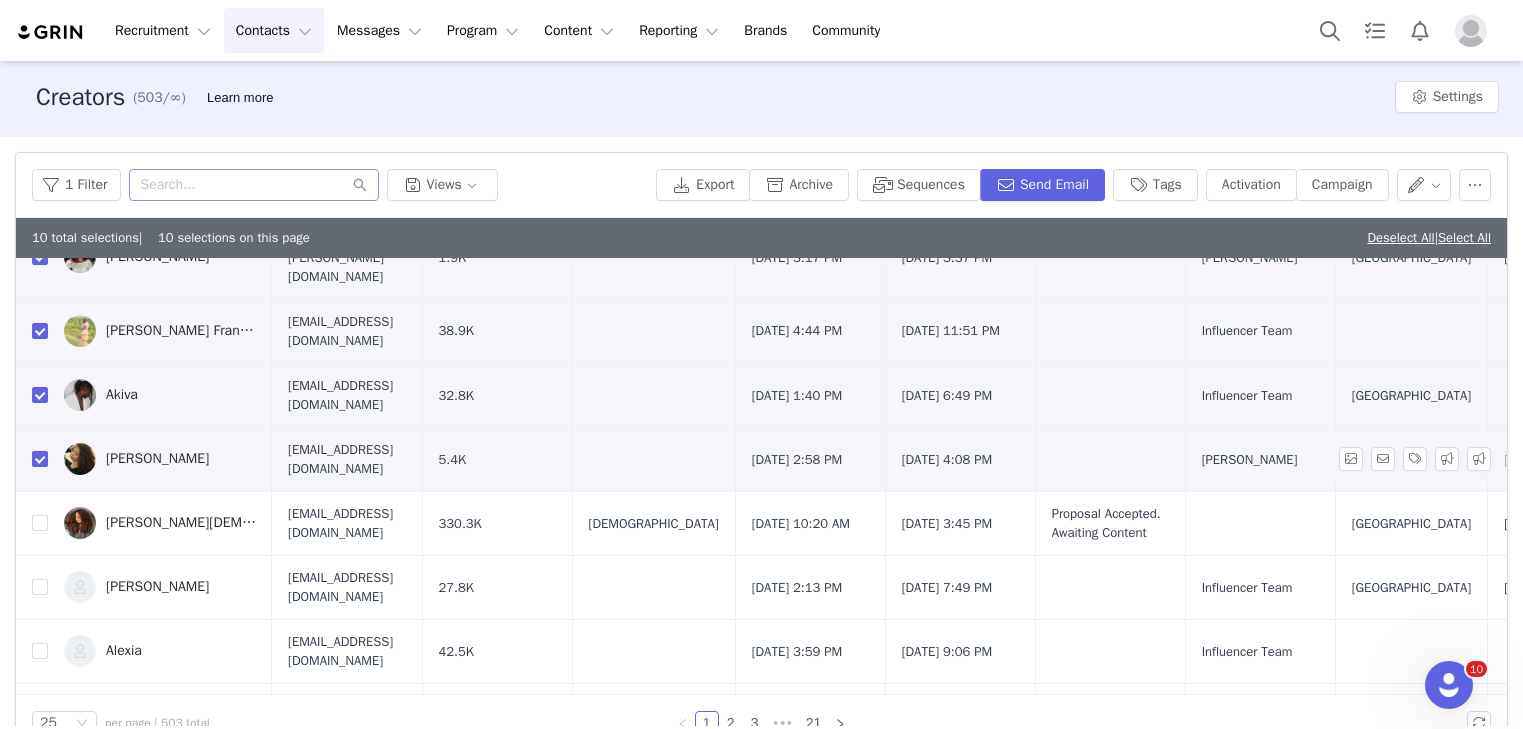 scroll, scrollTop: 501, scrollLeft: 0, axis: vertical 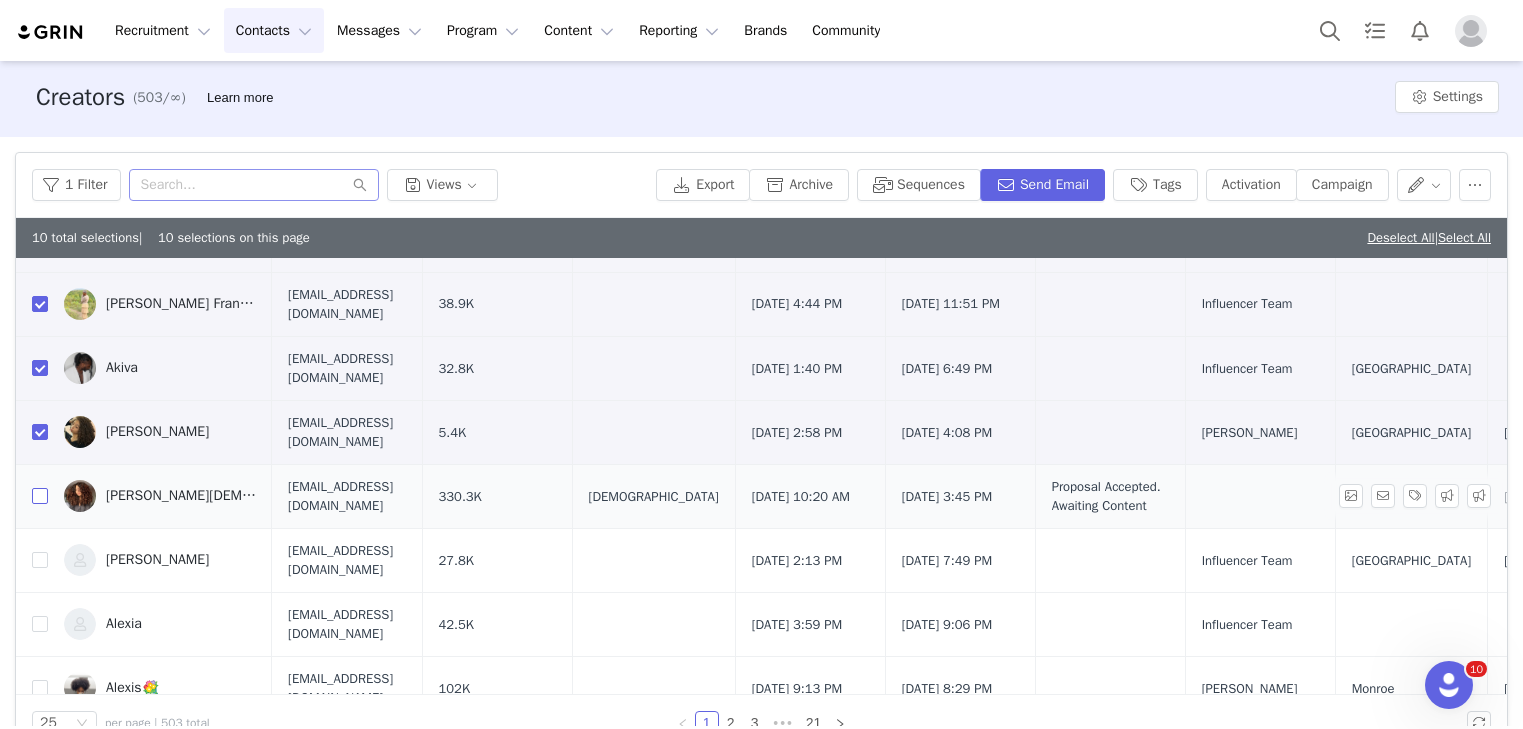 click at bounding box center (40, 496) 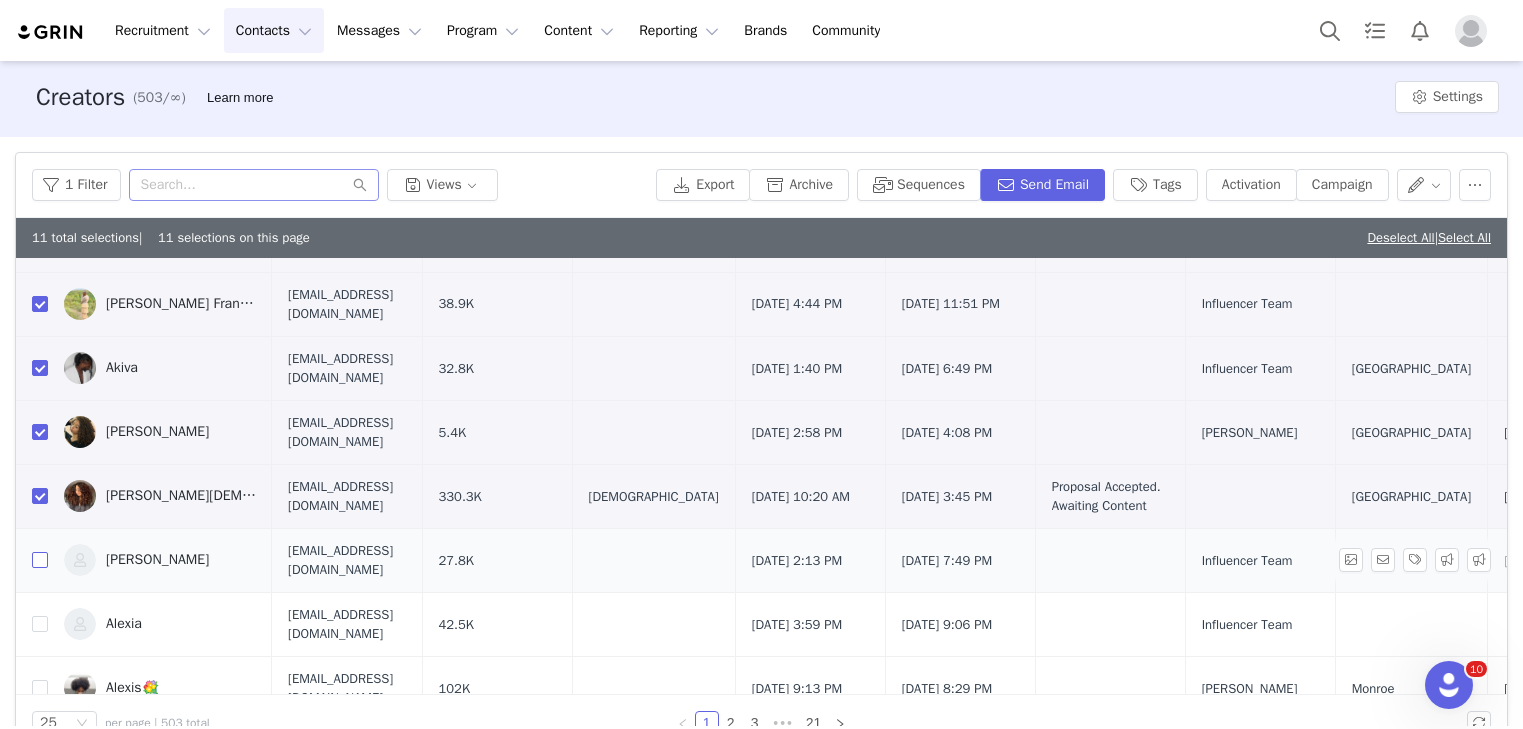click at bounding box center [40, 560] 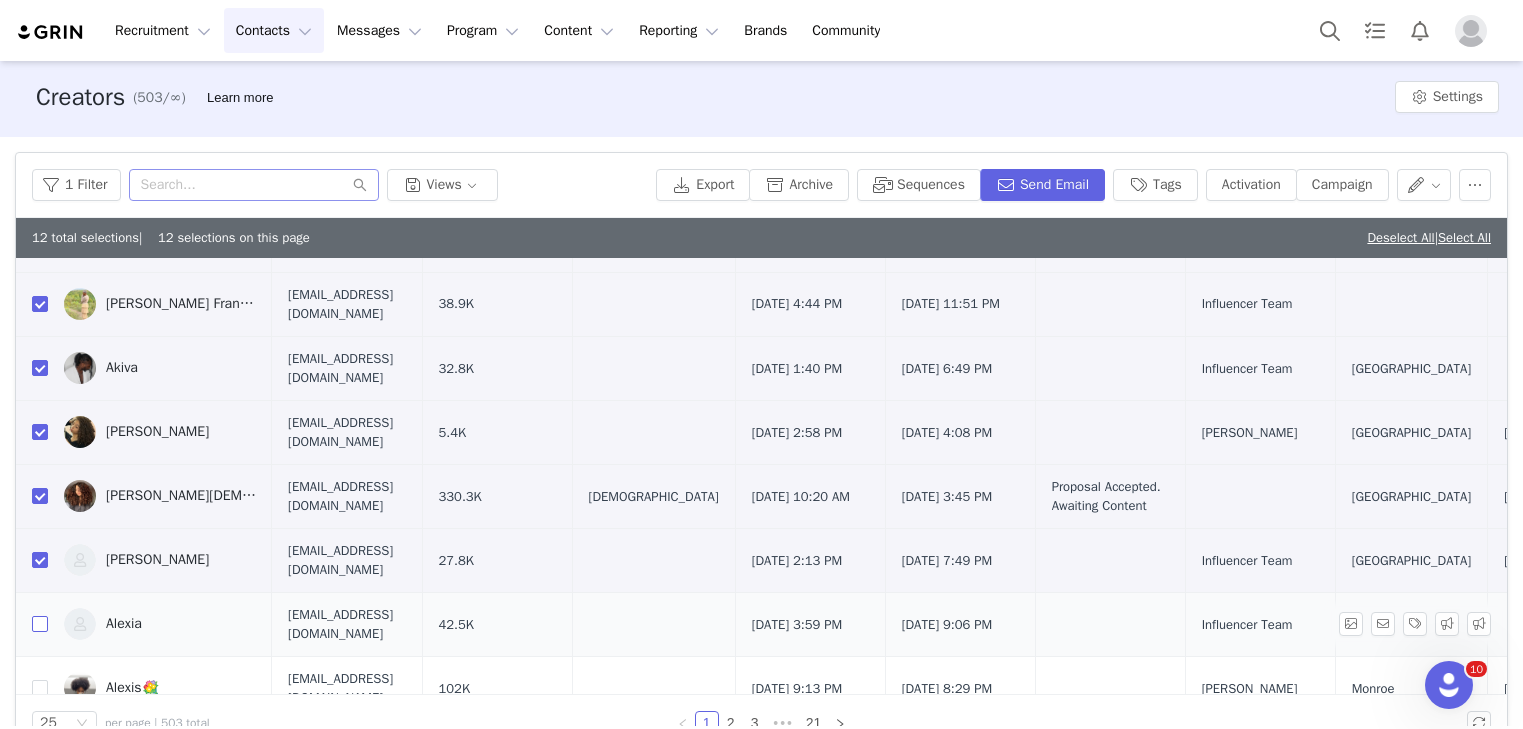 click at bounding box center [40, 624] 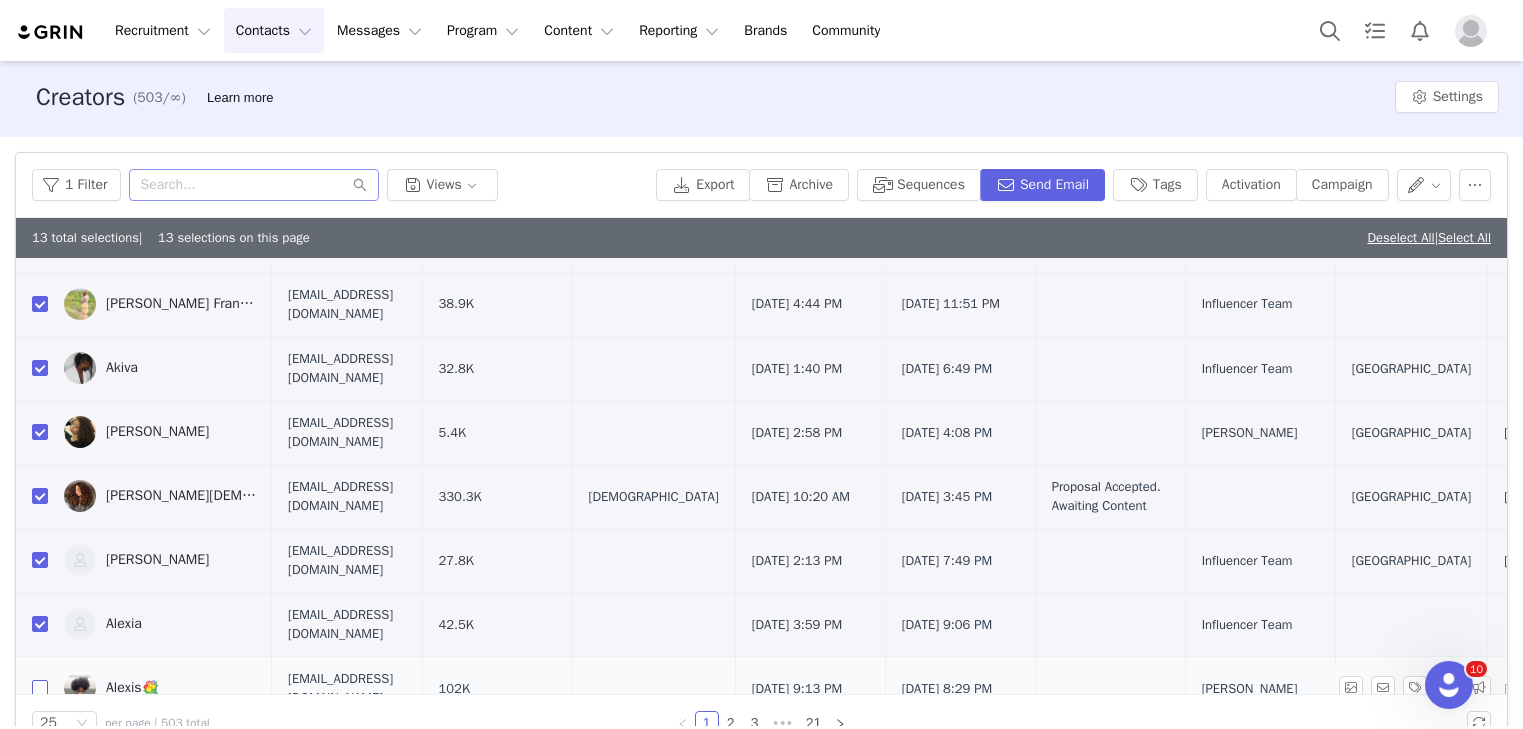 click at bounding box center [40, 688] 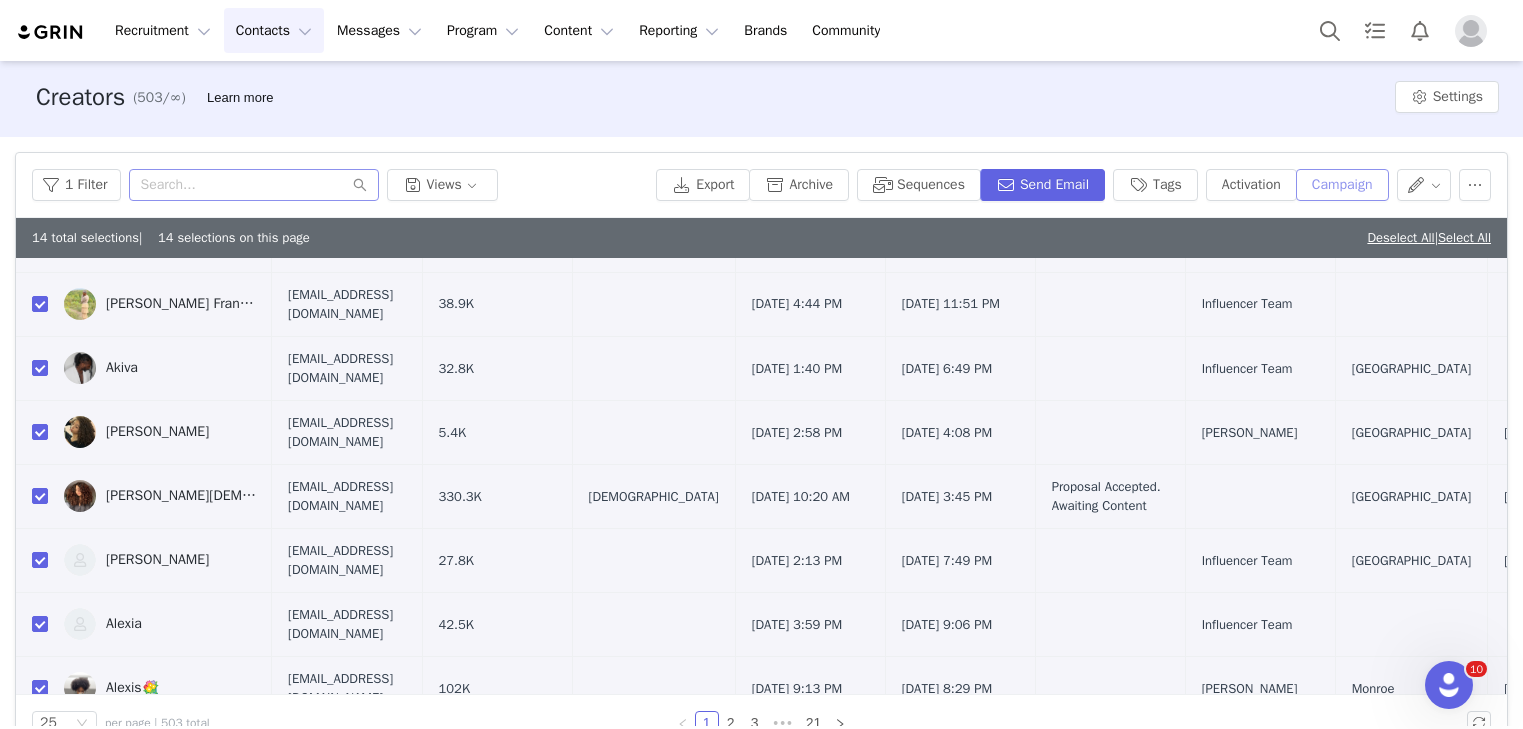 click on "Campaign" at bounding box center (1342, 185) 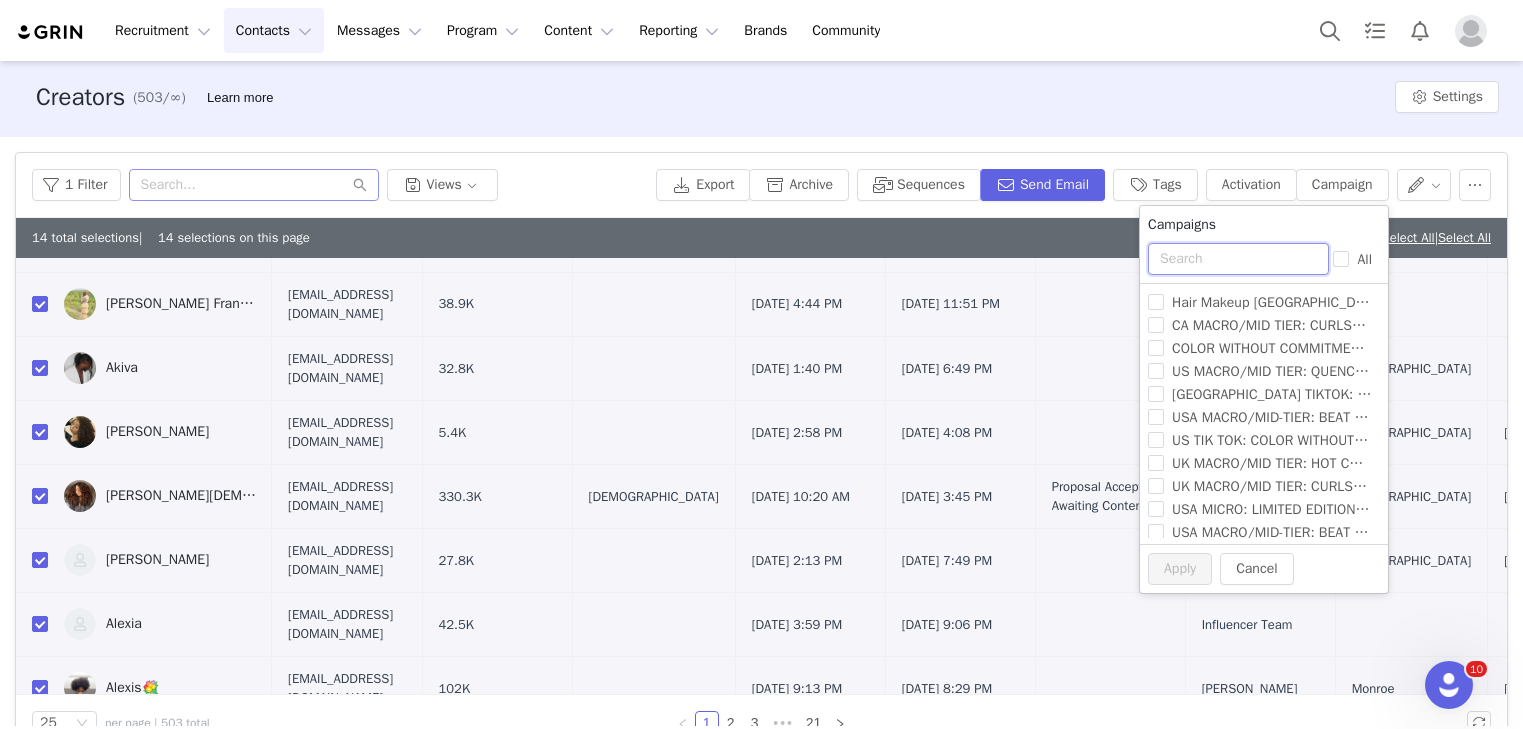 click at bounding box center [1238, 259] 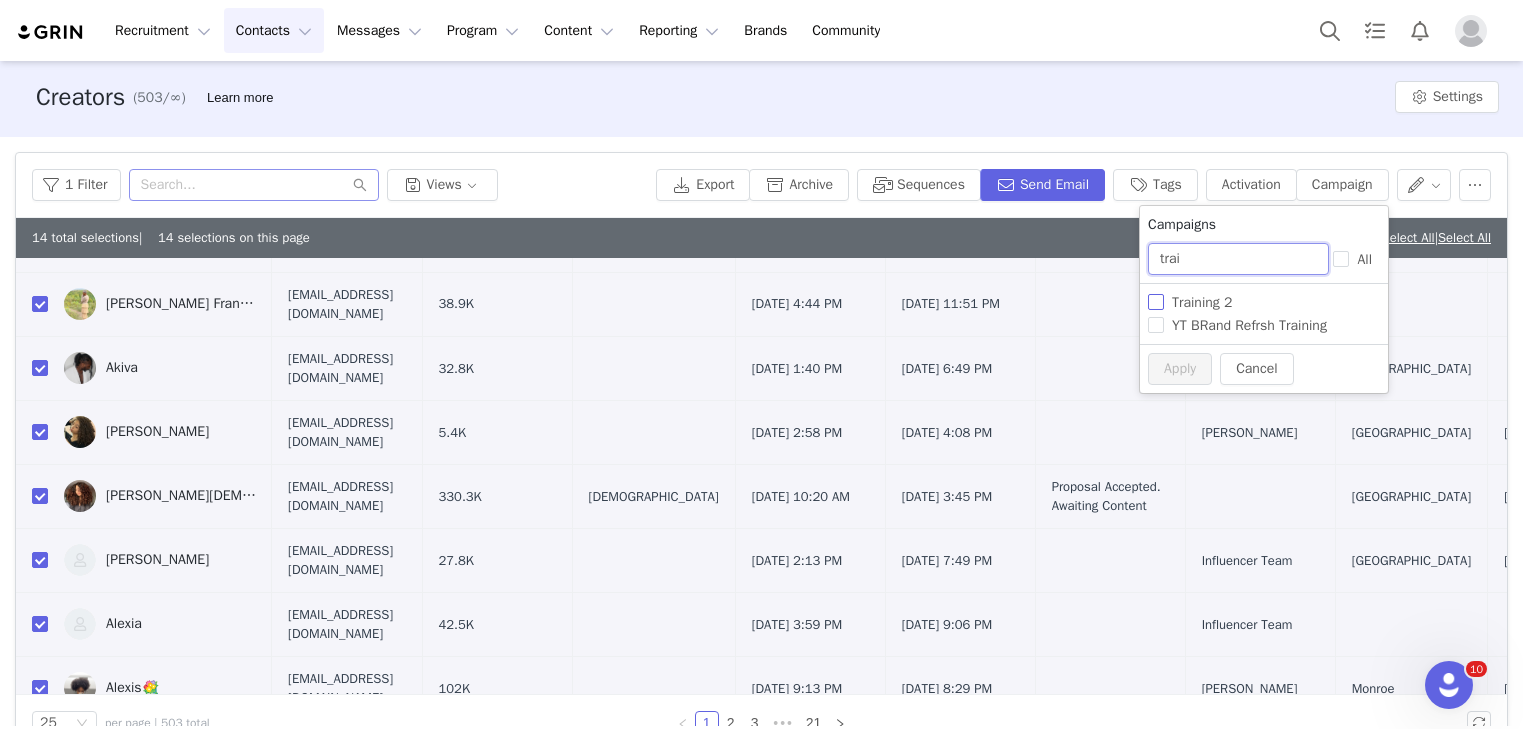 type on "trai" 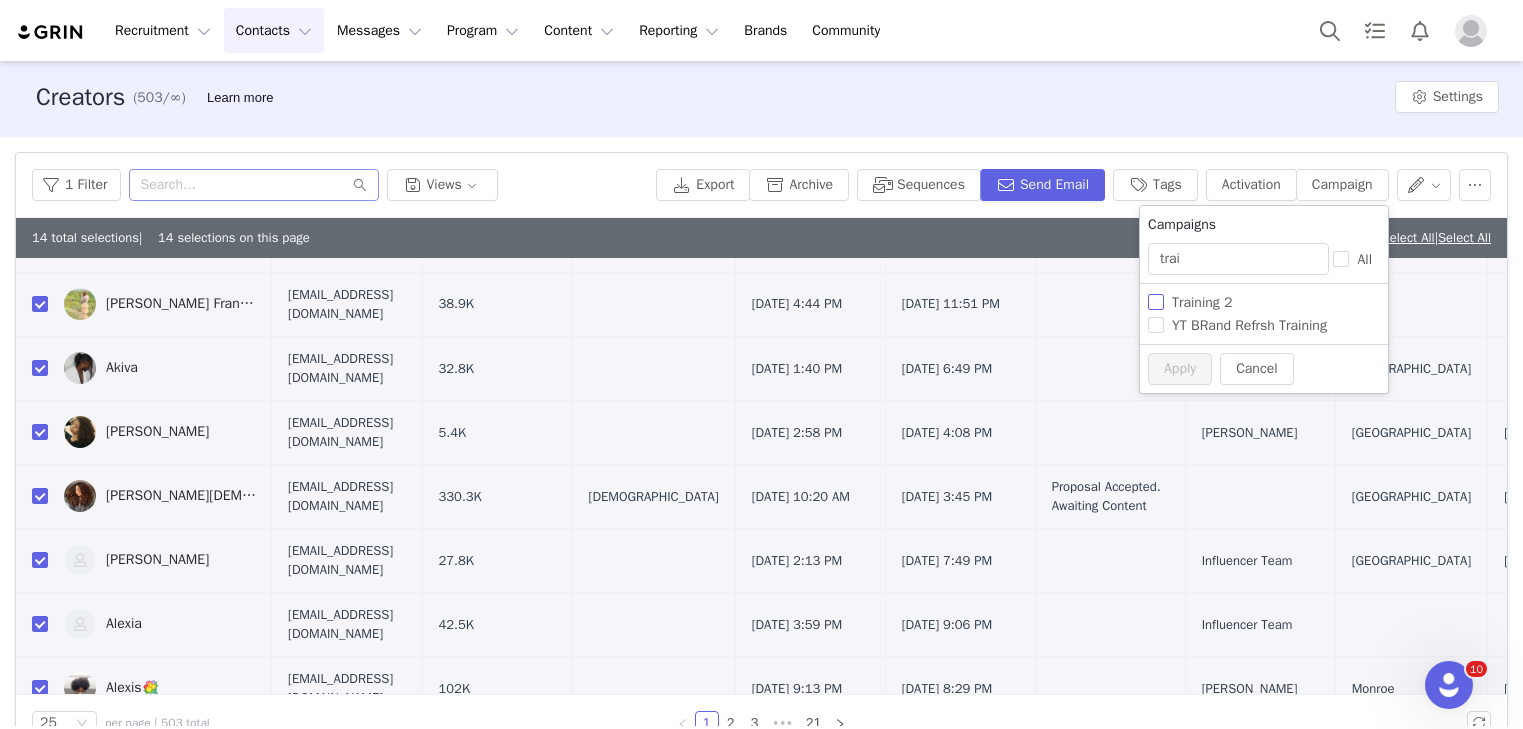 click on "Training 2" at bounding box center [1156, 302] 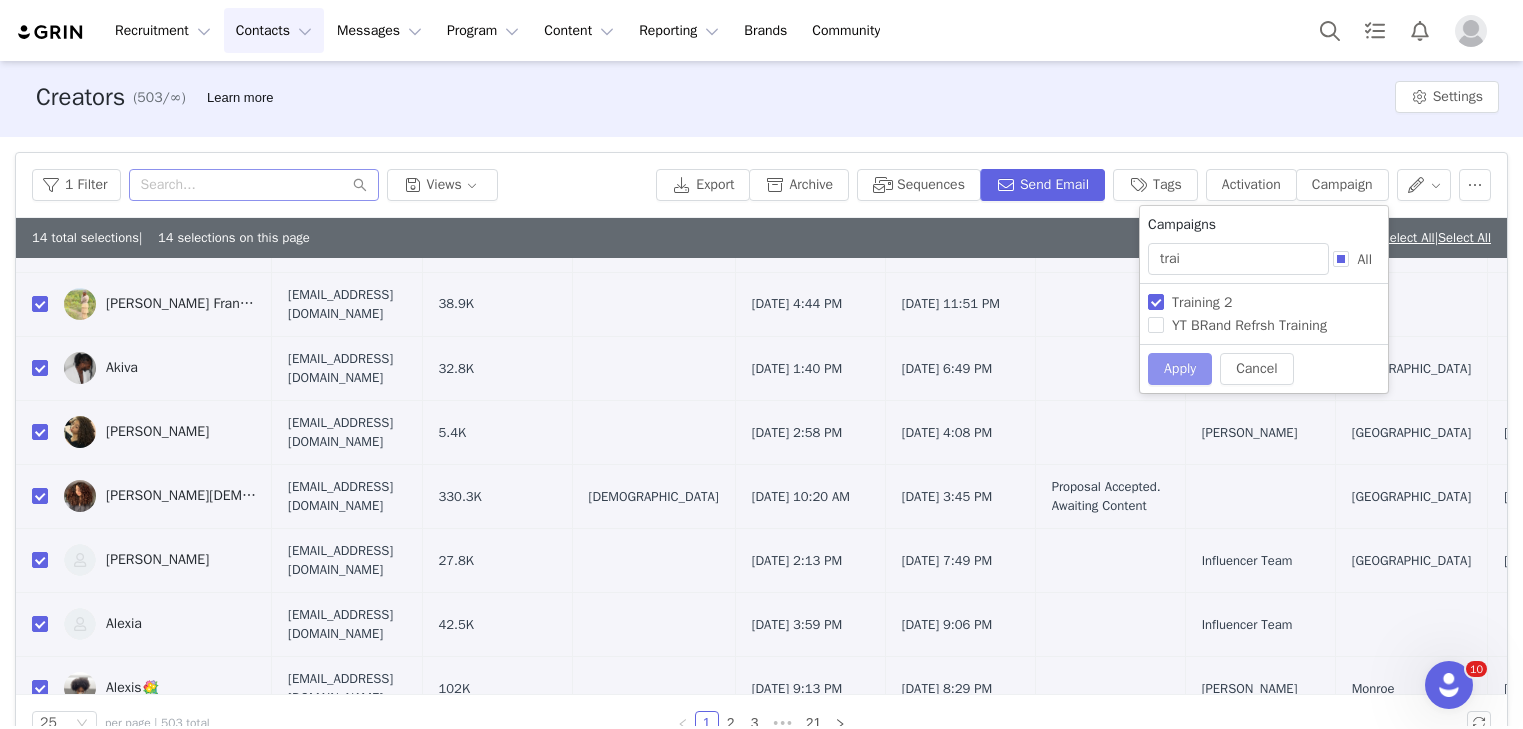 click on "Apply" at bounding box center [1180, 369] 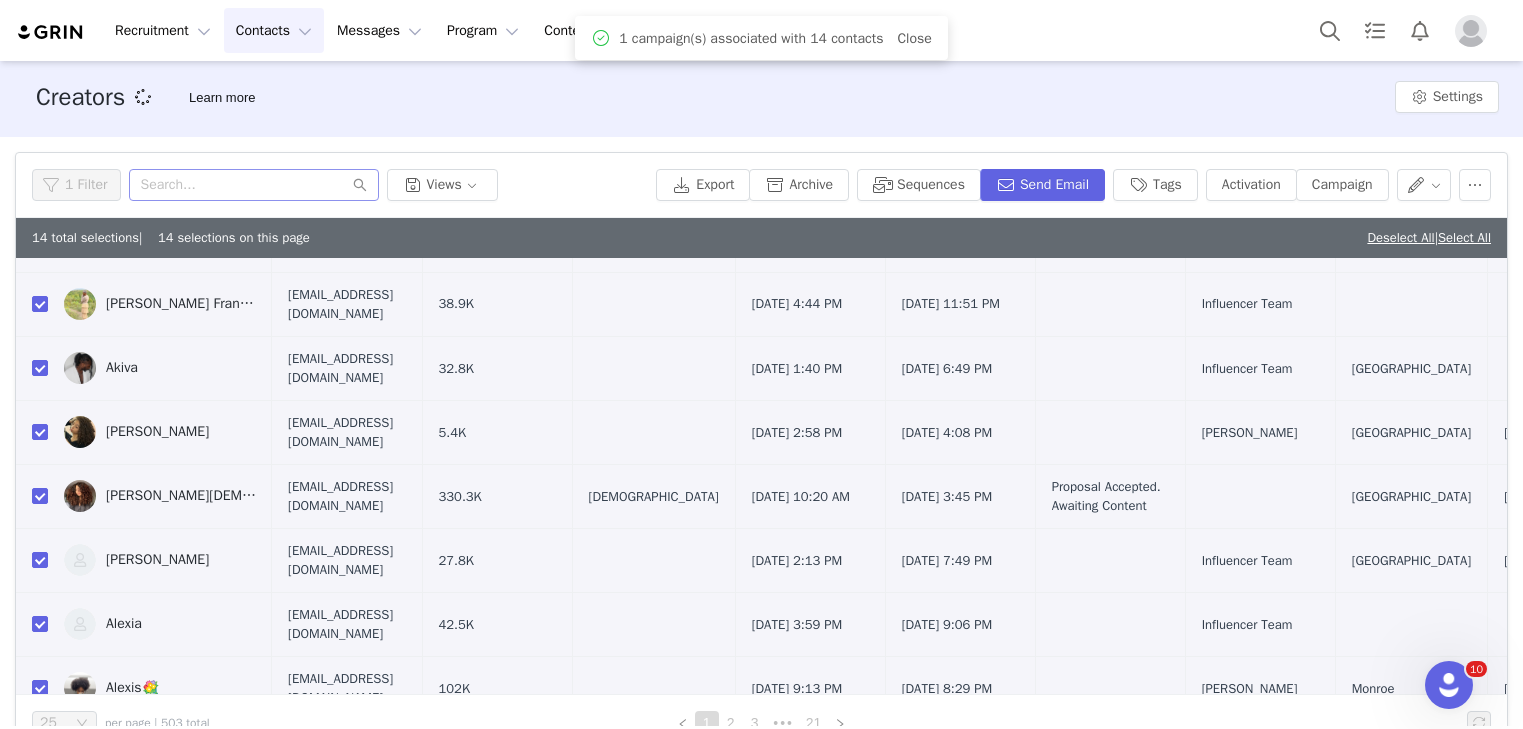 scroll, scrollTop: 0, scrollLeft: 0, axis: both 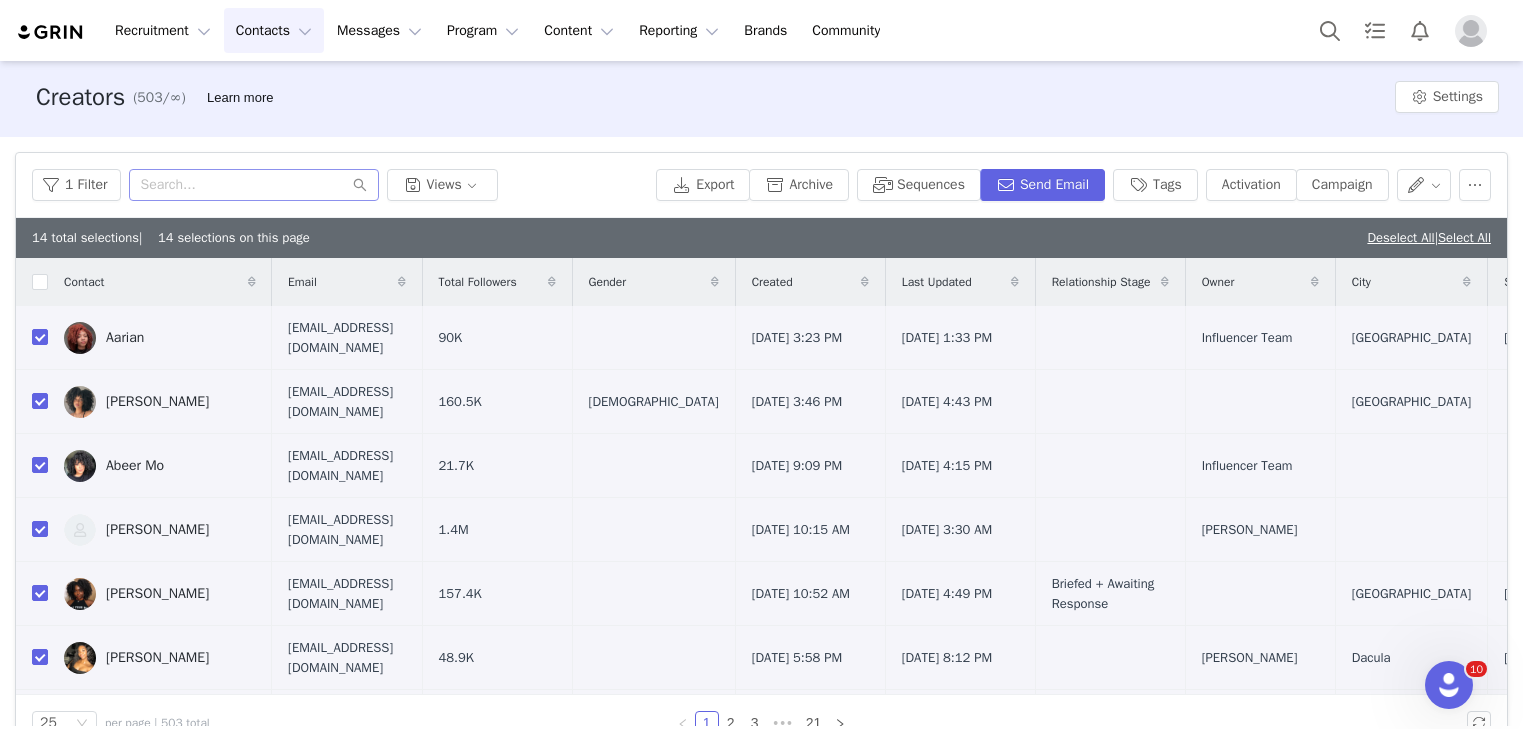 click on "Contacts Contacts" at bounding box center (274, 30) 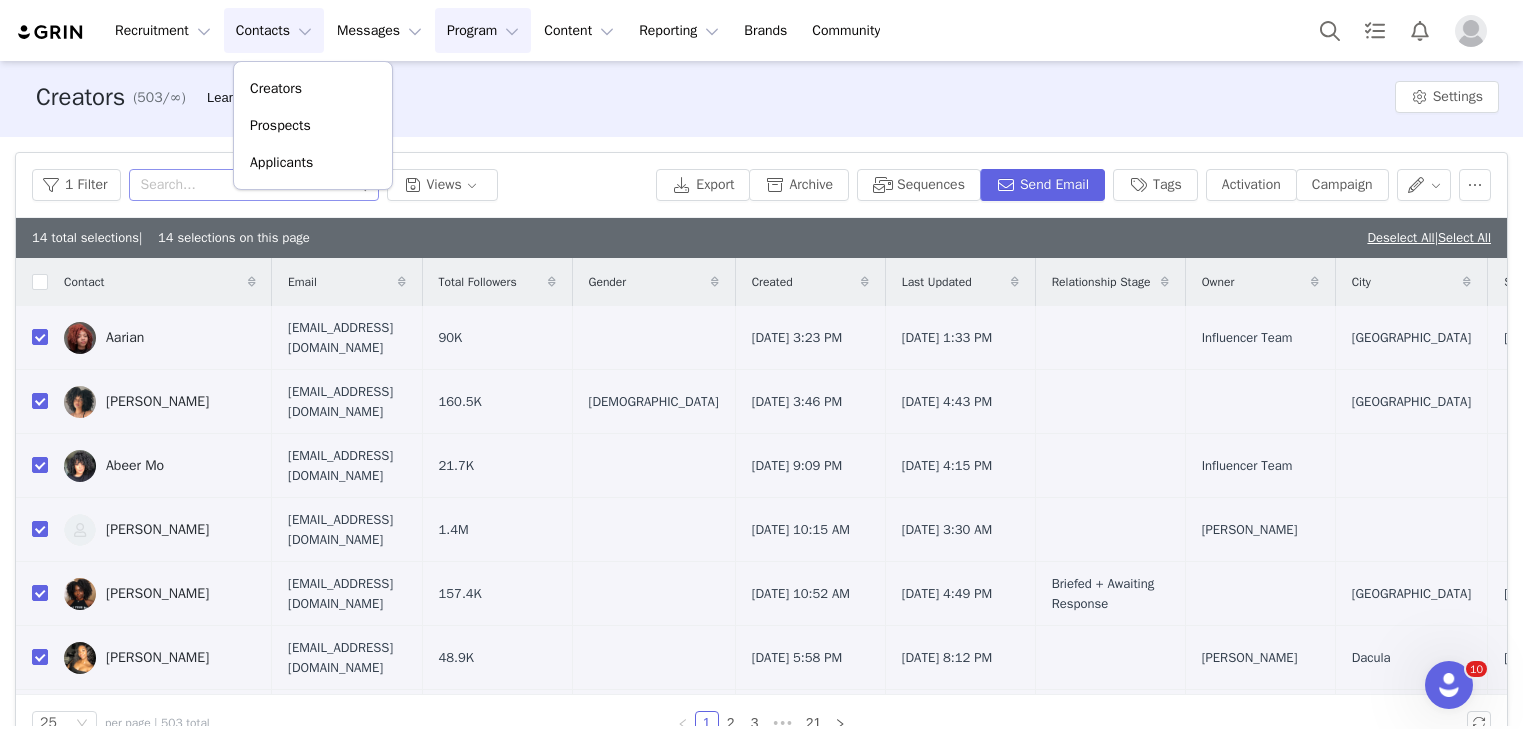 click on "Program Program" at bounding box center (483, 30) 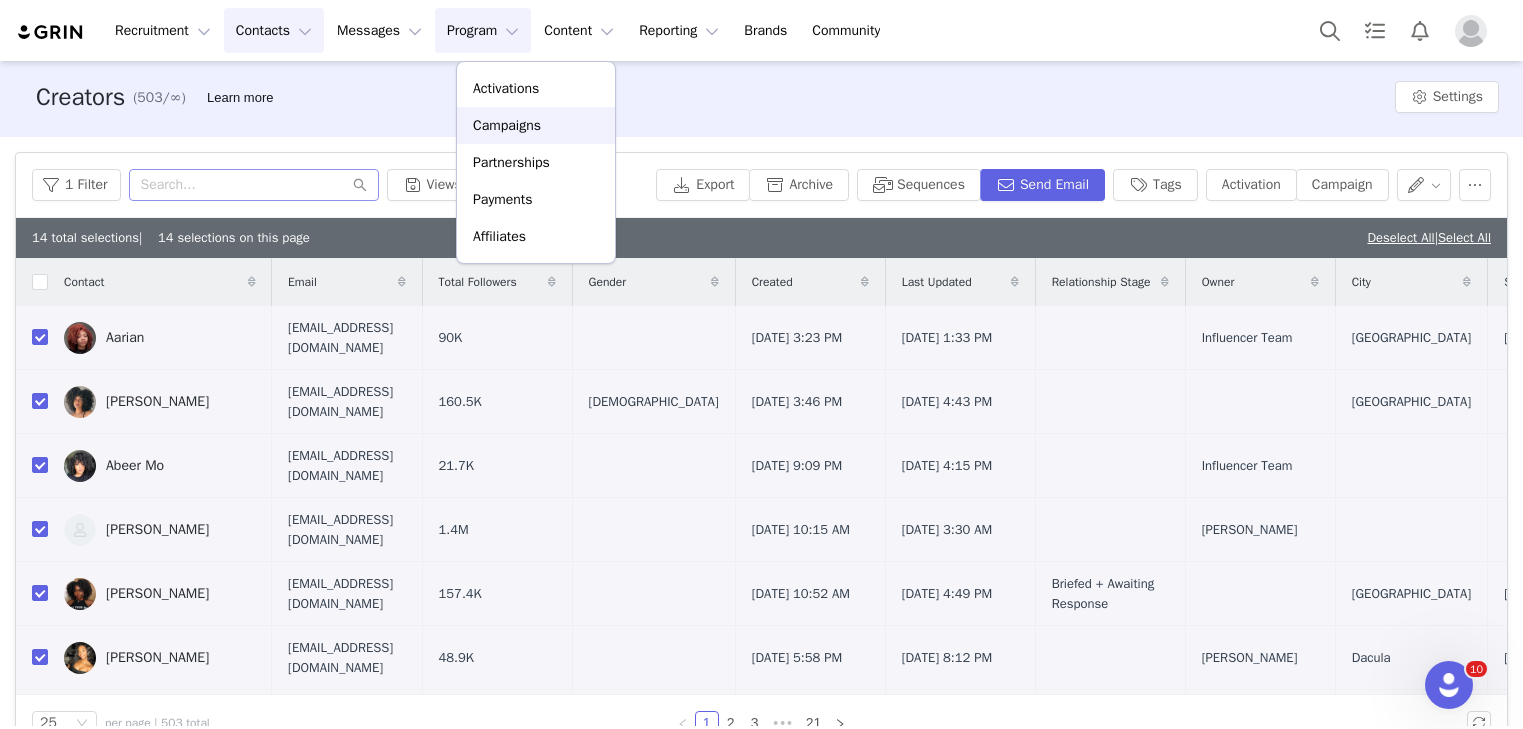 click on "Campaigns" at bounding box center (507, 125) 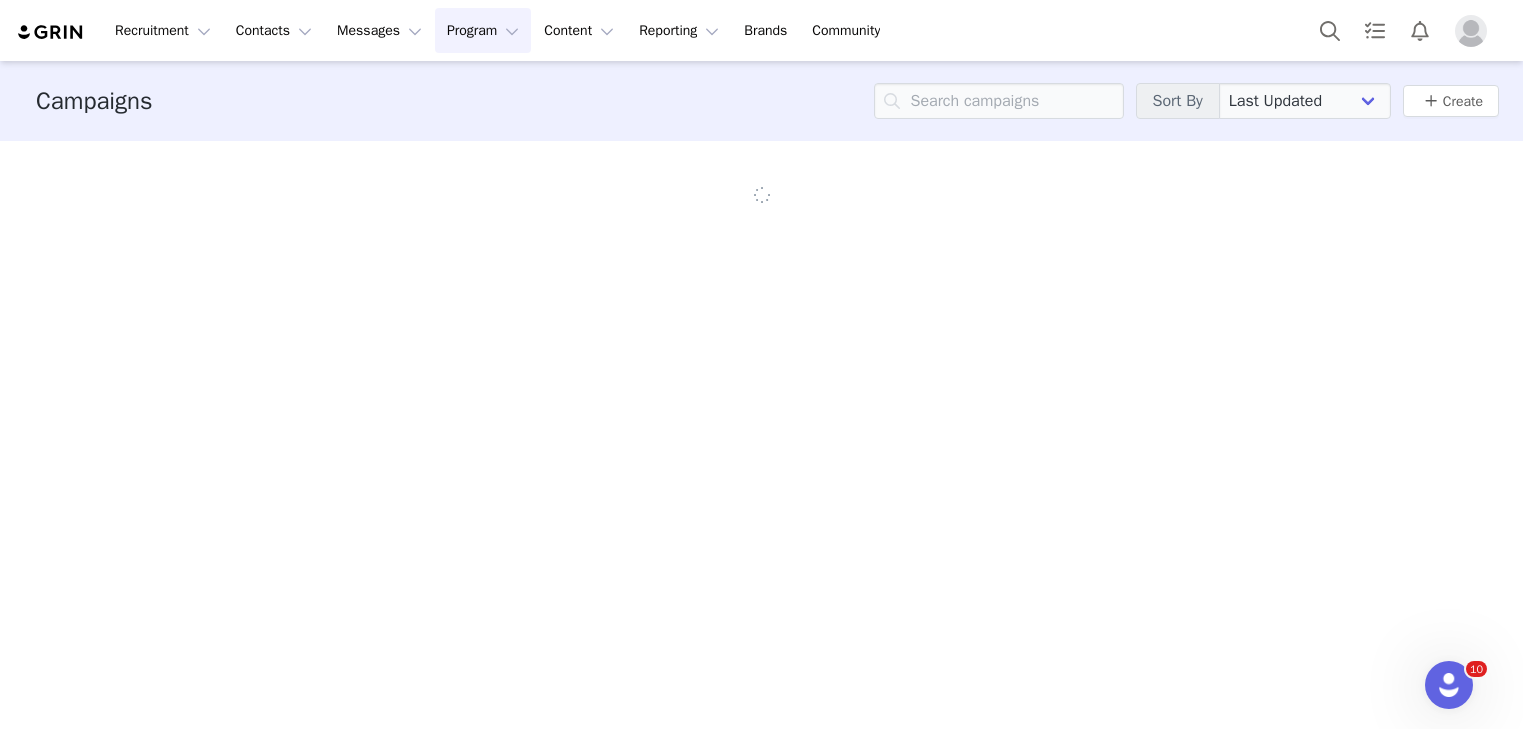 scroll, scrollTop: 0, scrollLeft: 0, axis: both 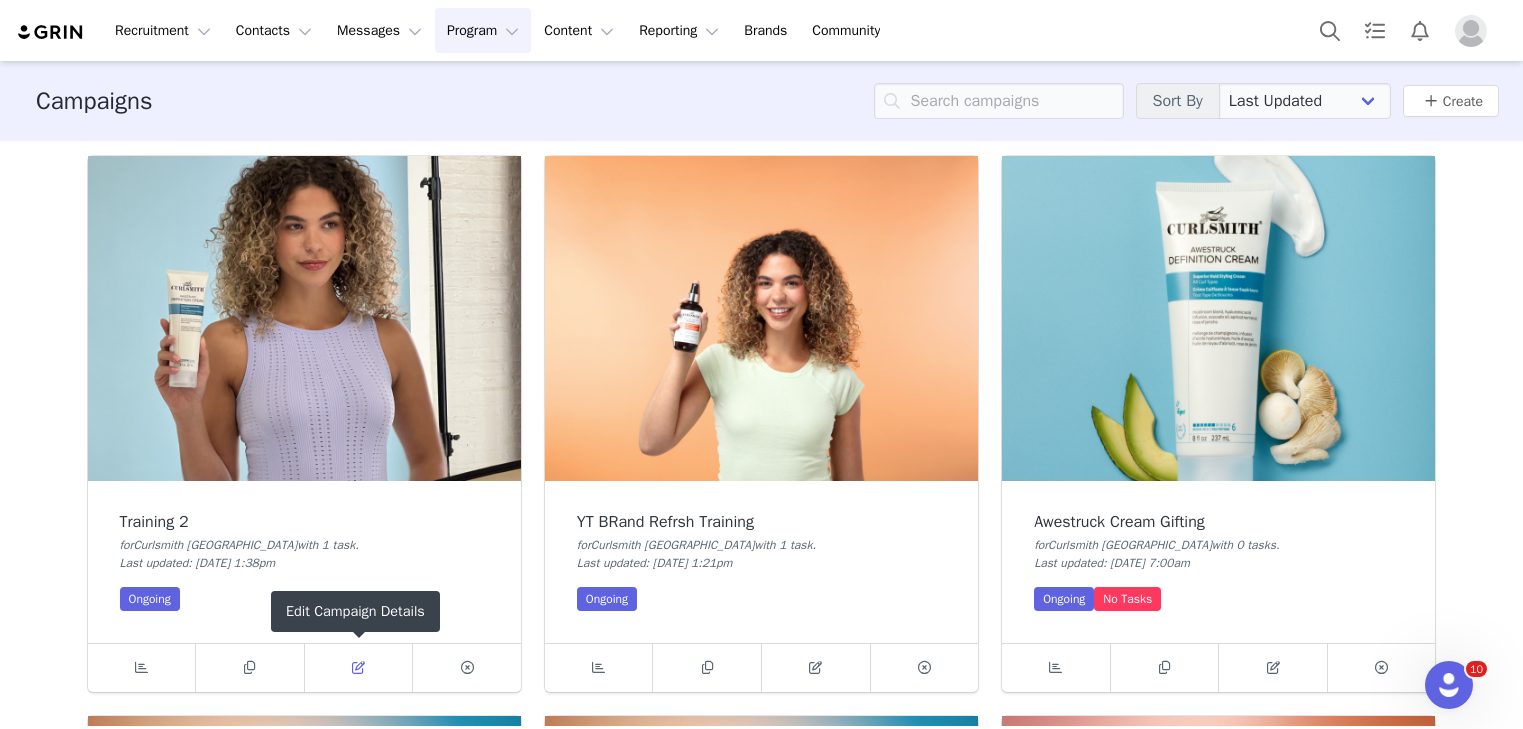 click at bounding box center (359, 668) 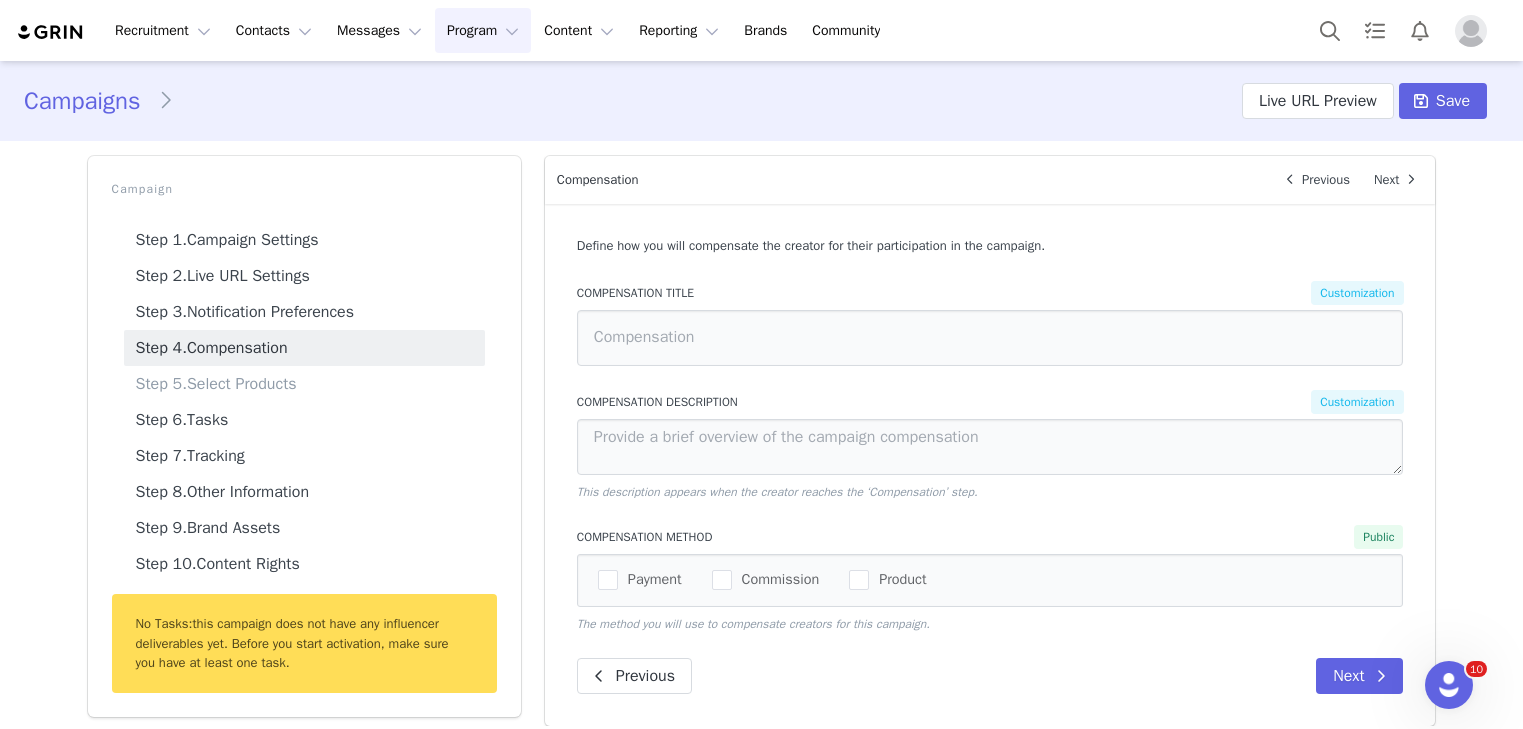 scroll, scrollTop: 0, scrollLeft: 0, axis: both 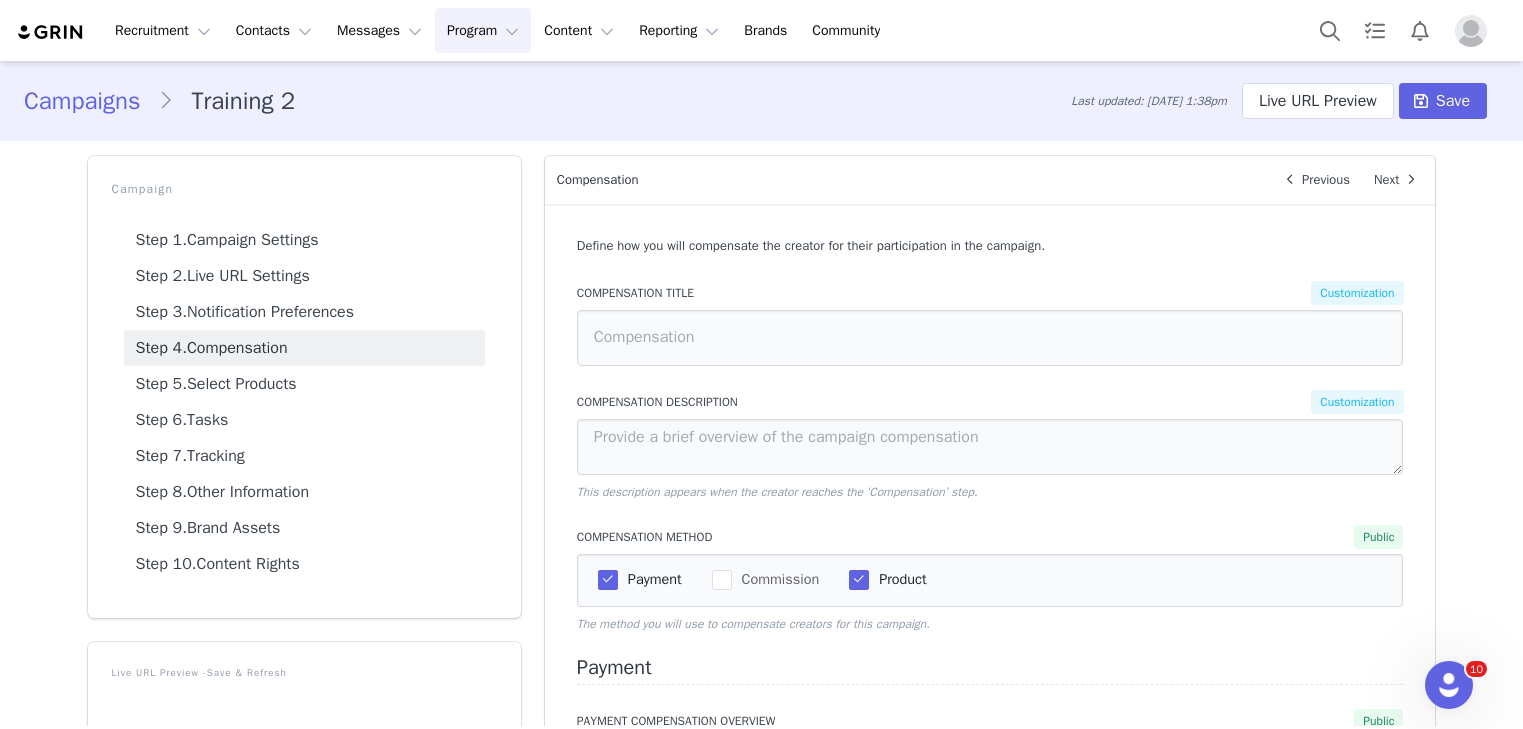 click on "Program Program" at bounding box center (483, 30) 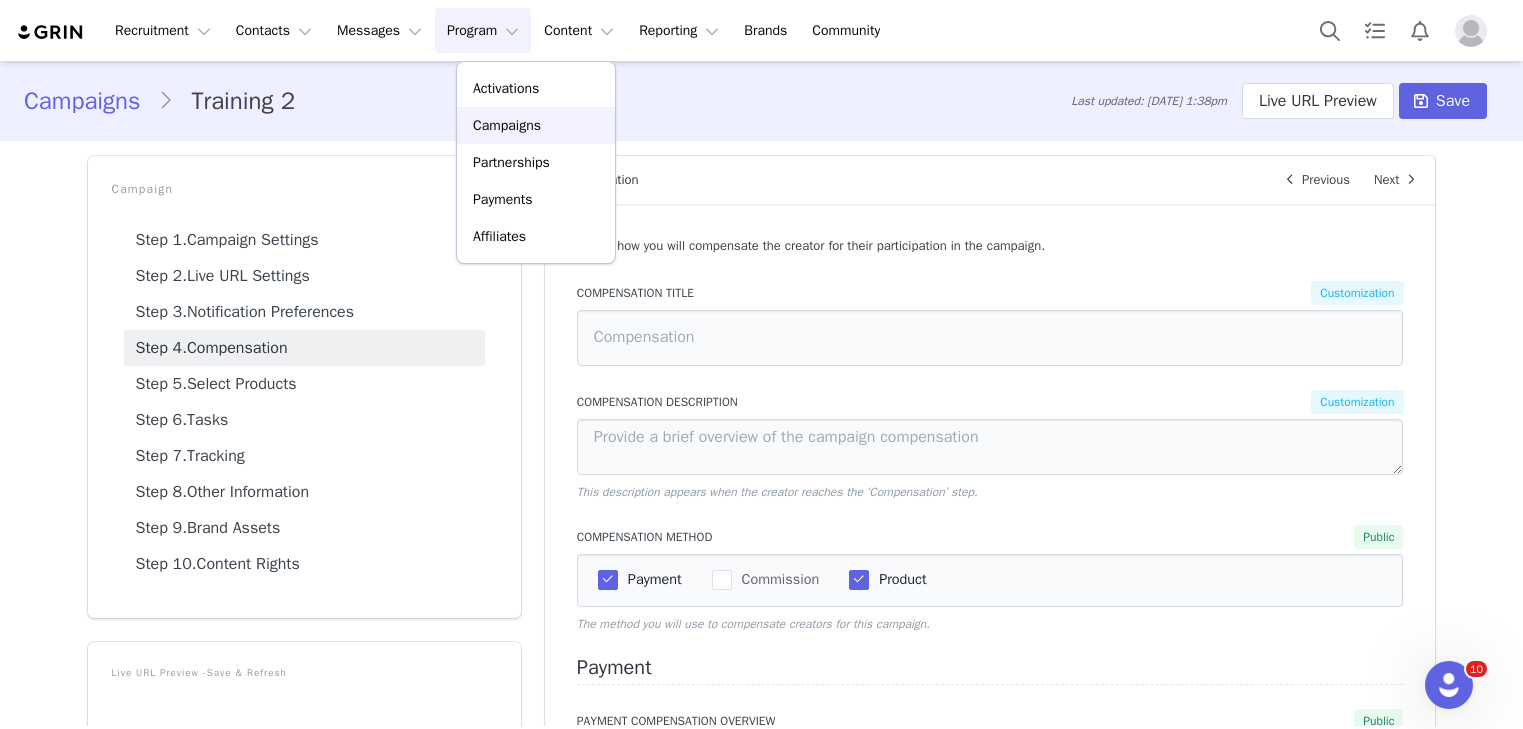 click on "Campaigns" at bounding box center [507, 125] 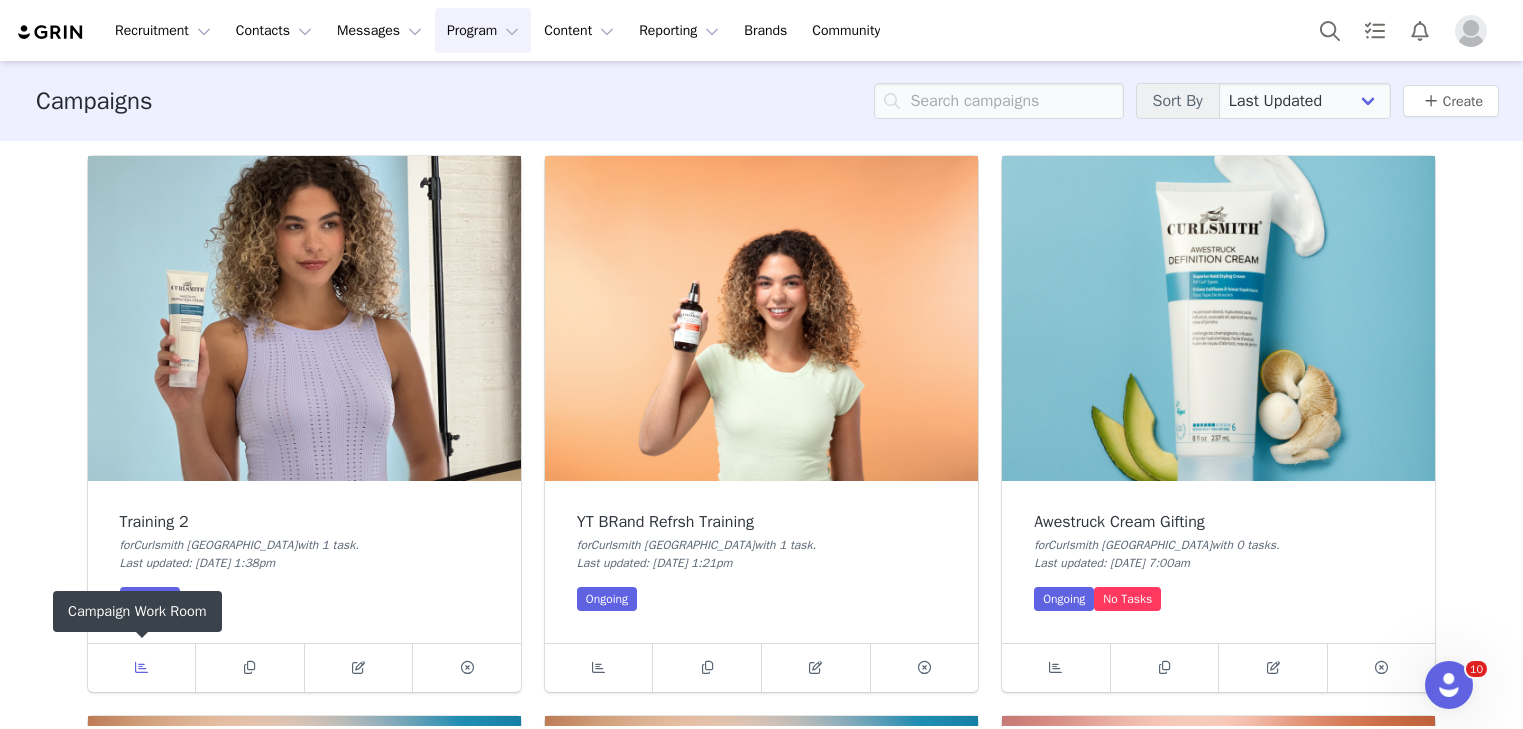 click at bounding box center [141, 667] 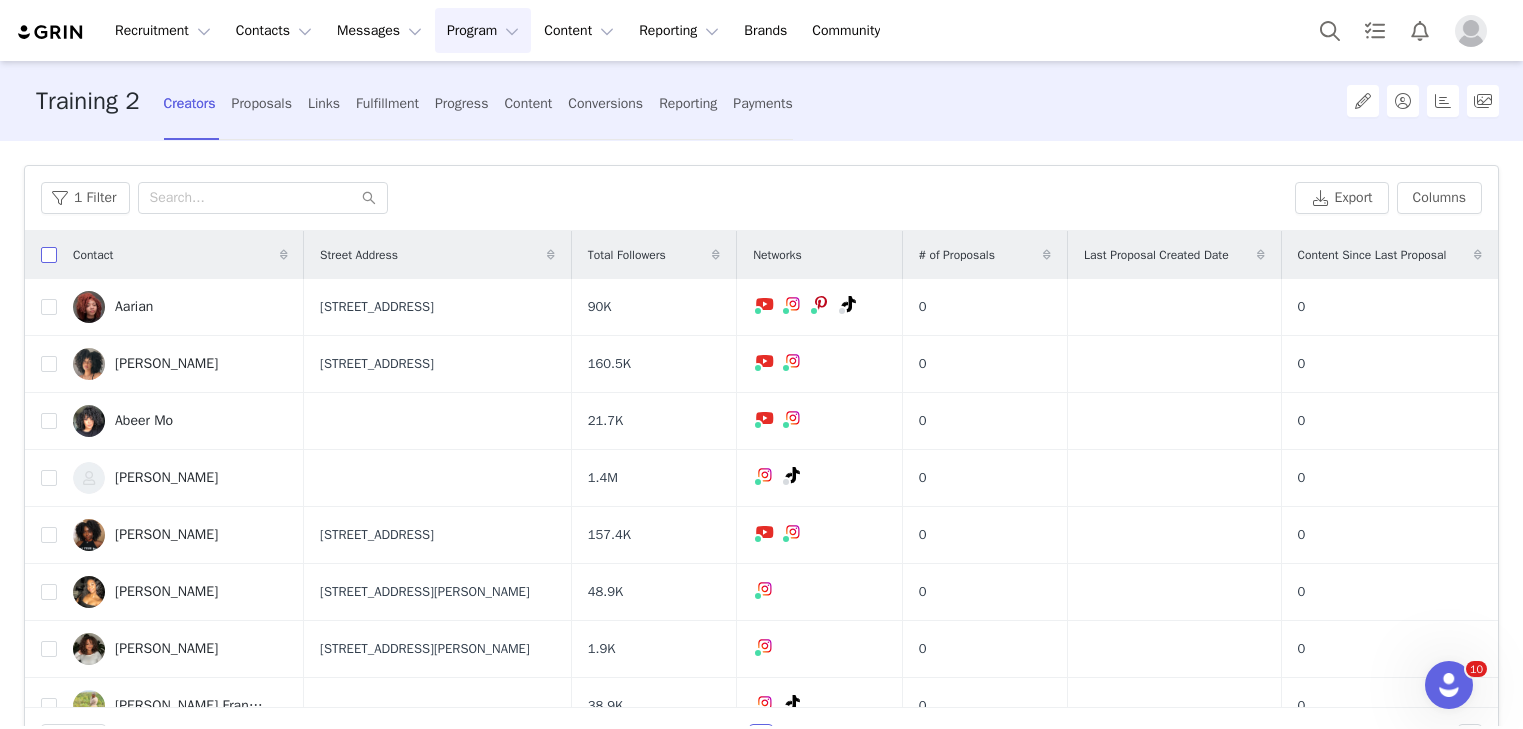 click at bounding box center (49, 255) 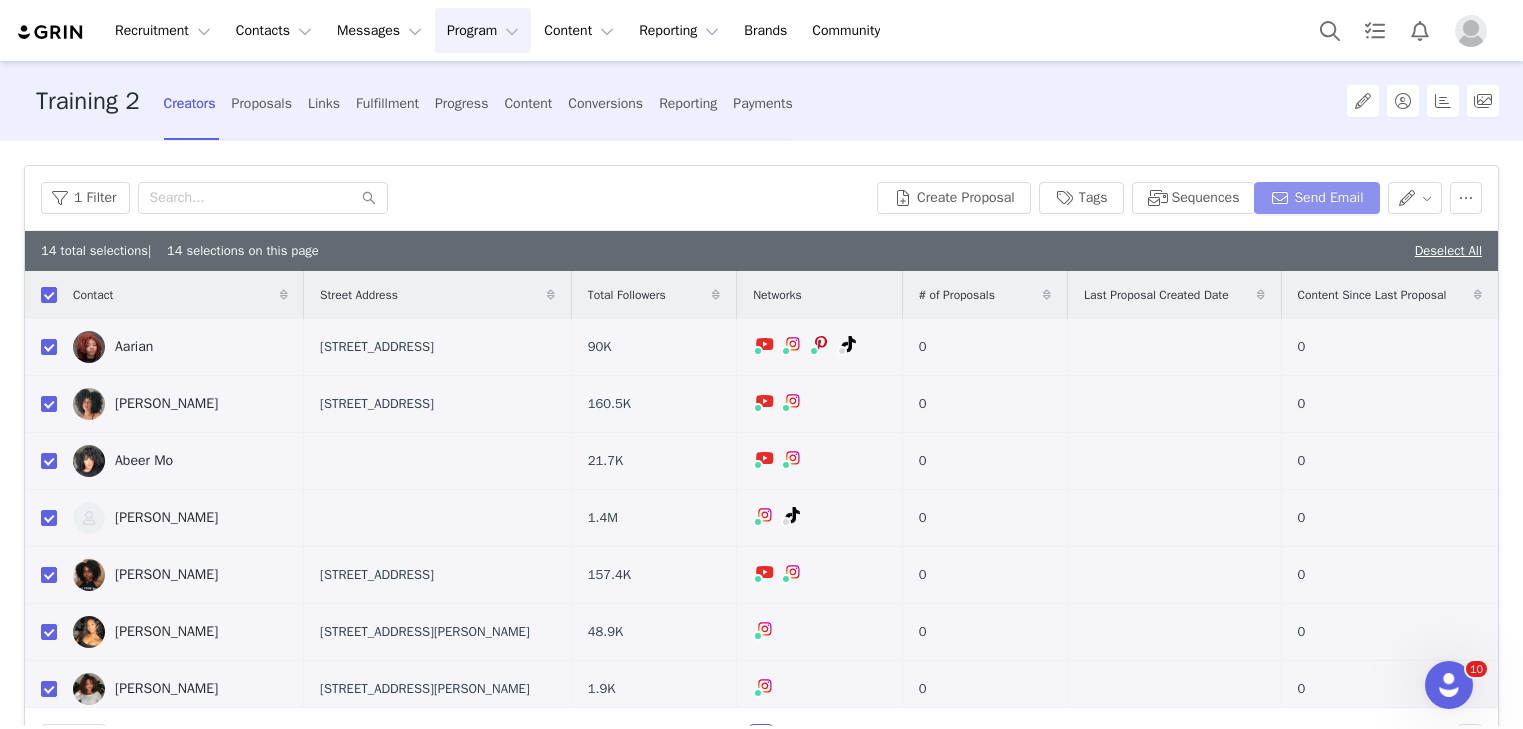 click on "Send Email" at bounding box center [1316, 198] 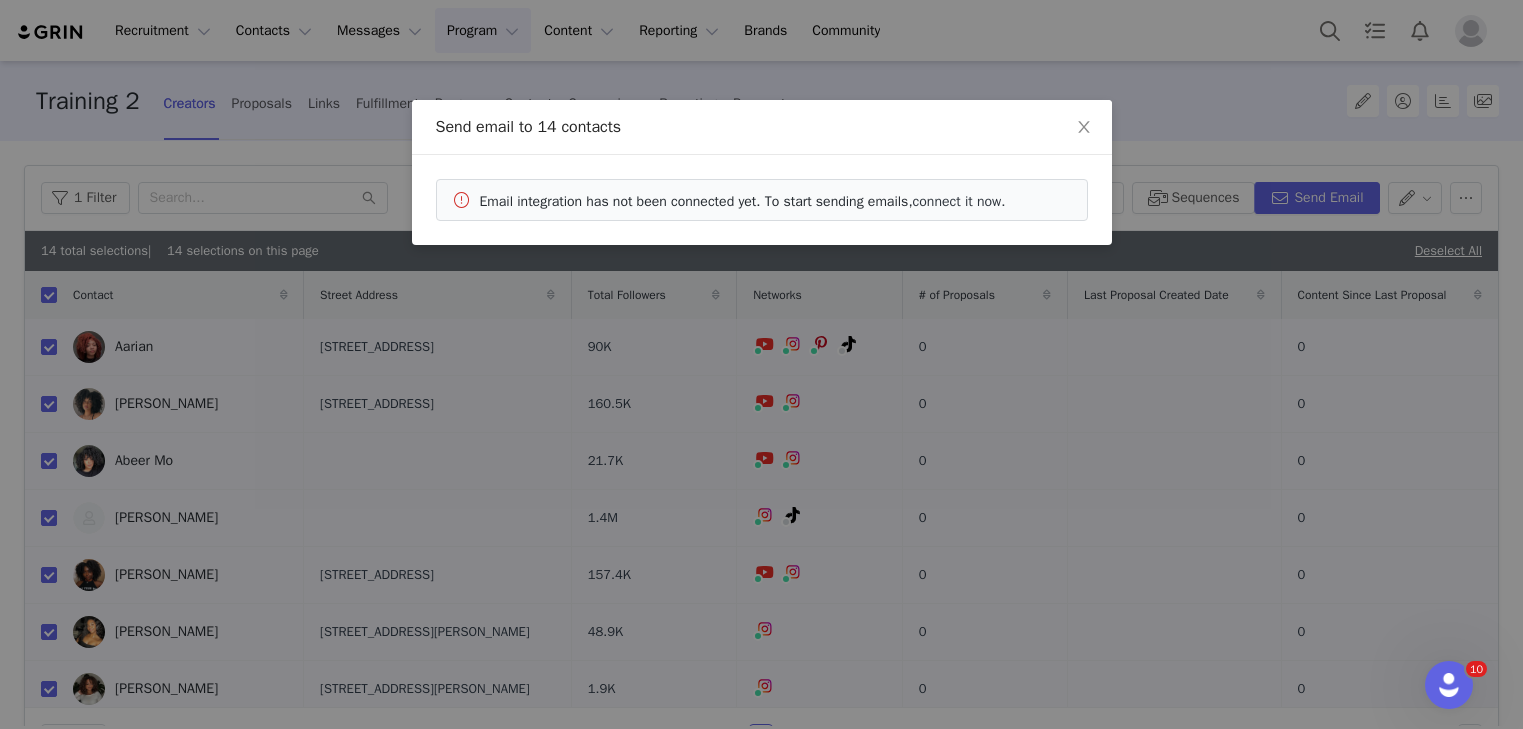 click on "connect it now." at bounding box center (959, 201) 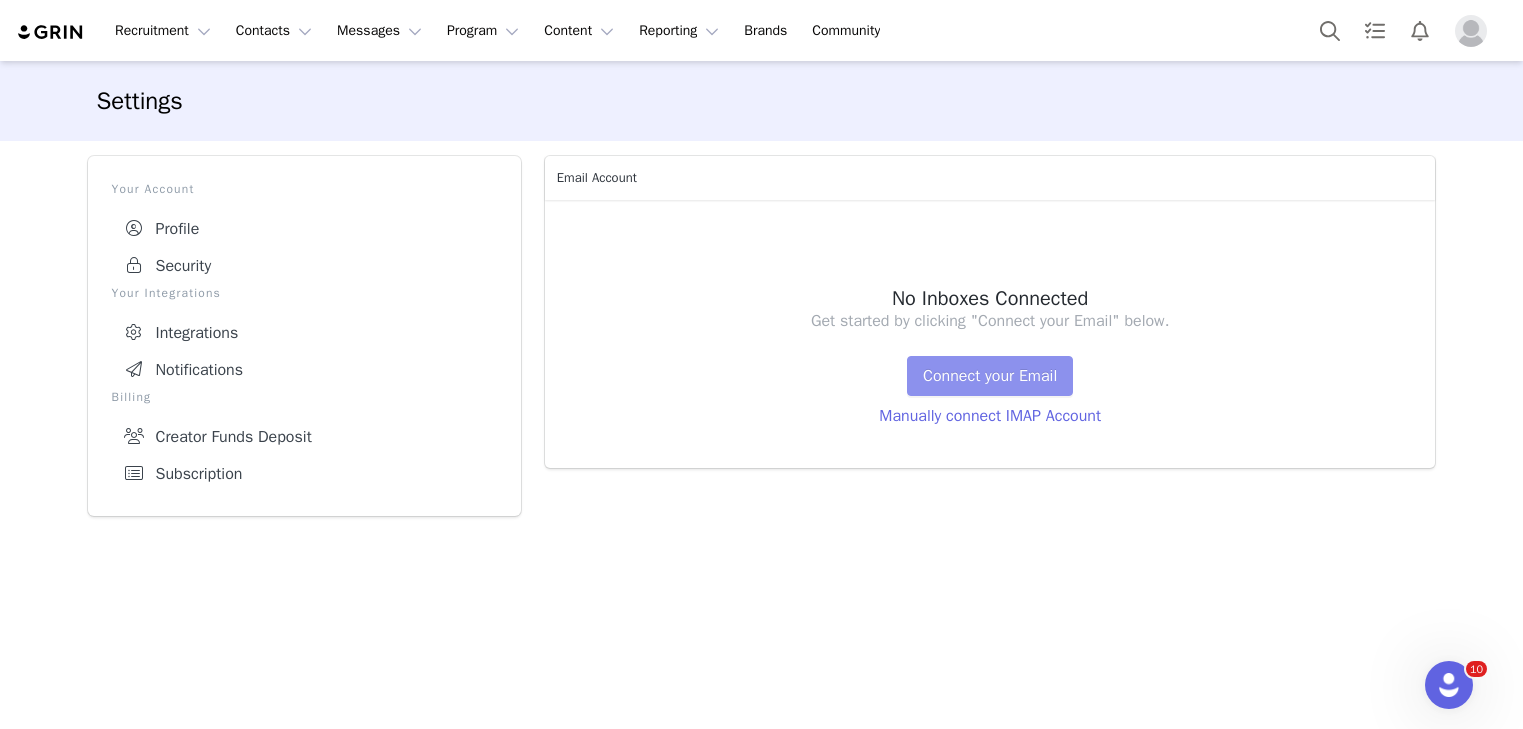 click on "Connect your Email" at bounding box center (990, 376) 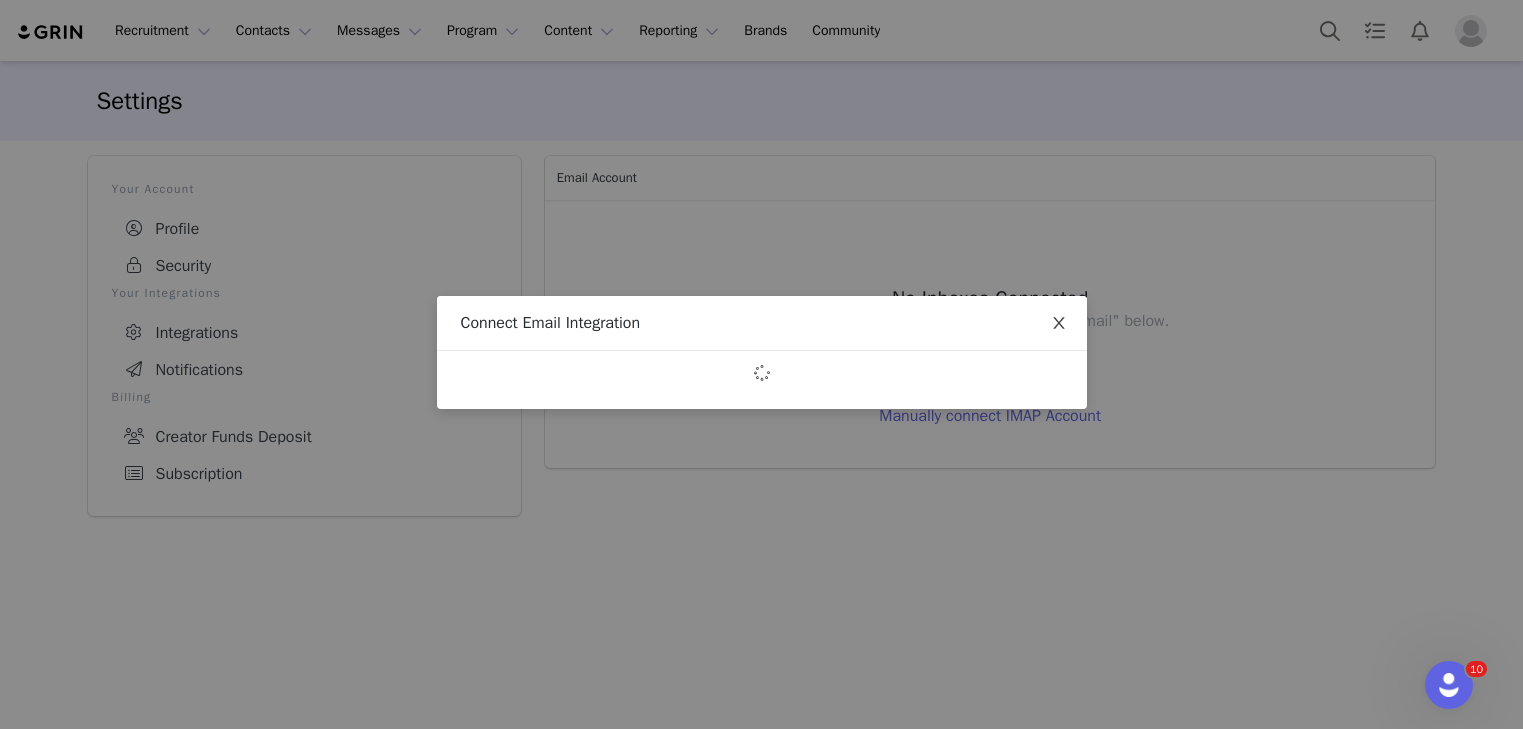 click 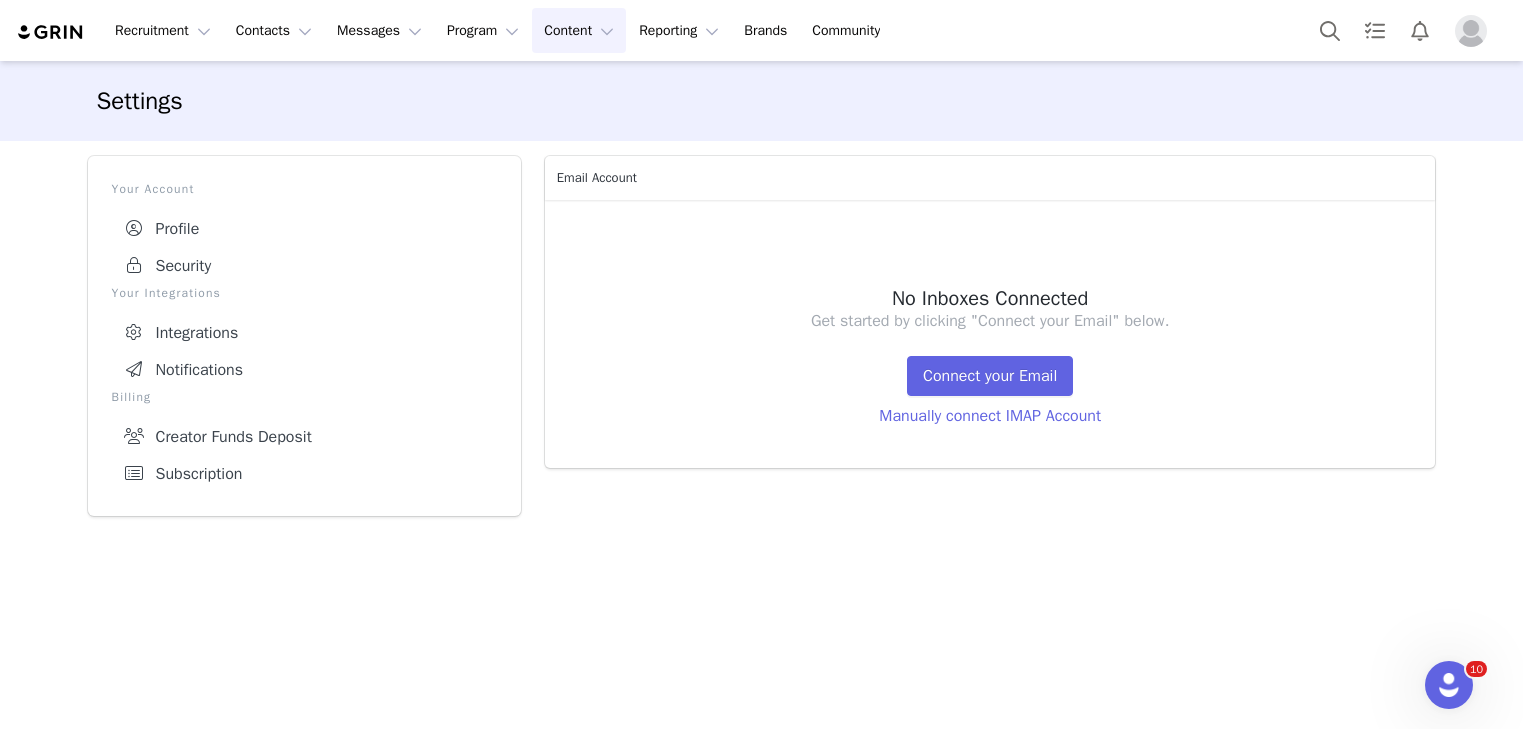 click on "Content Content" at bounding box center (579, 30) 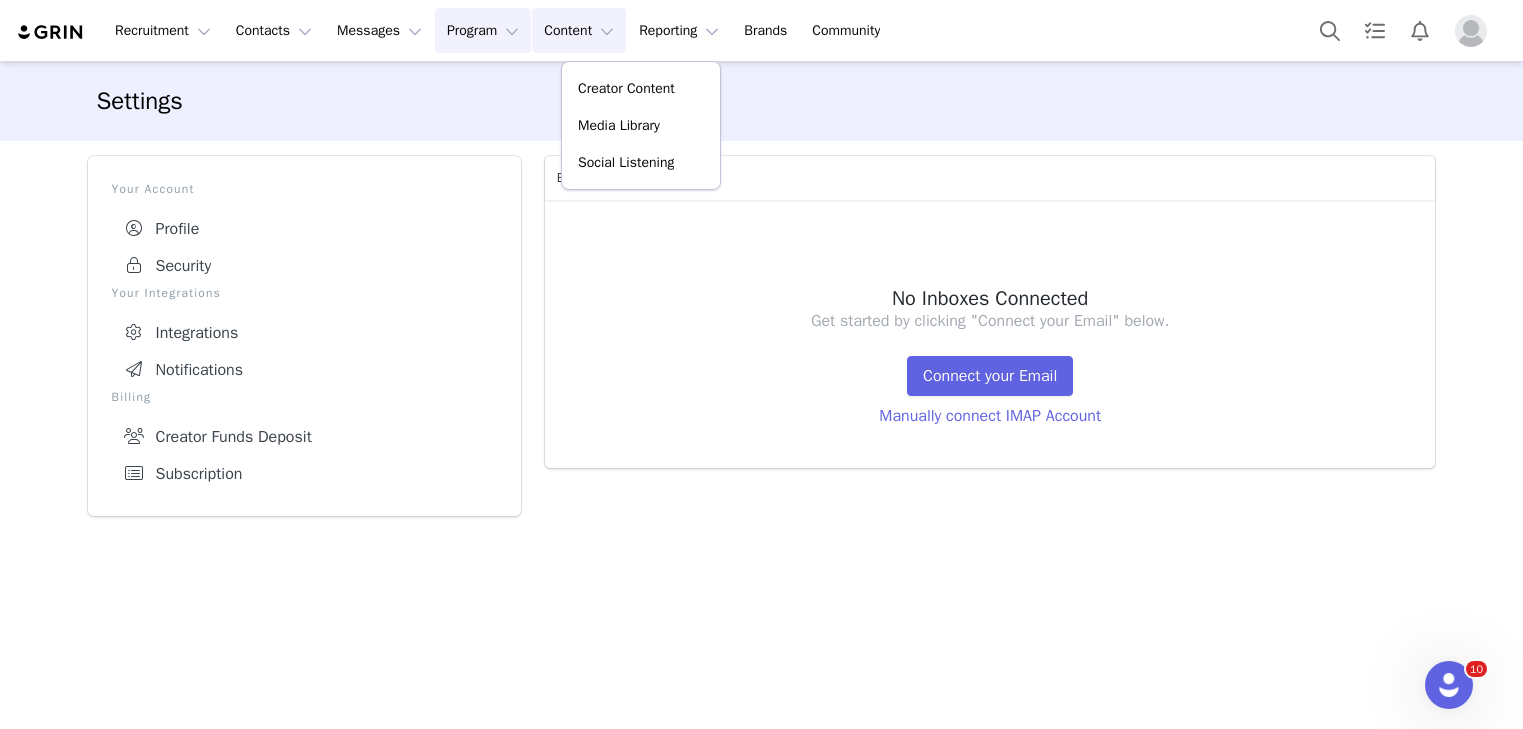 click on "Program Program" at bounding box center (483, 30) 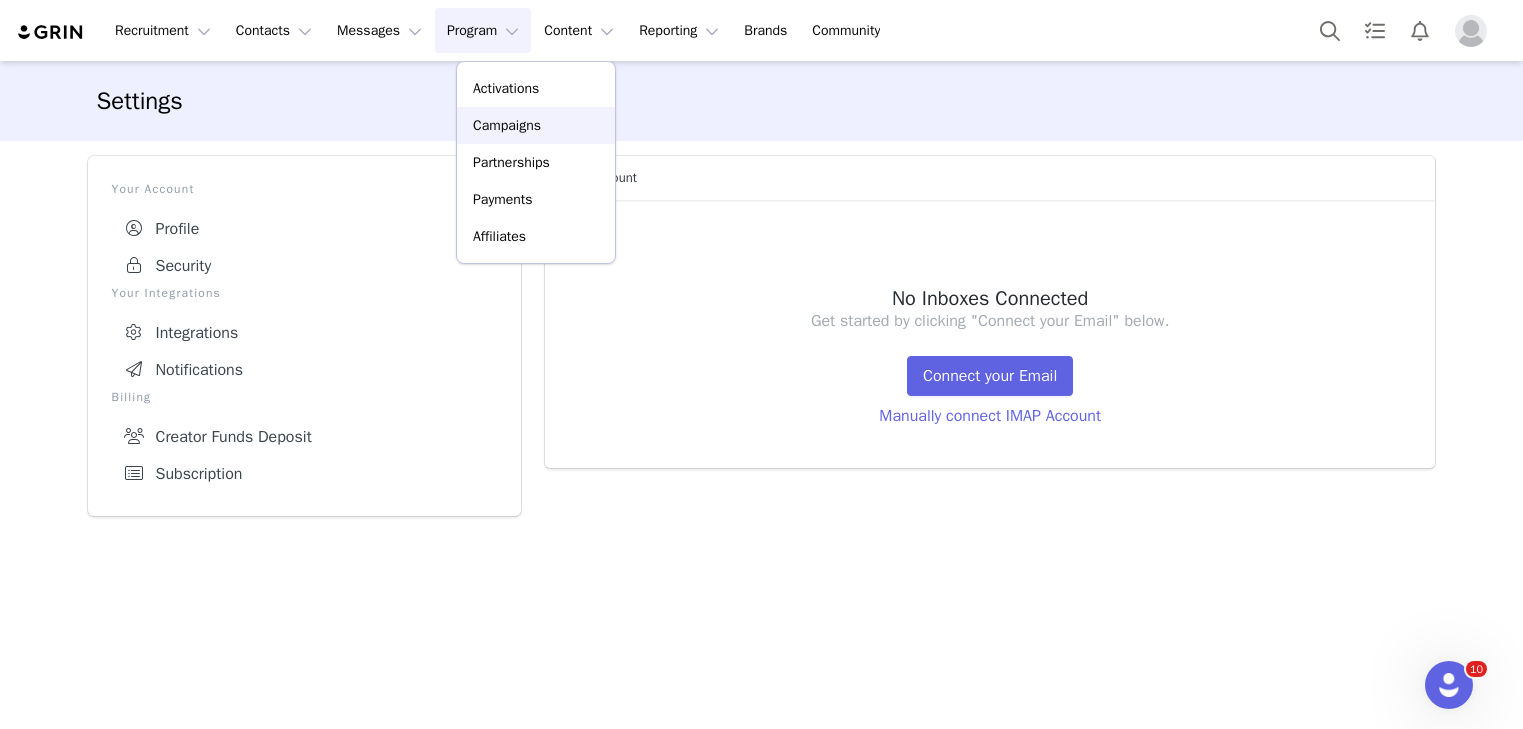 click on "Campaigns" at bounding box center (507, 125) 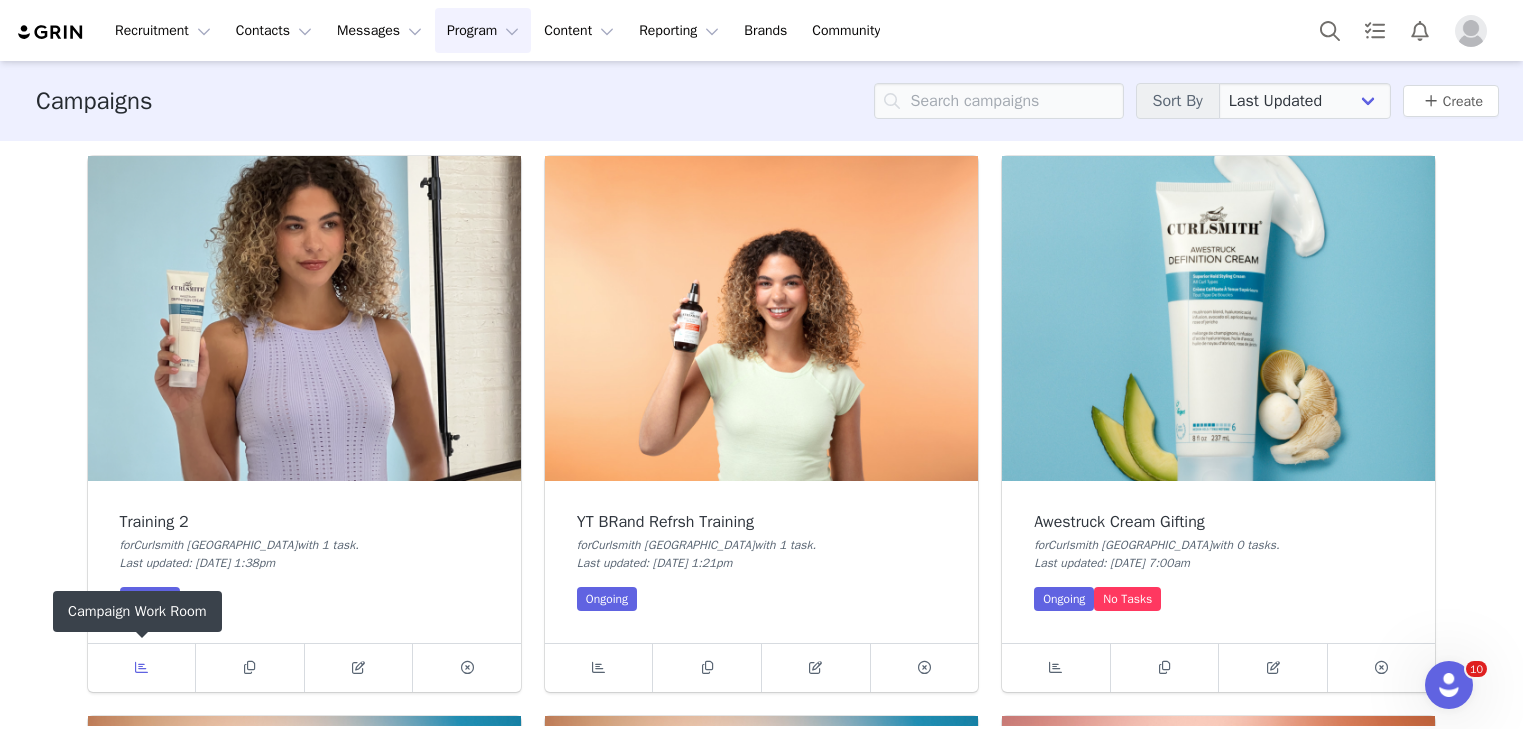 click at bounding box center (142, 668) 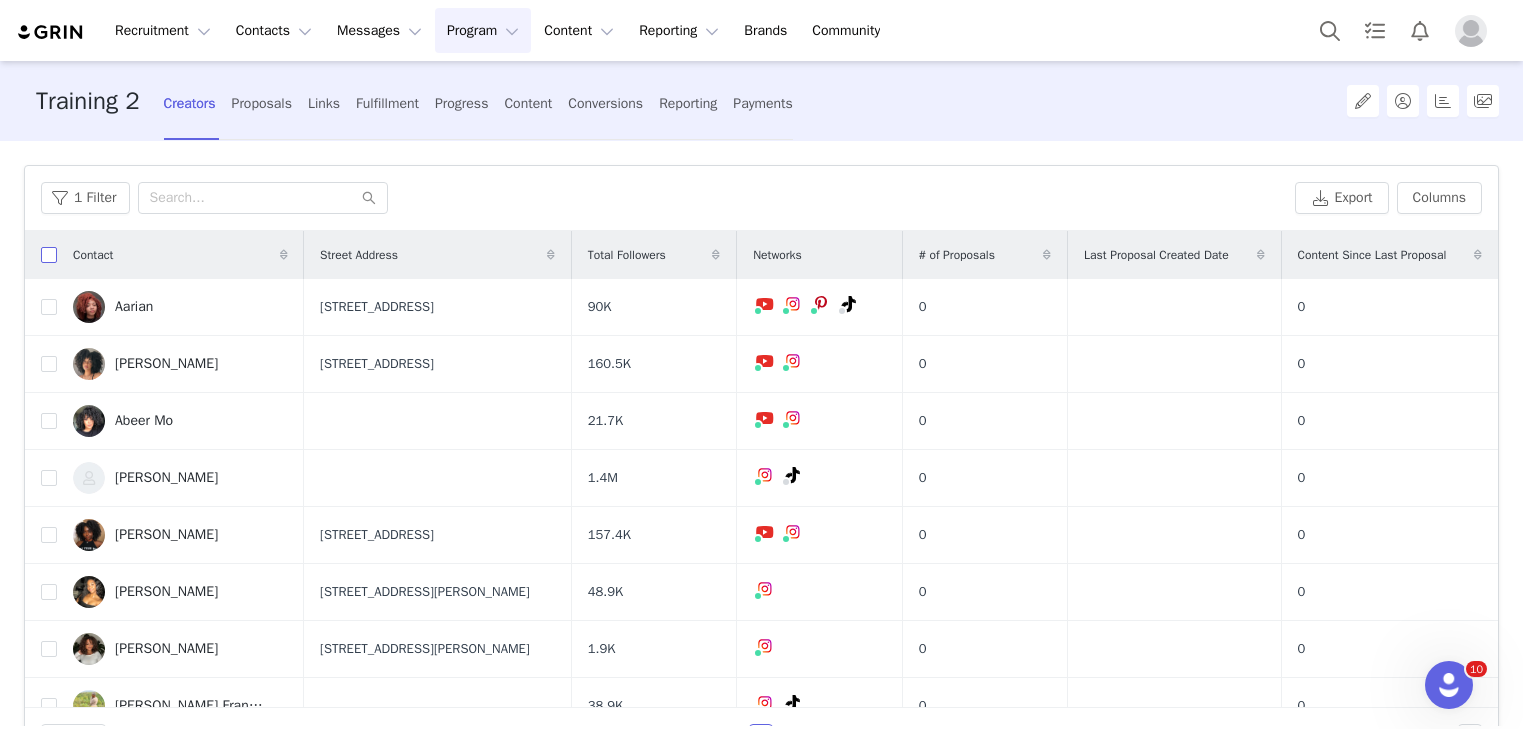 click at bounding box center (49, 255) 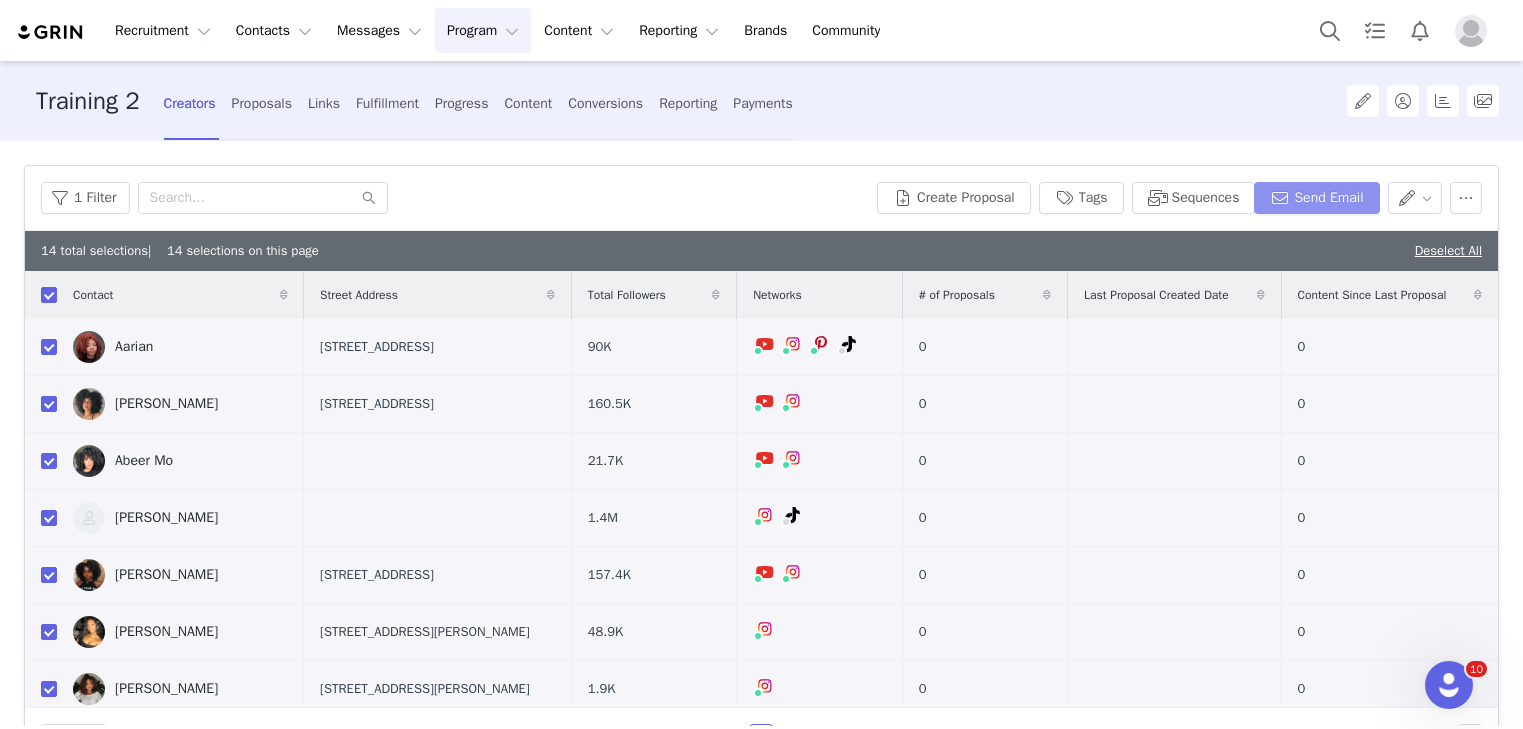 click on "Send Email" at bounding box center [1316, 198] 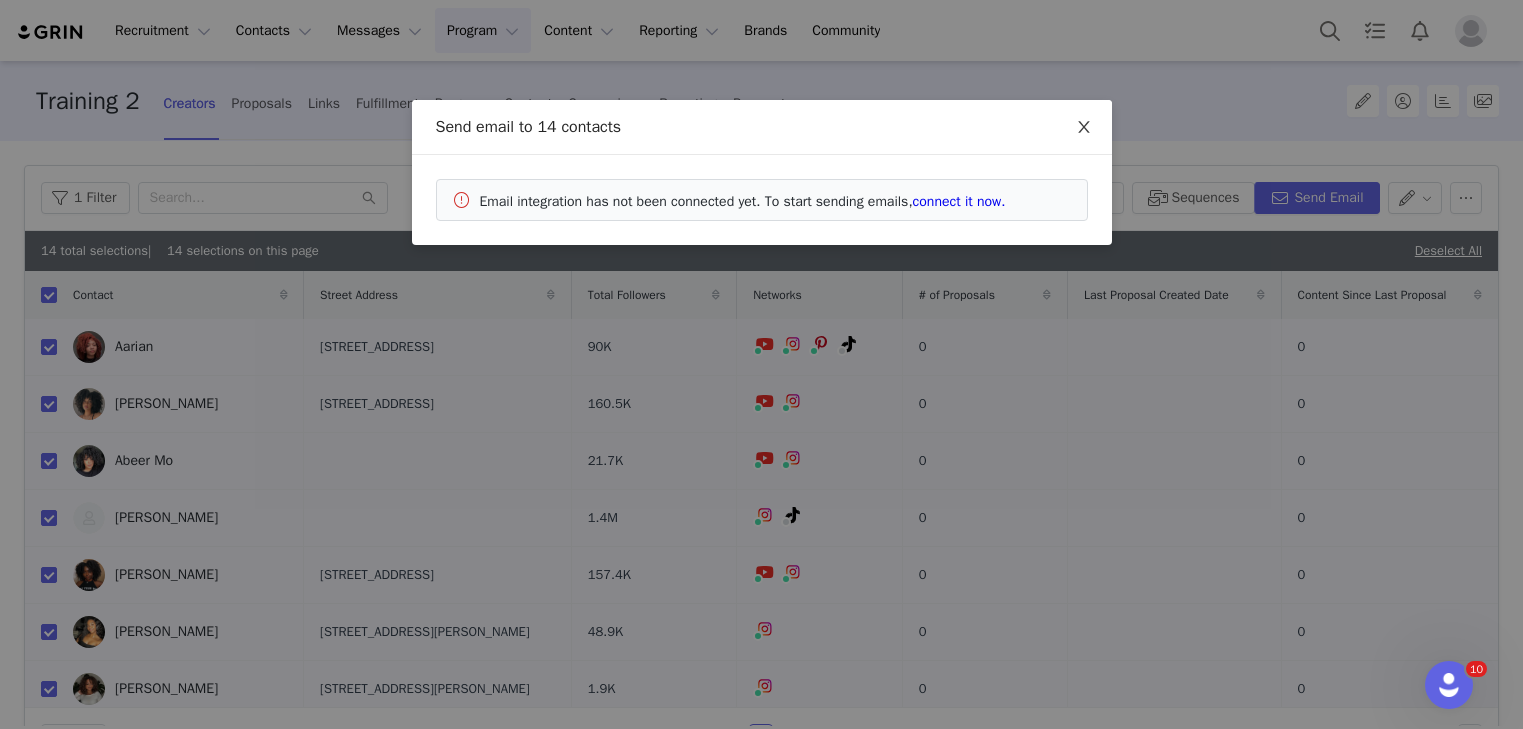click at bounding box center (1084, 128) 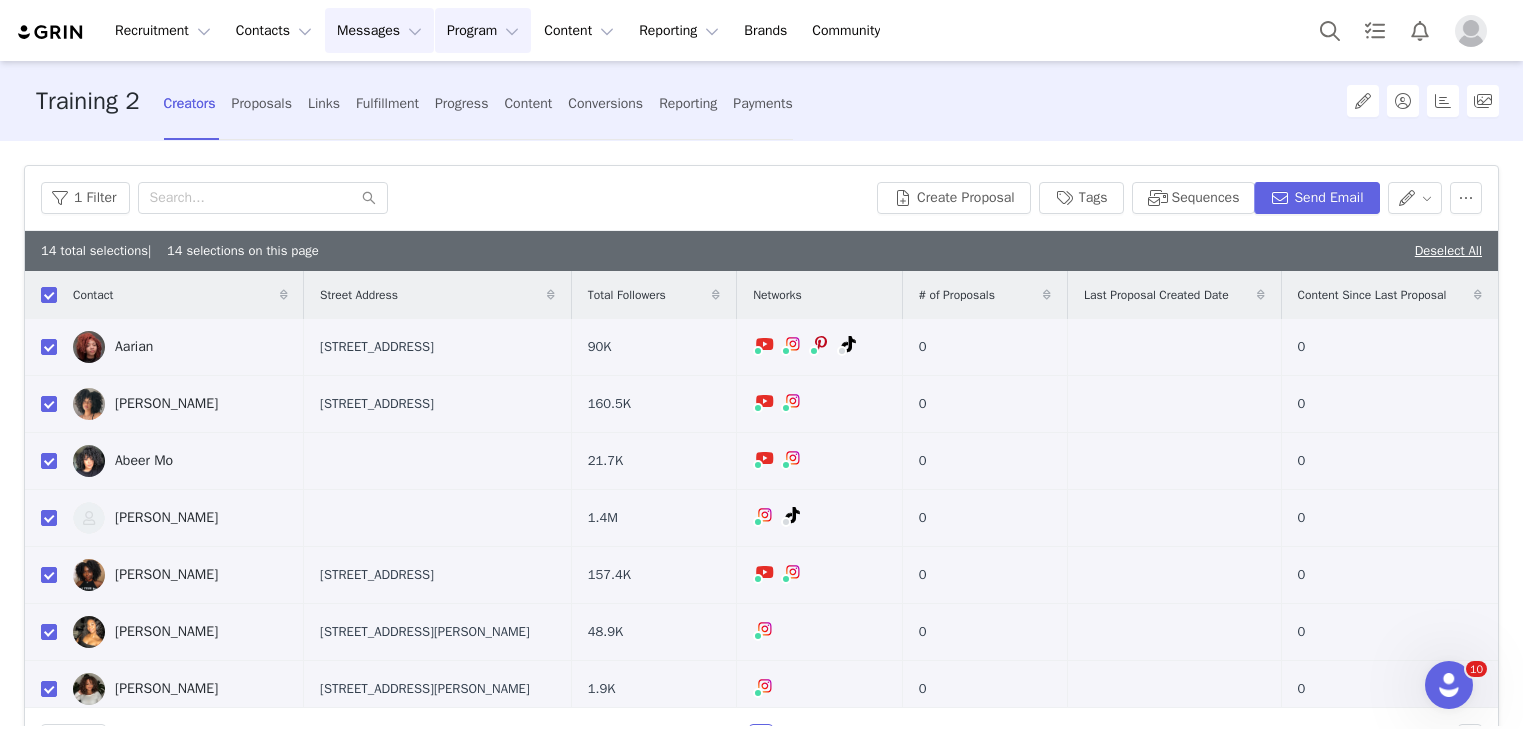 click on "Messages Messages" at bounding box center (379, 30) 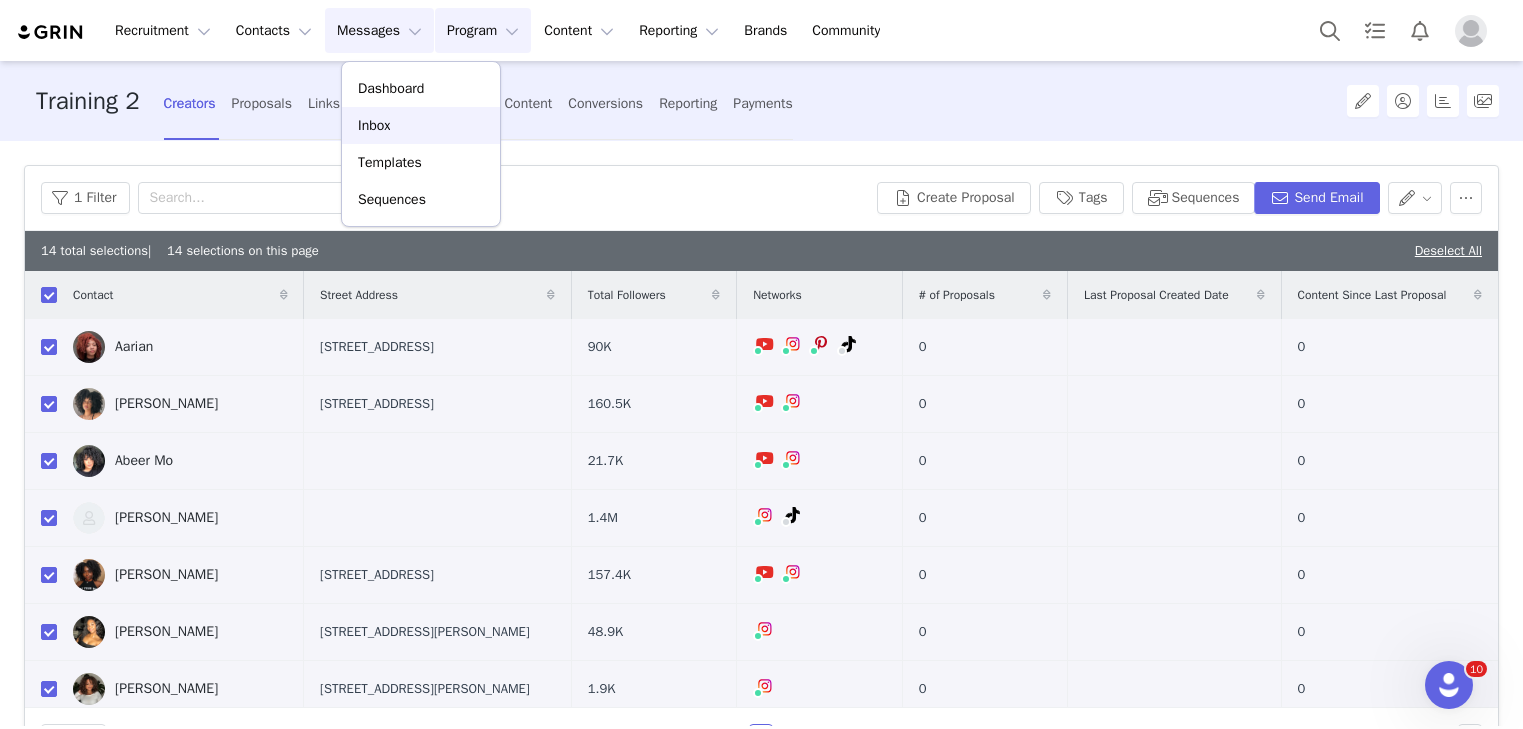 click on "Inbox" at bounding box center [421, 125] 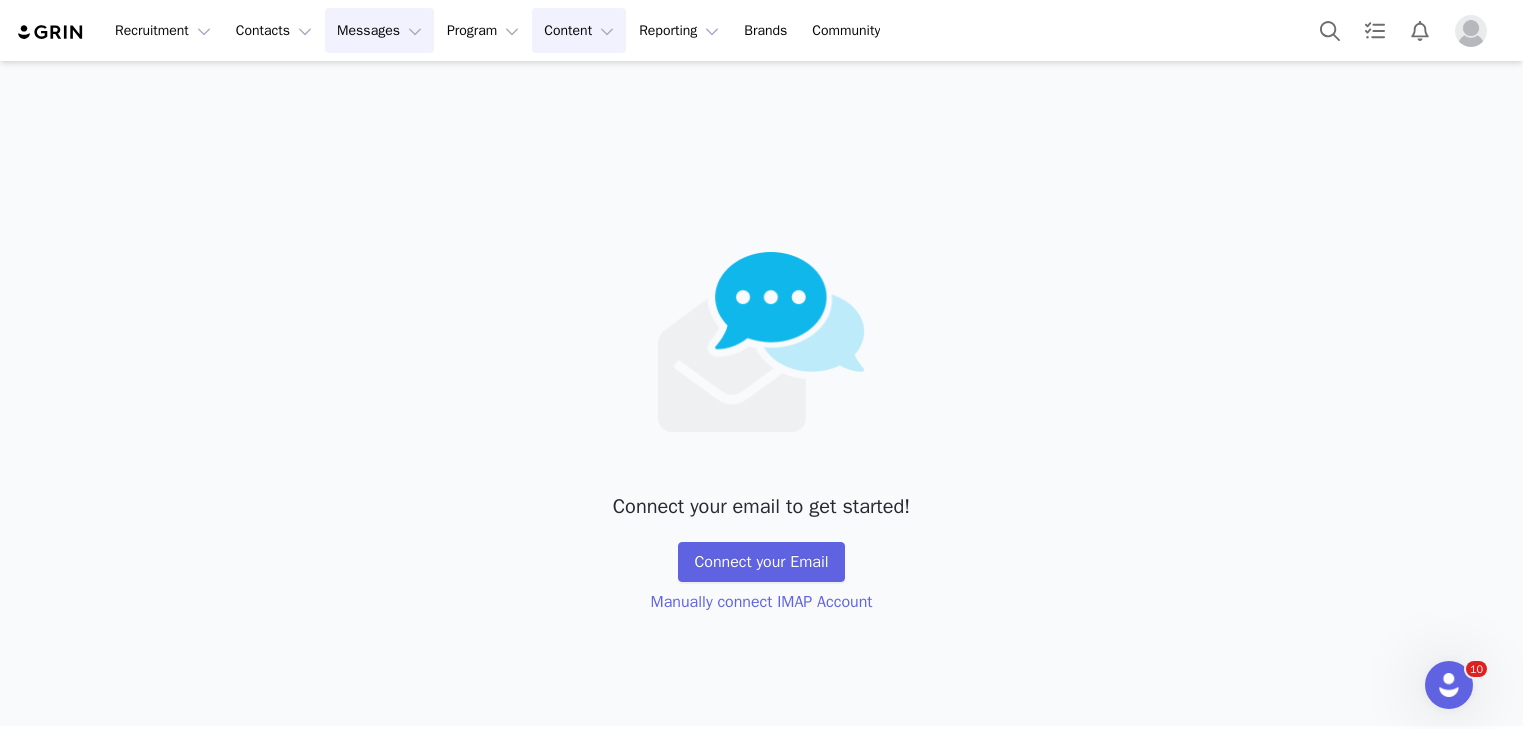click on "Content Content" at bounding box center (579, 30) 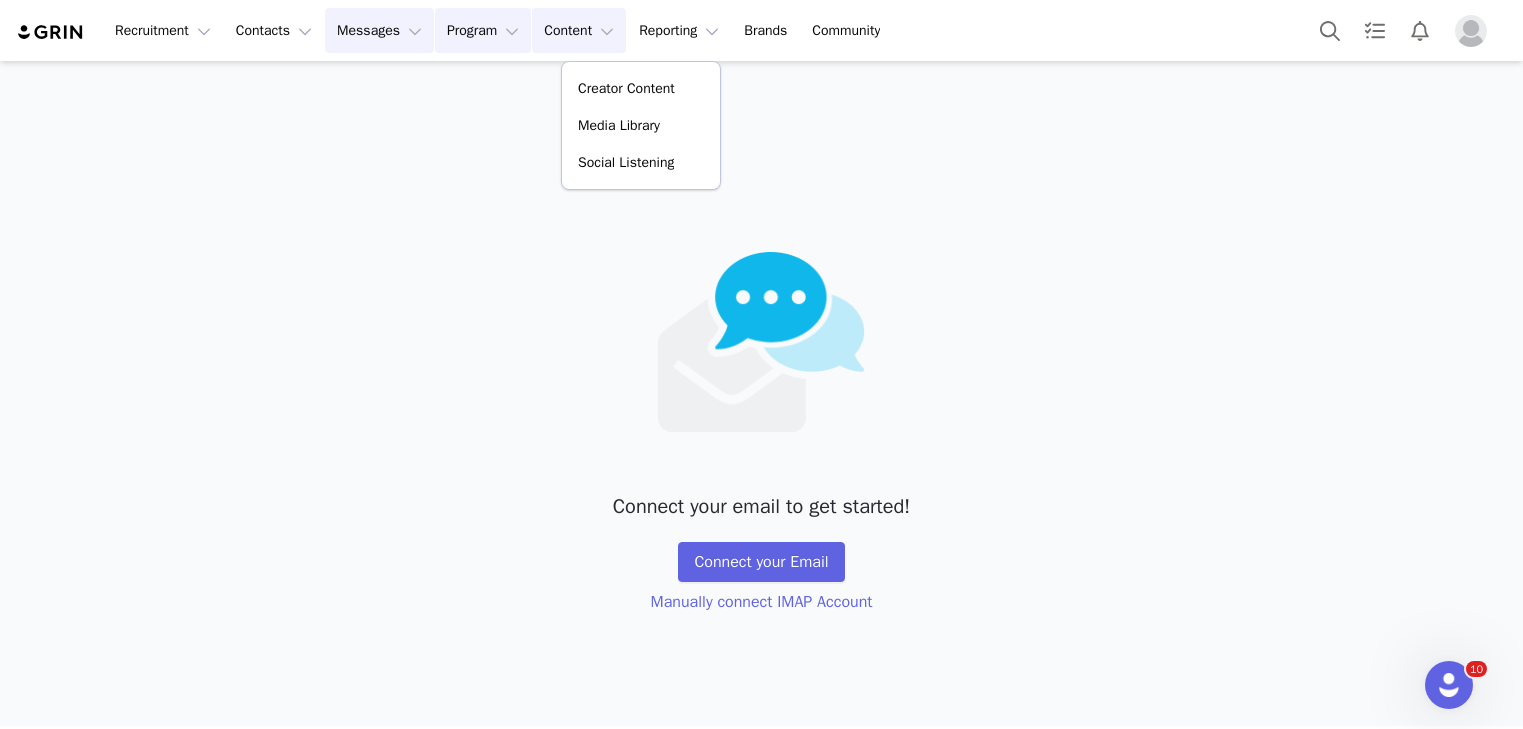 click on "Program Program" at bounding box center (483, 30) 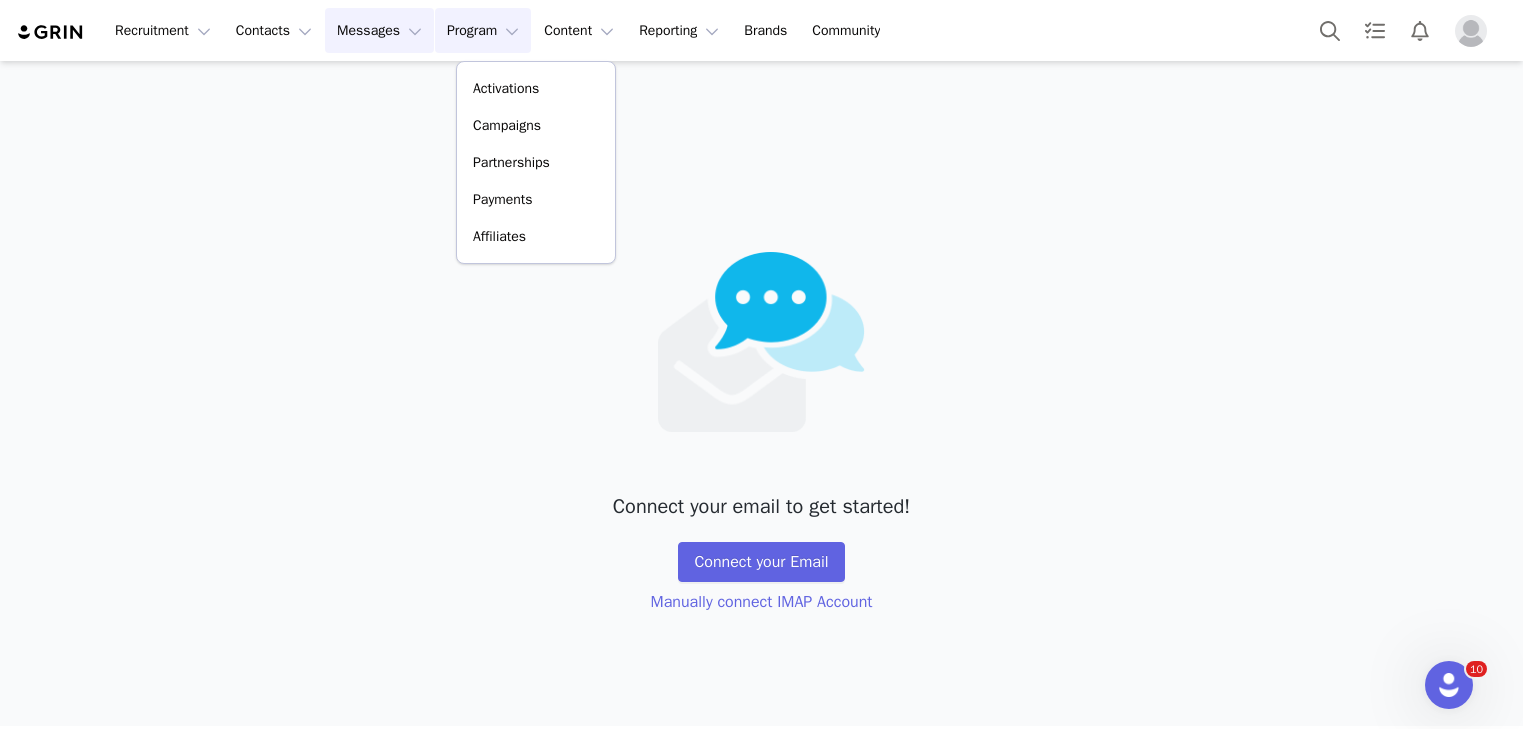 click on "Program Program" at bounding box center (483, 30) 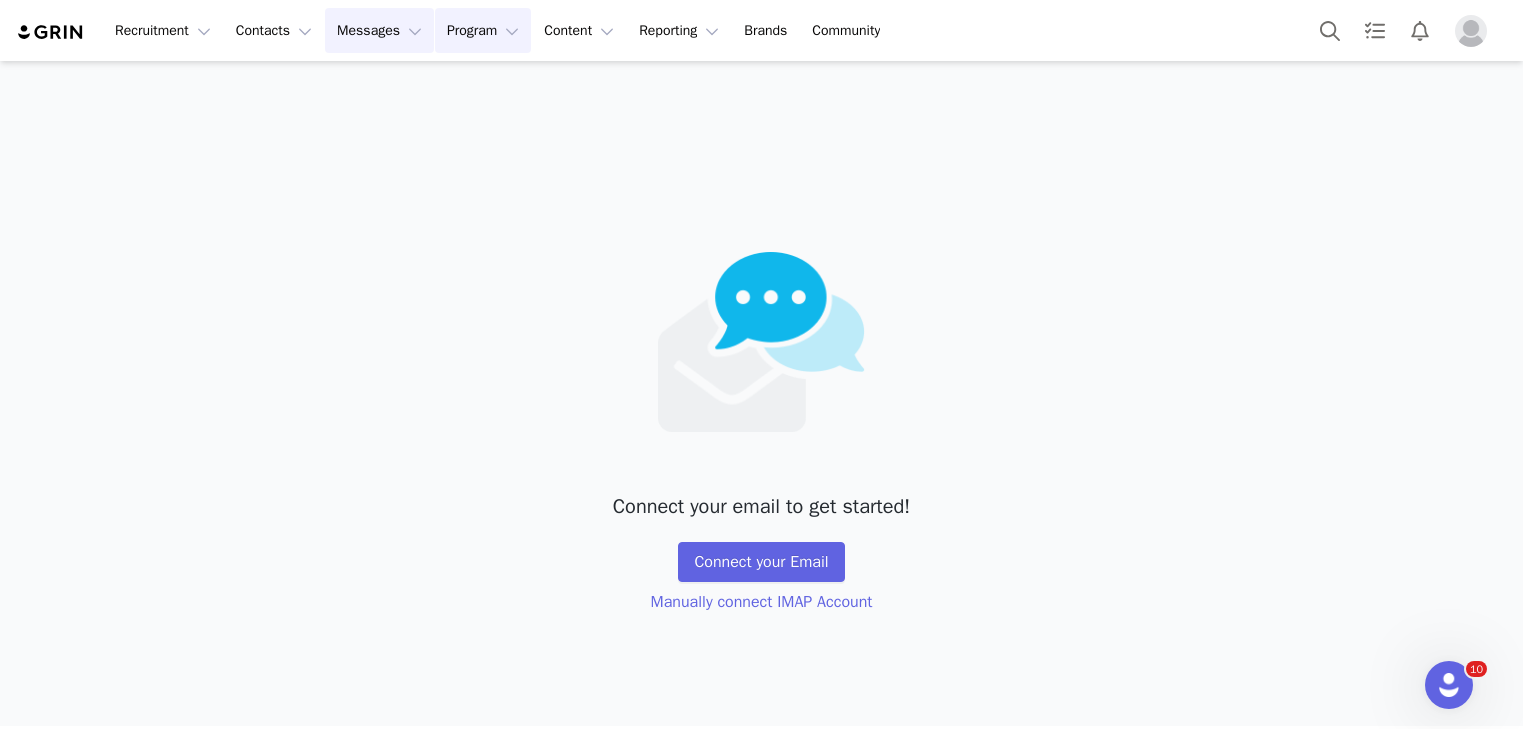 click on "Program Program" at bounding box center [483, 30] 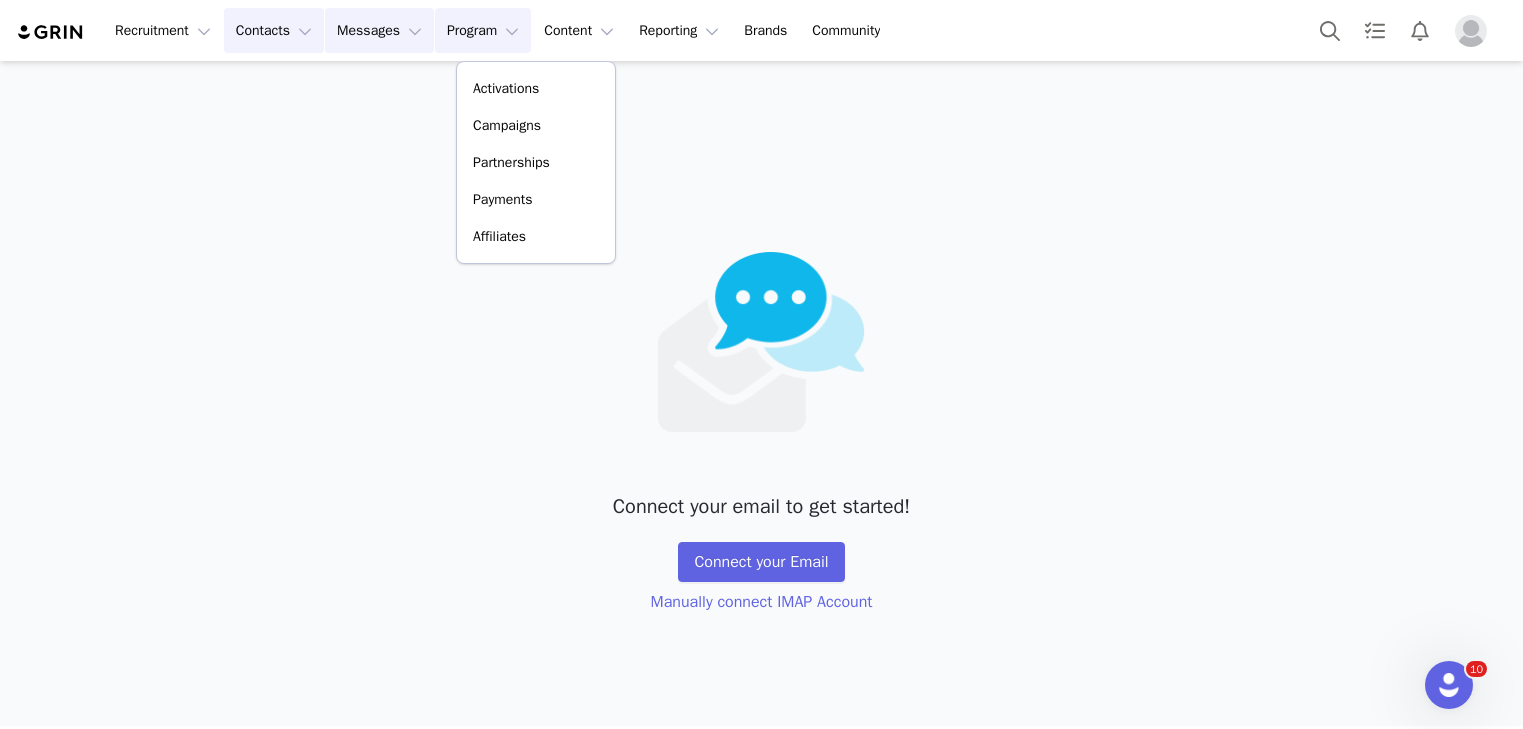 click on "Contacts Contacts" at bounding box center [274, 30] 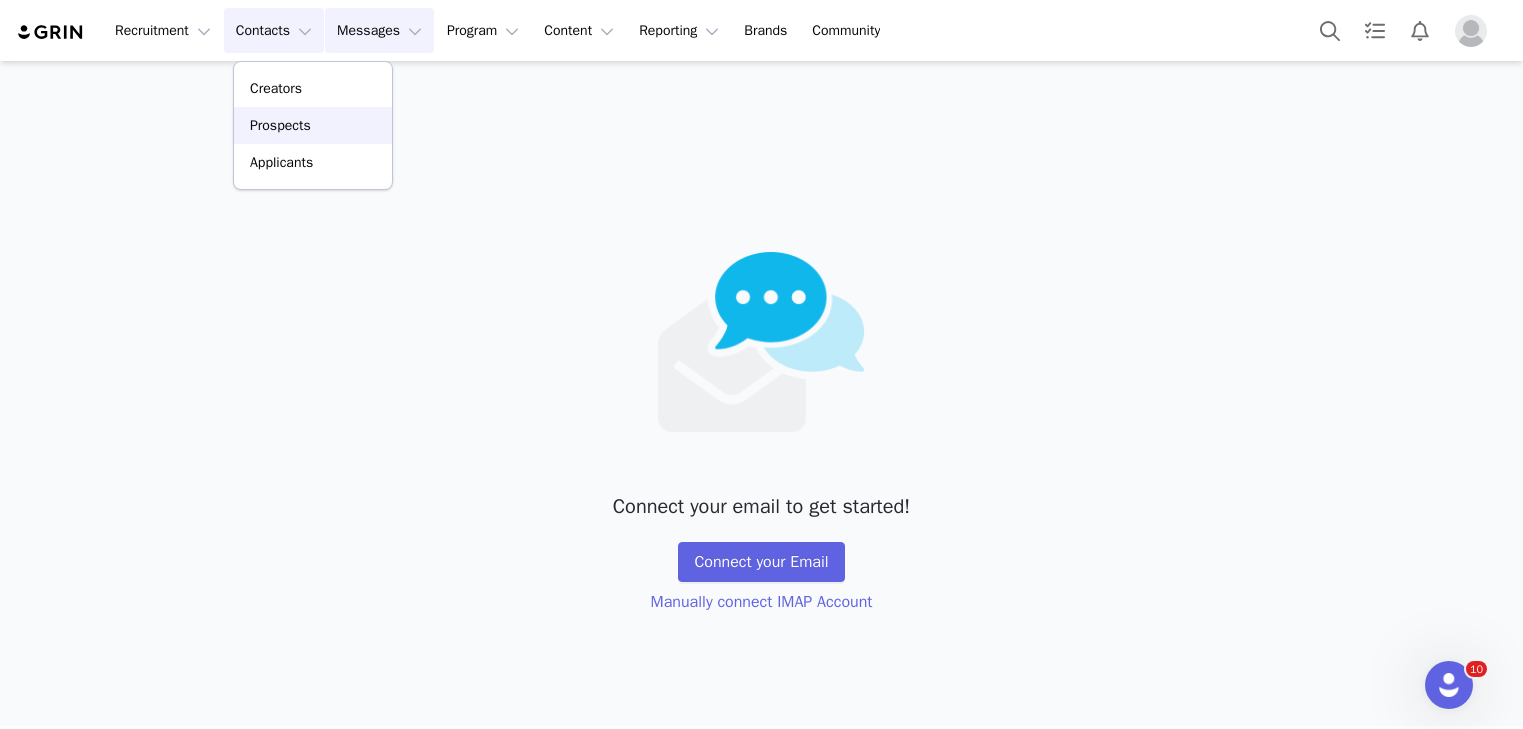 click on "Prospects" at bounding box center [280, 125] 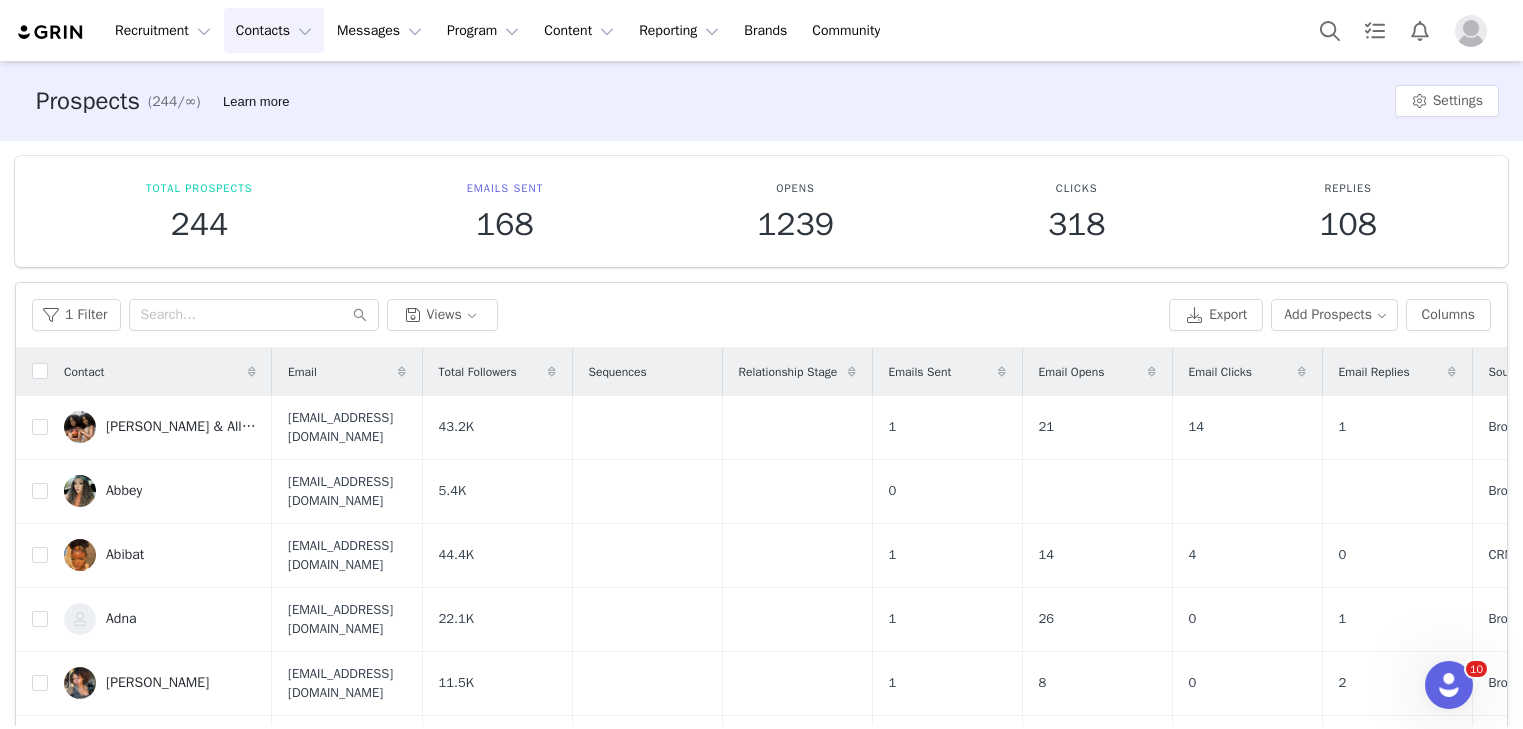 click on "1 Filter Views     Export  Add Prospects      Columns" at bounding box center [761, 315] 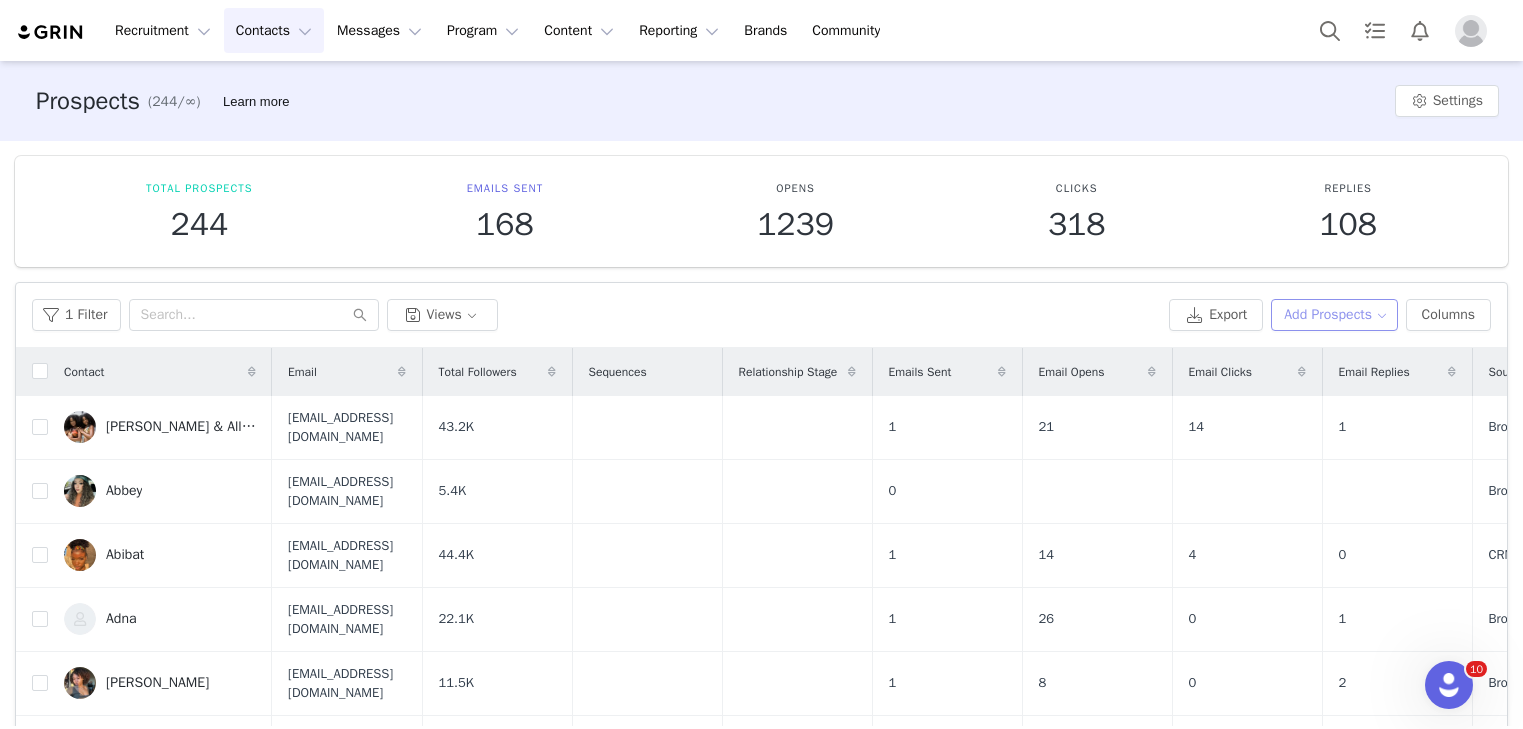 click on "Add Prospects" at bounding box center (1334, 315) 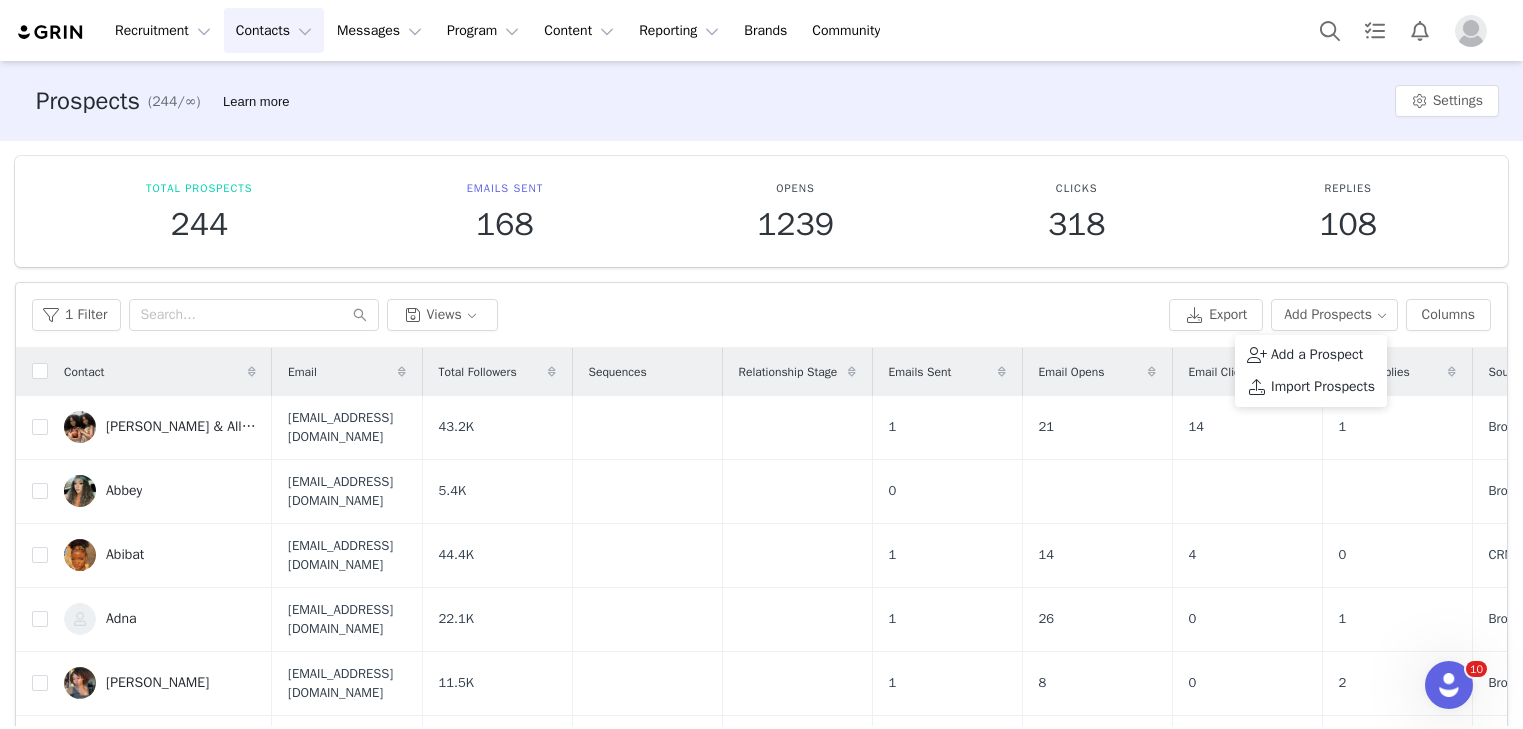 click on "1 Filter Views" at bounding box center [596, 315] 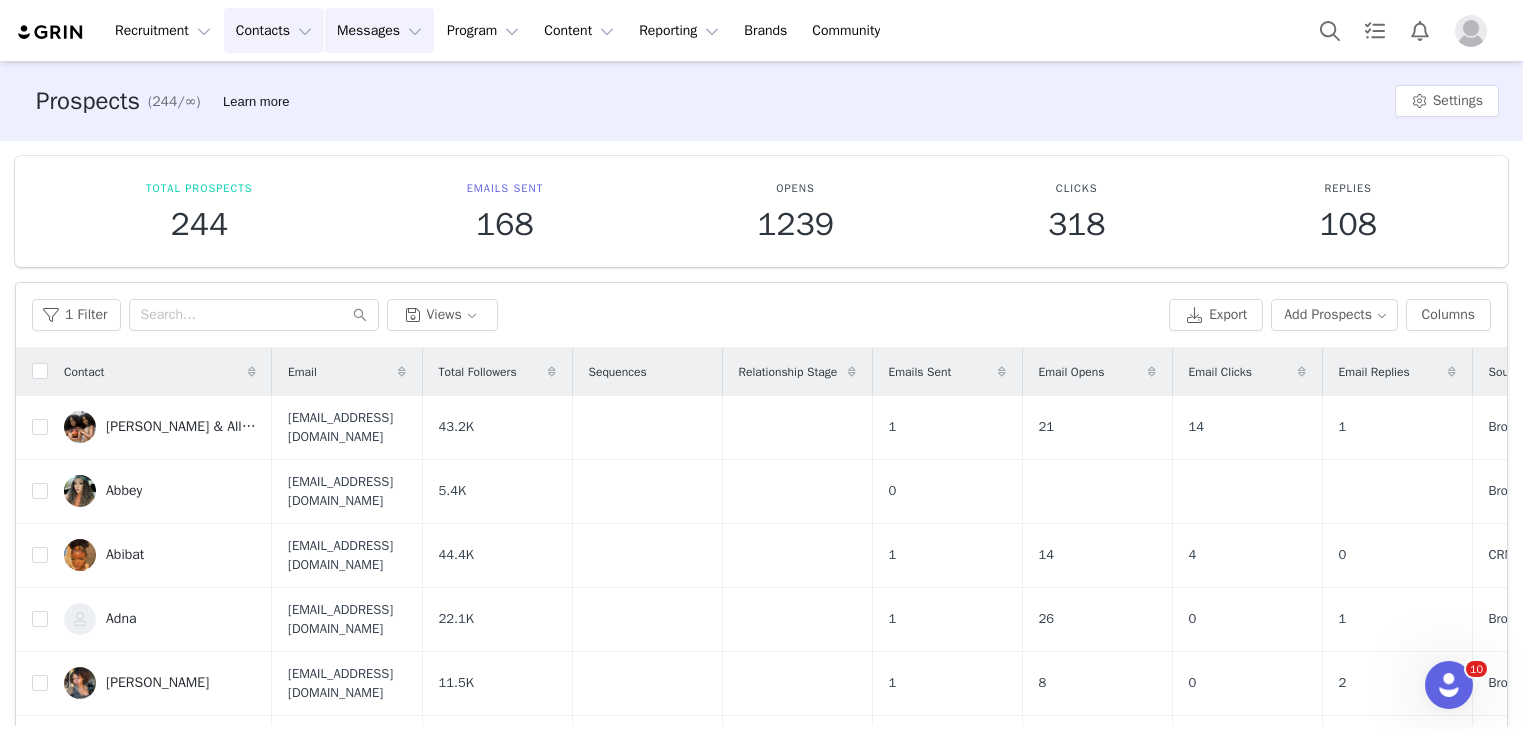 click on "Messages Messages" at bounding box center (379, 30) 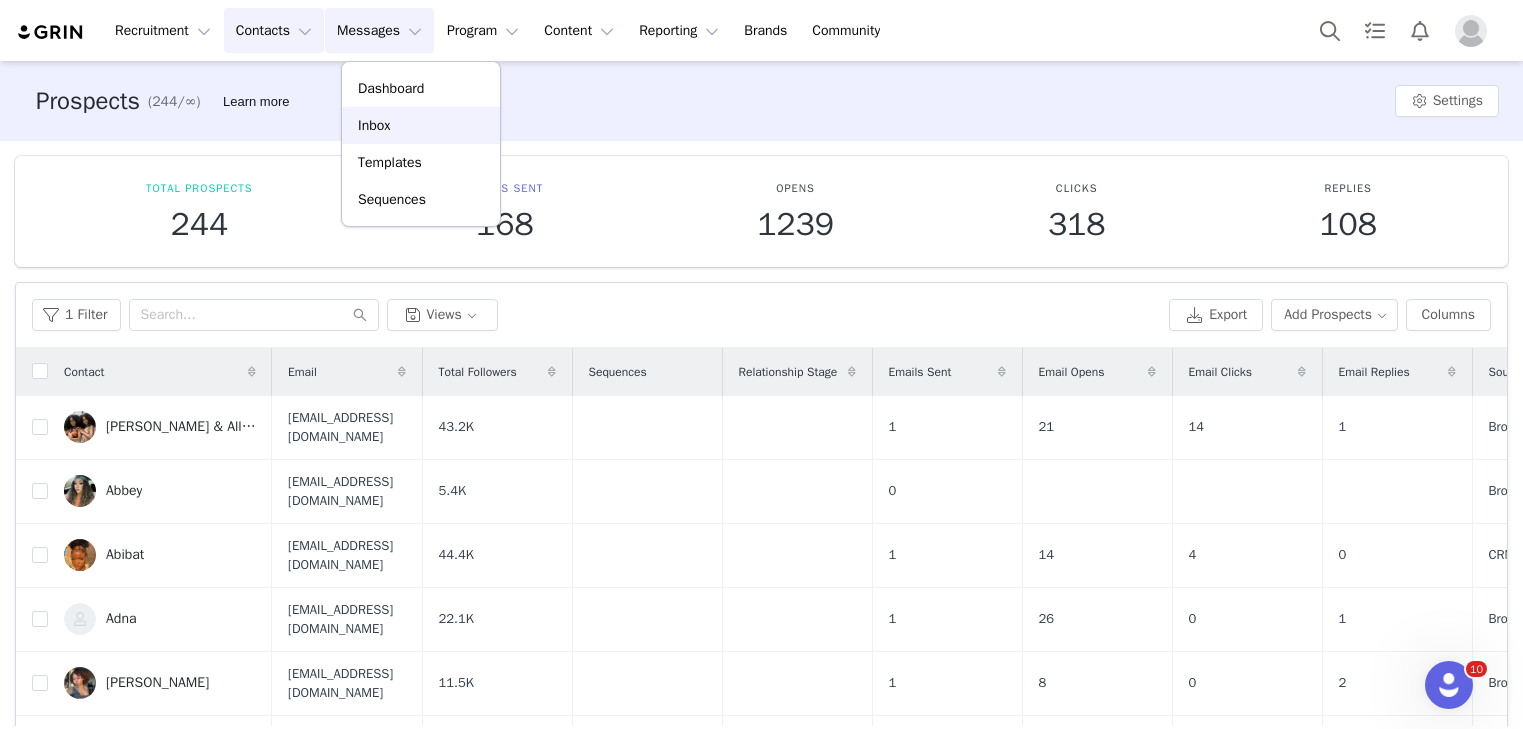 click on "Inbox" at bounding box center (421, 125) 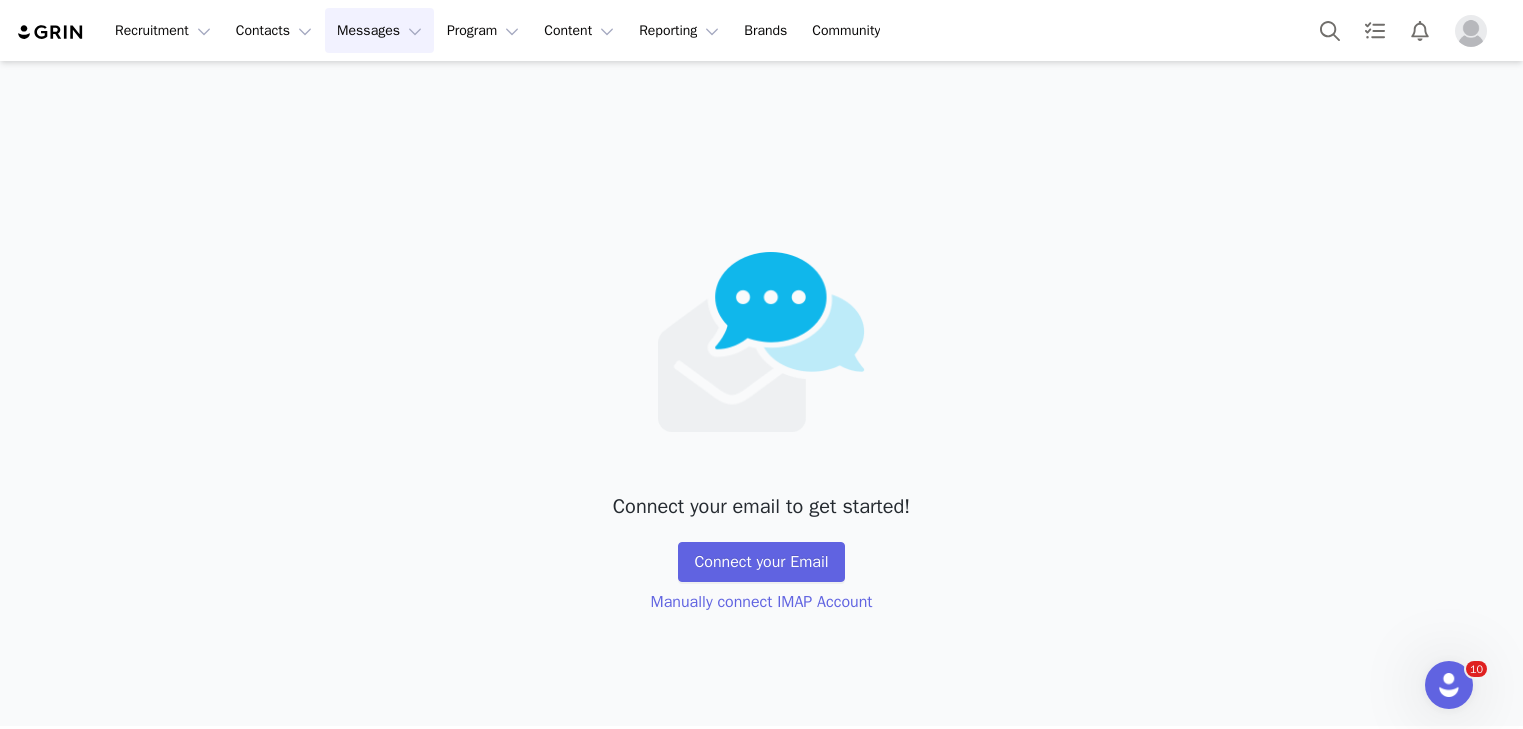 type 